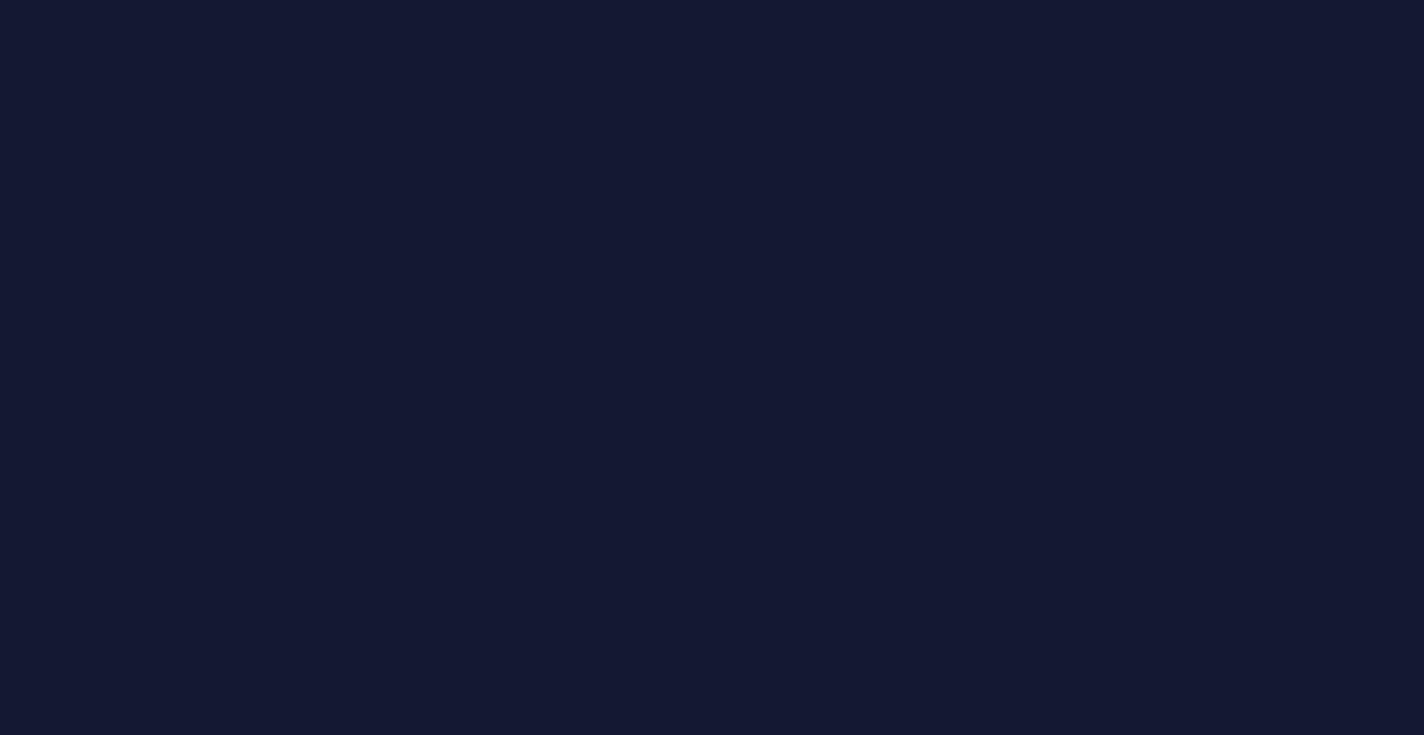 scroll, scrollTop: 0, scrollLeft: 0, axis: both 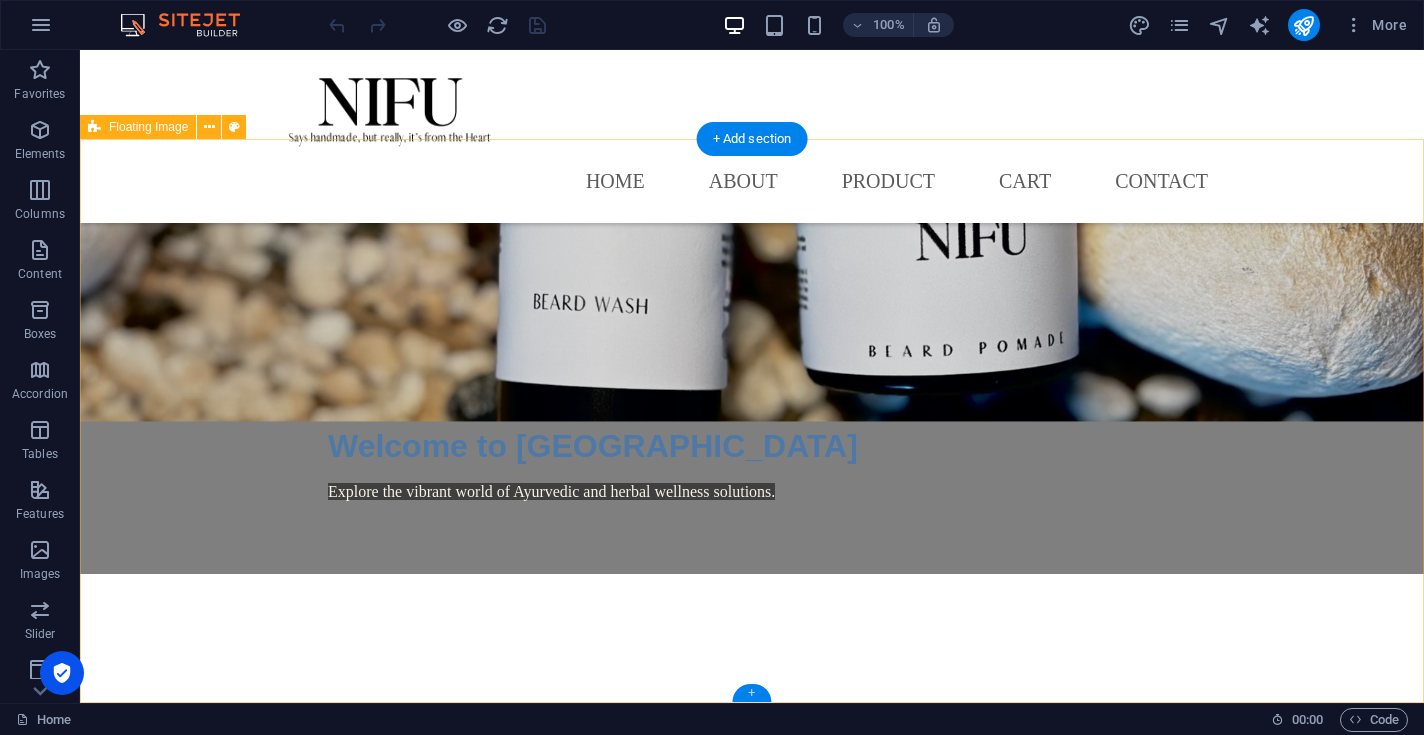 click on "+" at bounding box center (751, 693) 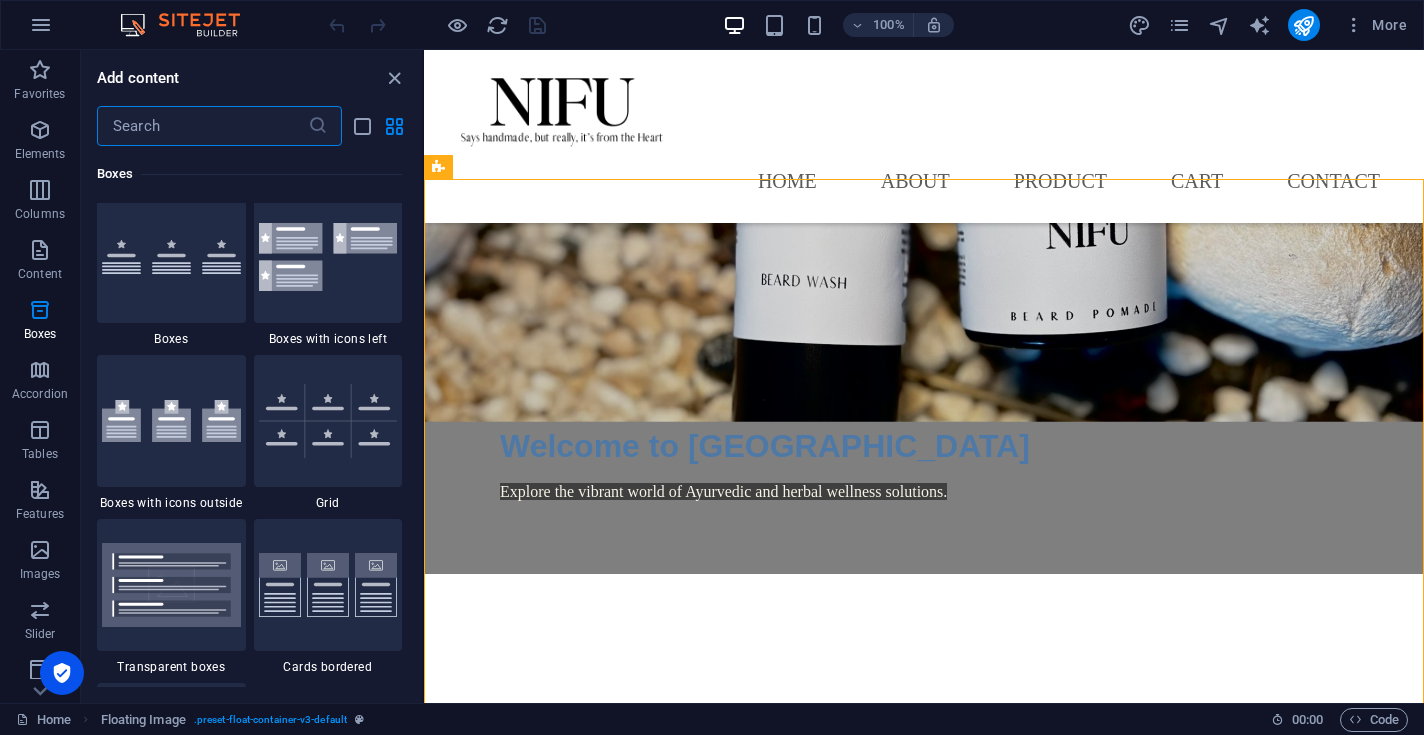 scroll, scrollTop: 5530, scrollLeft: 0, axis: vertical 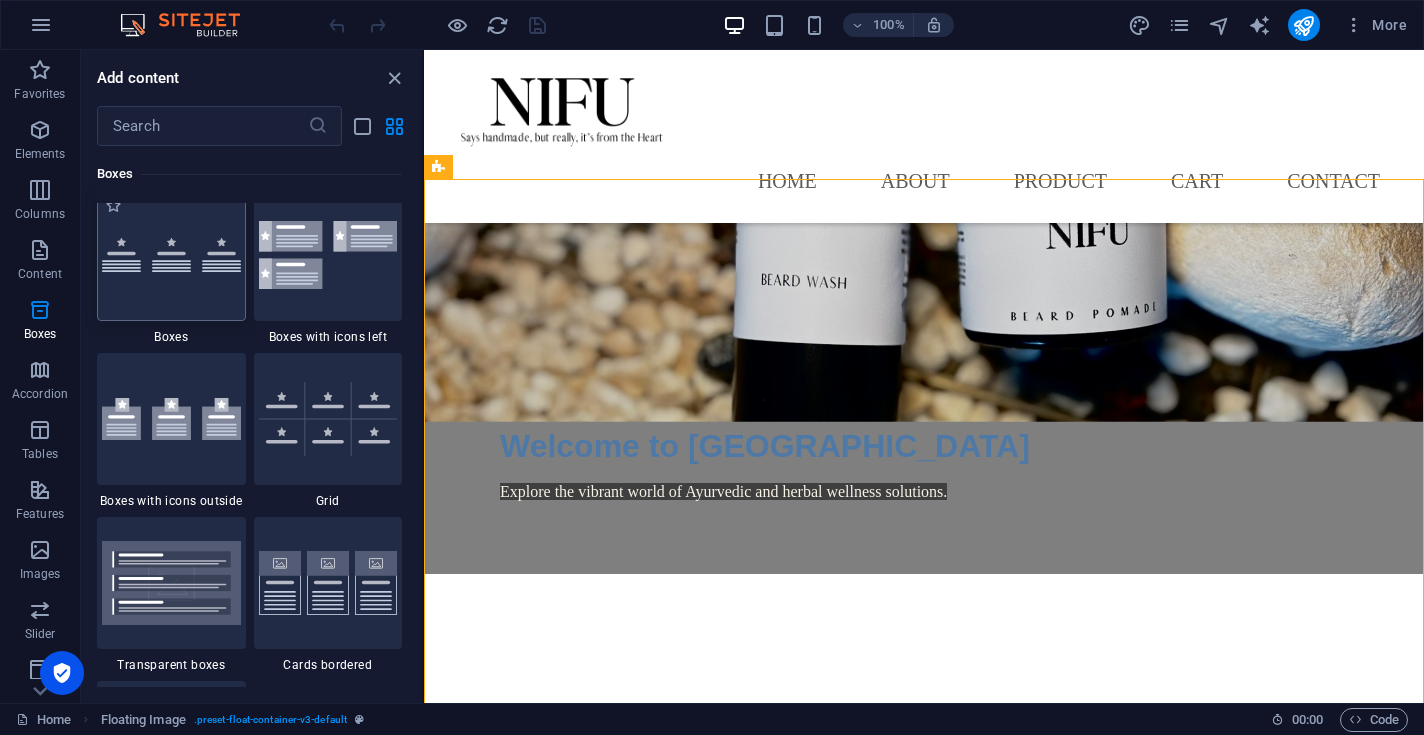 click at bounding box center (171, 255) 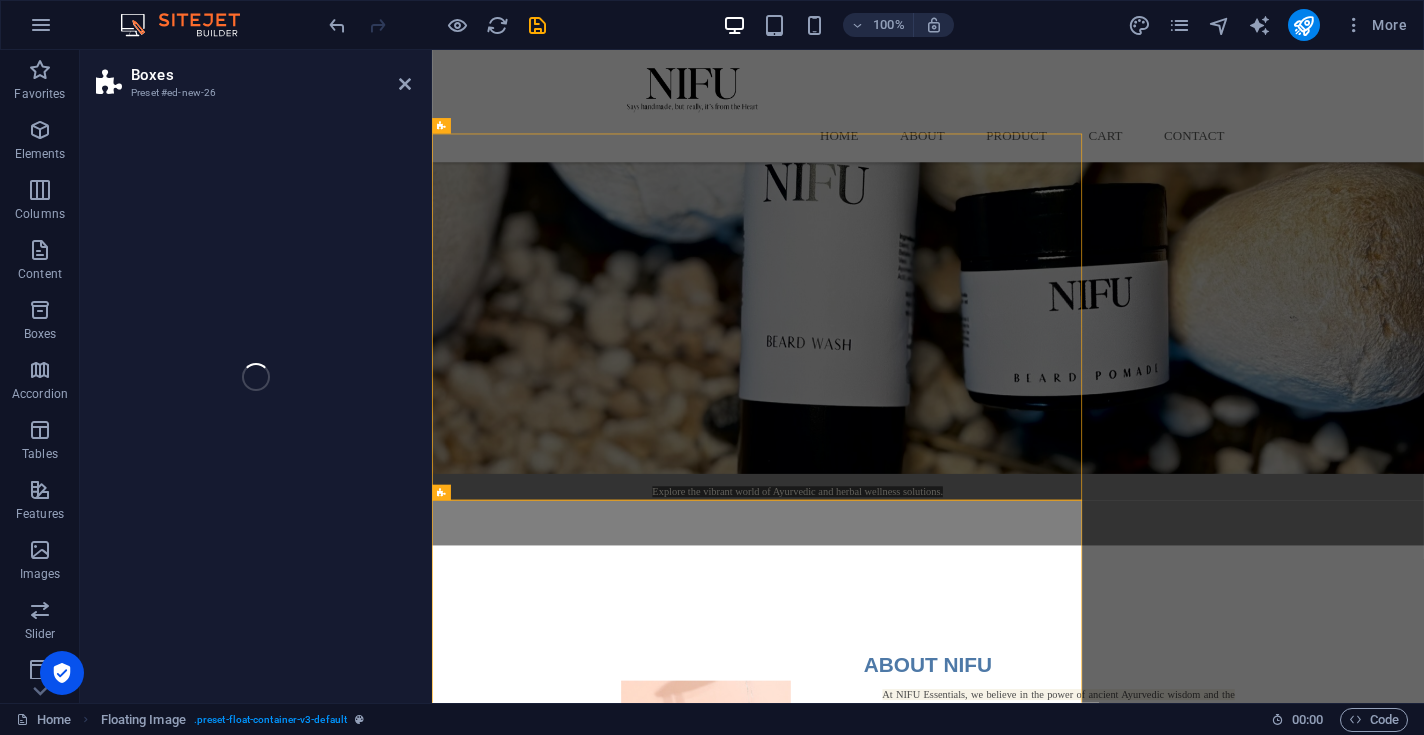 select on "rem" 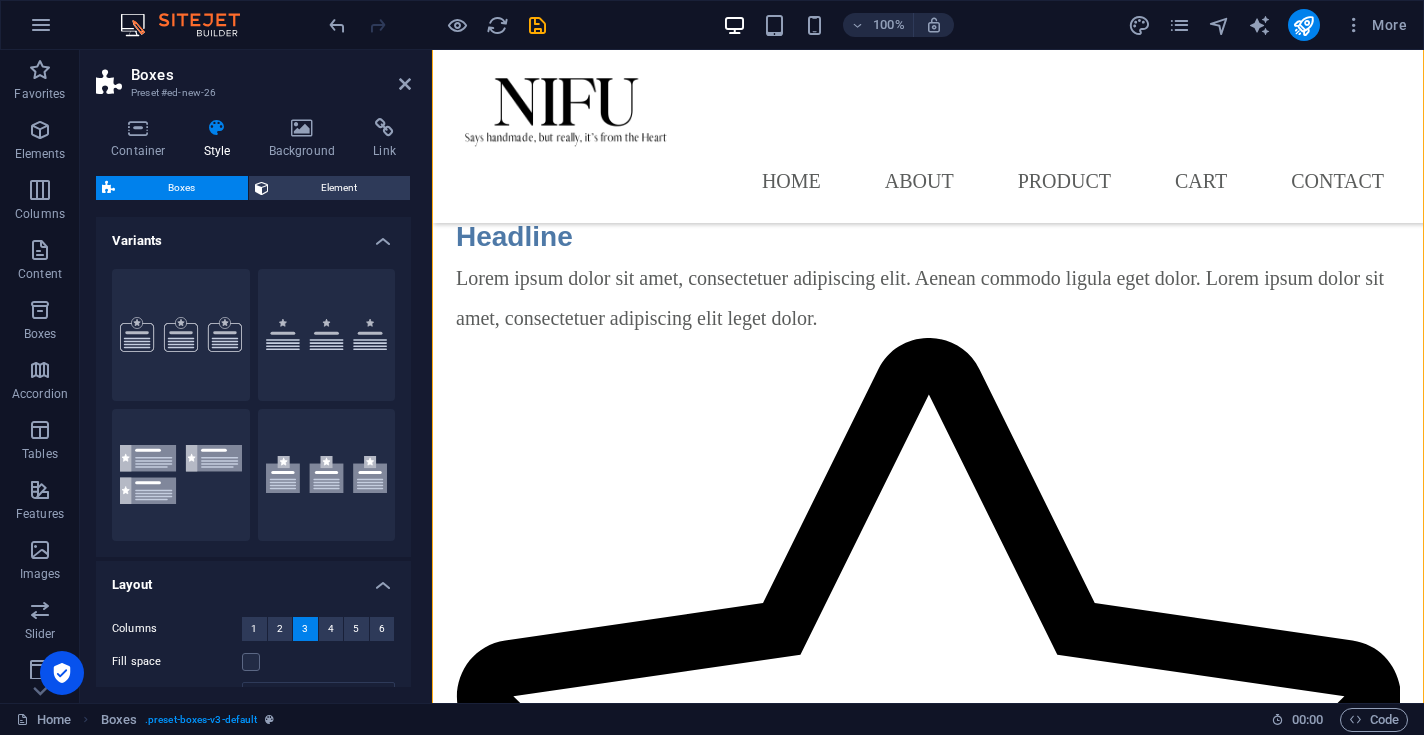 scroll, scrollTop: 853, scrollLeft: 0, axis: vertical 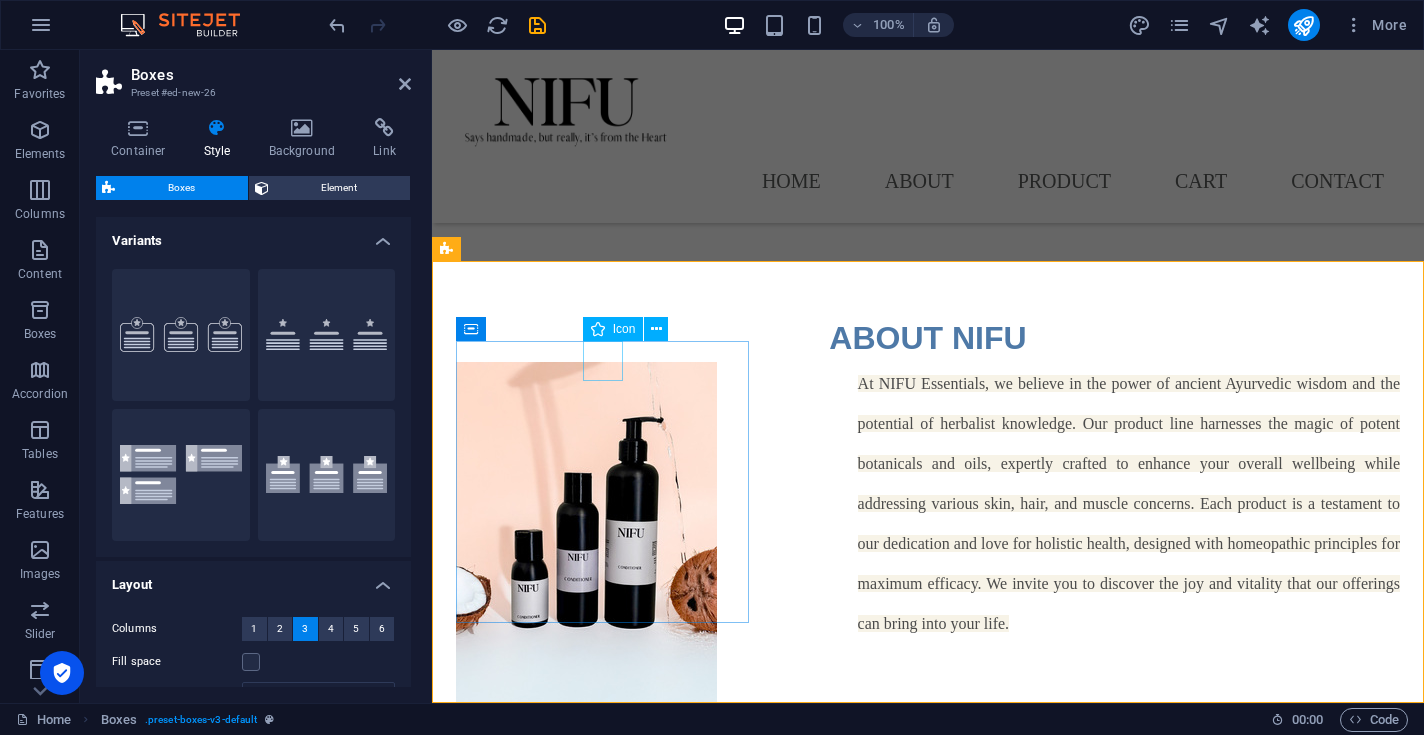 click at bounding box center [594, 822] 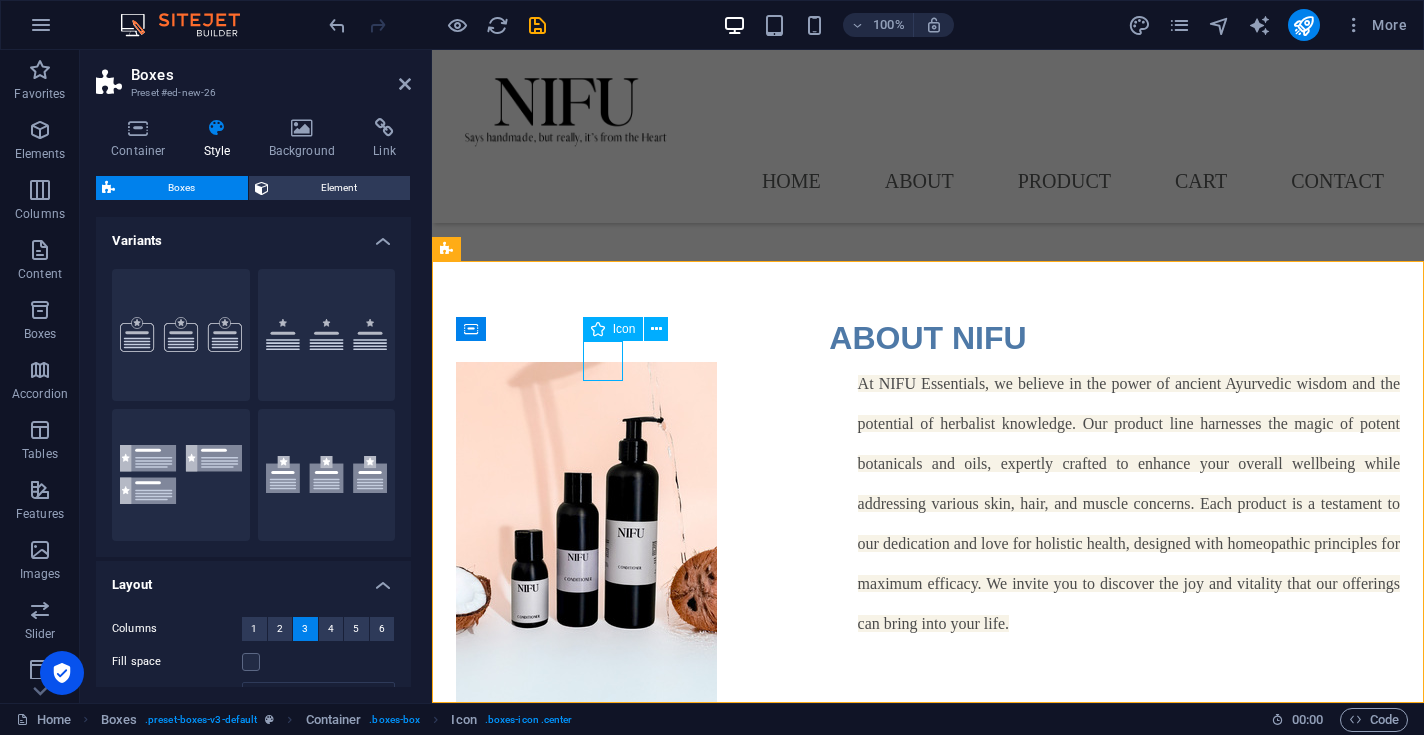click at bounding box center [594, 822] 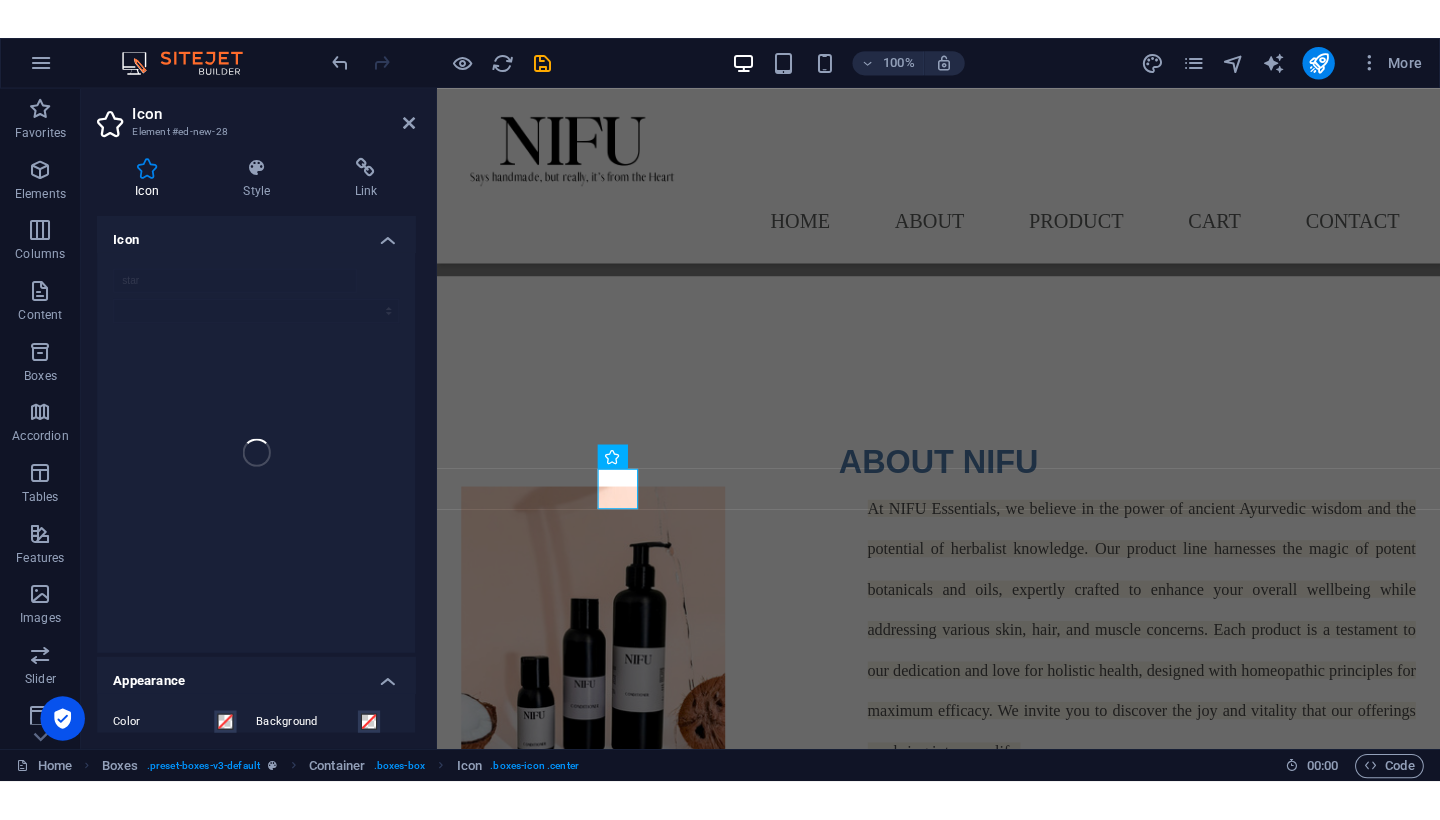 scroll, scrollTop: 768, scrollLeft: 0, axis: vertical 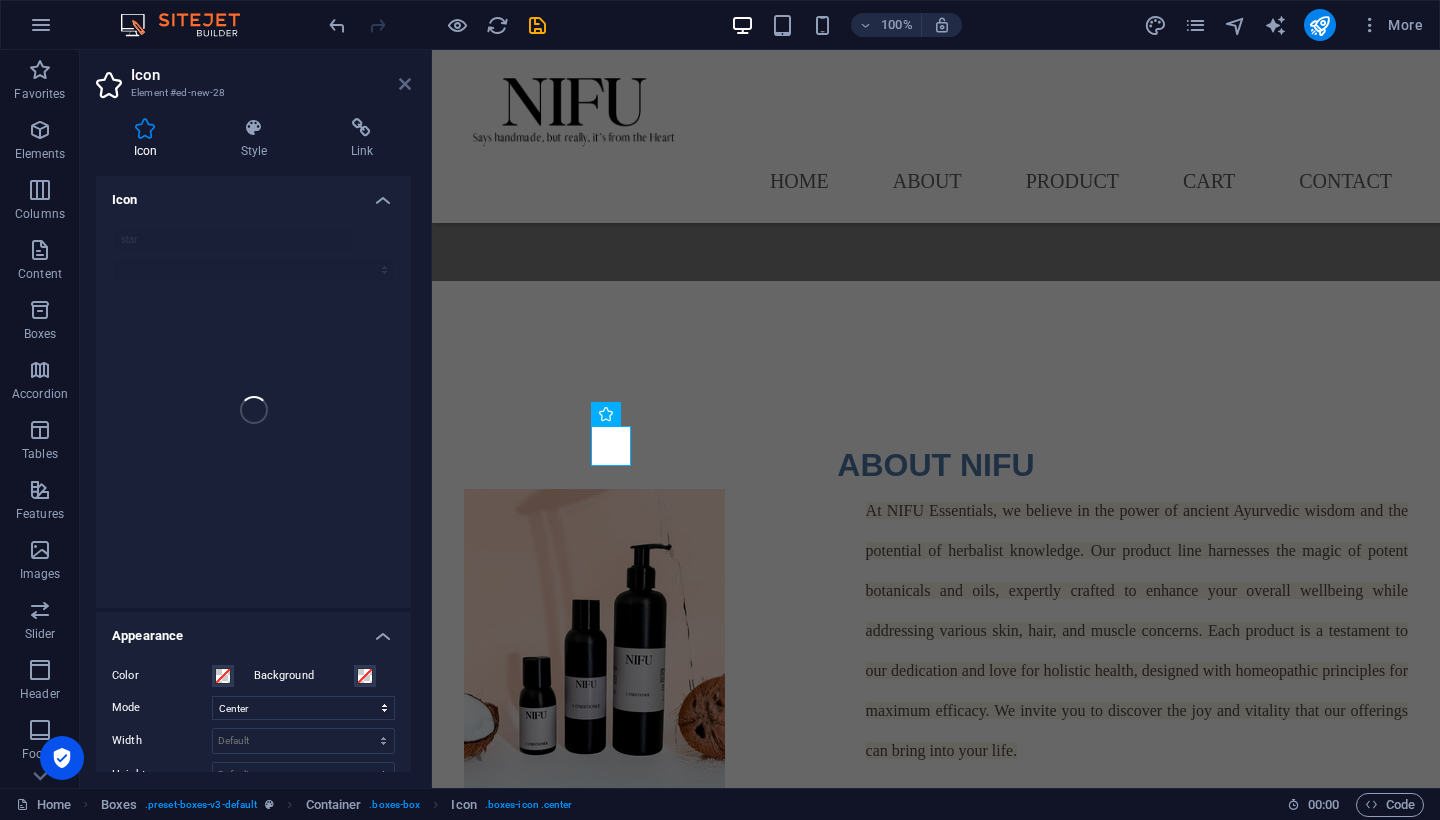 click at bounding box center [405, 84] 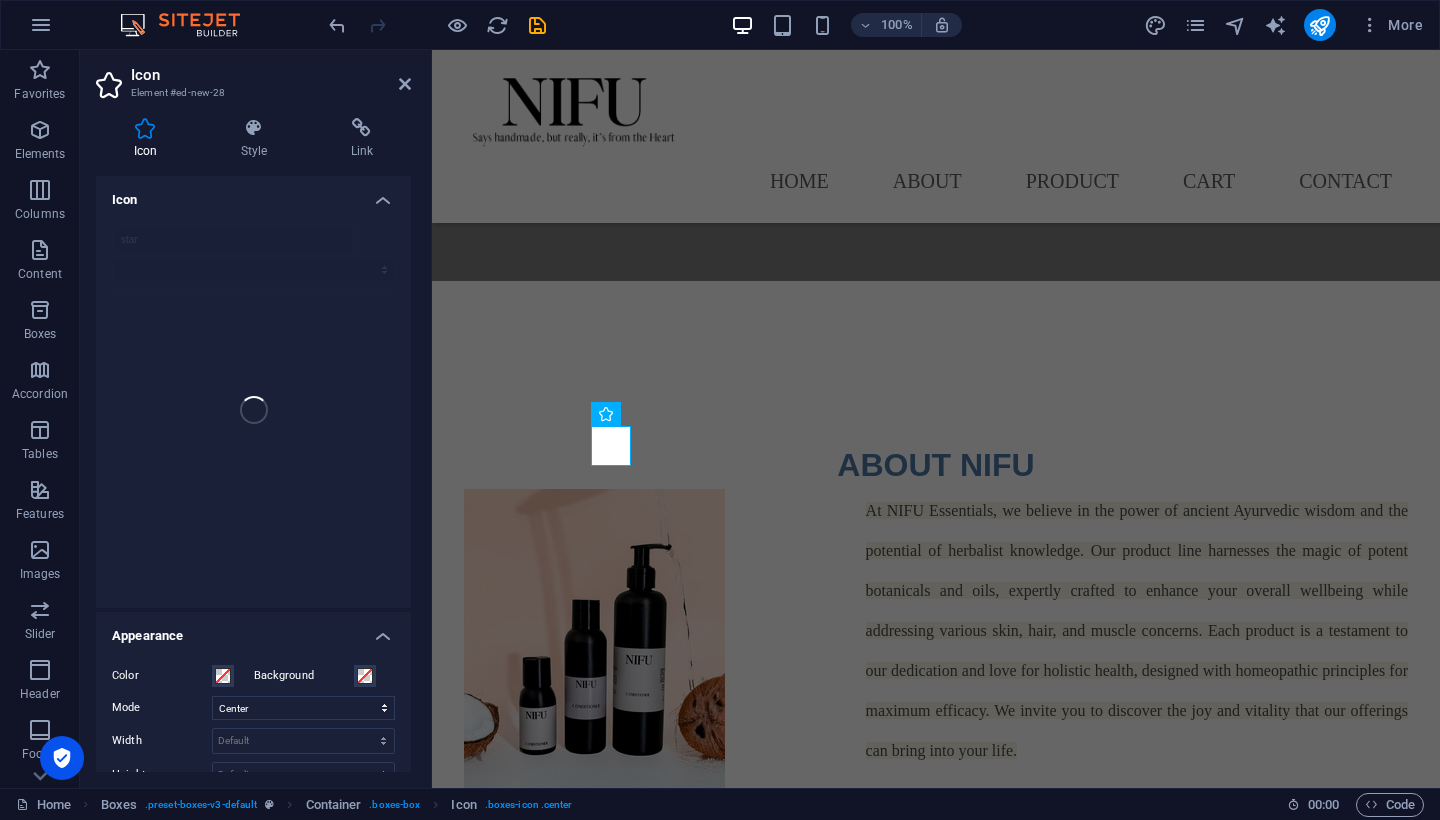 scroll, scrollTop: 728, scrollLeft: 0, axis: vertical 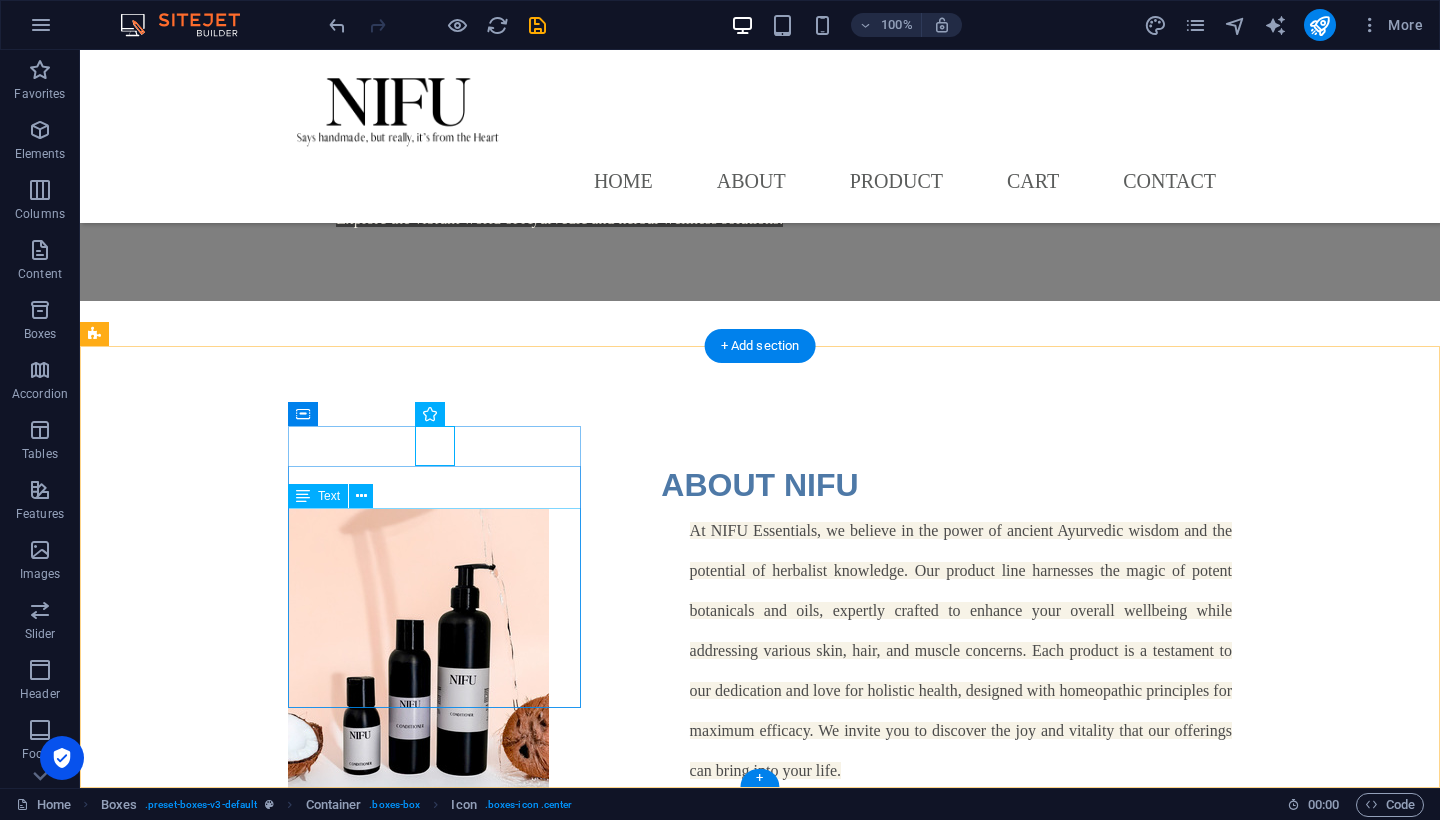 click on "Lorem ipsum dolor sit amet, consectetuer adipiscing elit. Aenean commodo ligula eget dolor. Lorem ipsum dolor sit amet, consectetuer adipiscing elit leget dolor." at bounding box center [242, 1131] 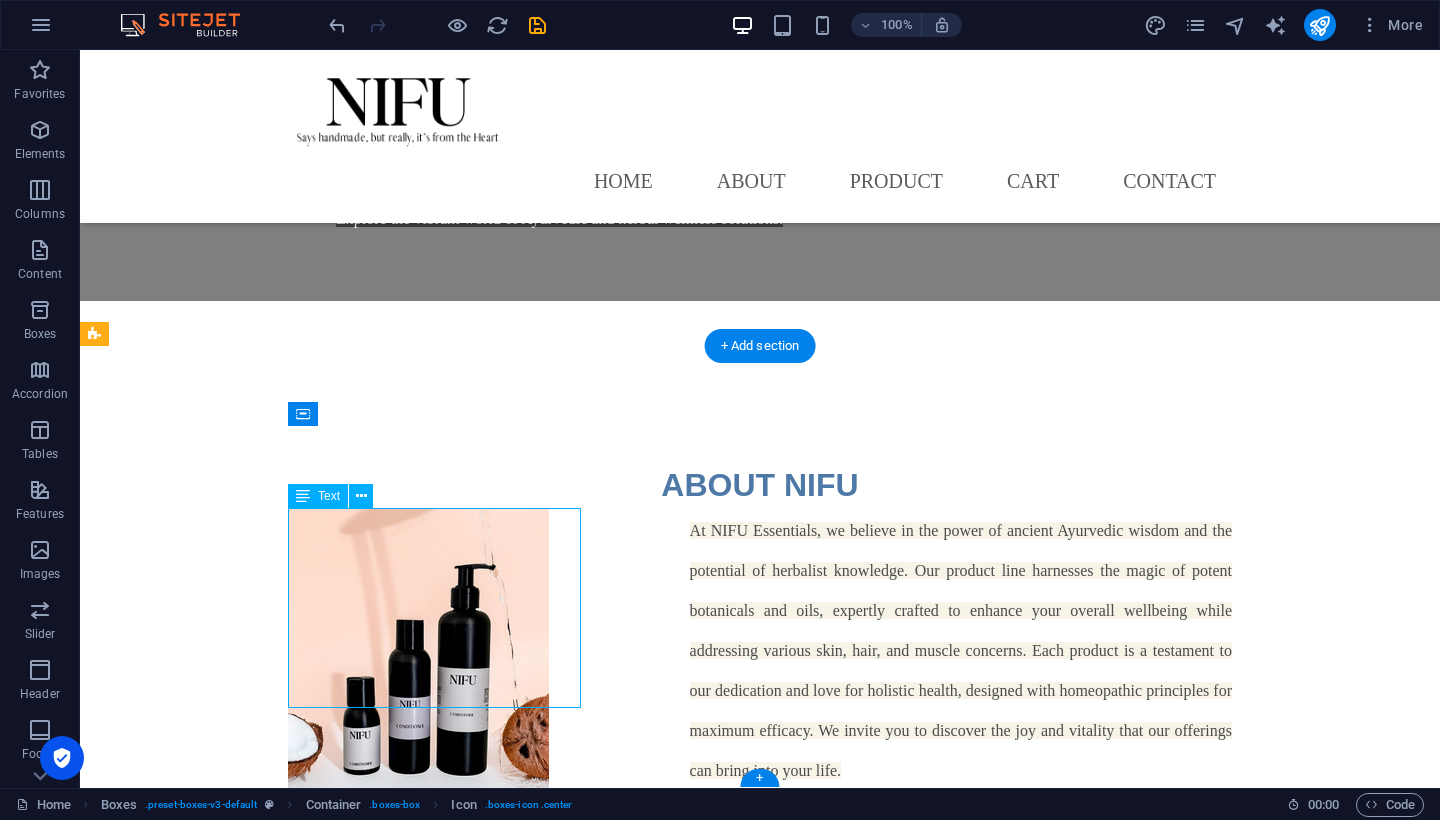 click on "Lorem ipsum dolor sit amet, consectetuer adipiscing elit. Aenean commodo ligula eget dolor. Lorem ipsum dolor sit amet, consectetuer adipiscing elit leget dolor." at bounding box center (242, 1131) 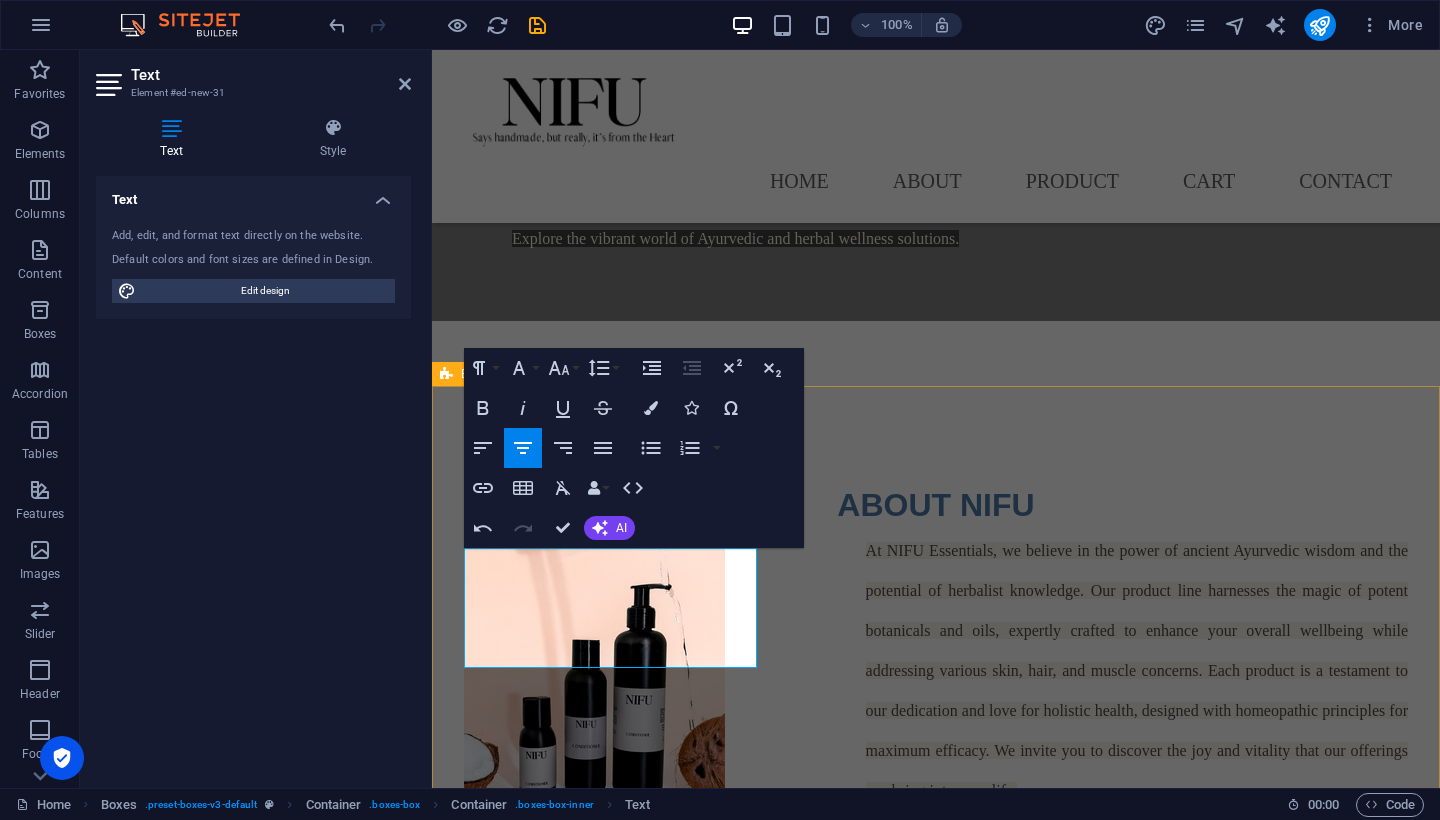 click on "Headline We are committed to fostering overall wellbeing through natural and effective health solutions. Headline Lorem ipsum dolor sit amet, consectetuer adipiscing elit. Aenean commodo ligula eget dolor. Lorem ipsum dolor sit amet, consectetuer adipiscing elit leget dolor. Headline Lorem ipsum dolor sit amet, consectetuer adipiscing elit. Aenean commodo ligula eget dolor. Lorem ipsum dolor sit amet, consectetuer adipiscing elit leget dolor." at bounding box center (936, 1368) 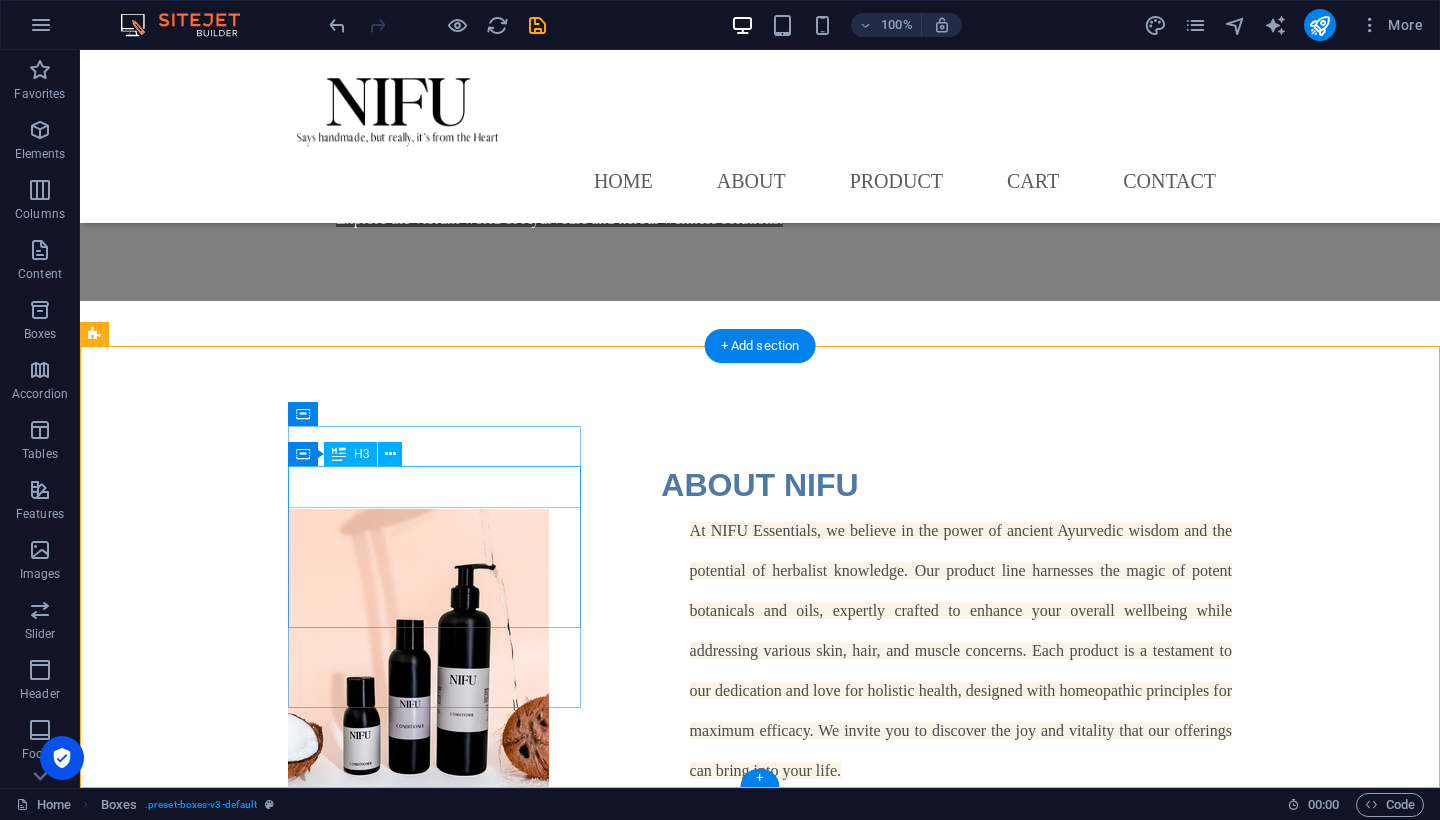 click on "Headline" at bounding box center (242, 1010) 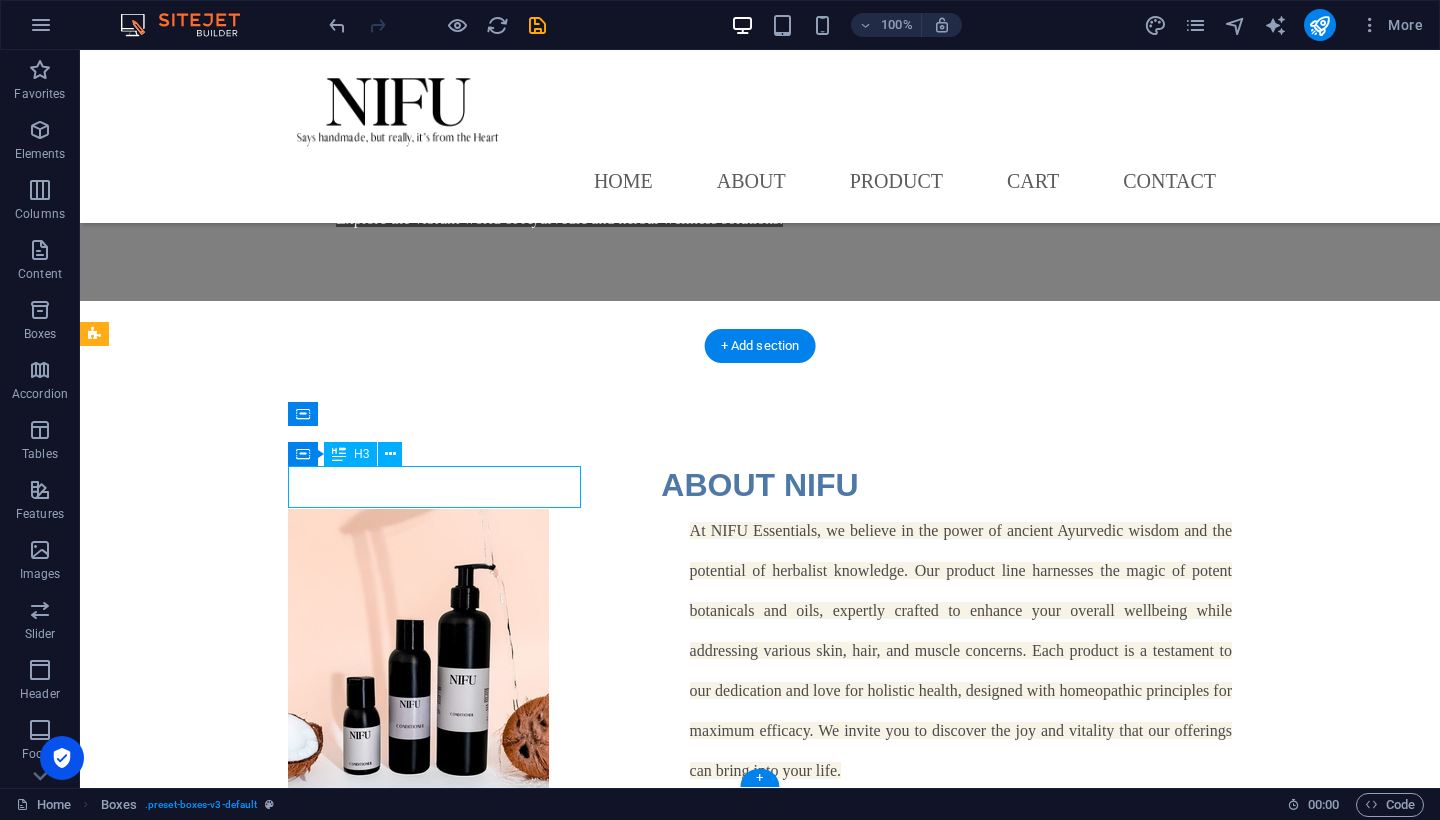 click on "Headline" at bounding box center (242, 1010) 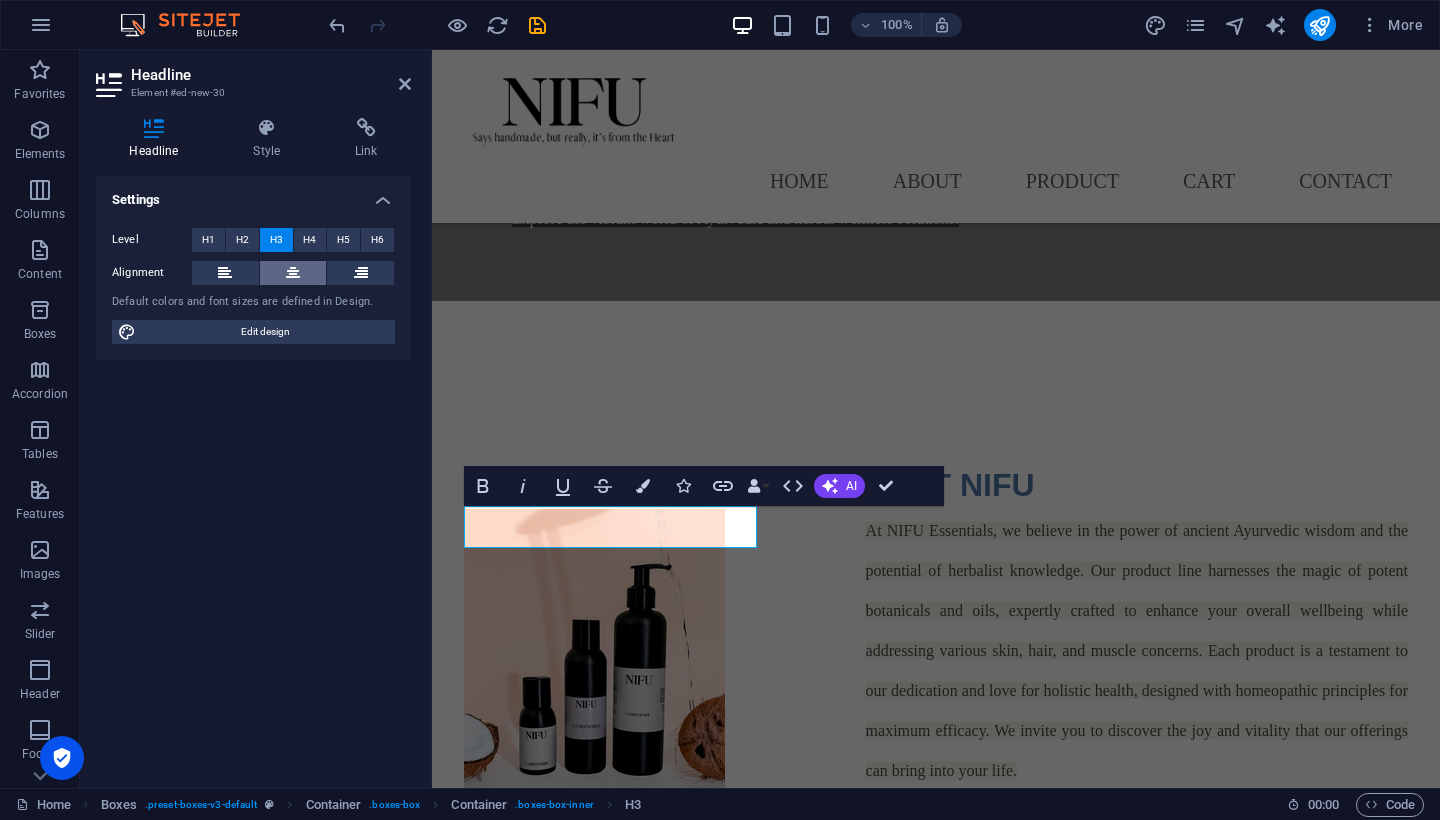 click at bounding box center [293, 273] 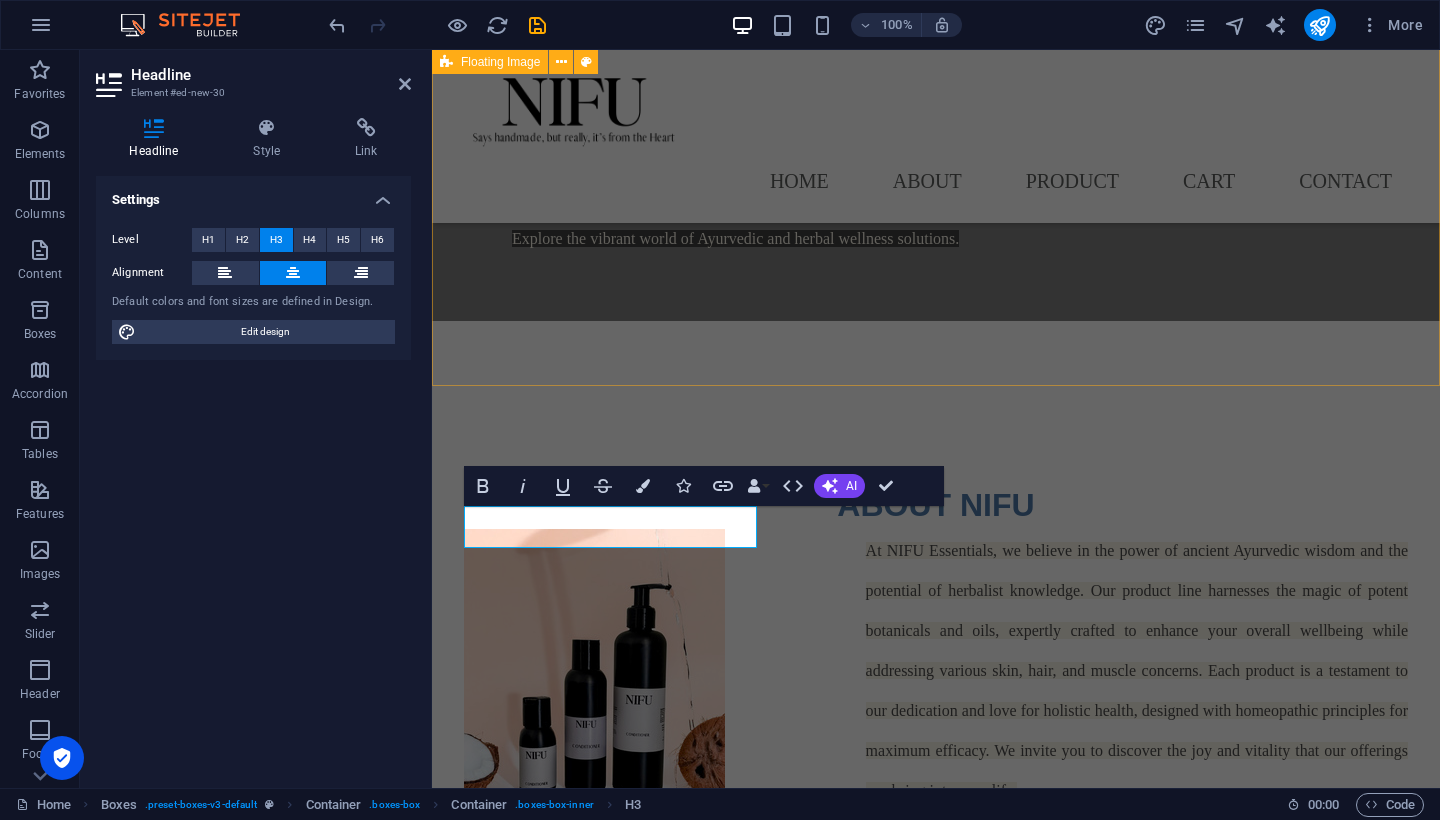 type 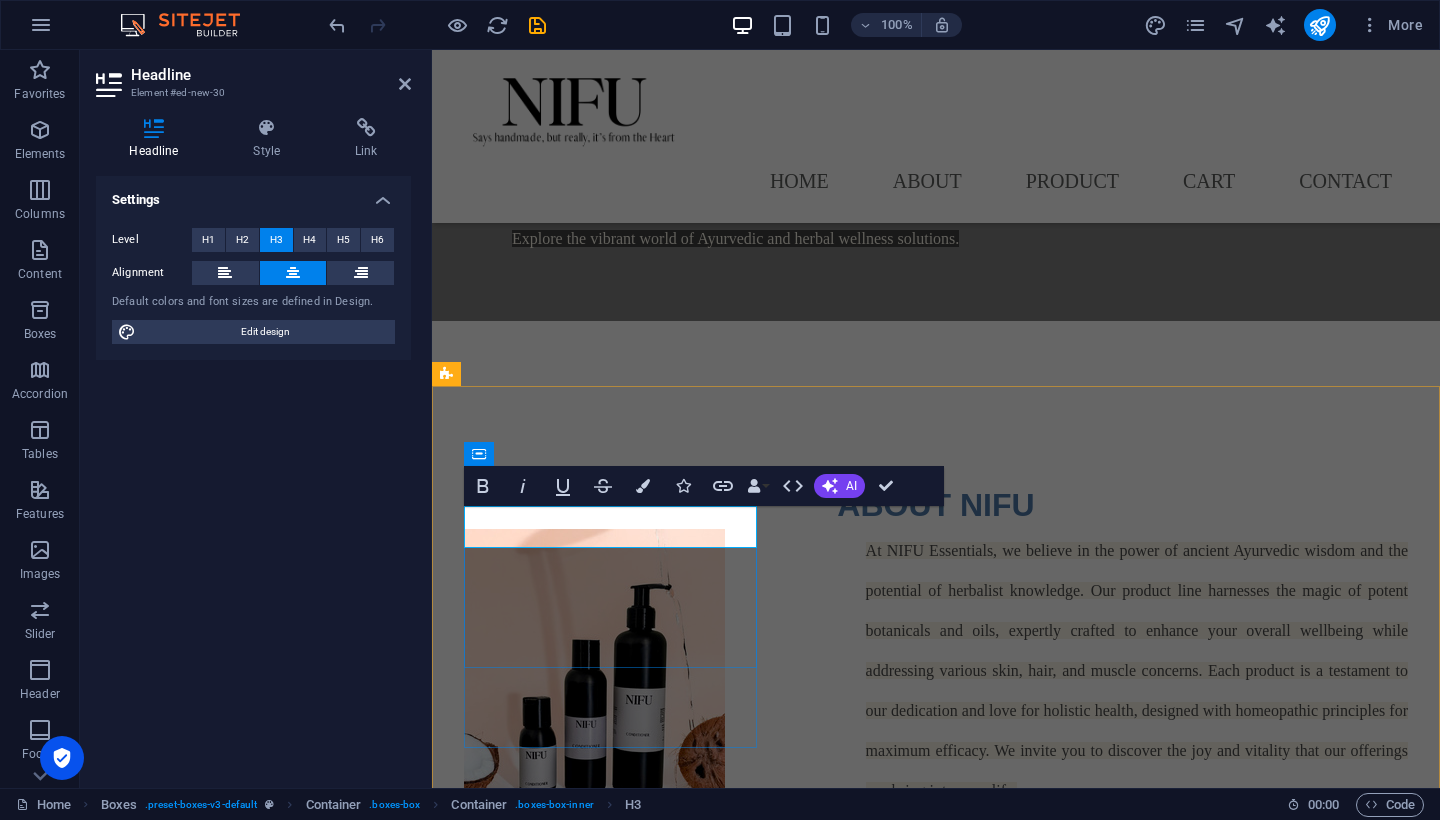 click on "Headline" at bounding box center (594, 1030) 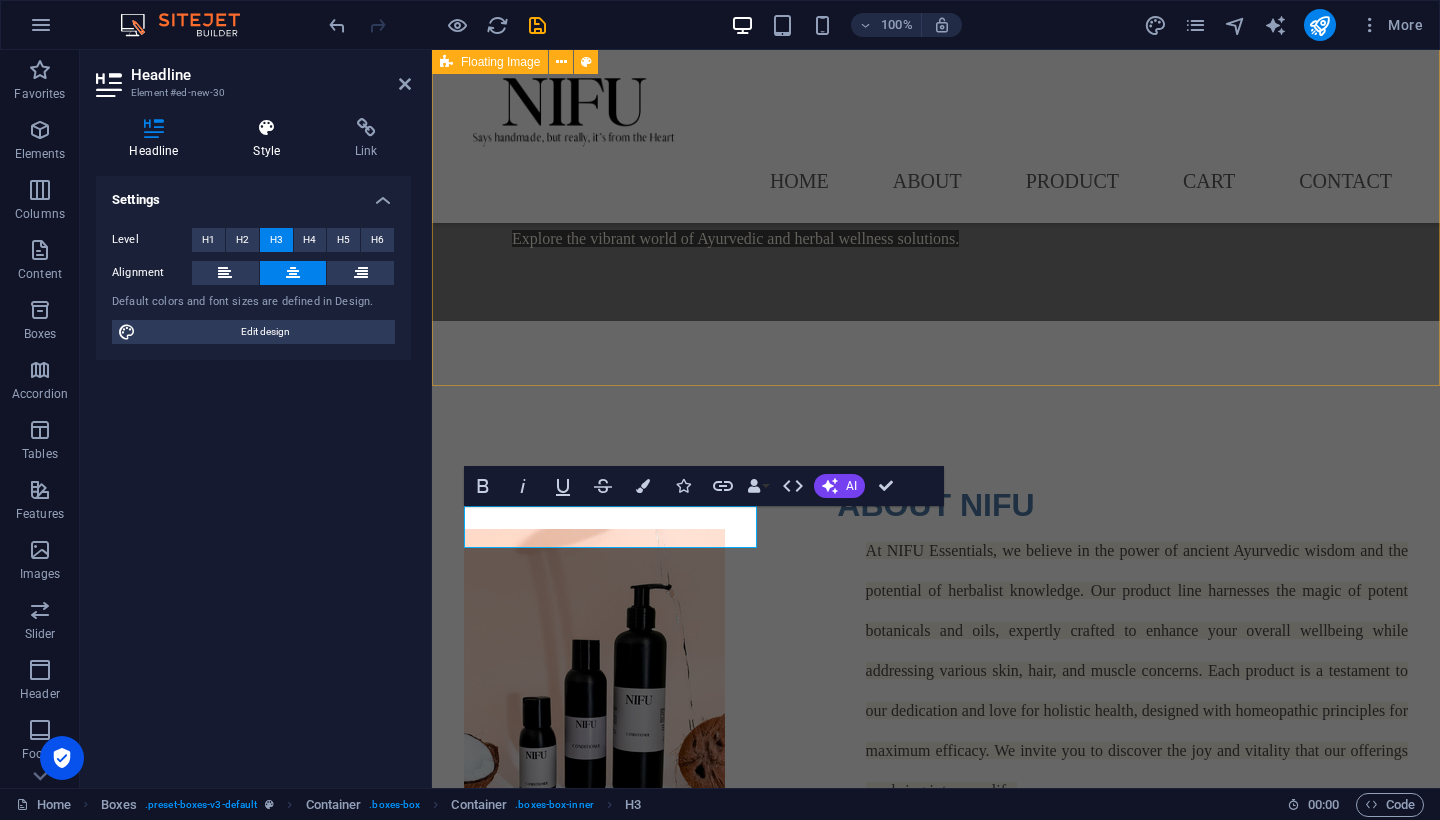 click on "Style" at bounding box center (271, 139) 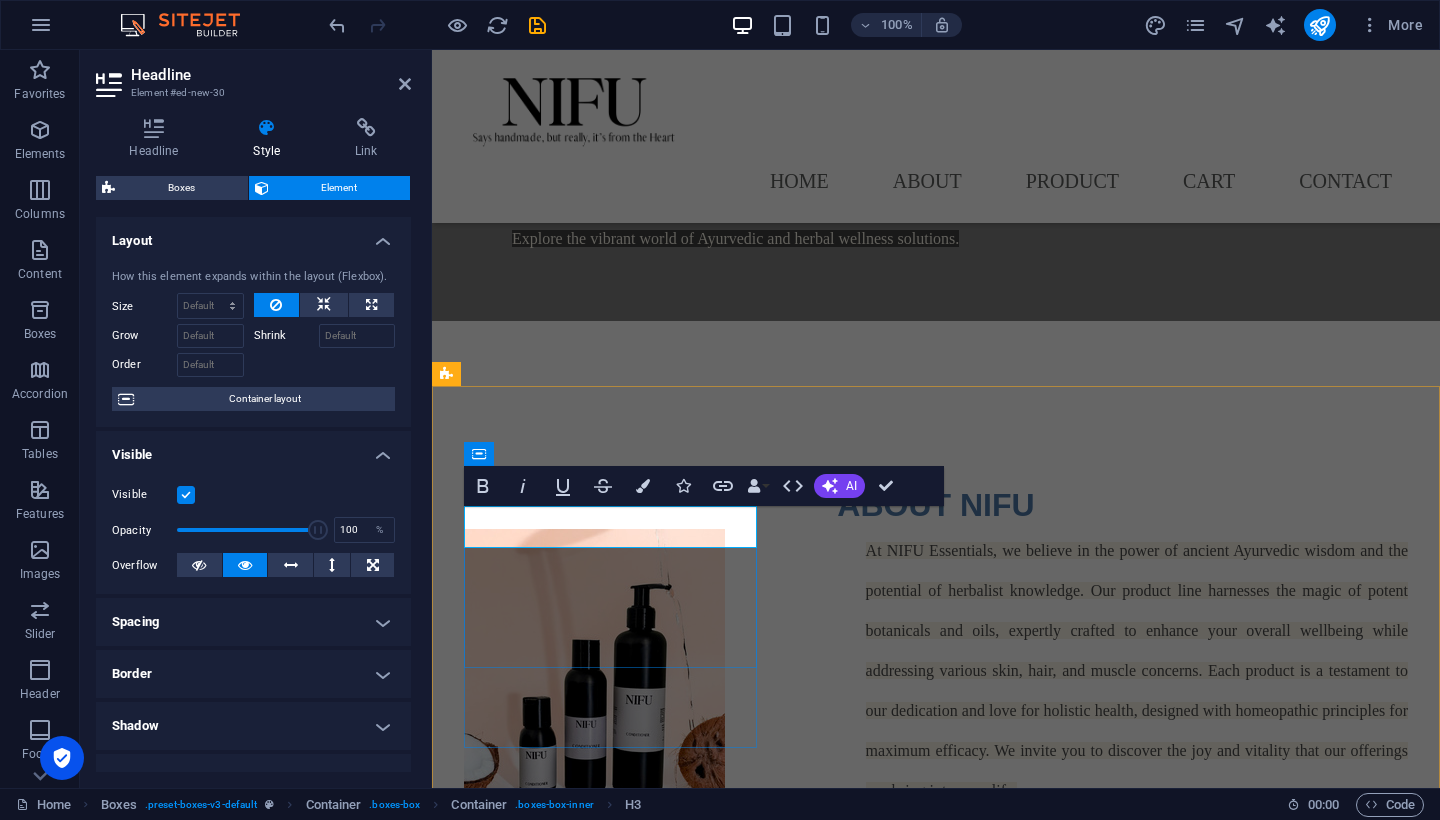 click on "Holistic Wellness" at bounding box center (594, 1030) 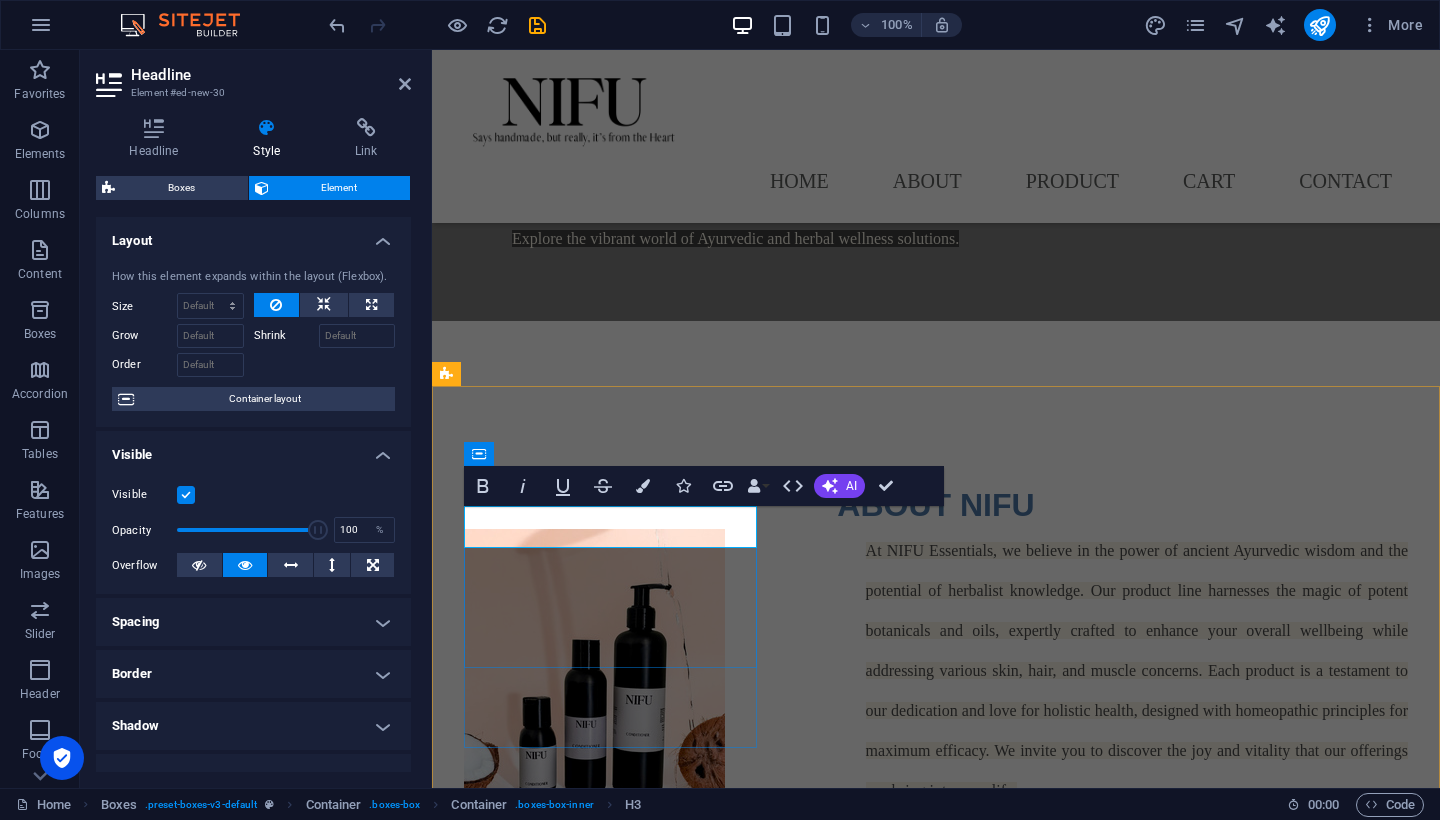 drag, startPoint x: 726, startPoint y: 529, endPoint x: 500, endPoint y: 521, distance: 226.14156 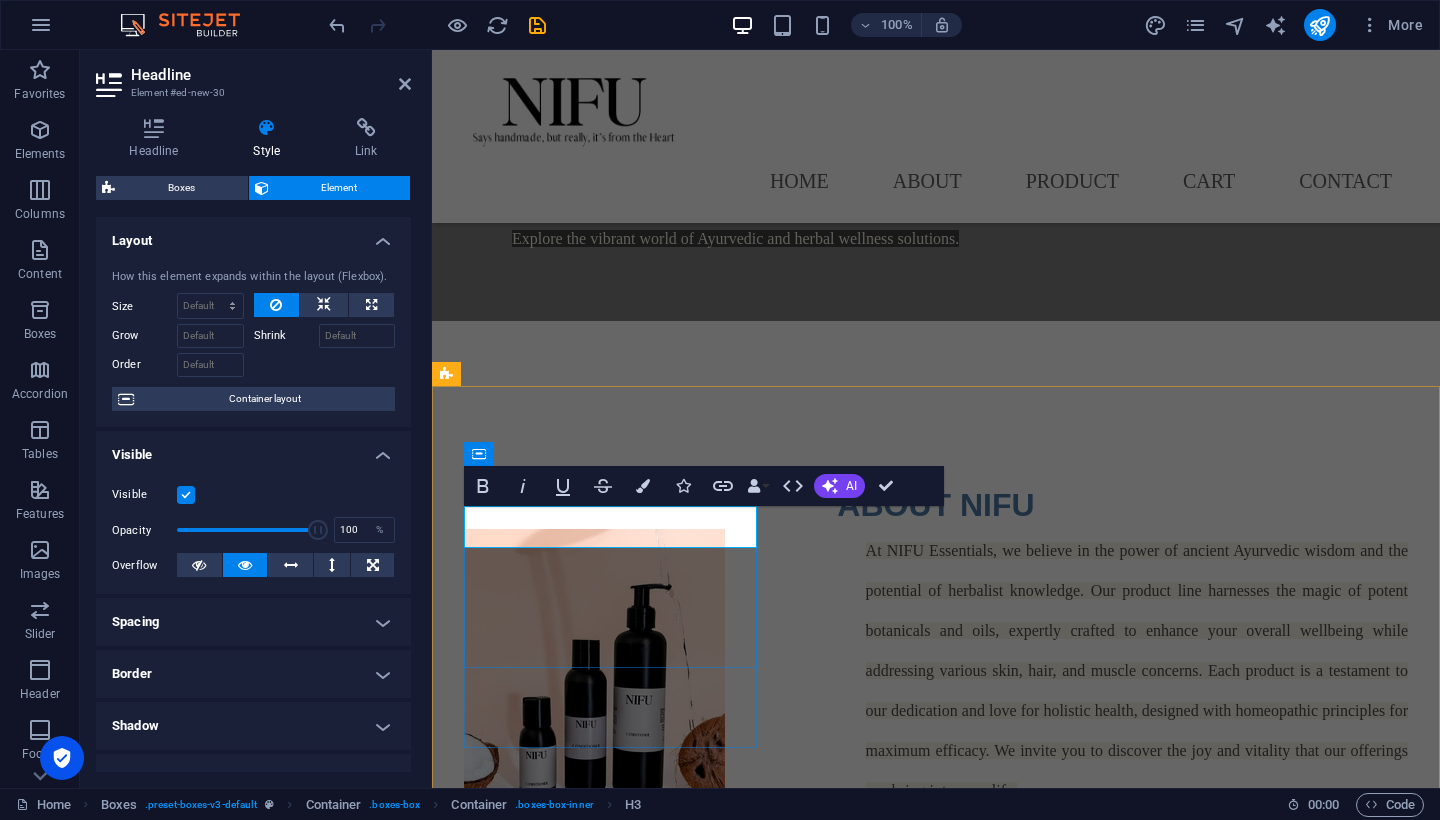 click on "Holistic Wellness" at bounding box center [594, 1030] 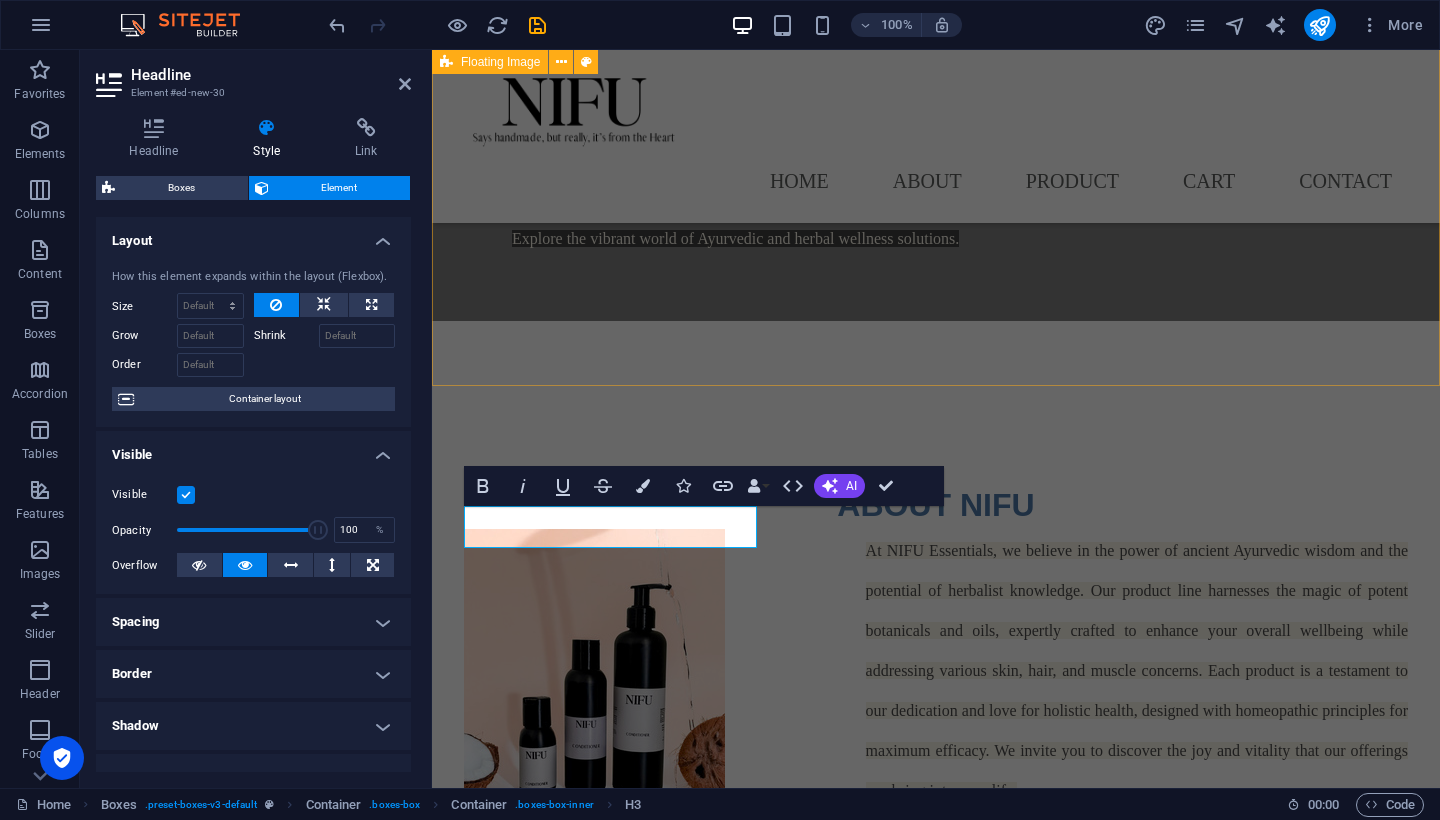 scroll, scrollTop: 0, scrollLeft: 0, axis: both 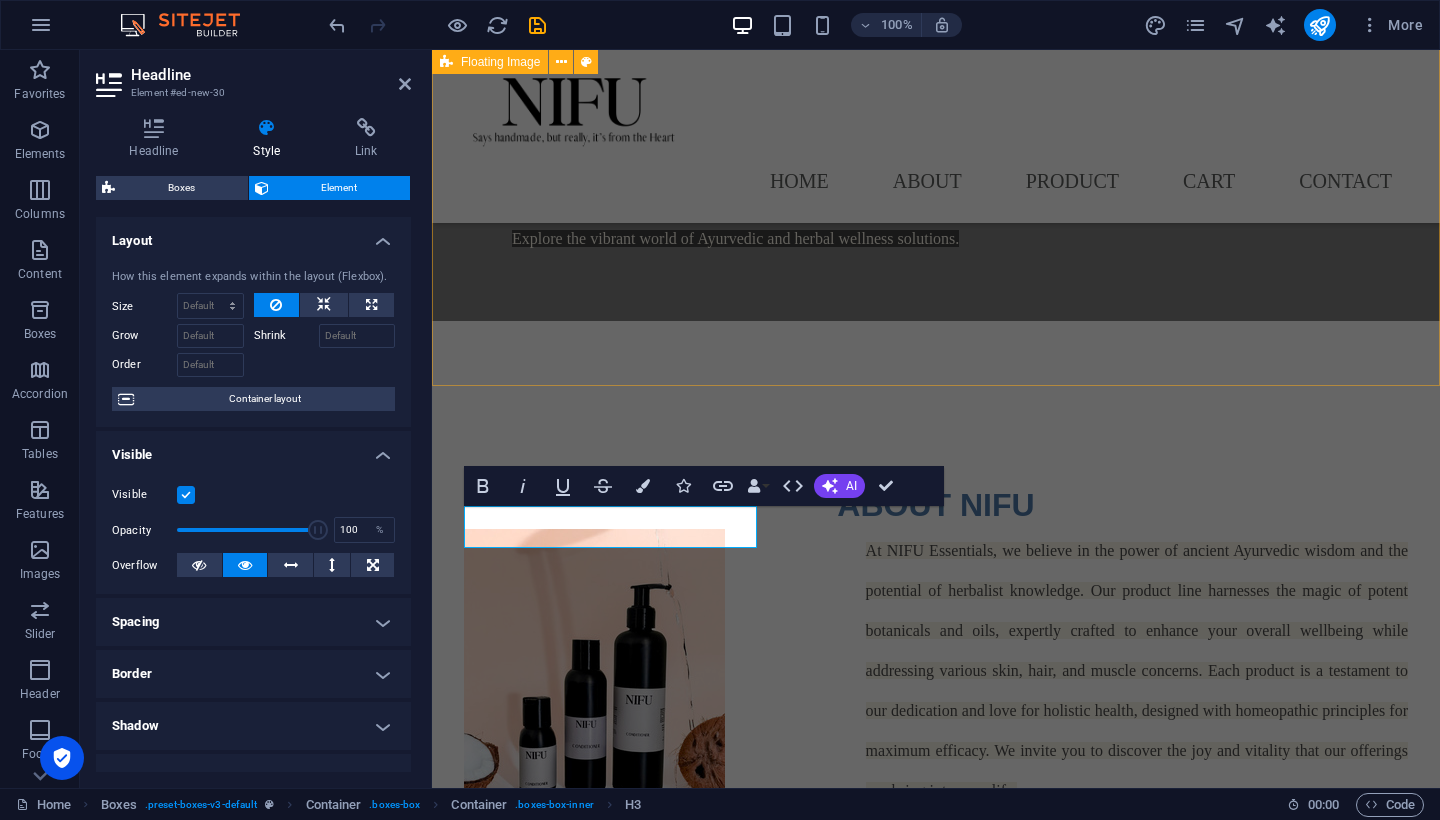 click on "Layout" at bounding box center [253, 235] 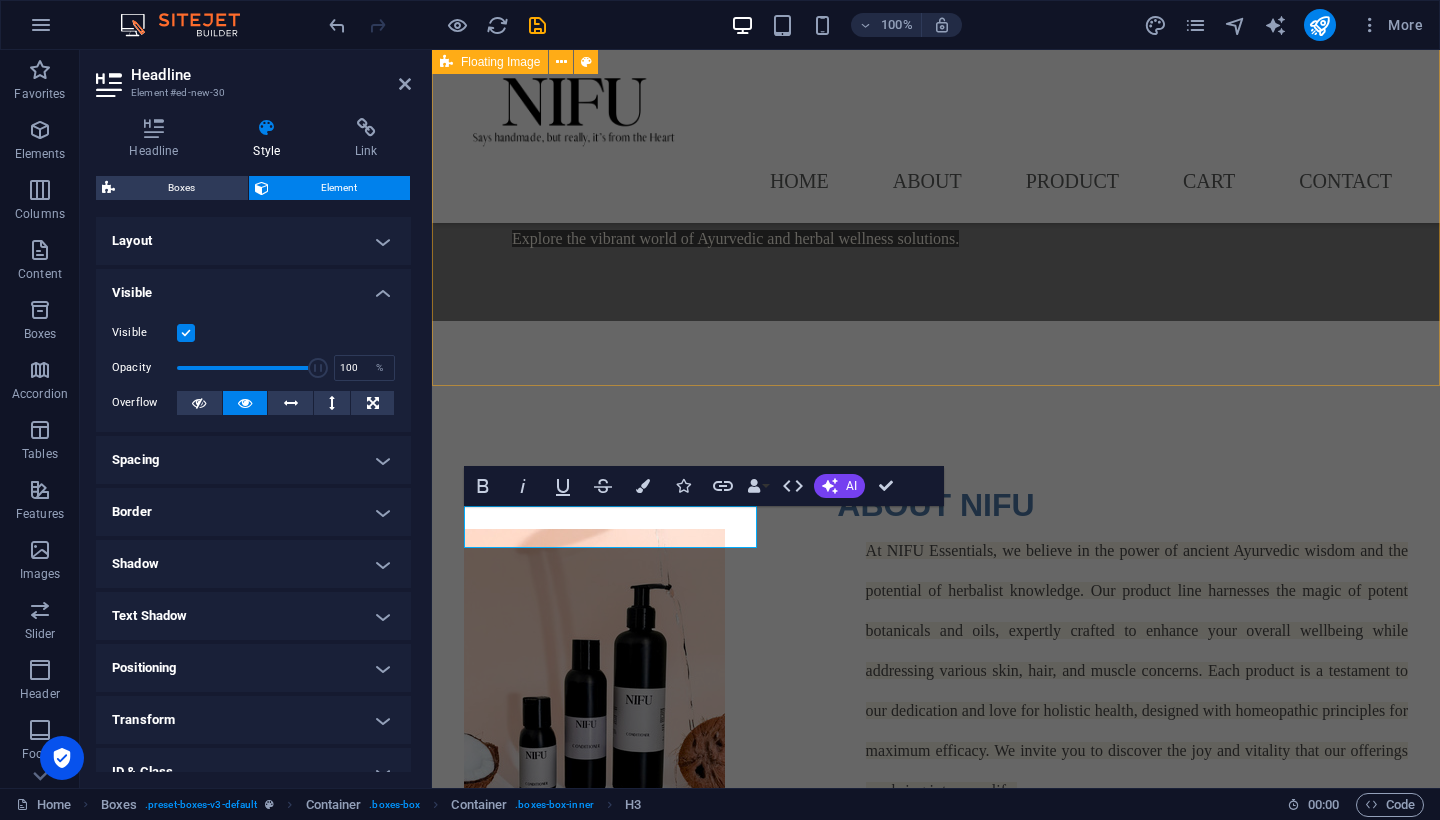 click on "Visible" at bounding box center [253, 287] 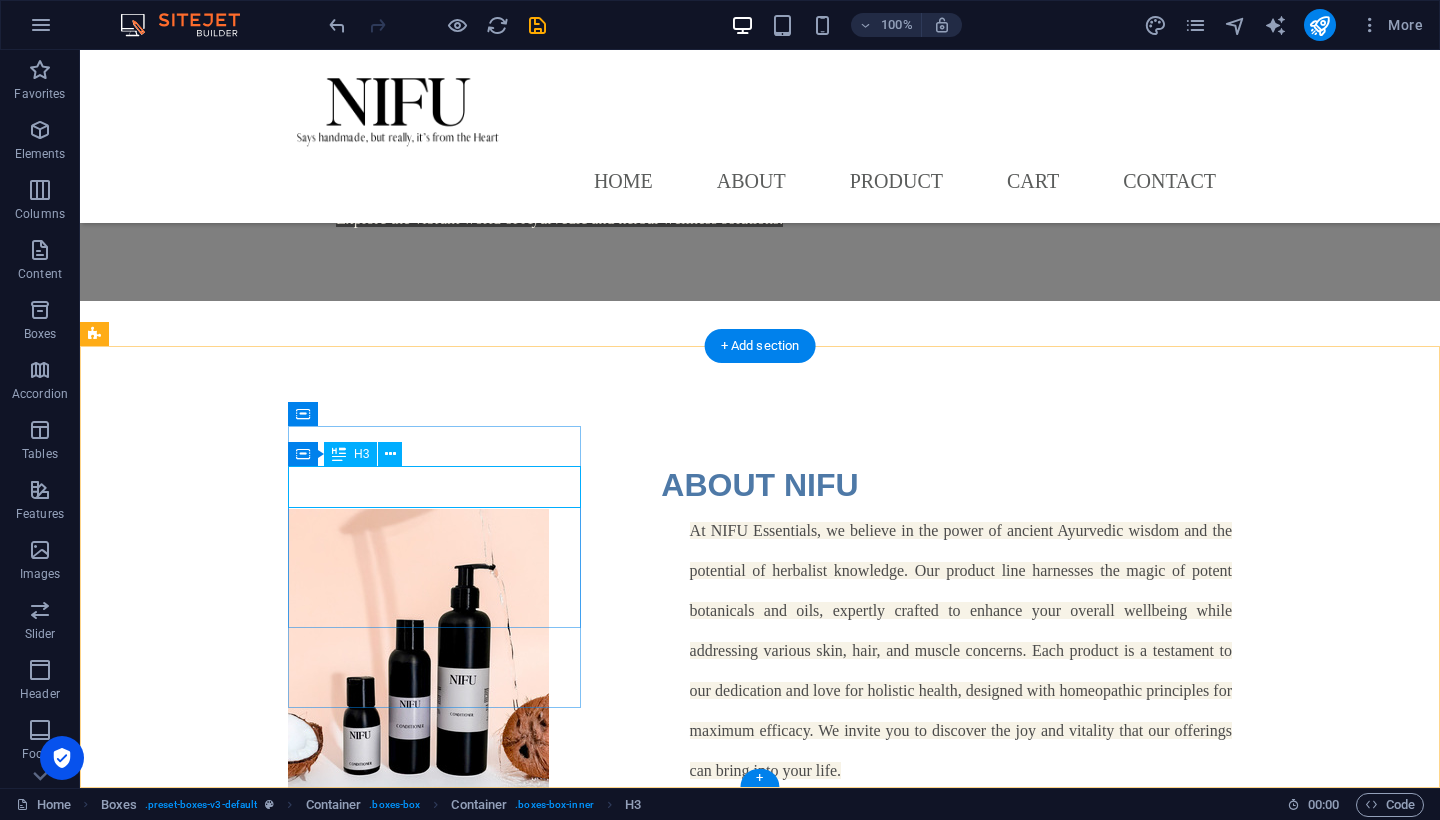 click on "Holistic Wellness" at bounding box center (242, 1010) 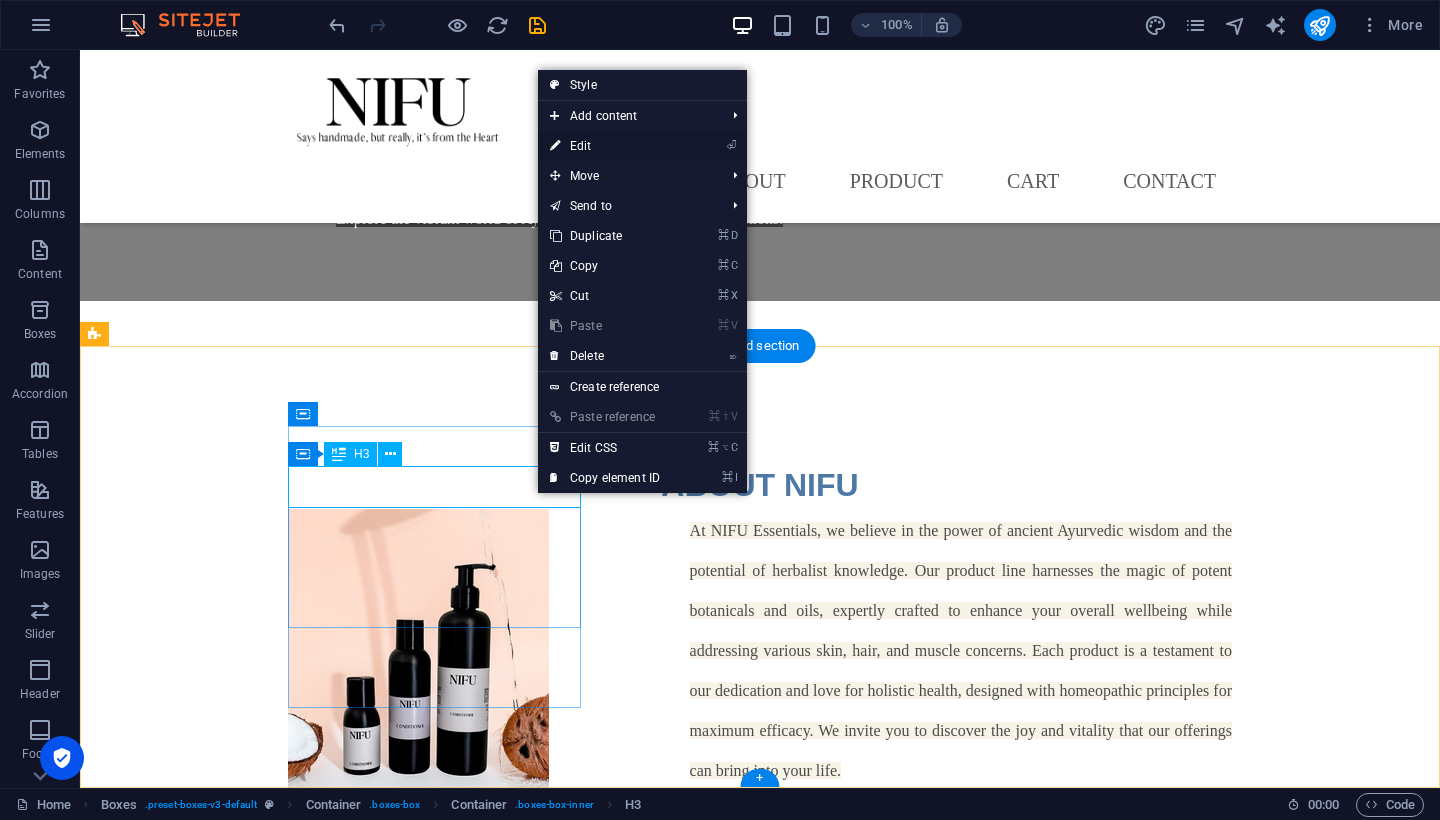click on "⏎  Edit" at bounding box center (605, 146) 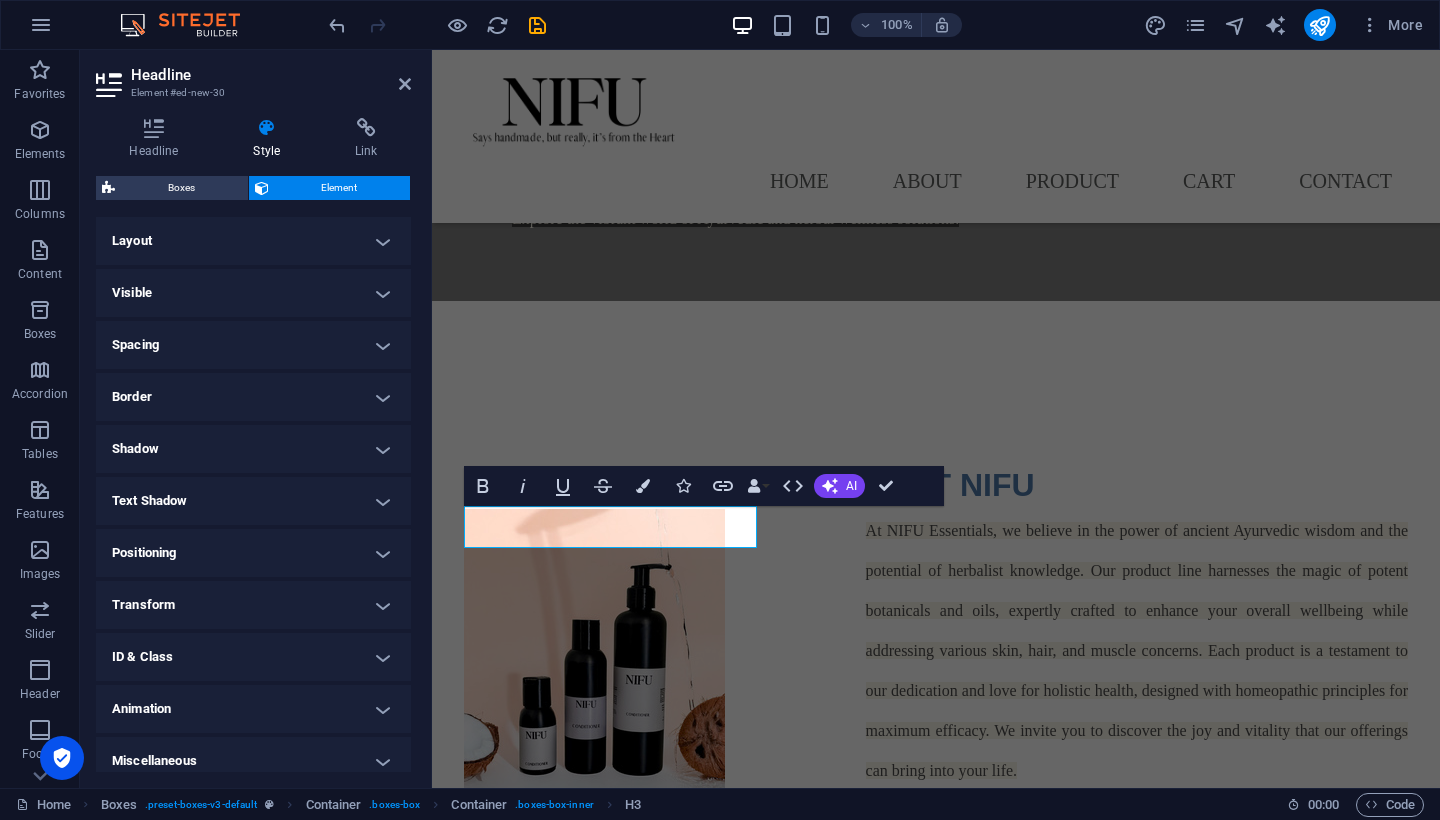 click on "Layout" at bounding box center (253, 241) 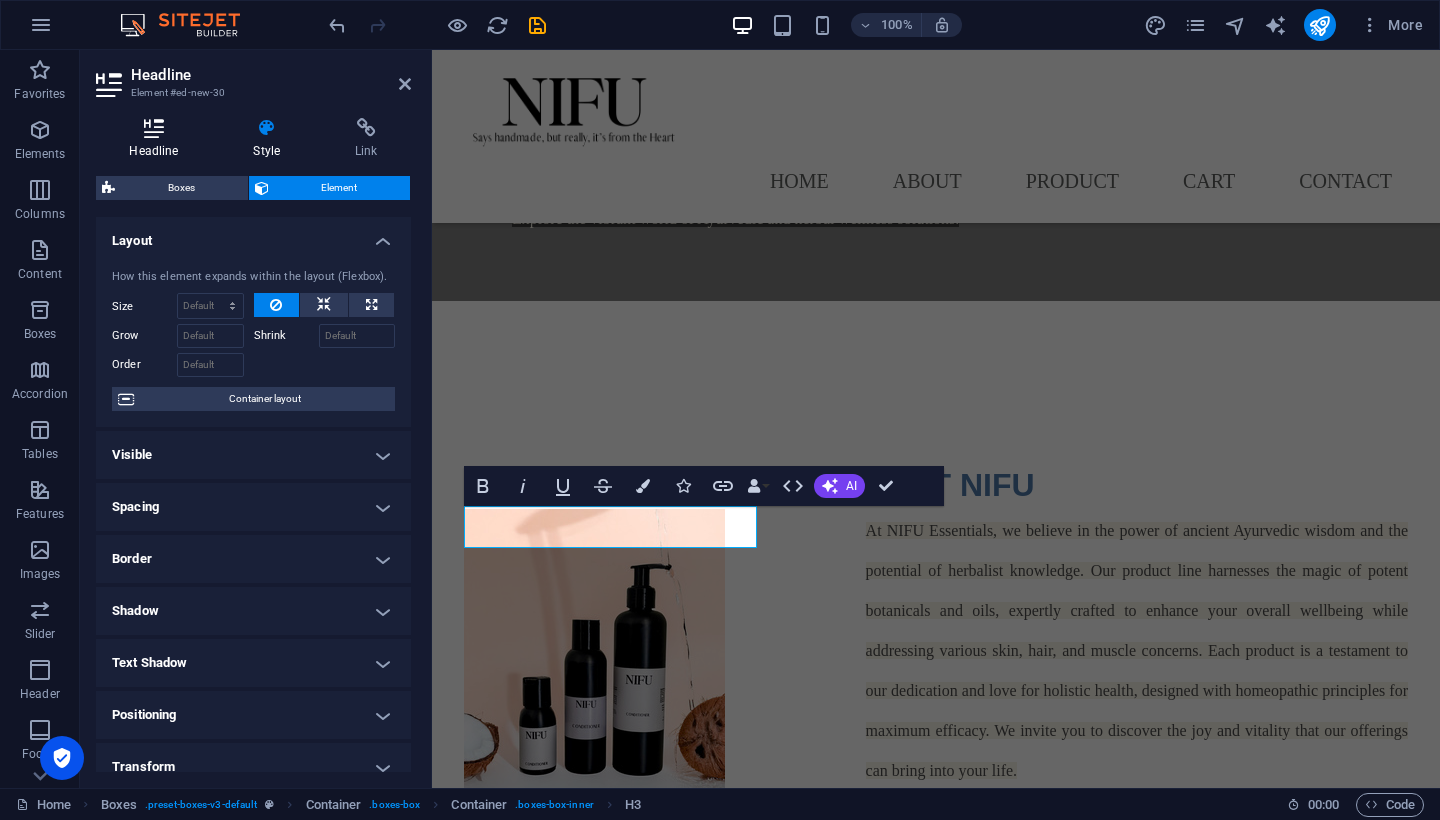 click at bounding box center (154, 128) 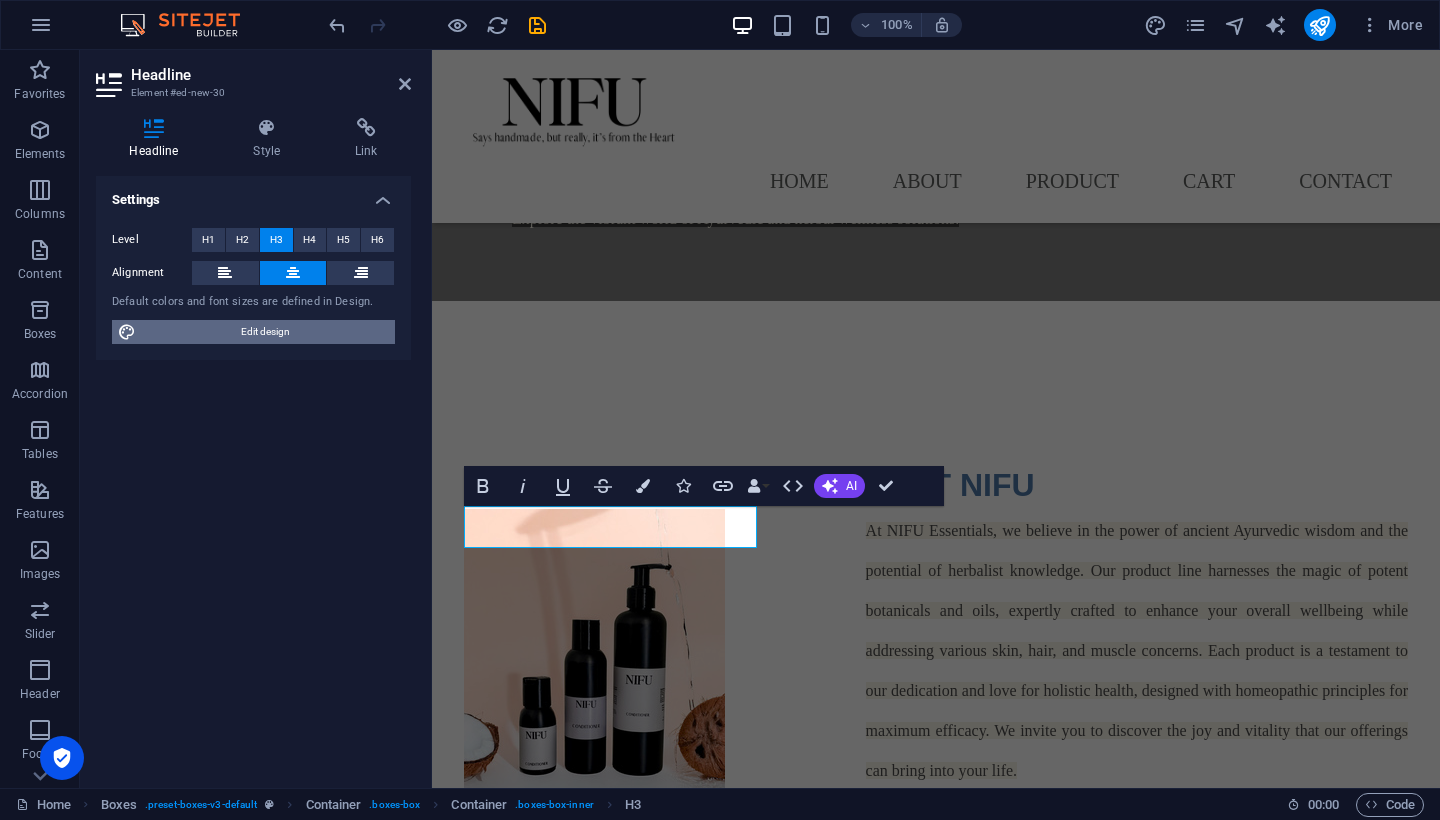 click on "Edit design" at bounding box center [265, 332] 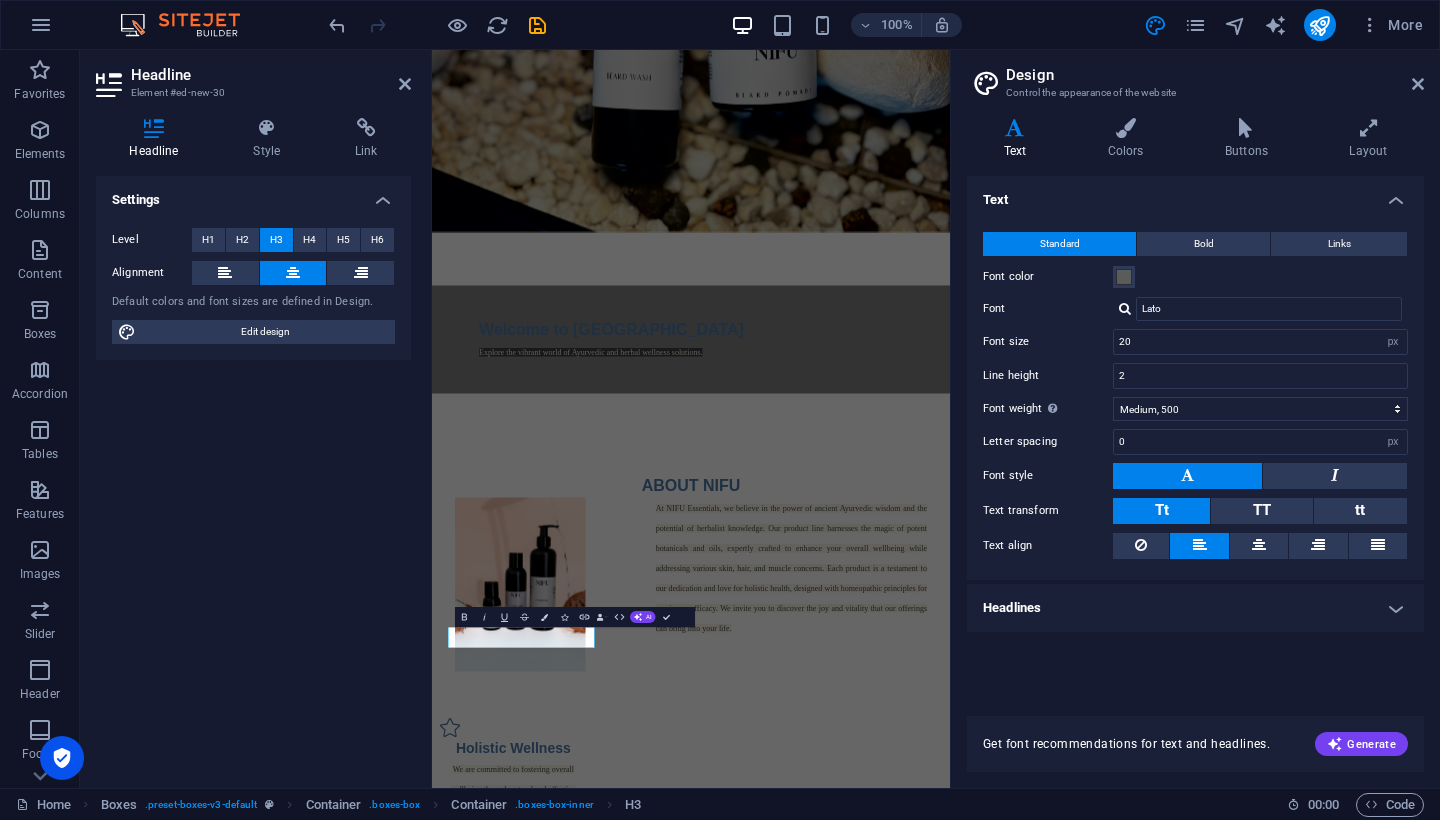 scroll, scrollTop: 30, scrollLeft: 0, axis: vertical 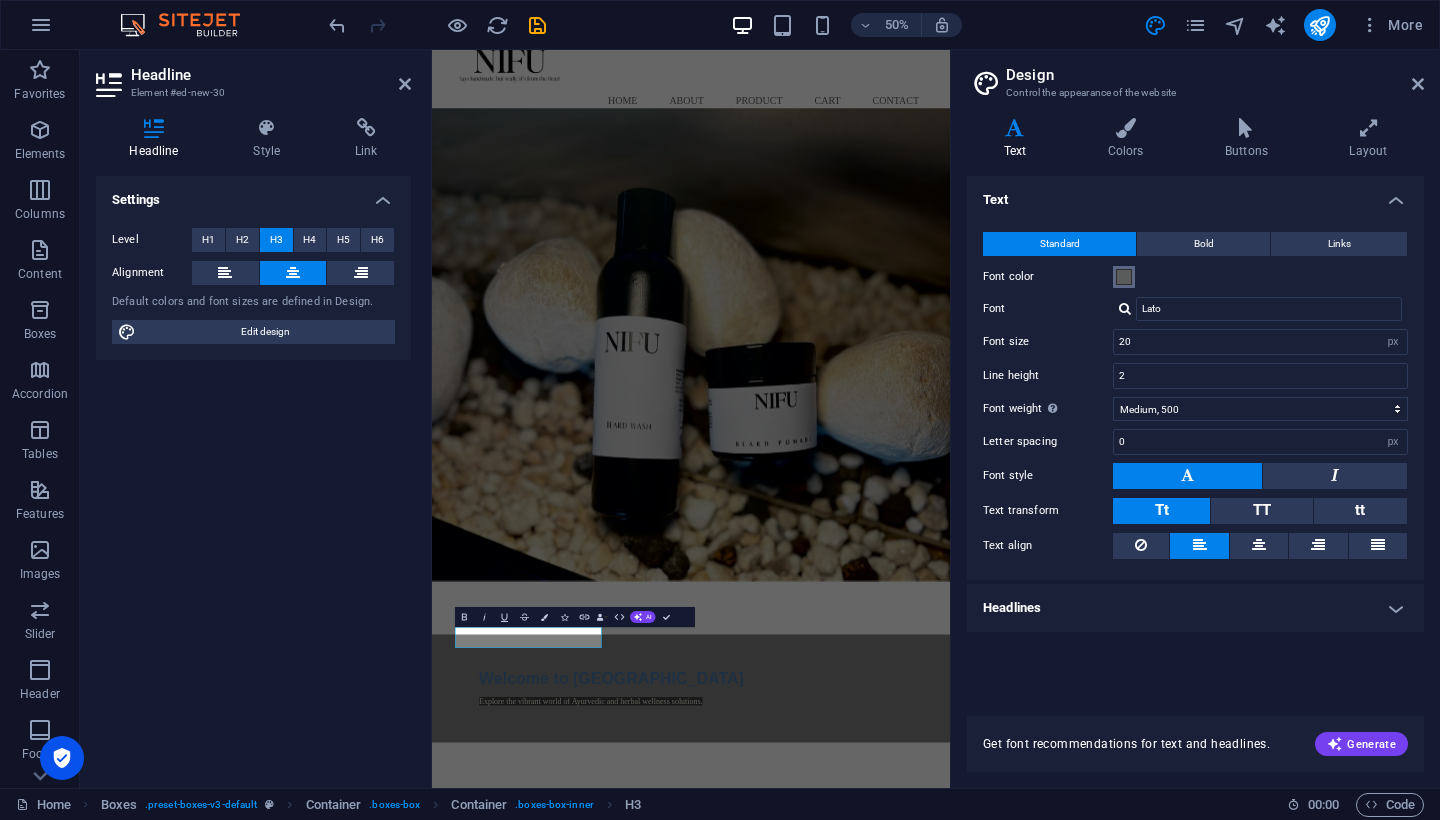click on "Font color" at bounding box center (1124, 277) 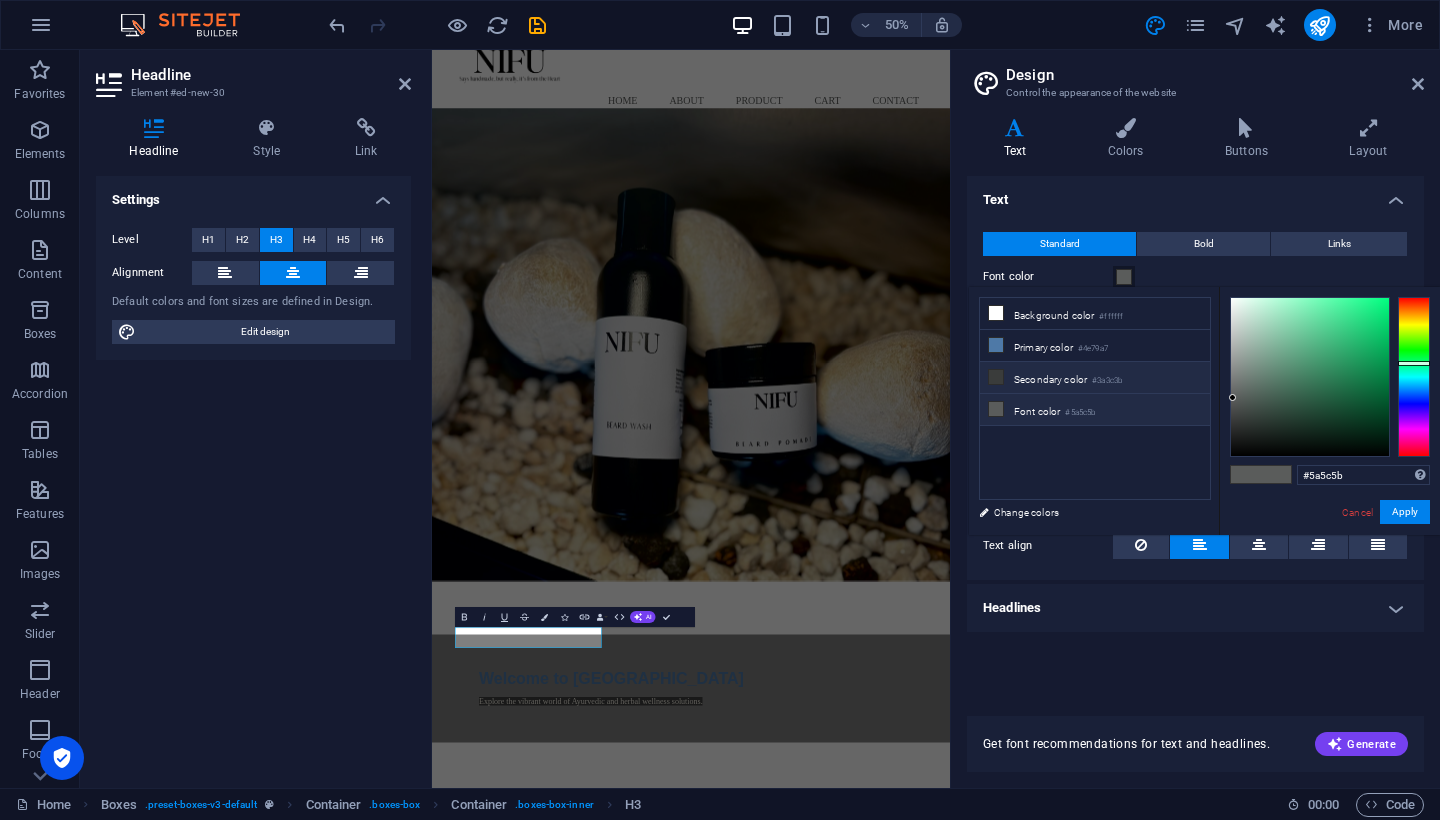click on "Secondary color
#3a3c3b" at bounding box center [1095, 378] 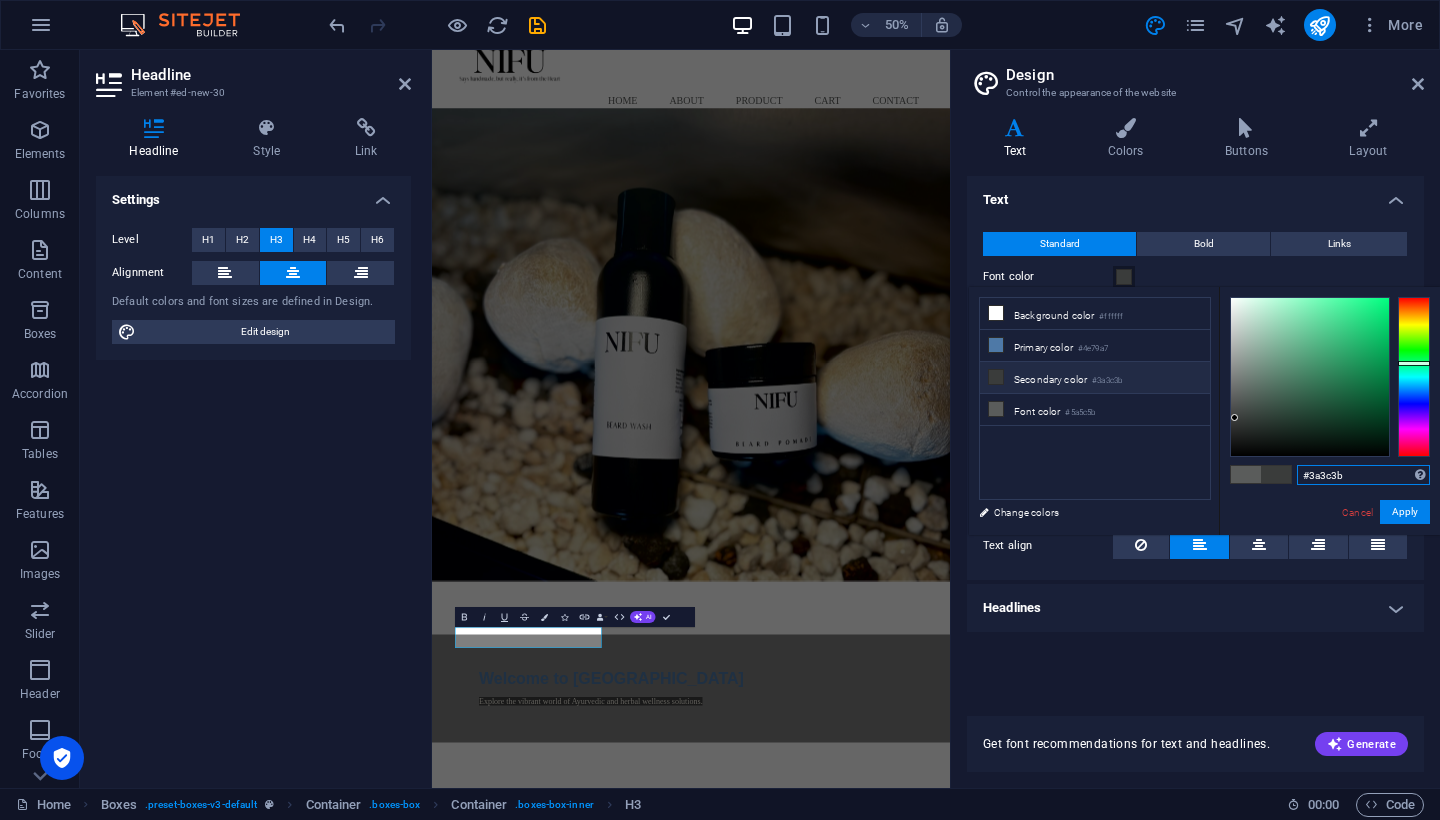 click on "#3a3c3b" at bounding box center [1363, 475] 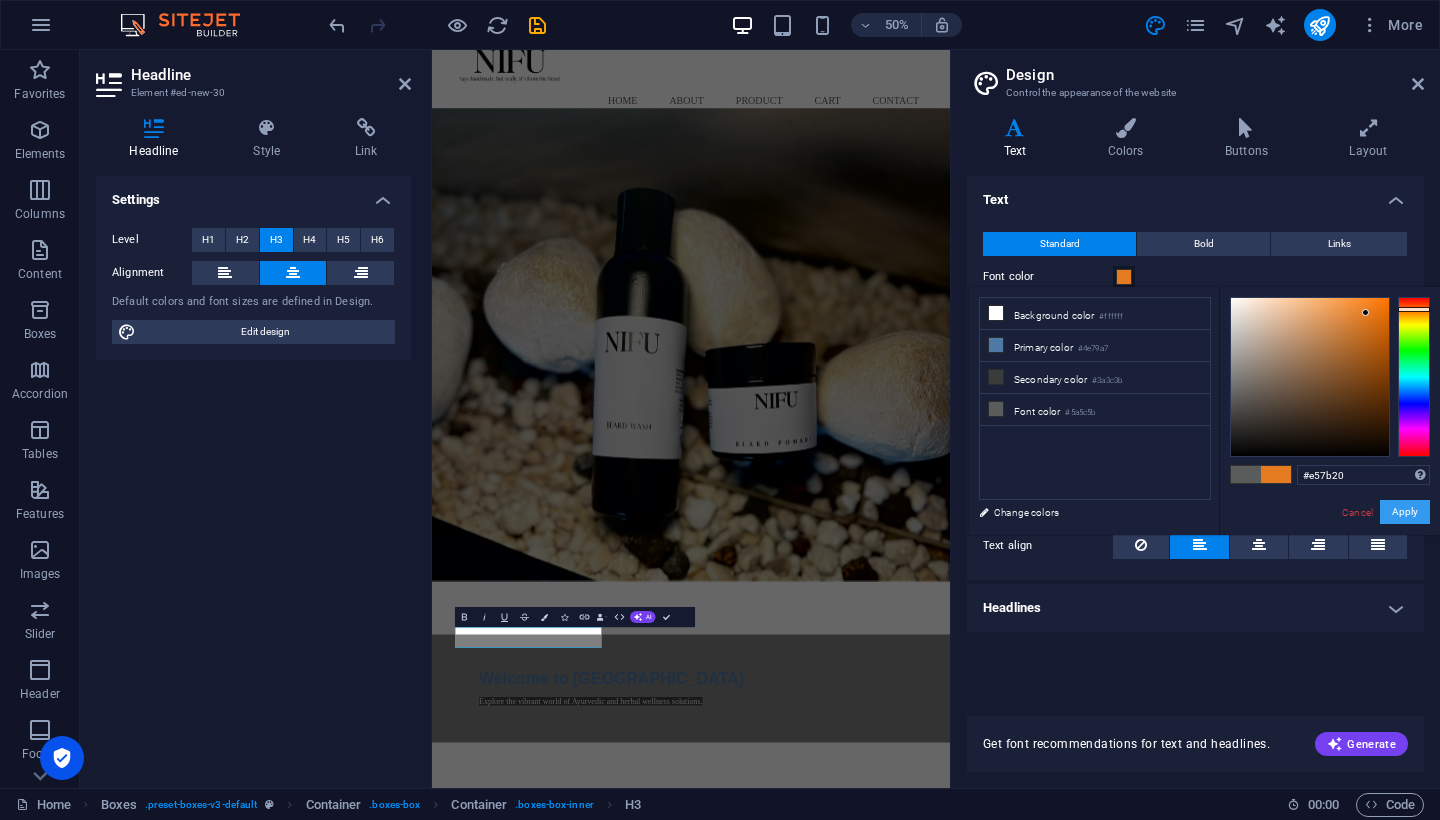 click on "Apply" at bounding box center [1405, 512] 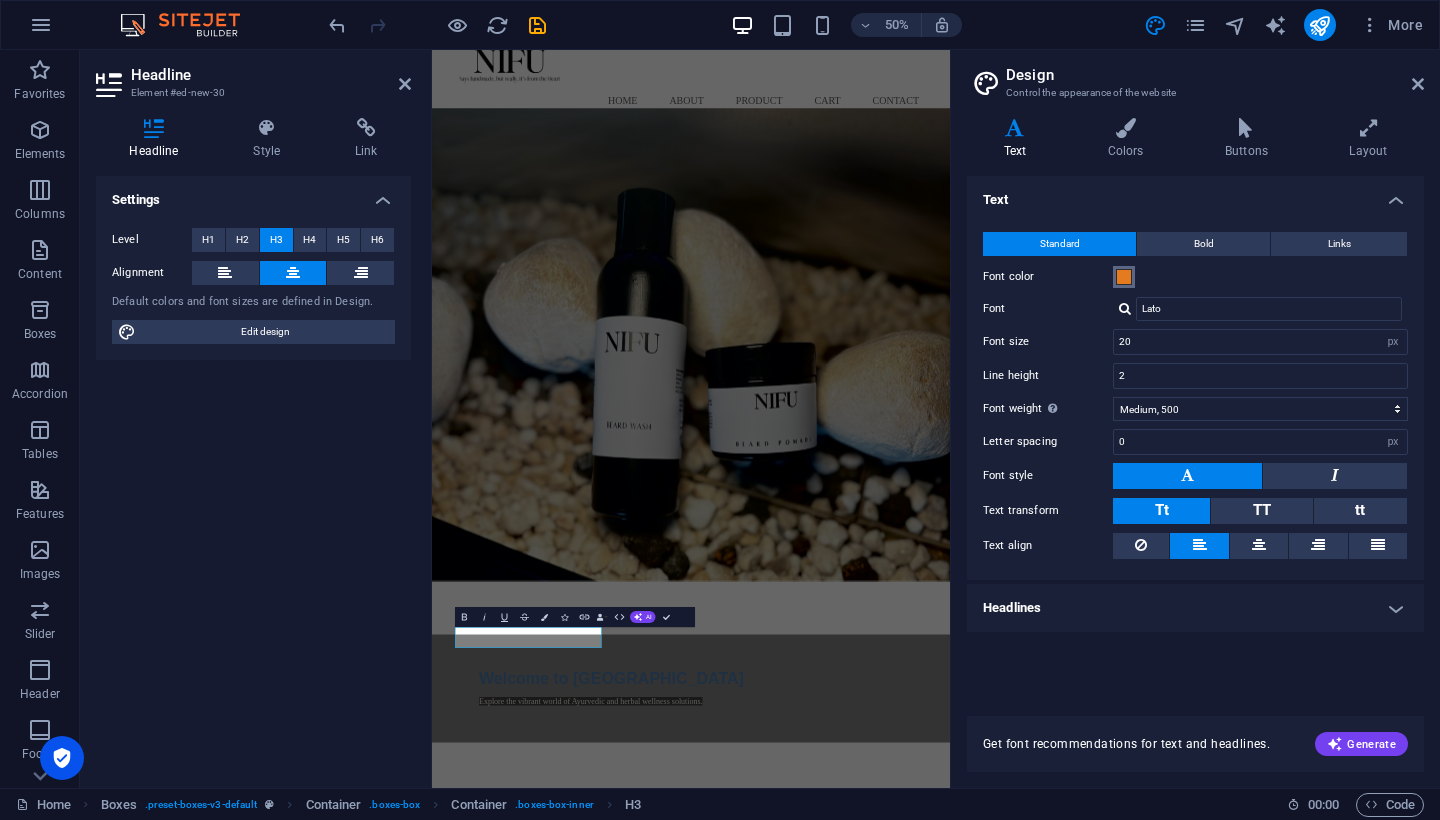 click at bounding box center (1124, 277) 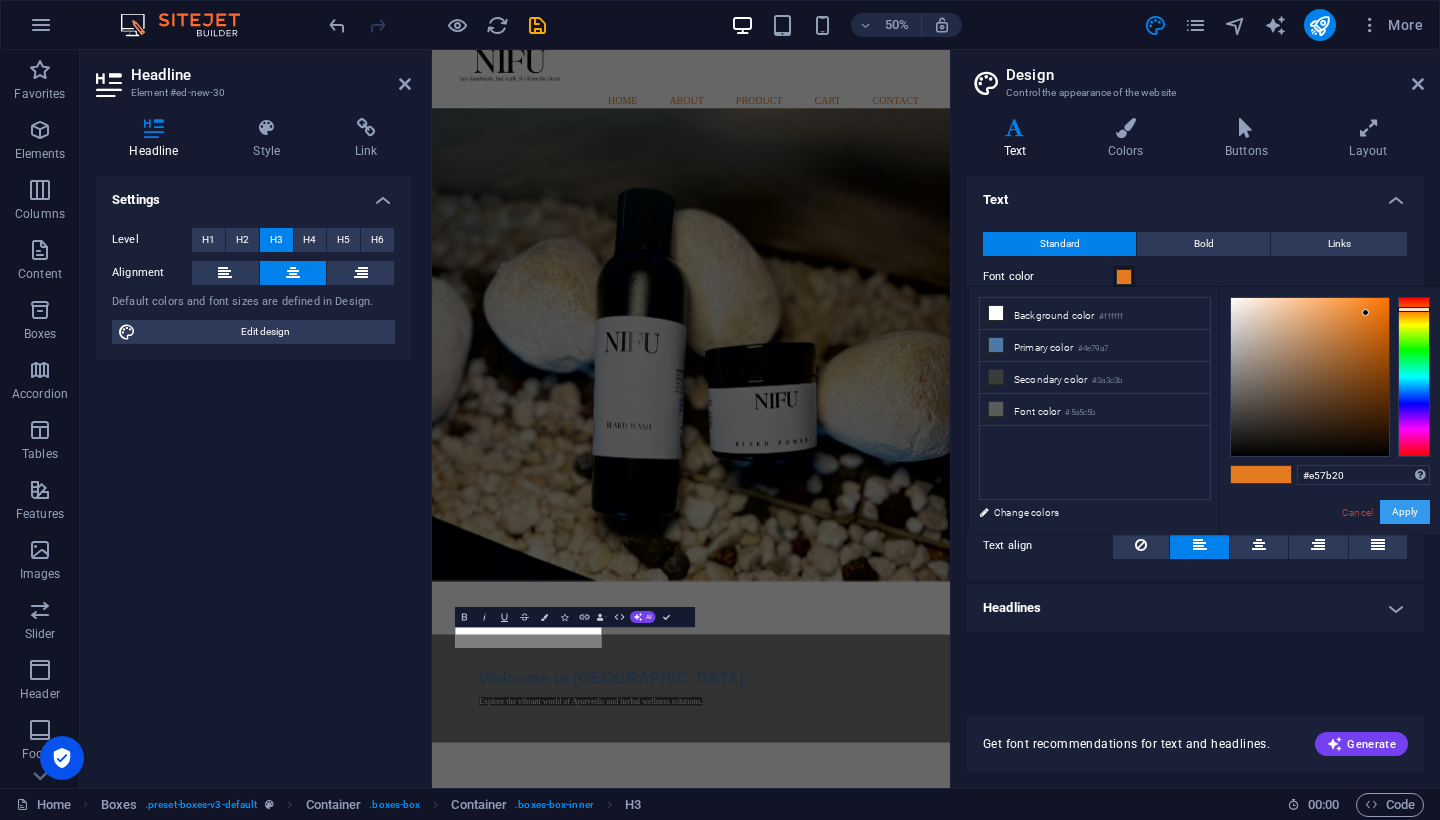 click on "Apply" at bounding box center [1405, 512] 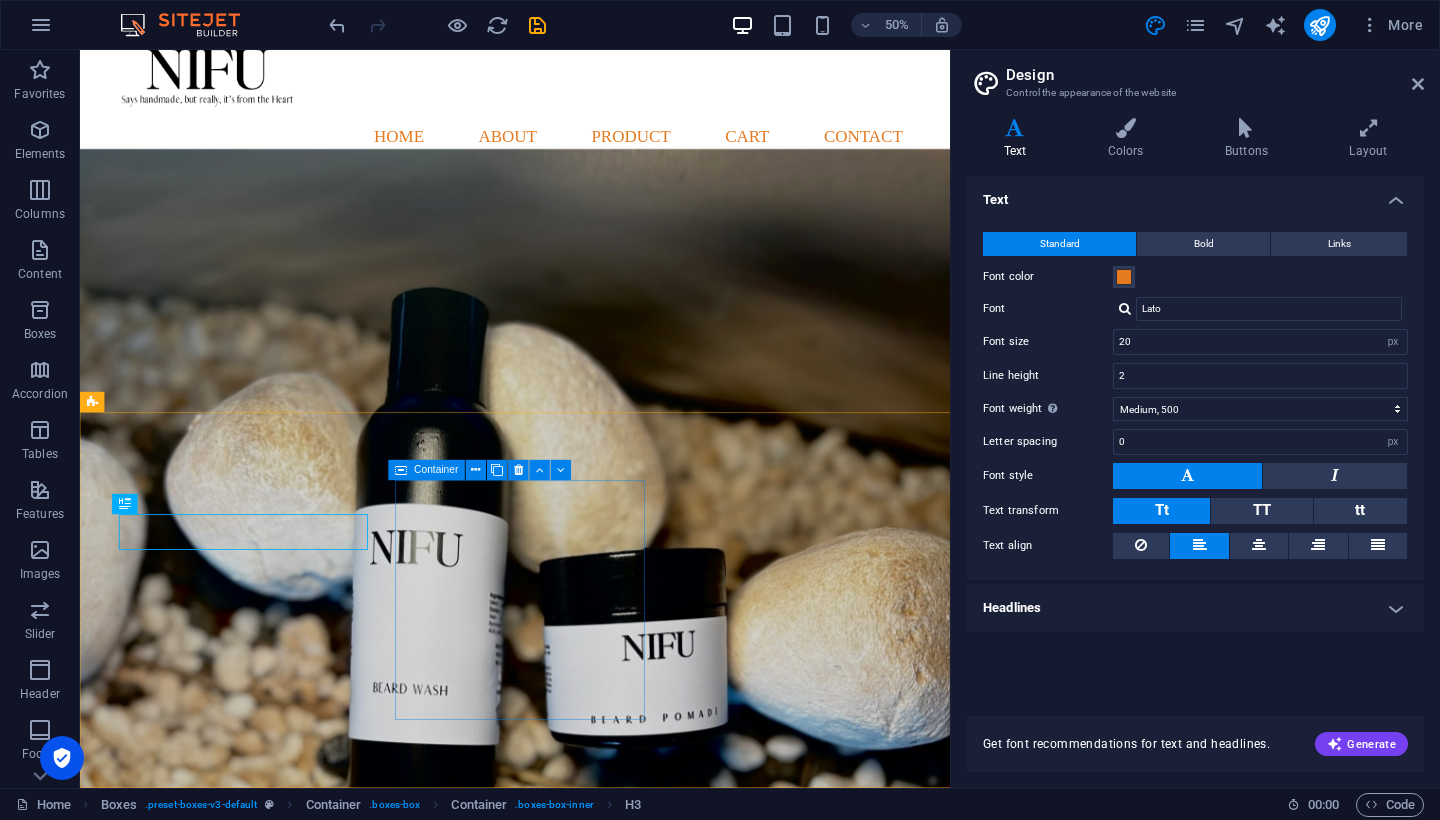 scroll, scrollTop: 638, scrollLeft: 0, axis: vertical 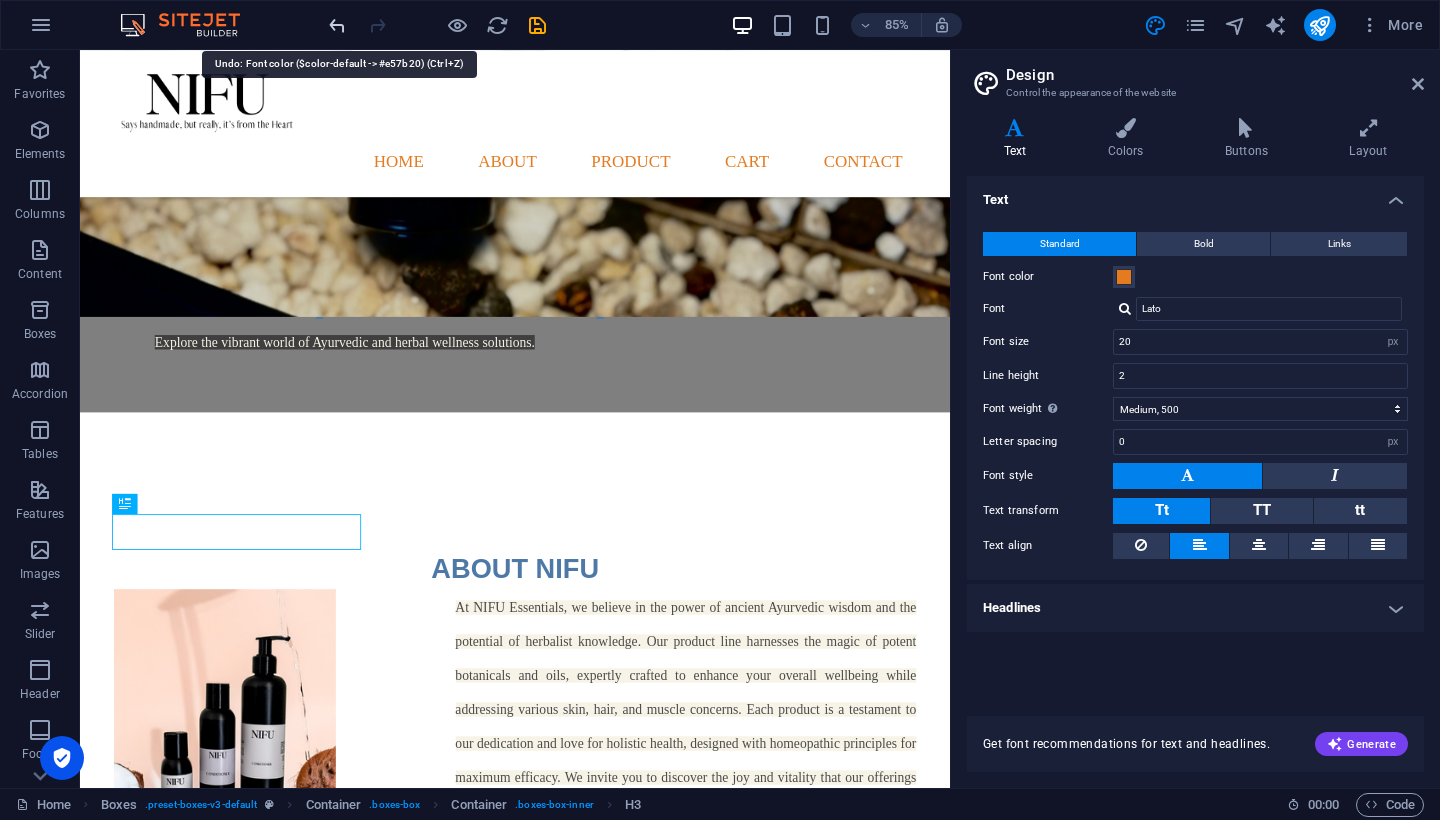 click at bounding box center (337, 25) 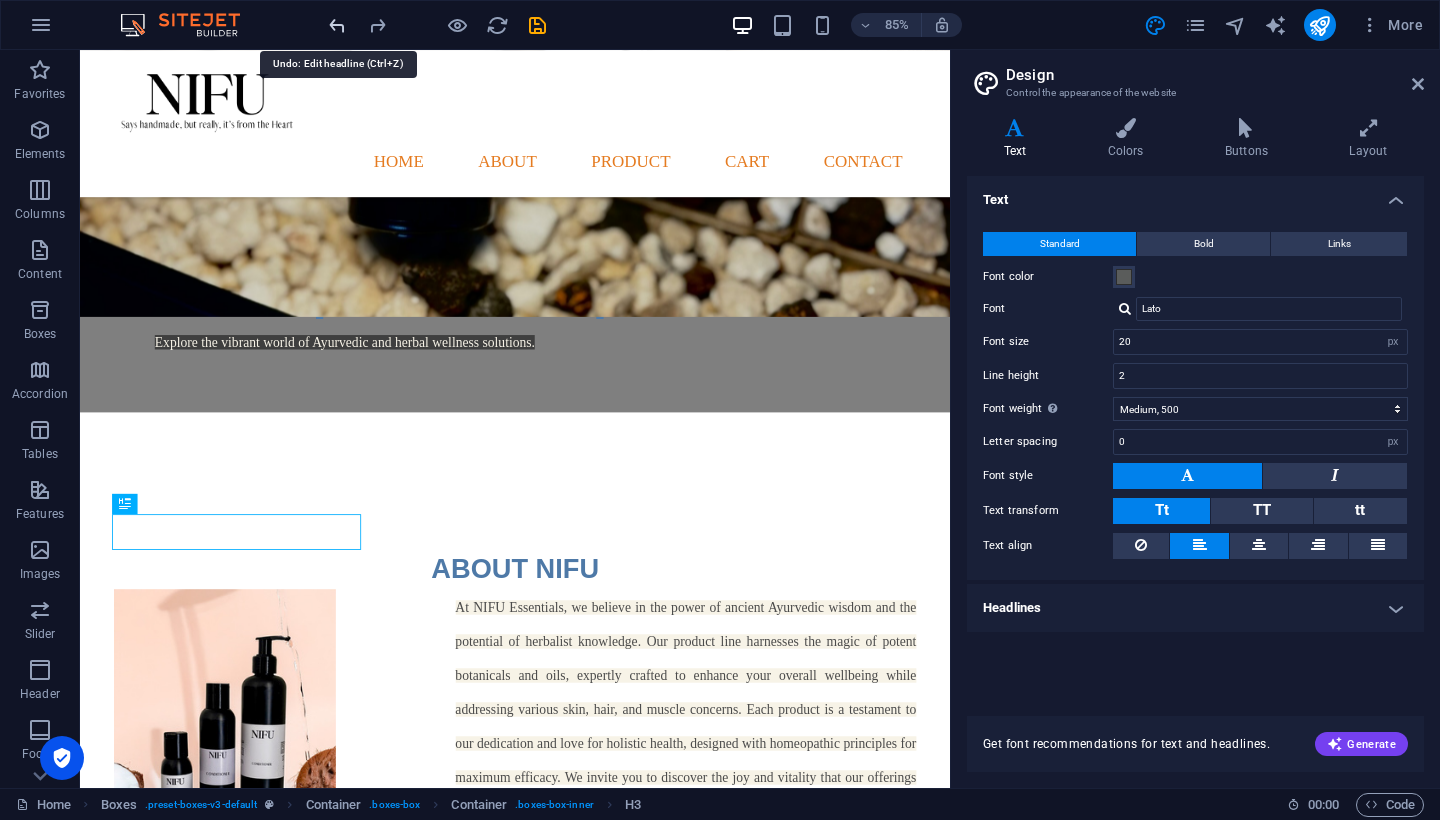 click at bounding box center [337, 25] 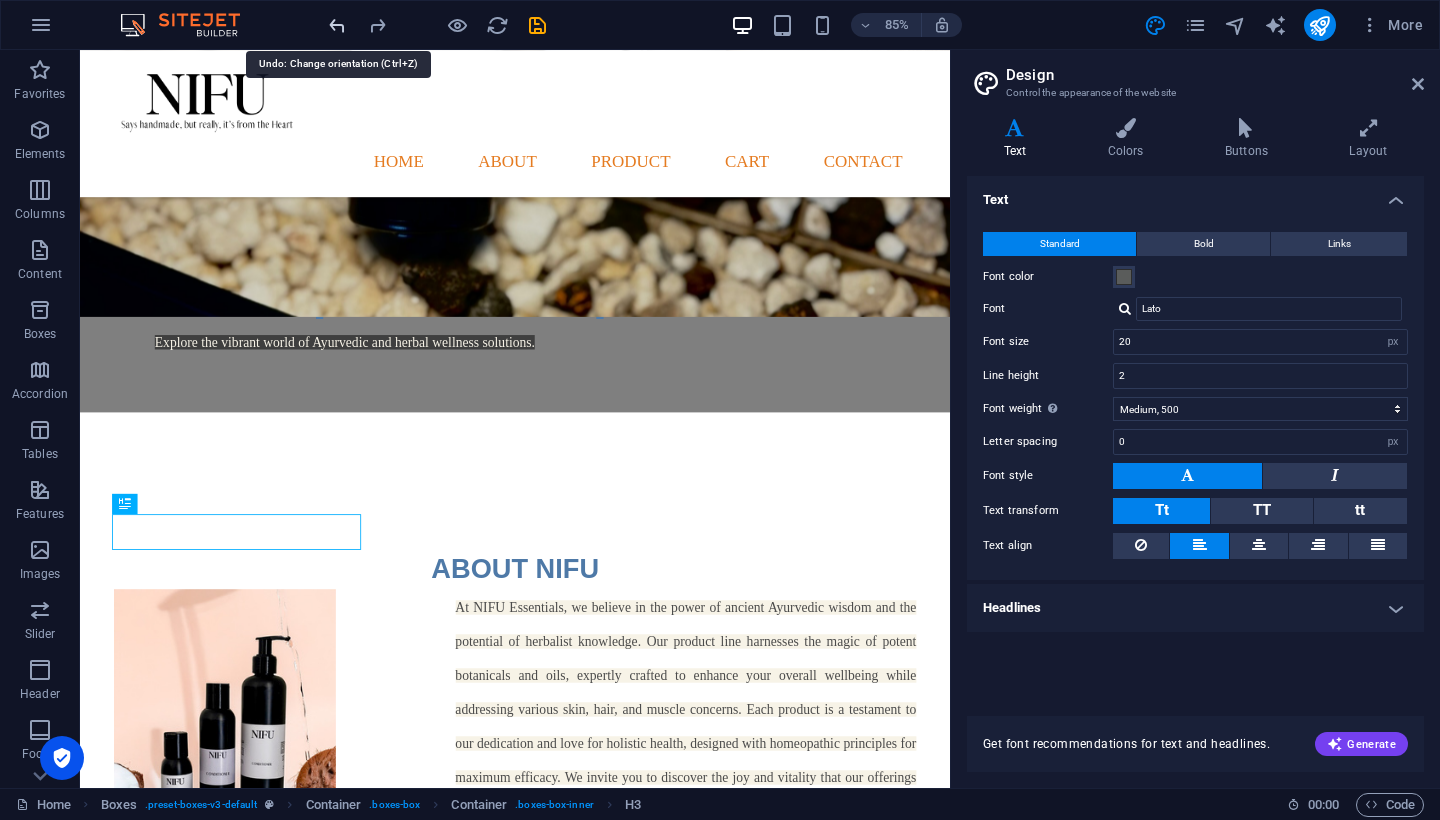 click at bounding box center (337, 25) 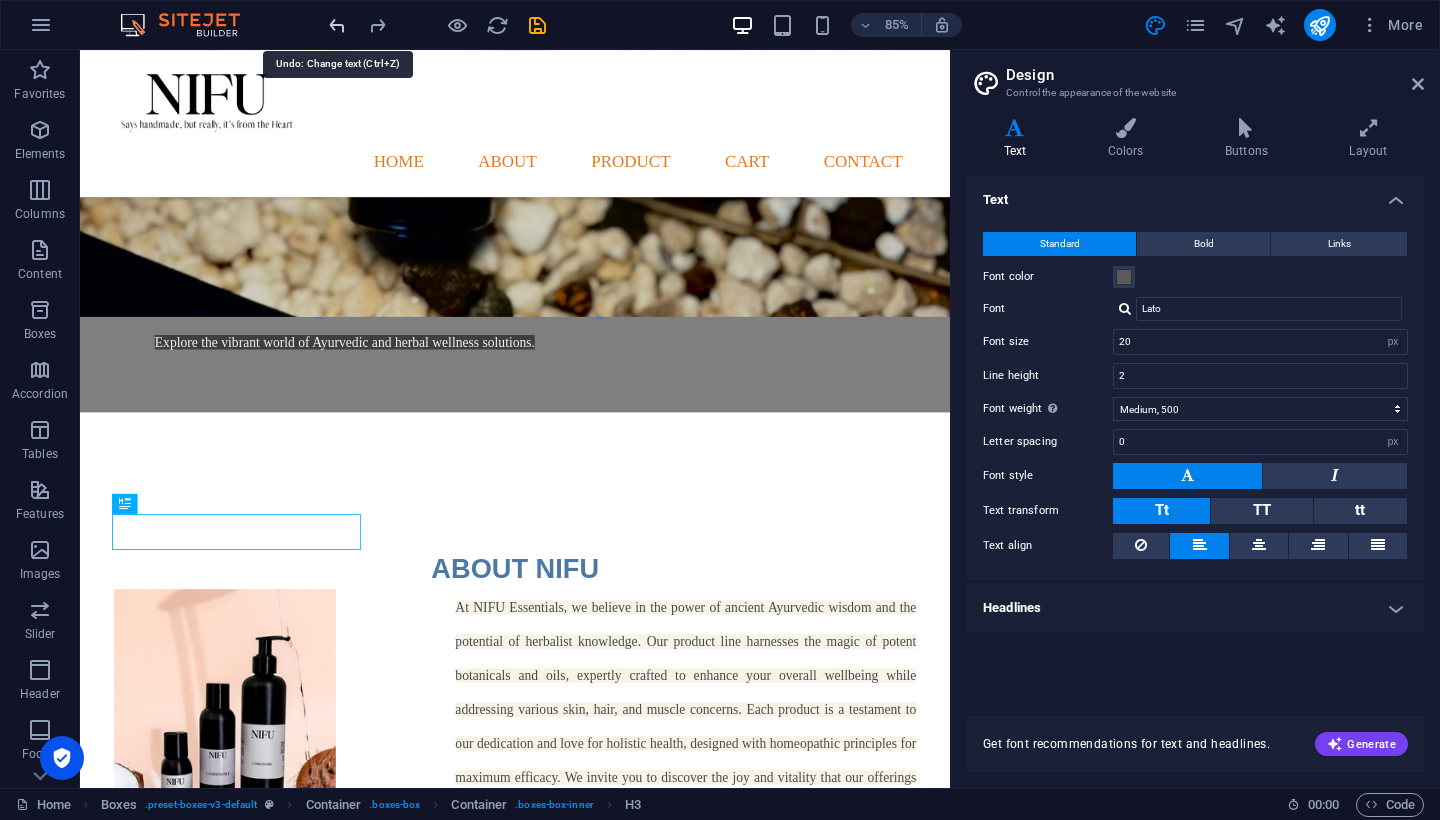 click at bounding box center [337, 25] 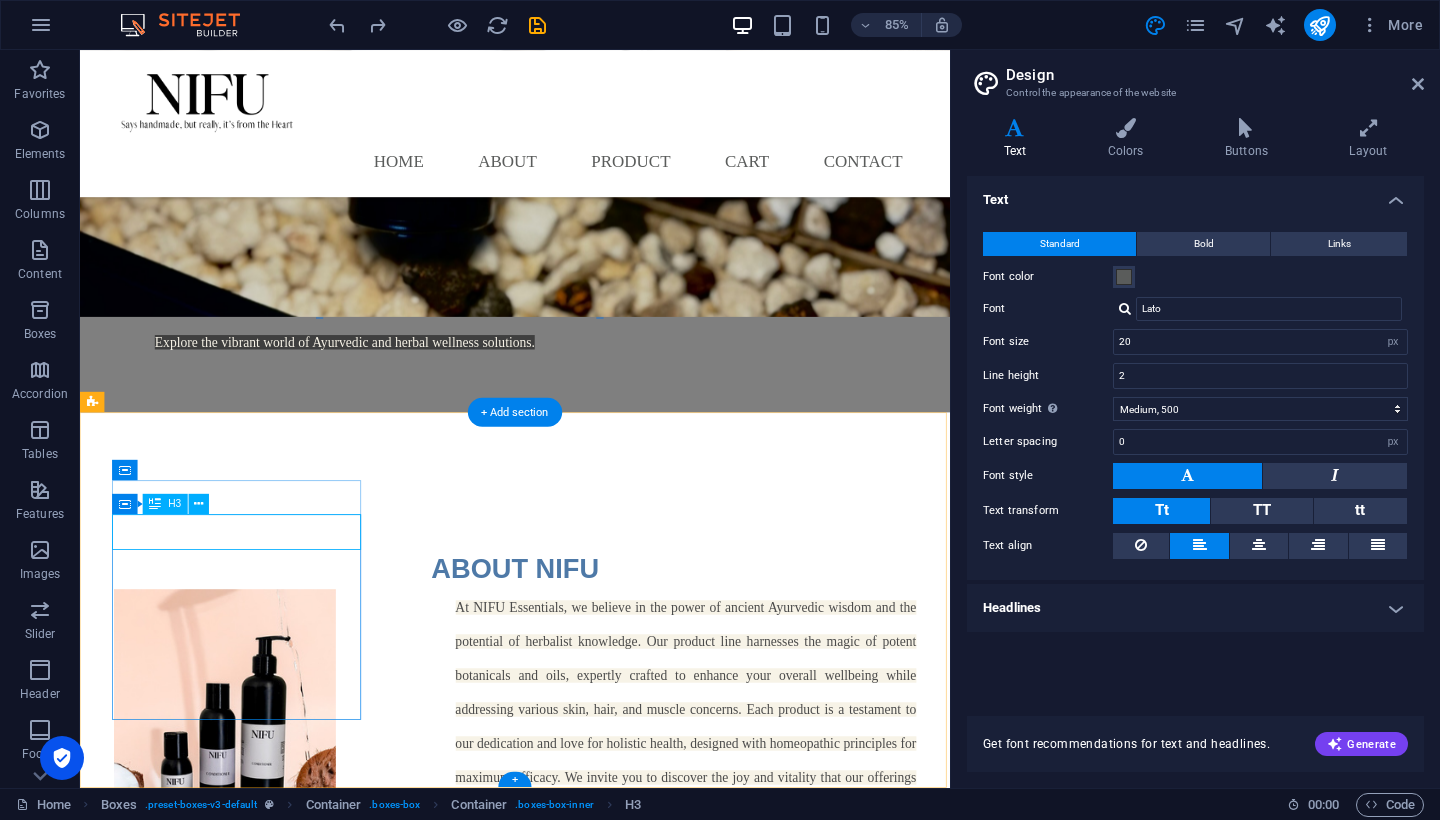 click on "Headline" at bounding box center [242, 1185] 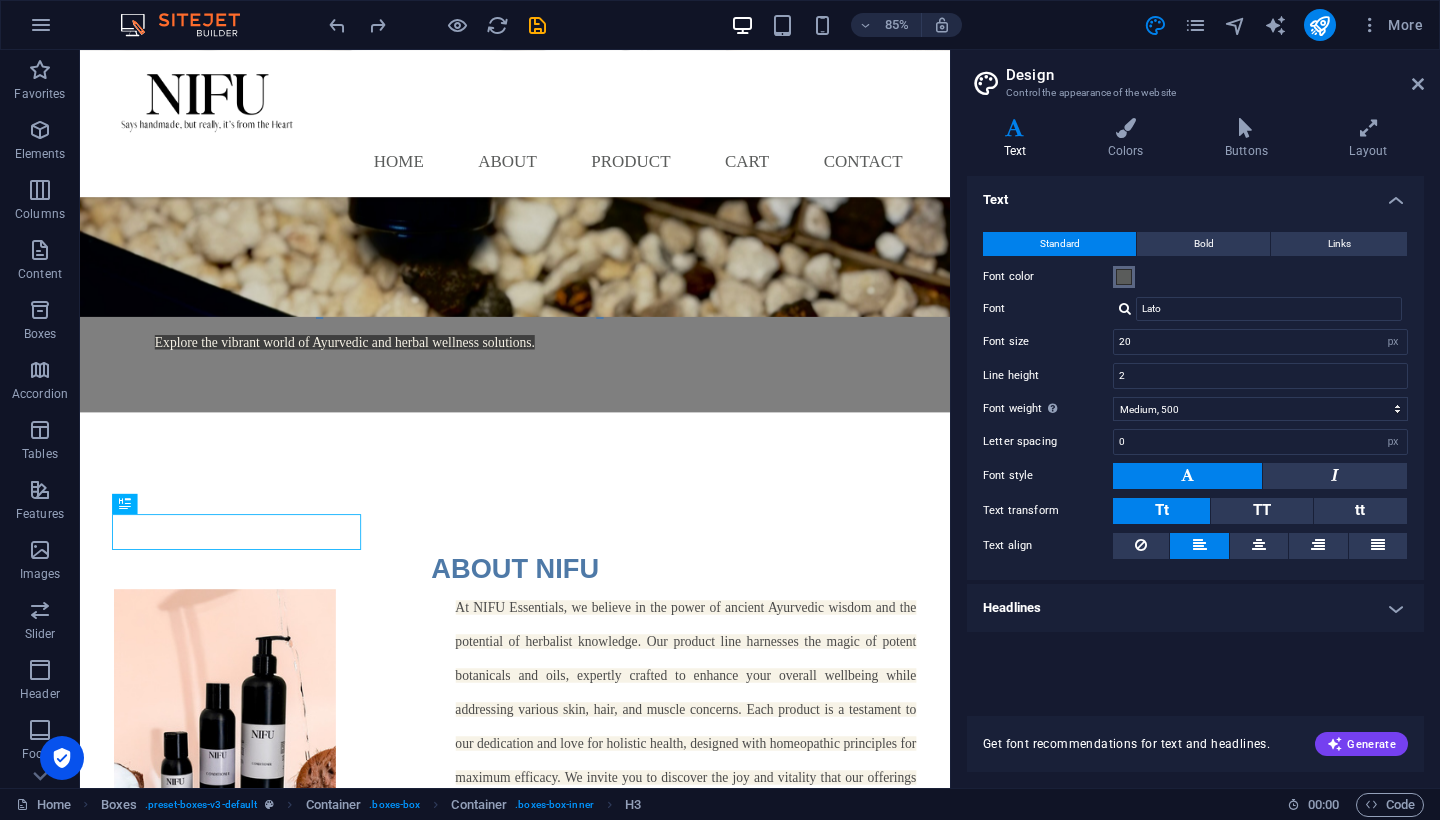 click at bounding box center [1124, 277] 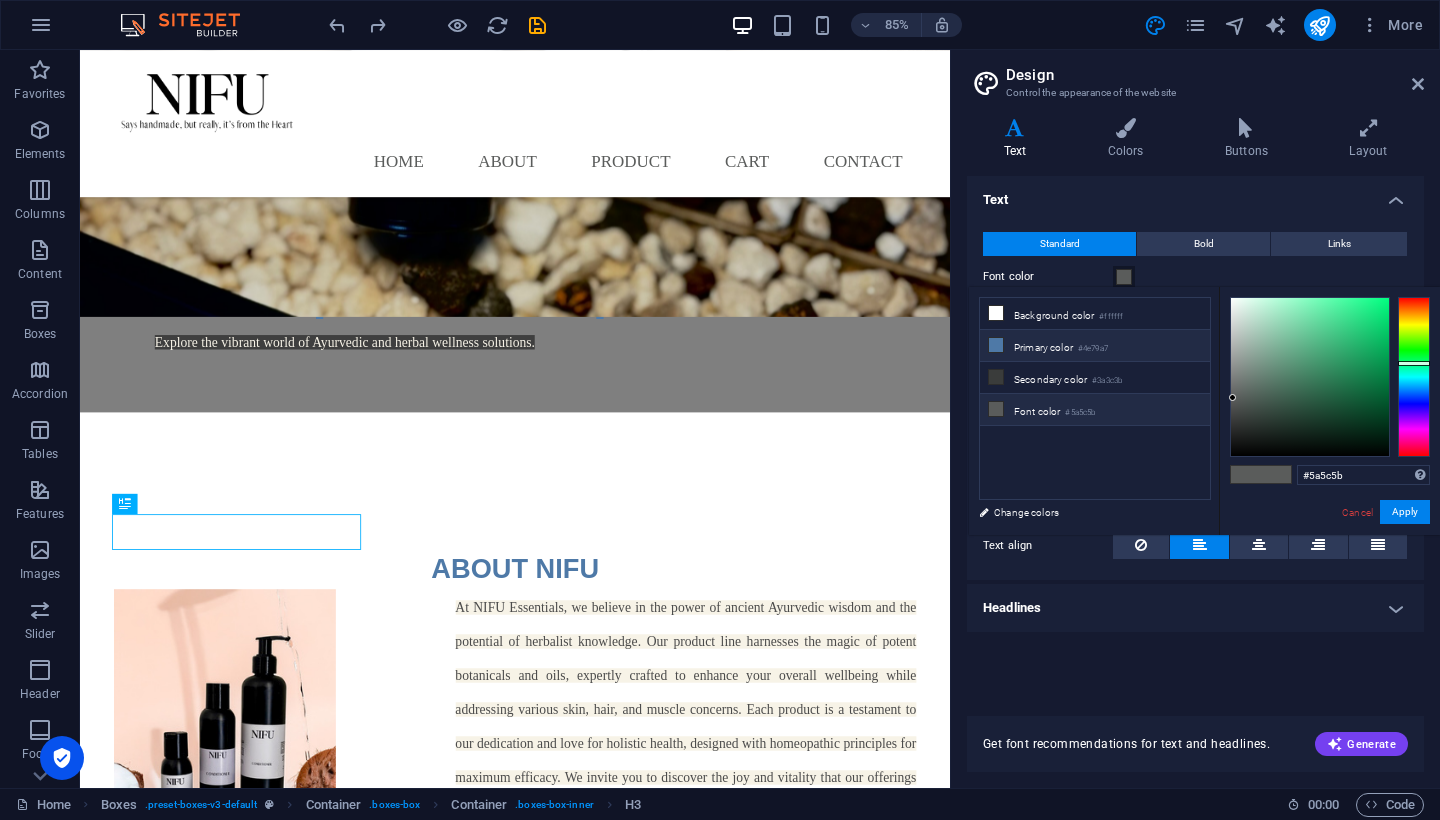 click on "Primary color
#4e79a7" at bounding box center (1095, 346) 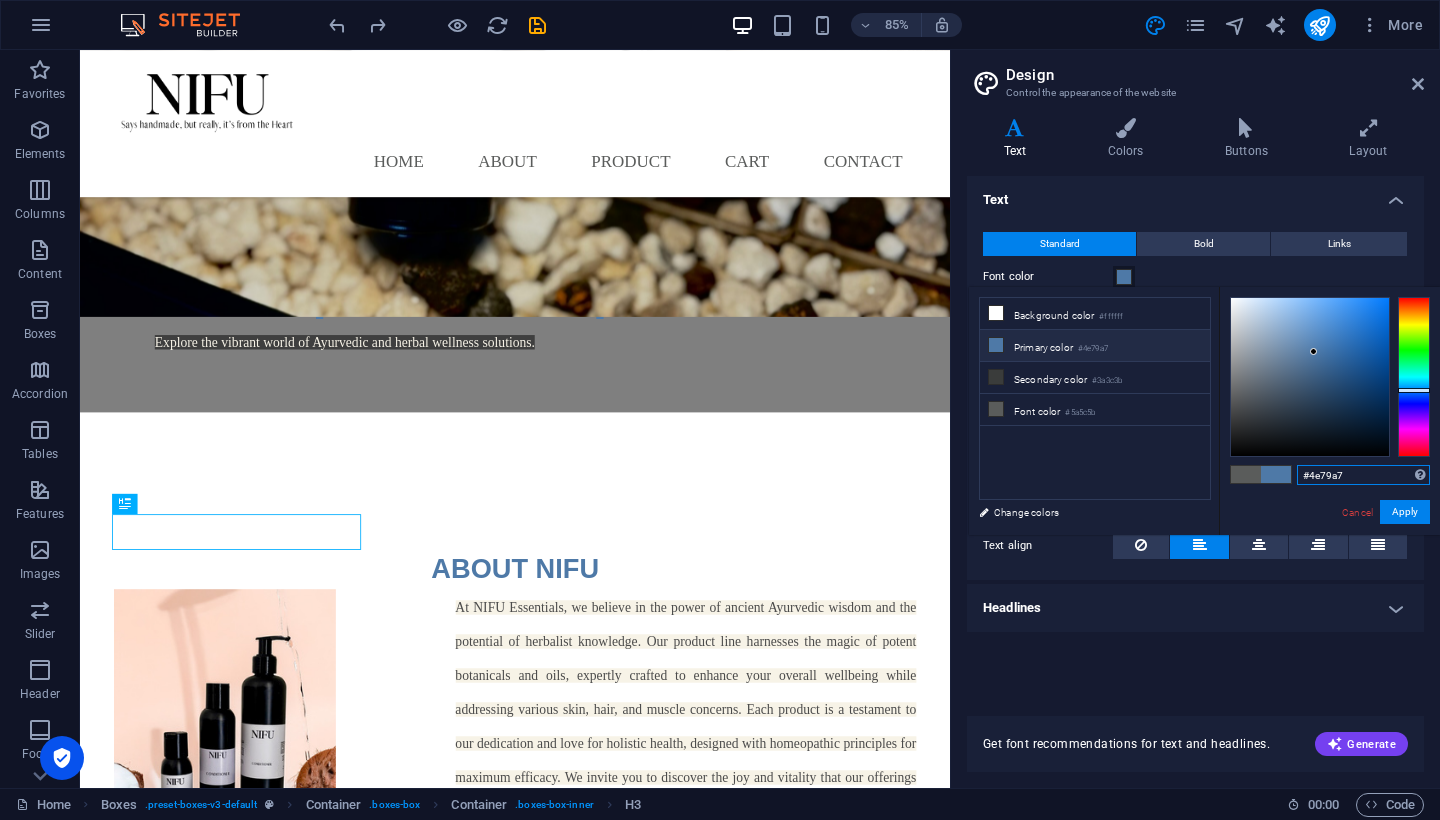 drag, startPoint x: 1357, startPoint y: 476, endPoint x: 1195, endPoint y: 463, distance: 162.52077 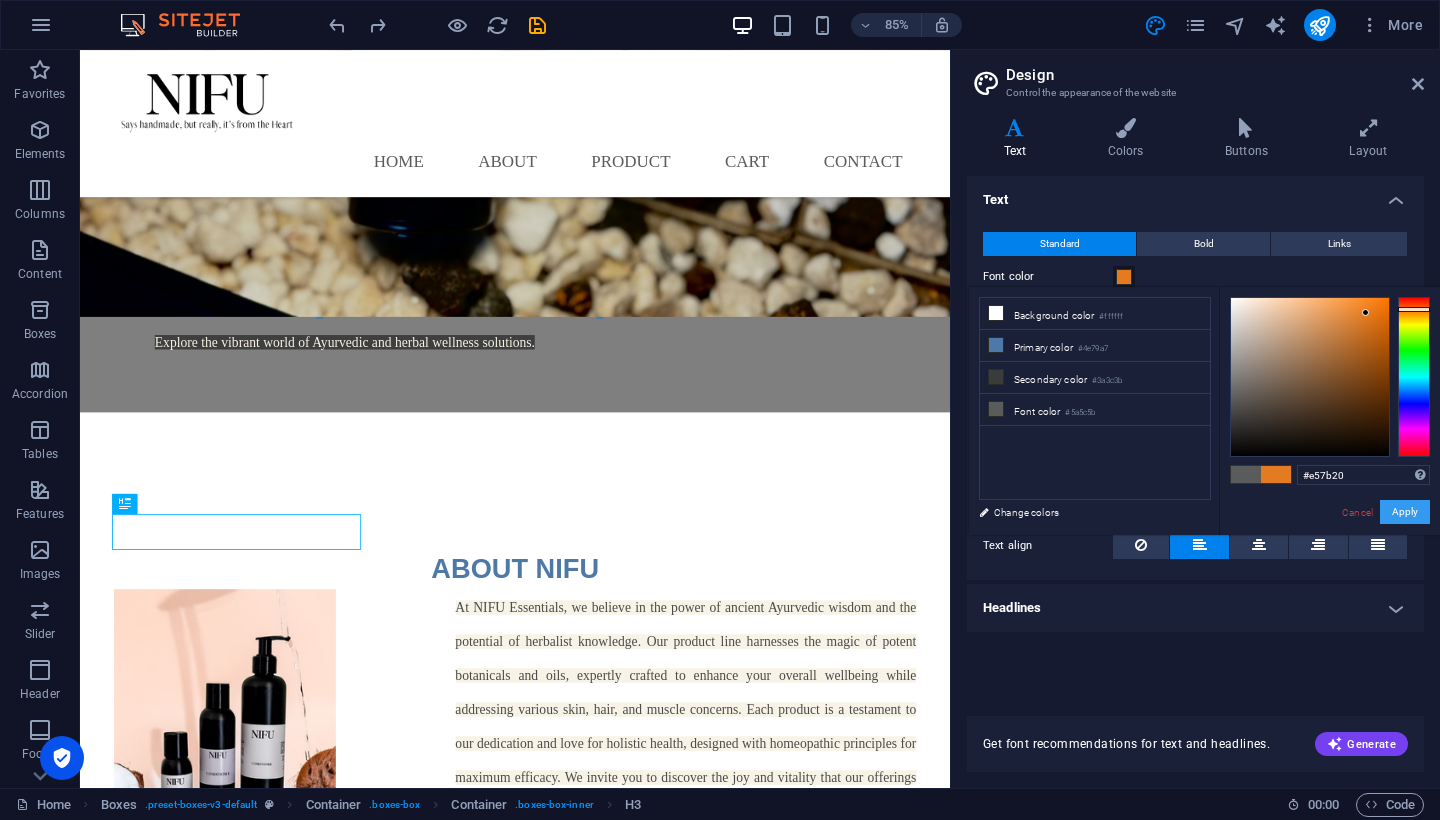 click on "Apply" at bounding box center [1405, 512] 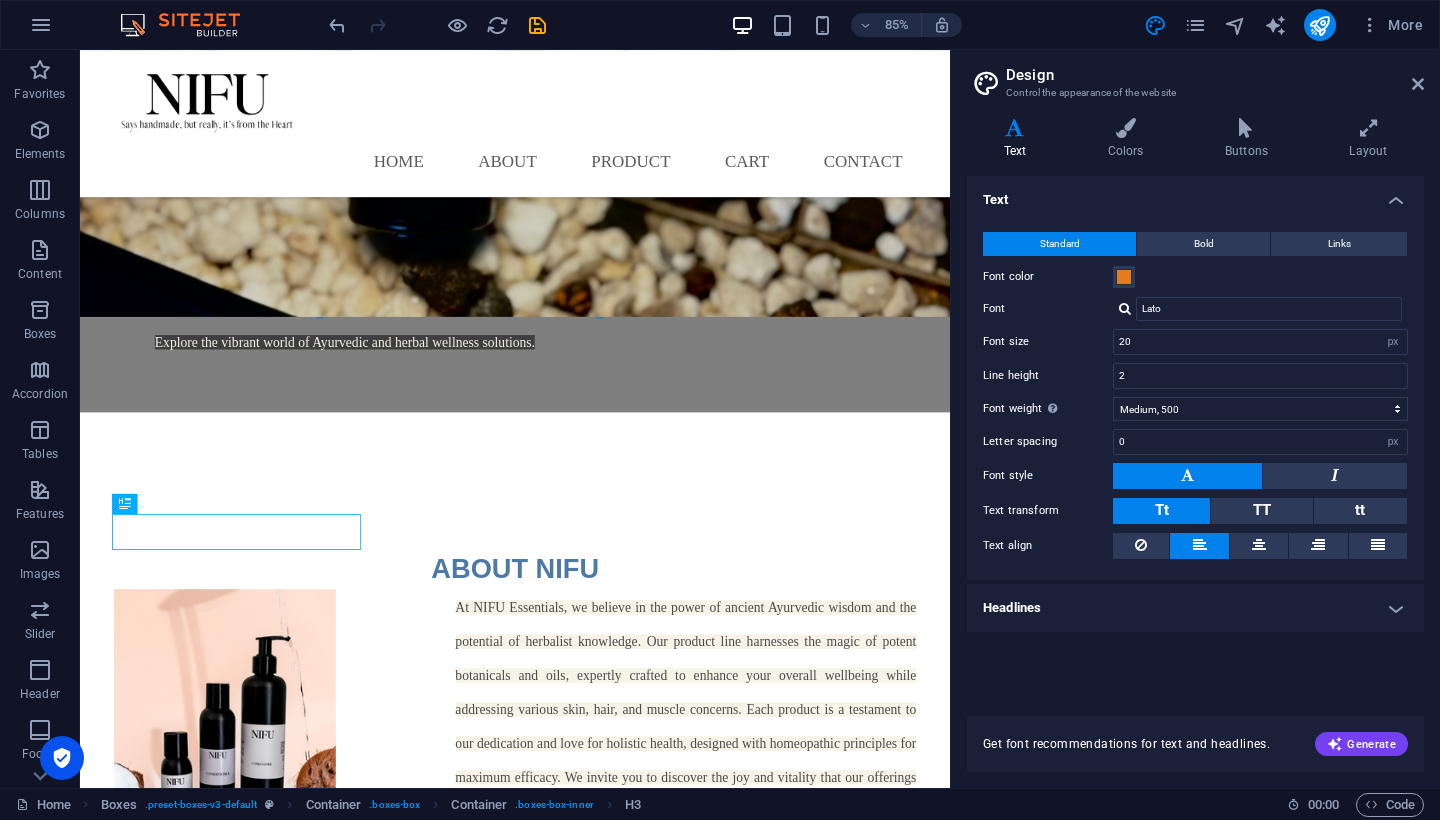 click on "Font" at bounding box center (1048, 309) 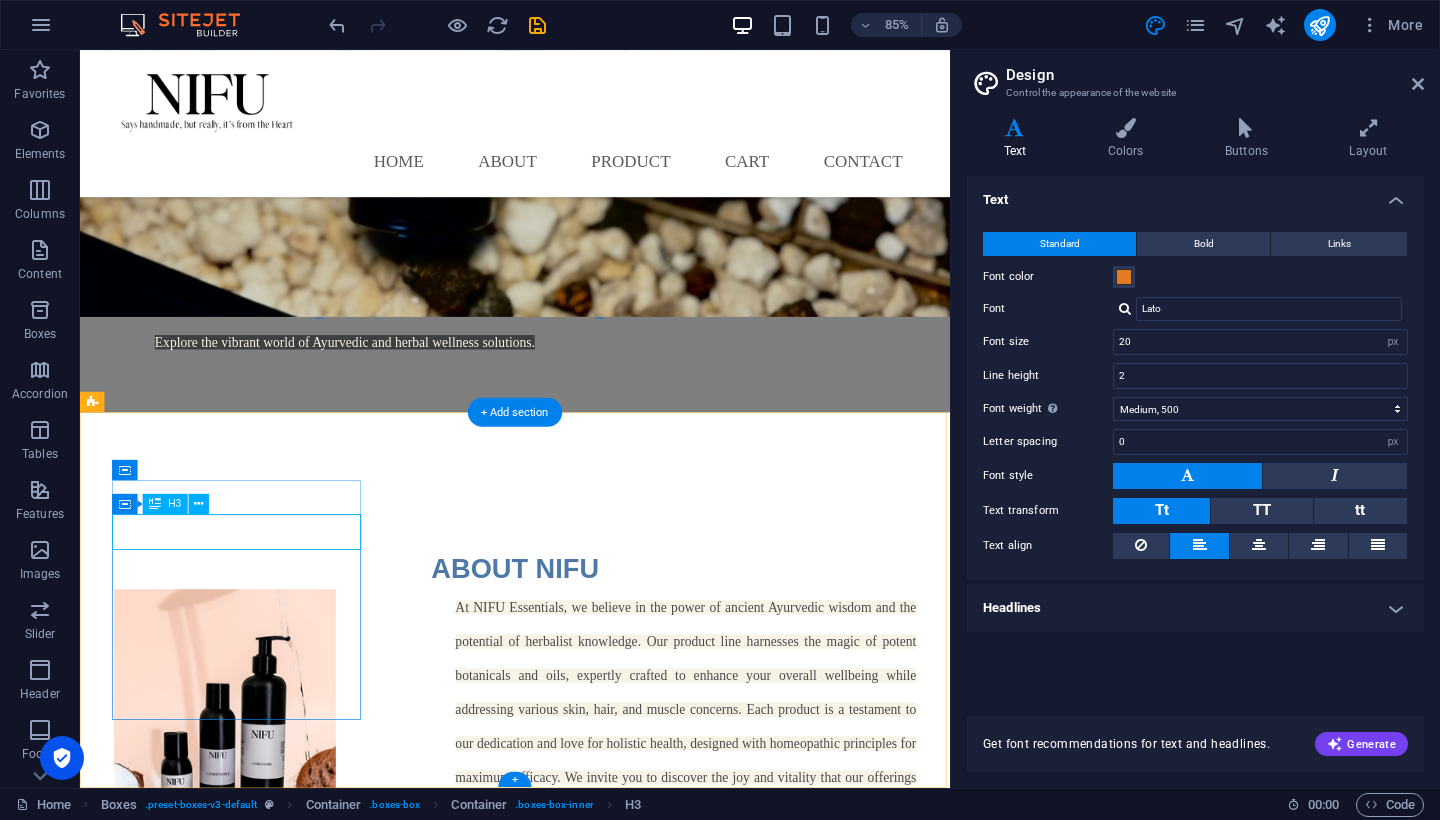click on "Headline" at bounding box center [242, 1185] 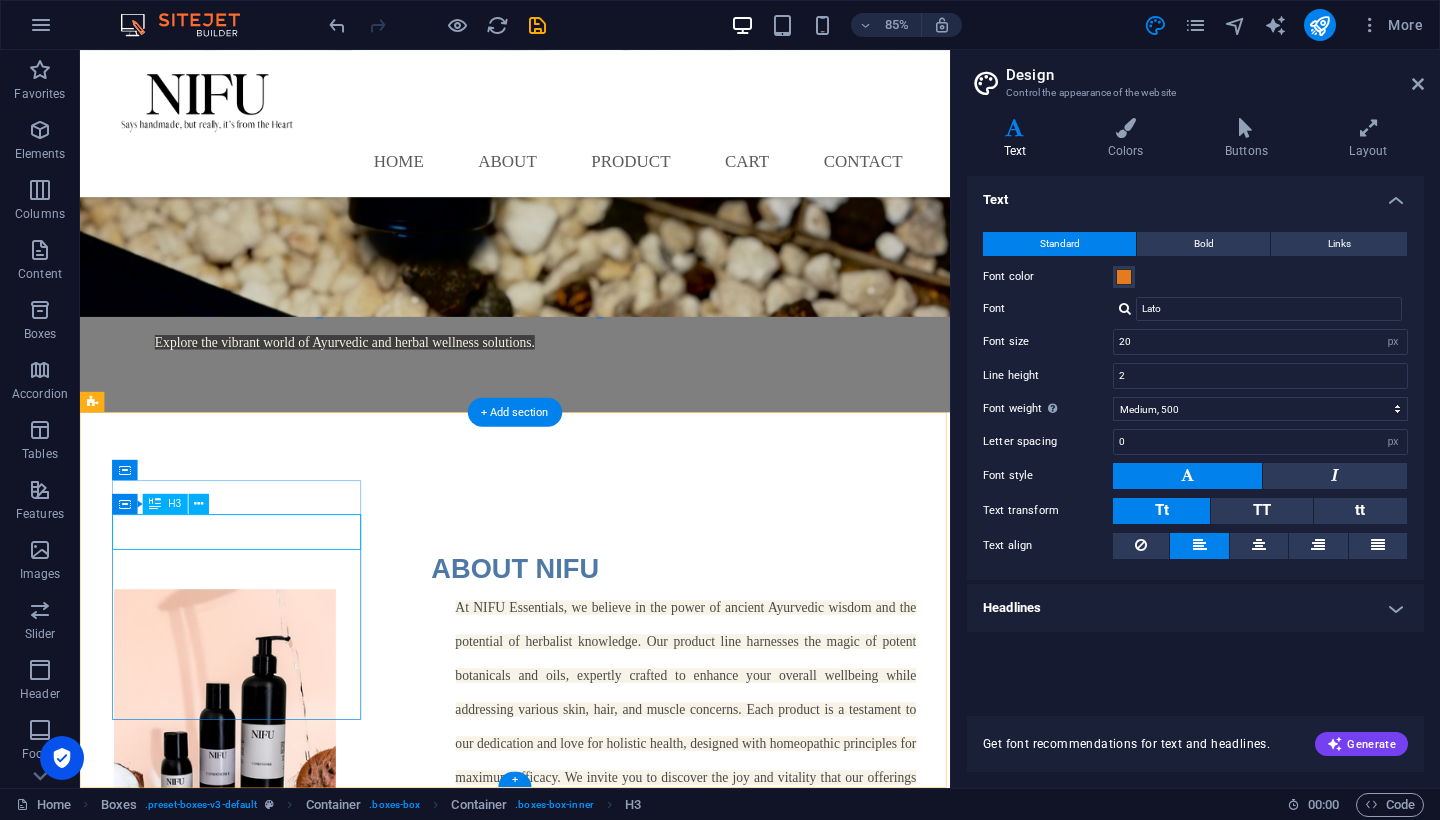 scroll, scrollTop: 30, scrollLeft: 0, axis: vertical 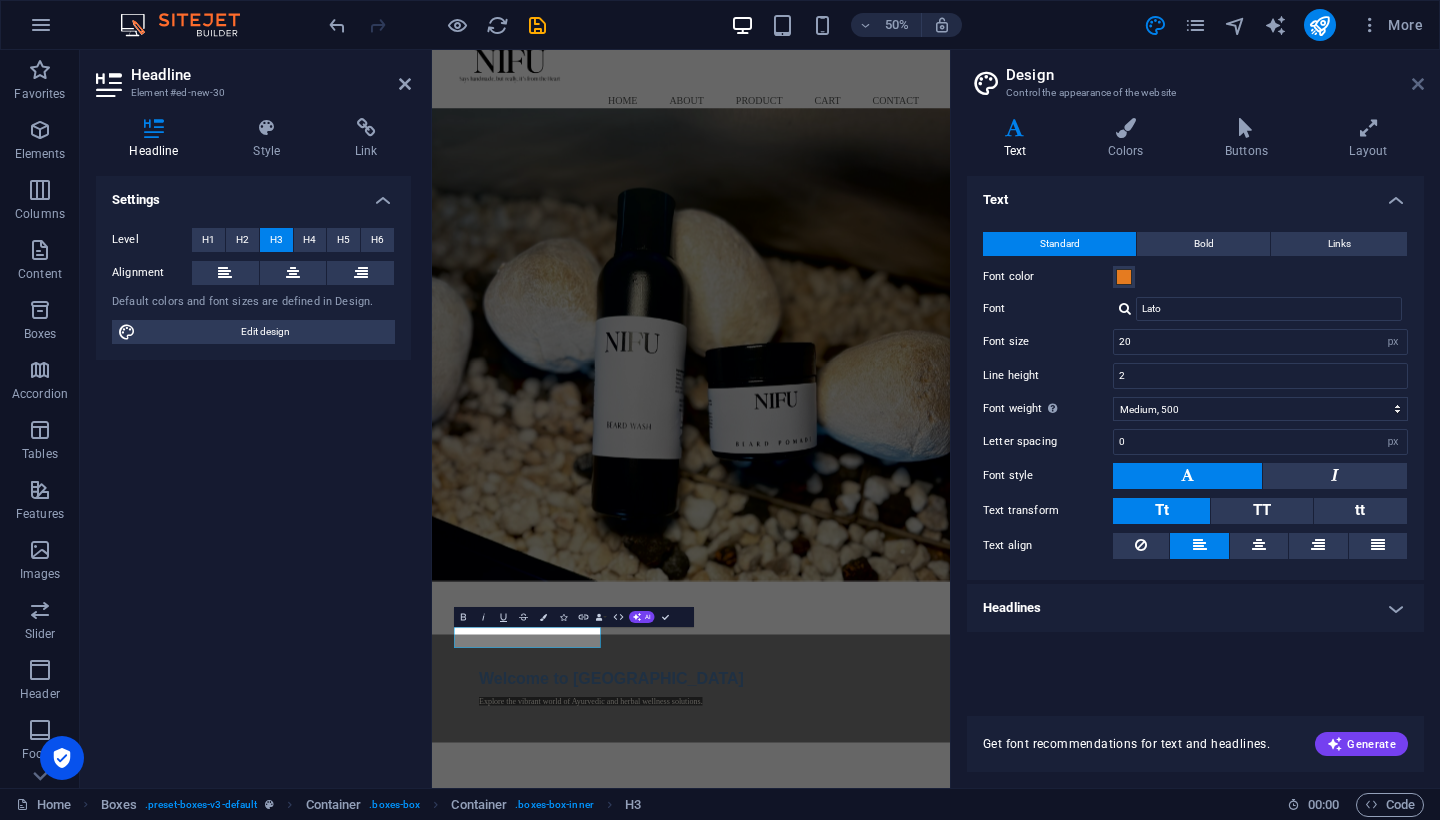 click at bounding box center (1418, 84) 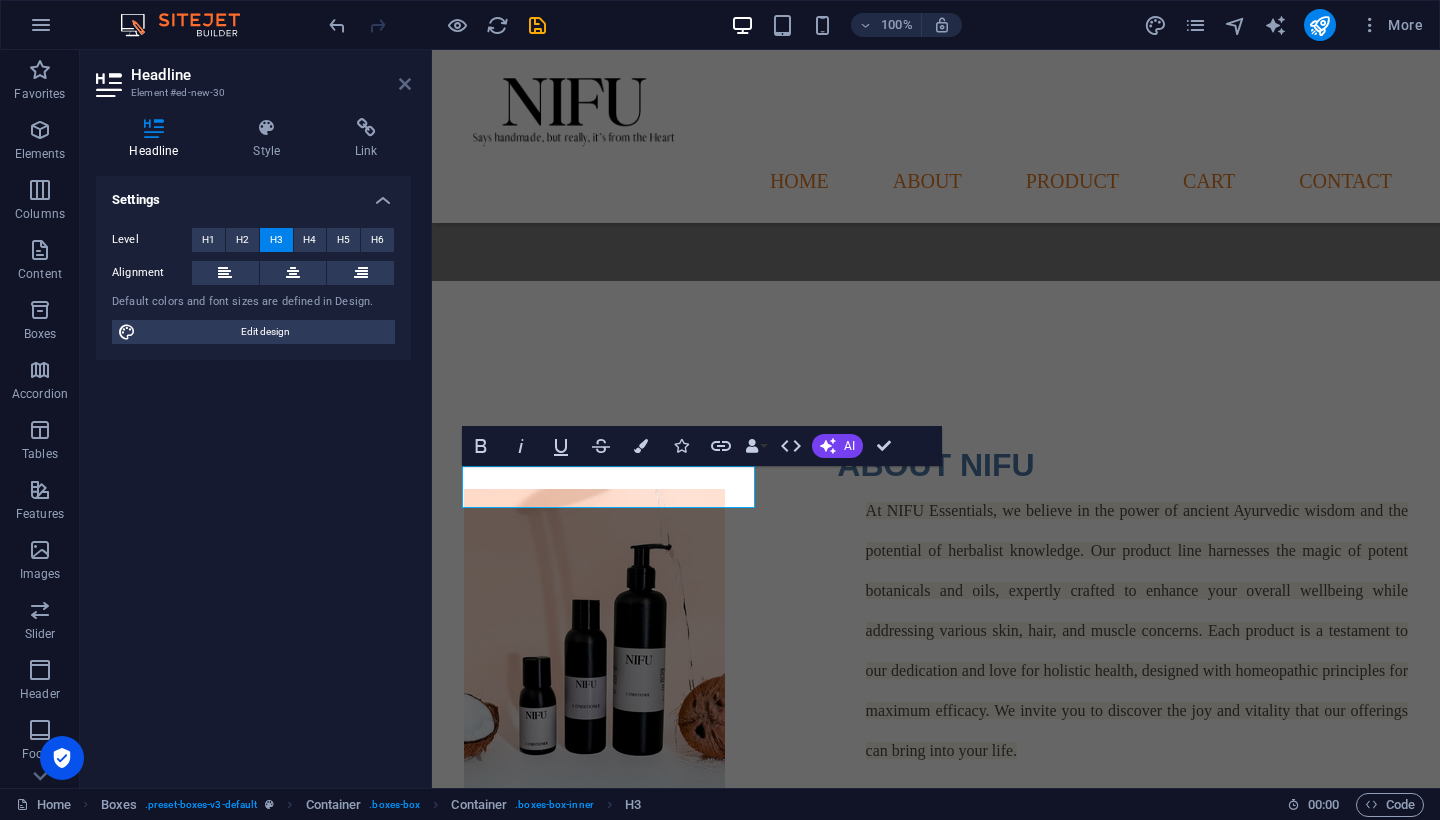 click at bounding box center (405, 84) 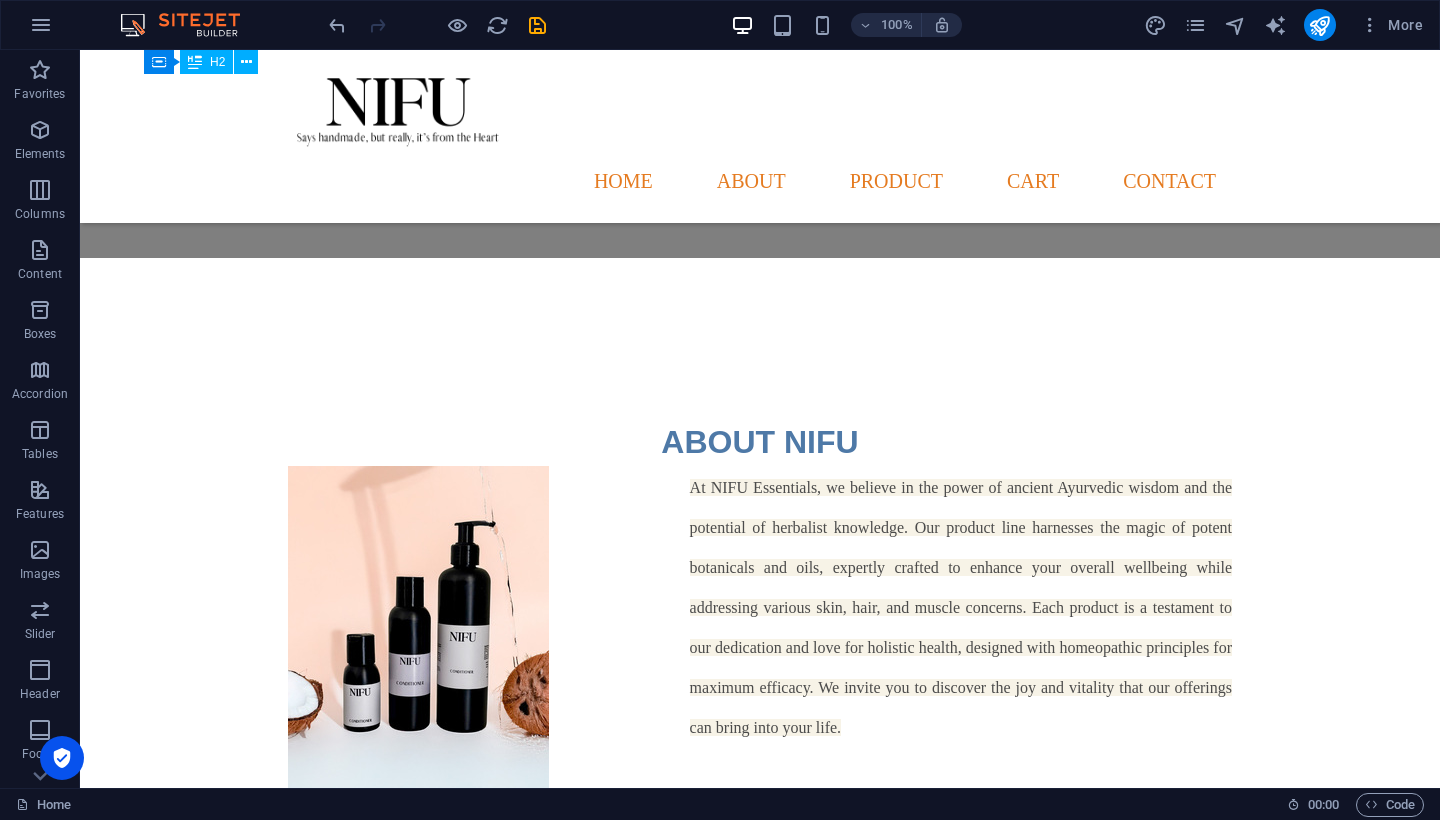 scroll, scrollTop: 728, scrollLeft: 0, axis: vertical 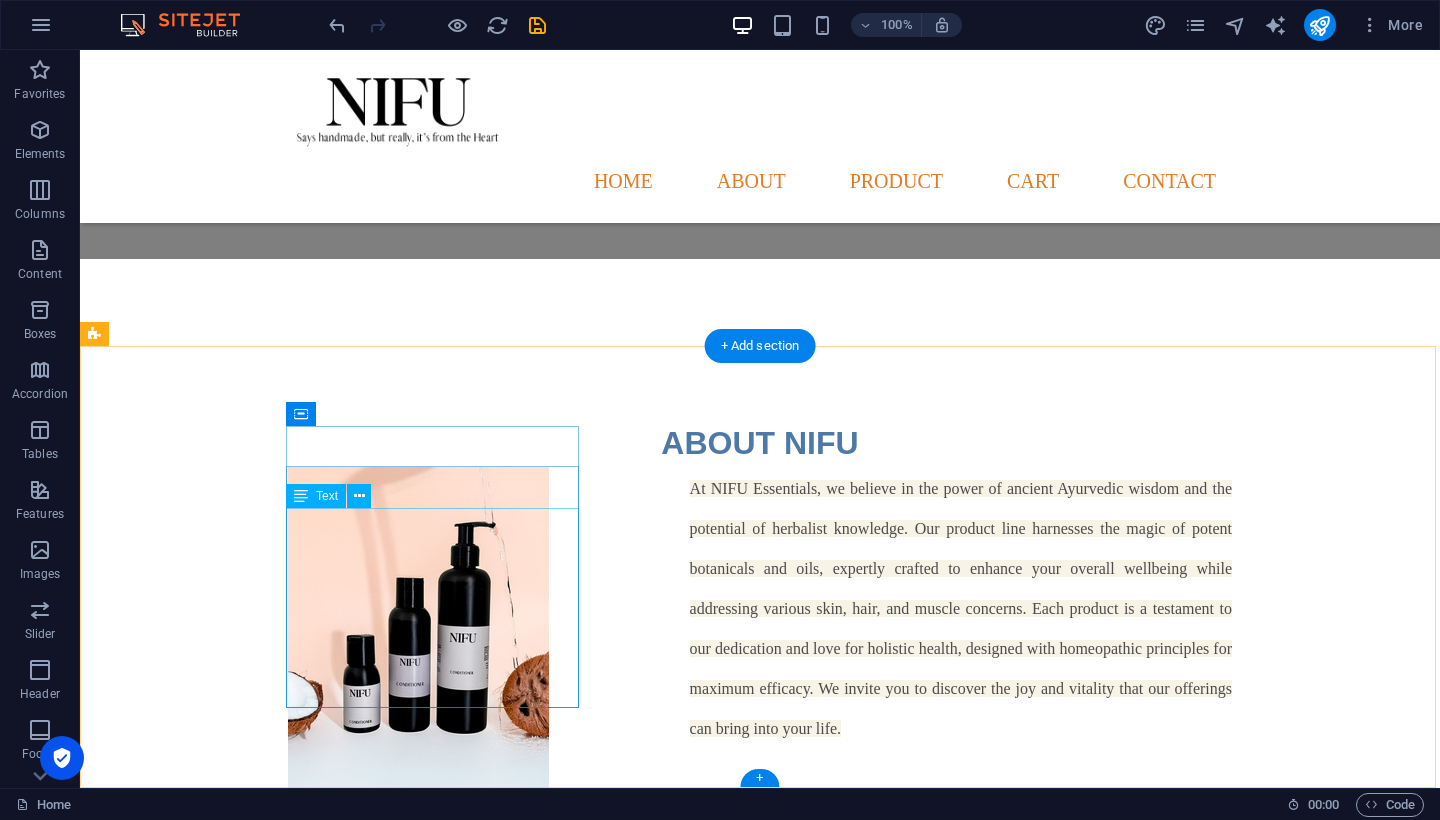 click on "Lorem ipsum dolor sit amet, consectetuer adipiscing elit. Aenean commodo ligula eget dolor. Lorem ipsum dolor sit amet, consectetuer adipiscing elit leget dolor." at bounding box center (242, 1089) 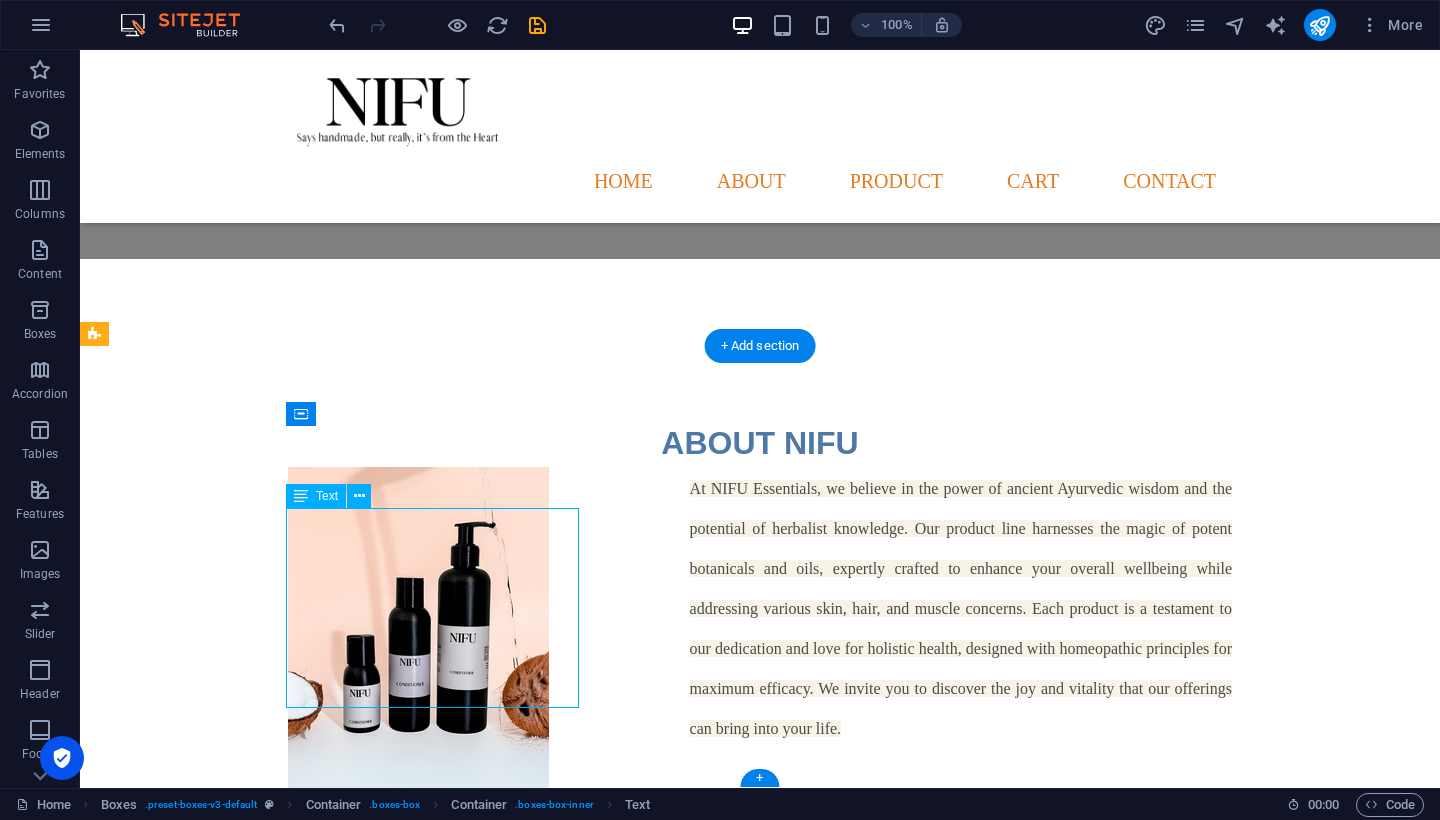 click on "Lorem ipsum dolor sit amet, consectetuer adipiscing elit. Aenean commodo ligula eget dolor. Lorem ipsum dolor sit amet, consectetuer adipiscing elit leget dolor." at bounding box center (242, 1089) 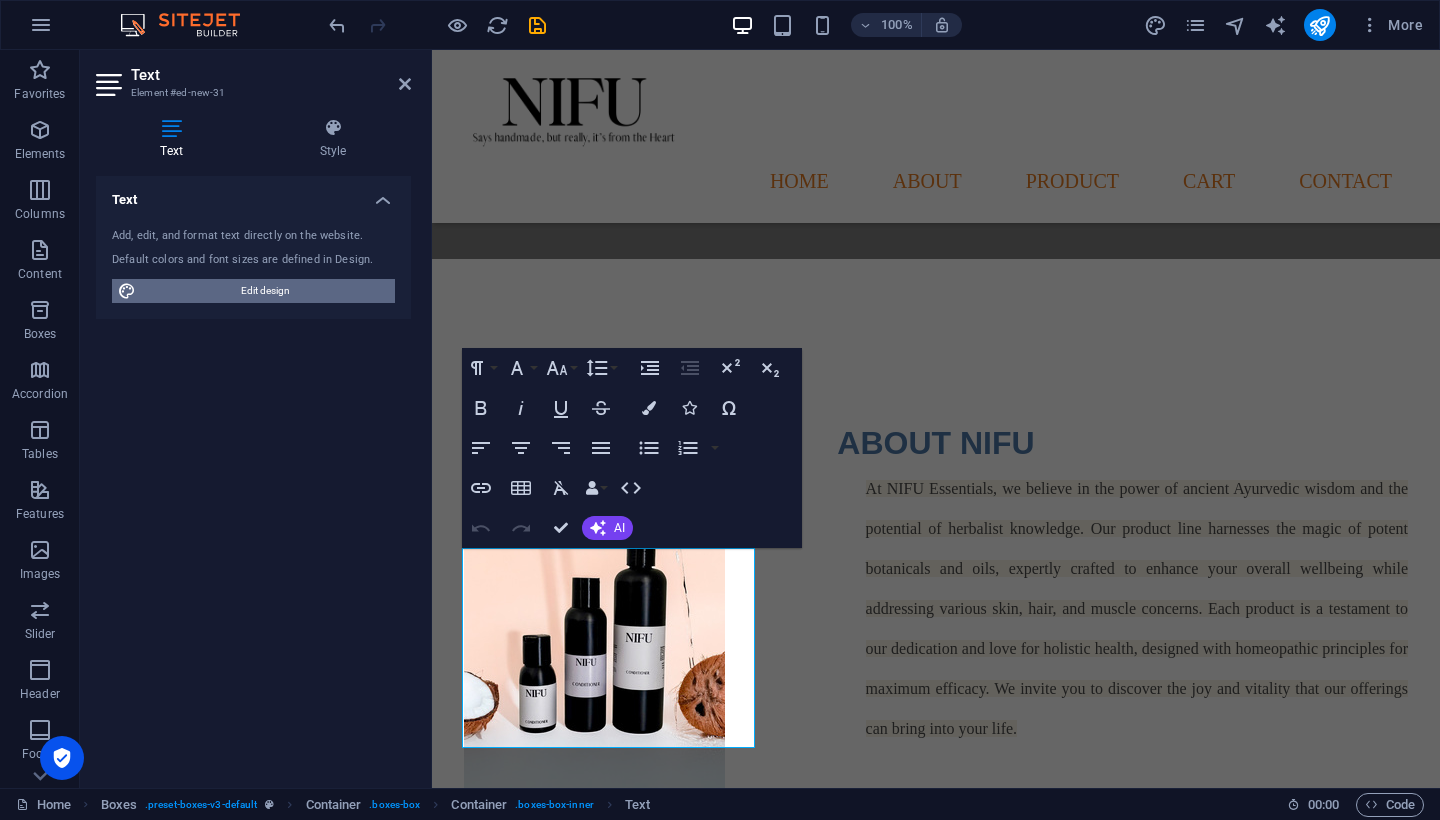 click on "Edit design" at bounding box center (265, 291) 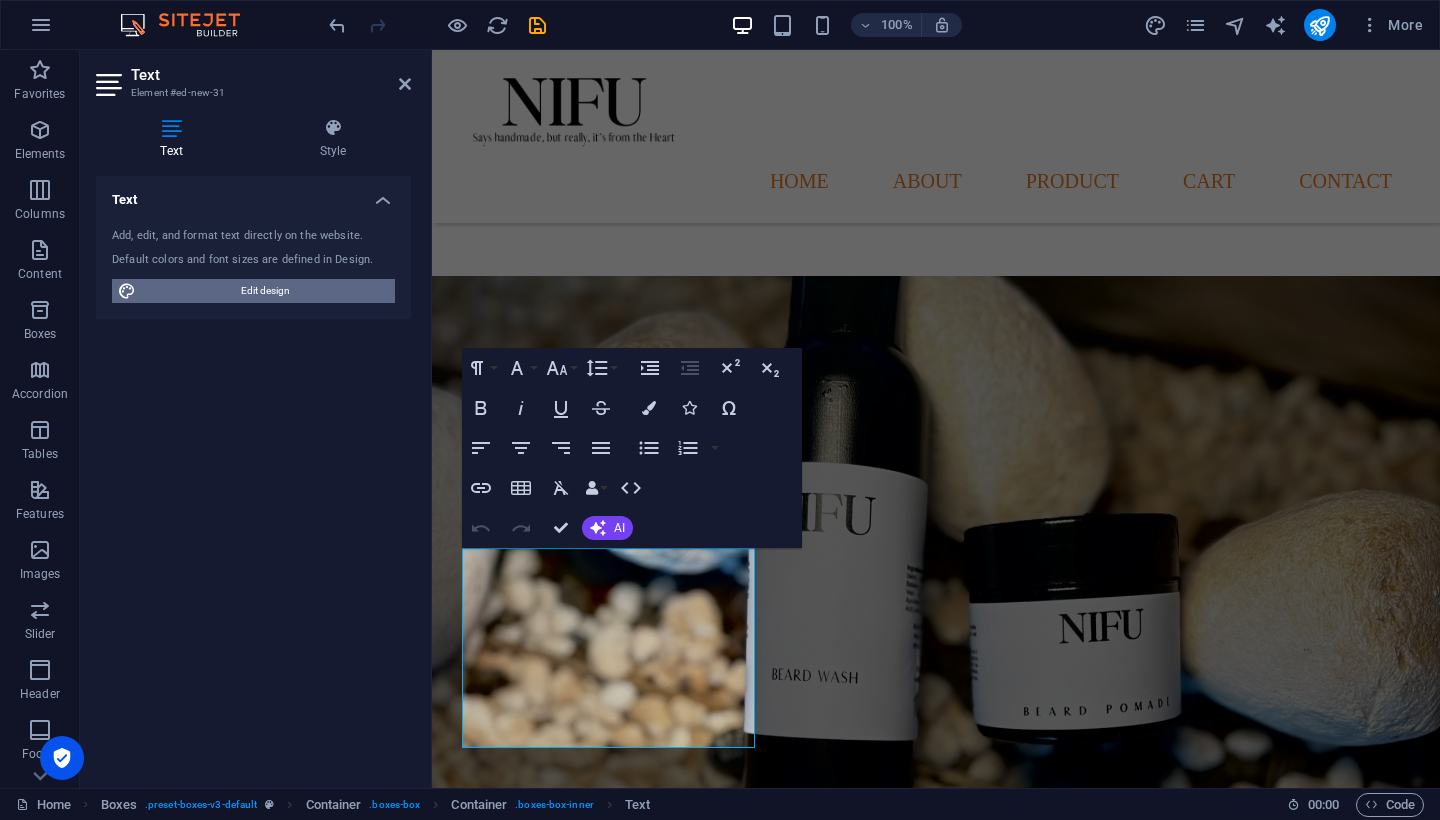 select on "px" 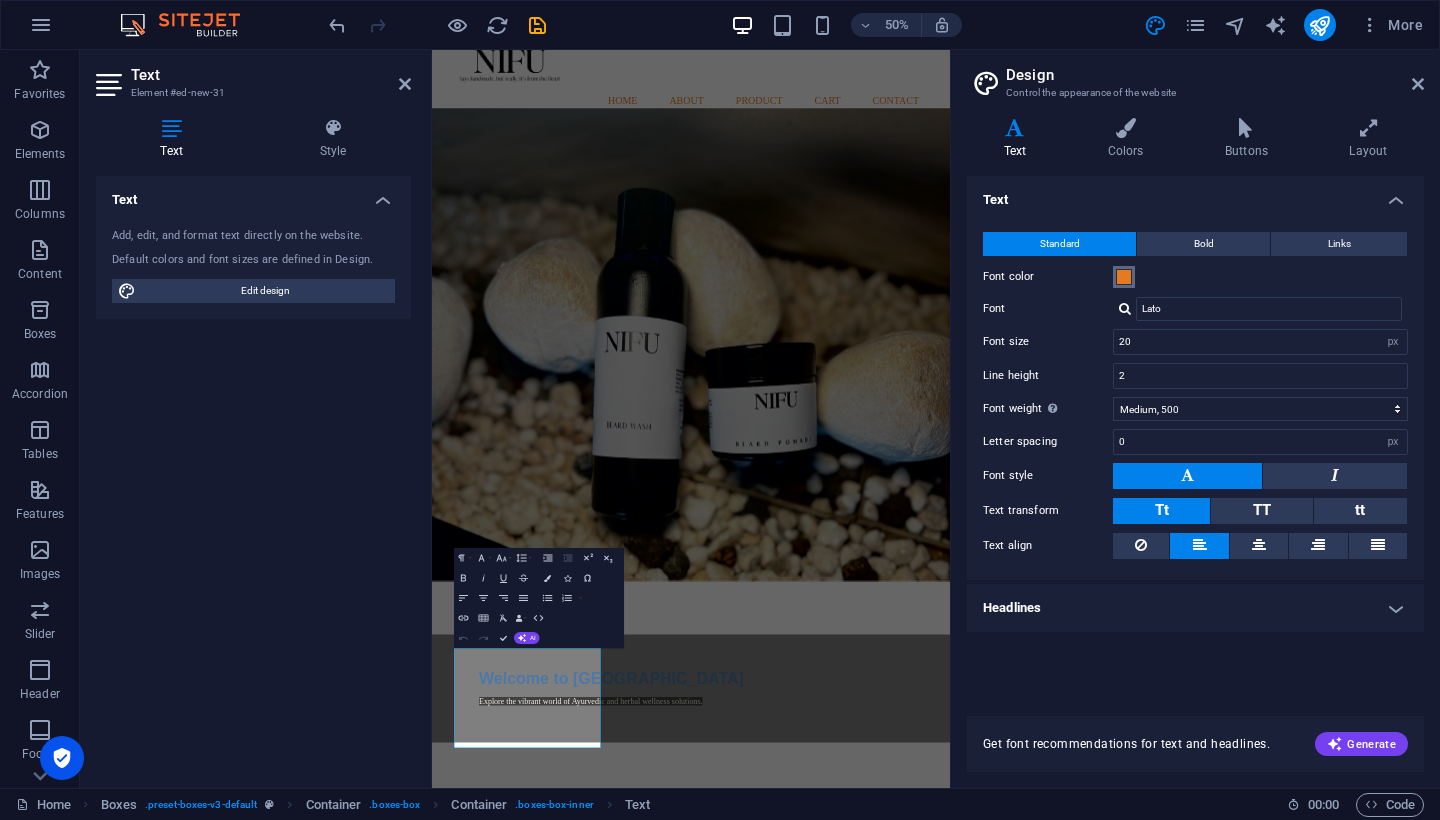 click at bounding box center [1124, 277] 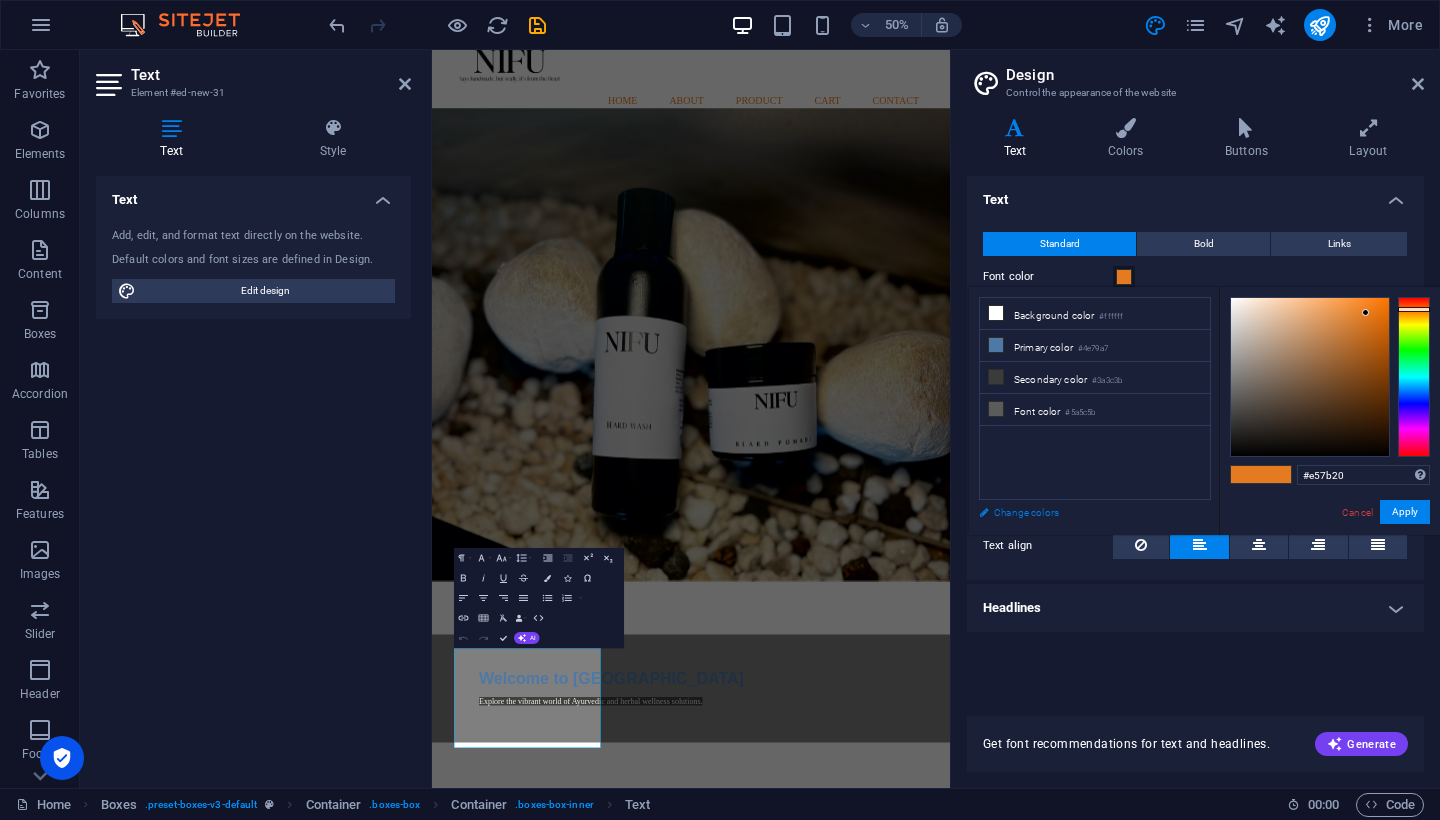 click on "Change colors" at bounding box center [1085, 512] 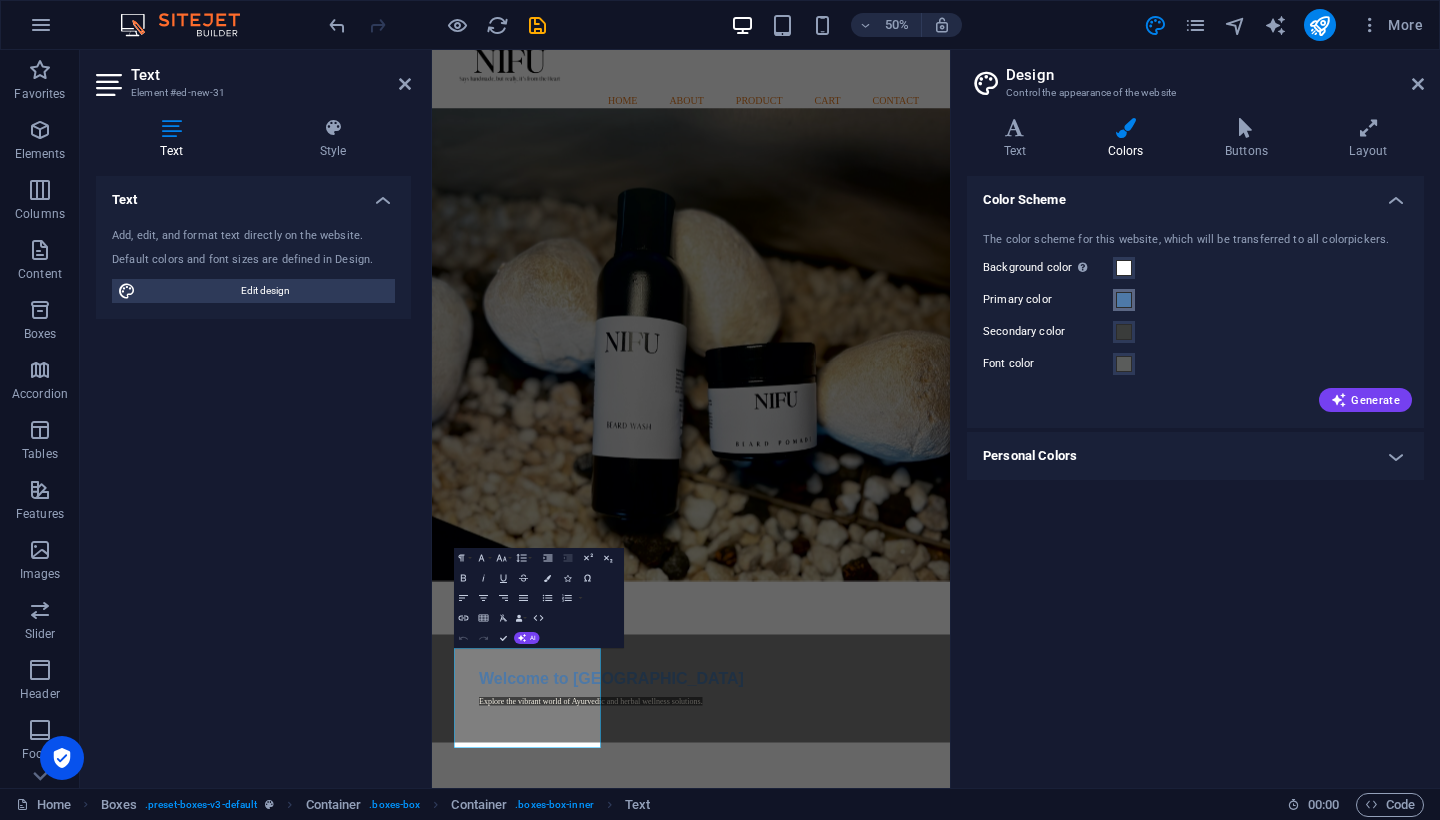click at bounding box center (1124, 300) 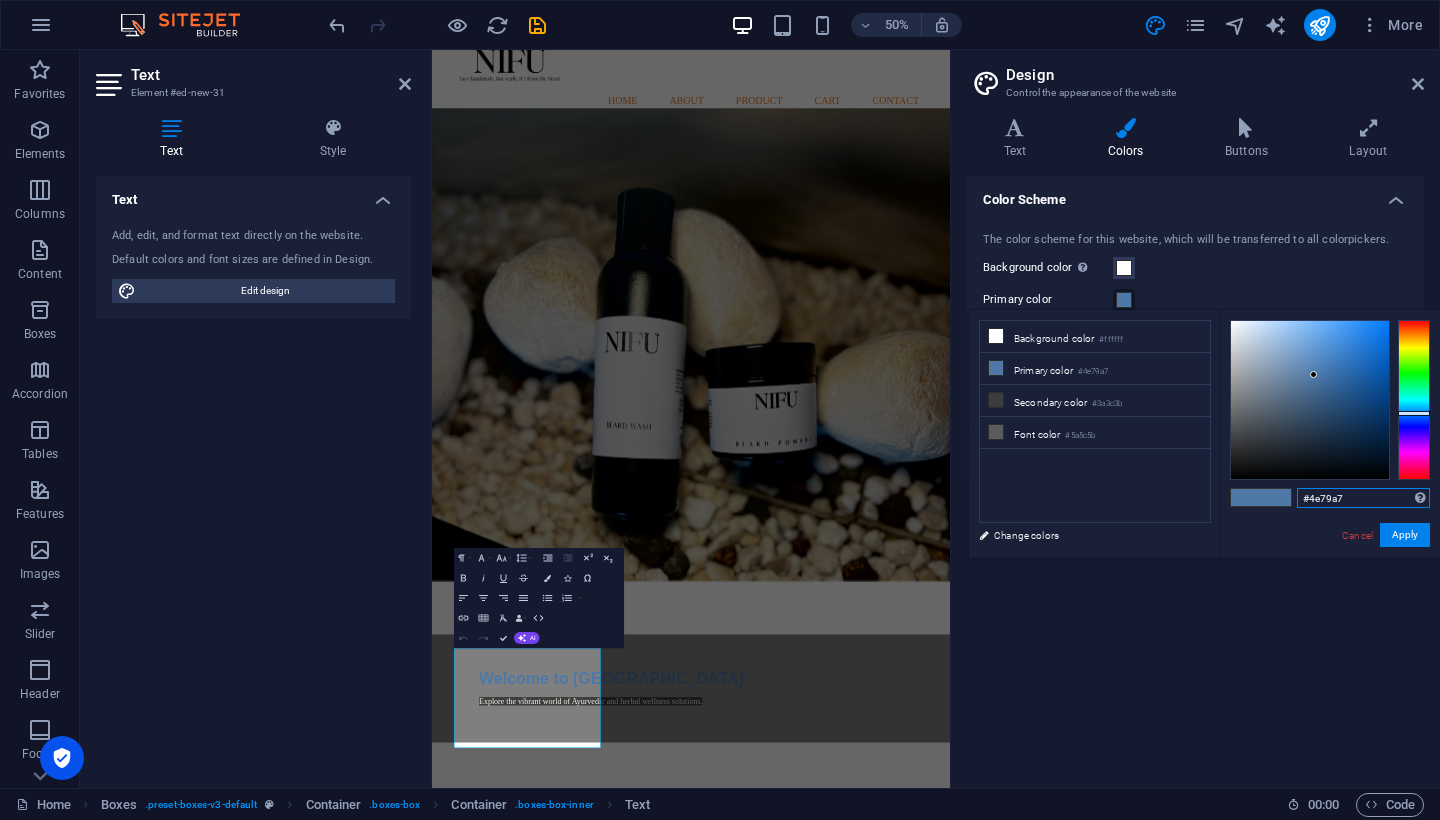 click on "#4e79a7" at bounding box center (1363, 498) 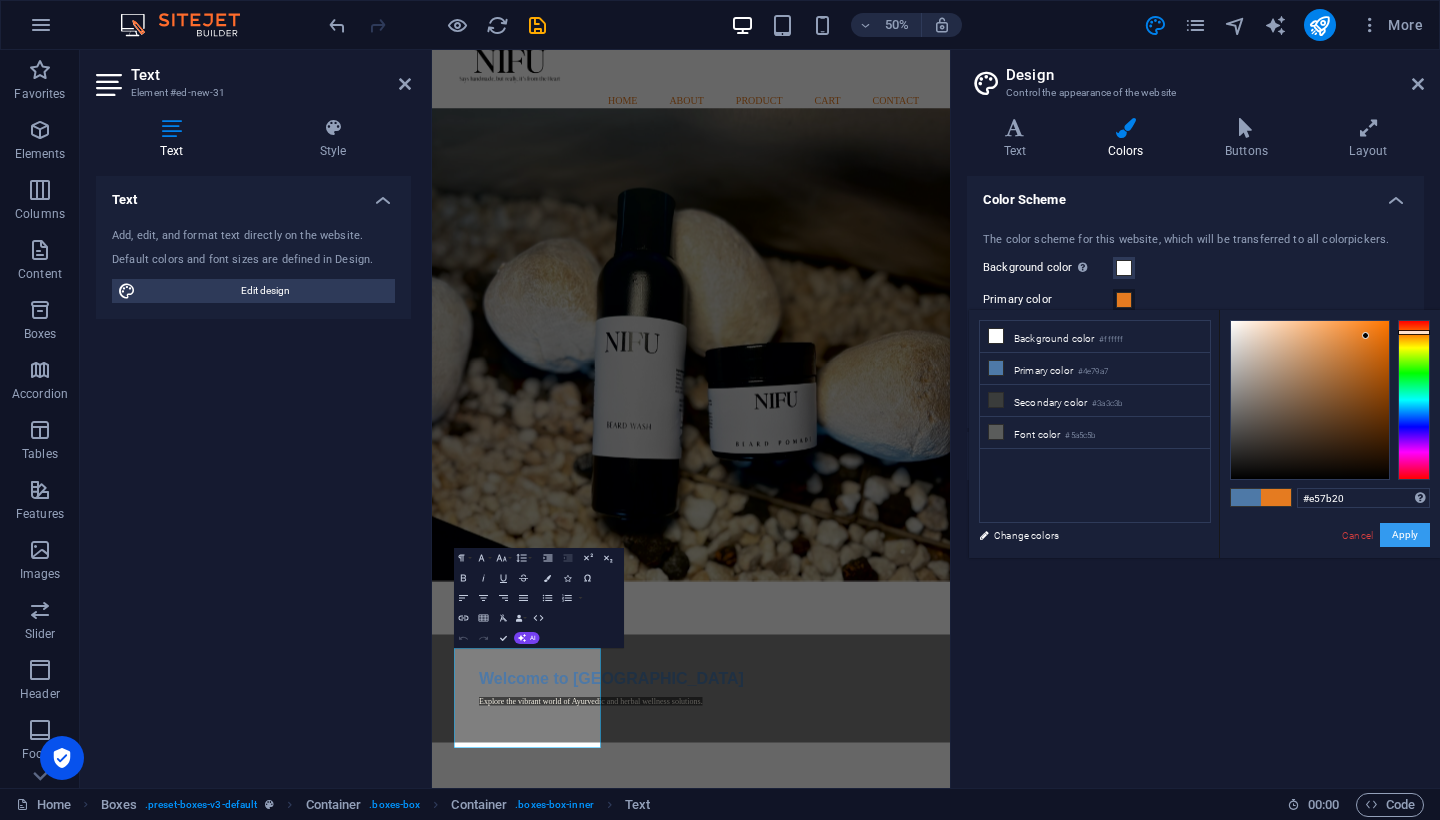 click on "Apply" at bounding box center [1405, 535] 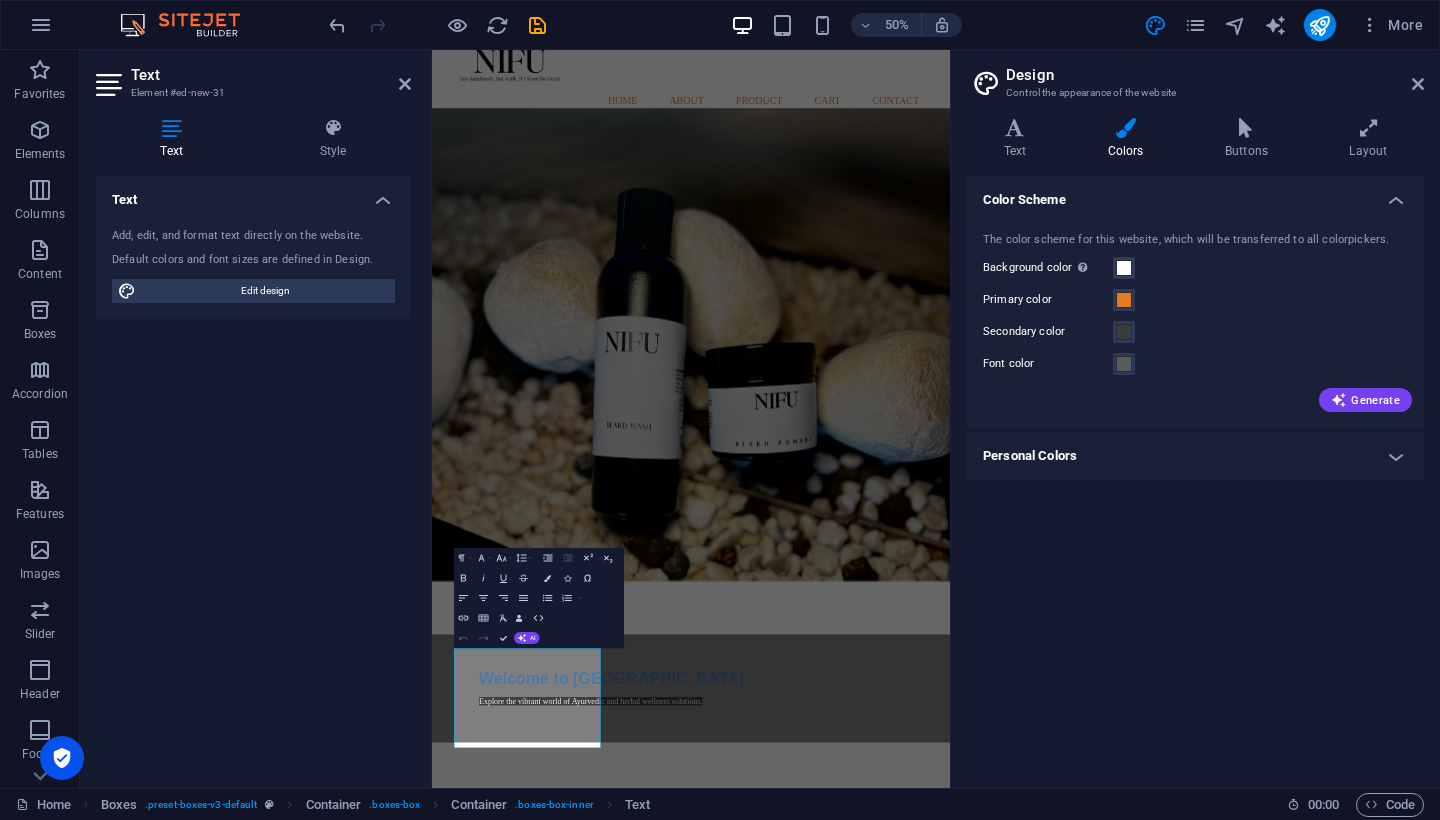 click on "Color Scheme The color scheme for this website, which will be transferred to all colorpickers. Background color Only visible if it is not covered by other backgrounds. Primary color Secondary color Font color Generate Personal Colors Custom color 1 Custom color 2 Custom color 3 Custom color 4 Custom color 5" at bounding box center [1195, 474] 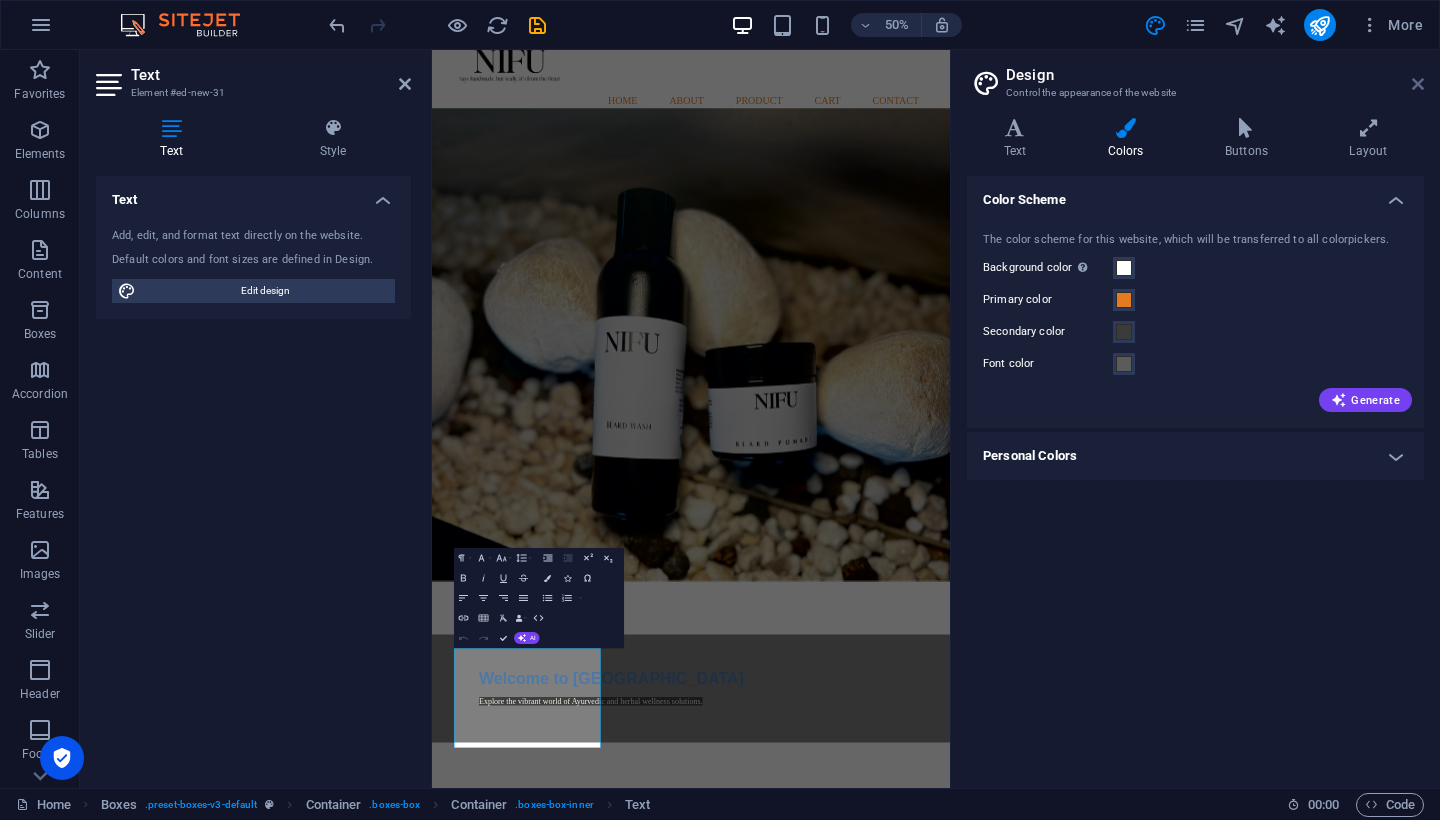 click at bounding box center [1418, 84] 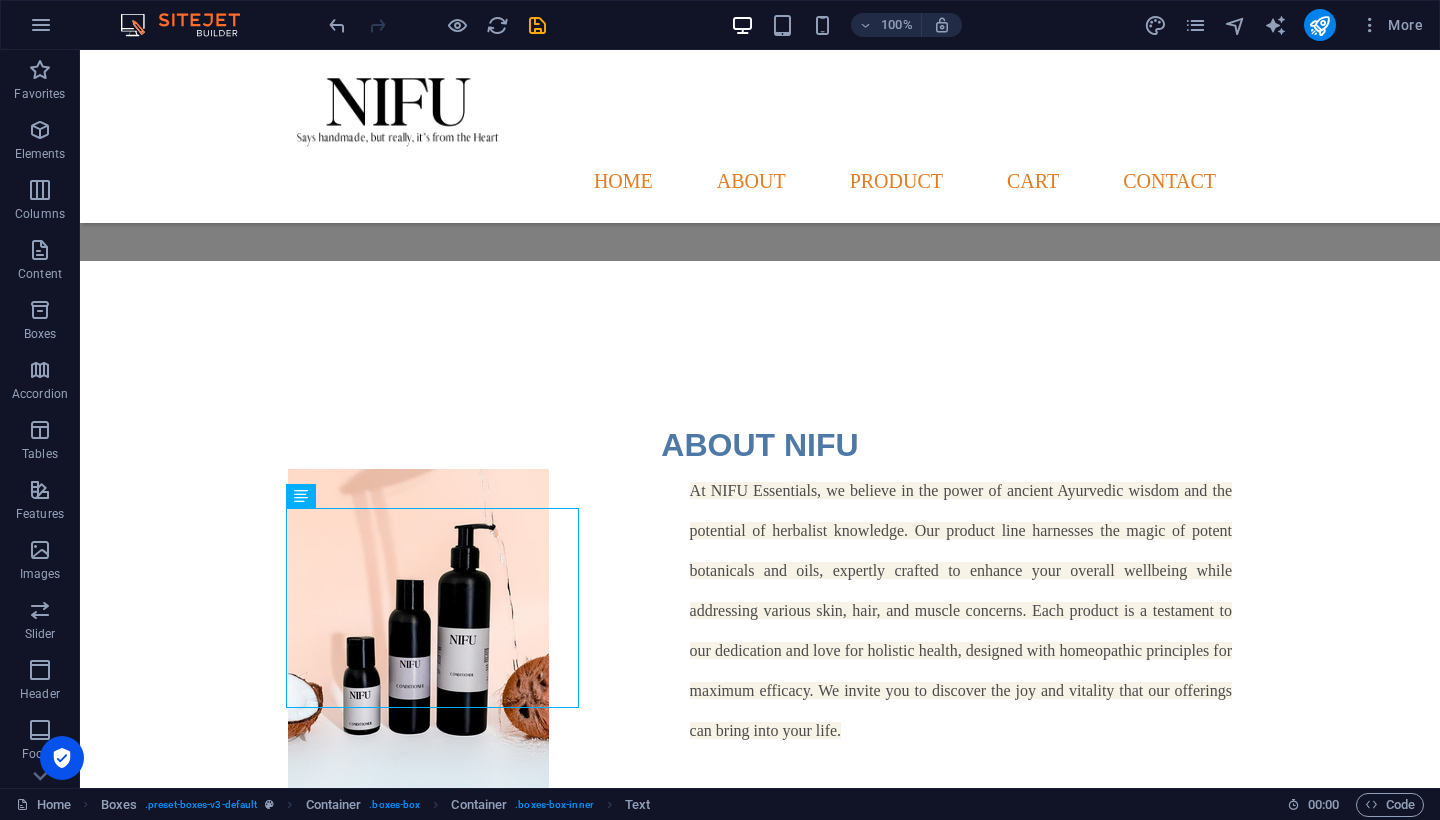 scroll, scrollTop: 728, scrollLeft: 0, axis: vertical 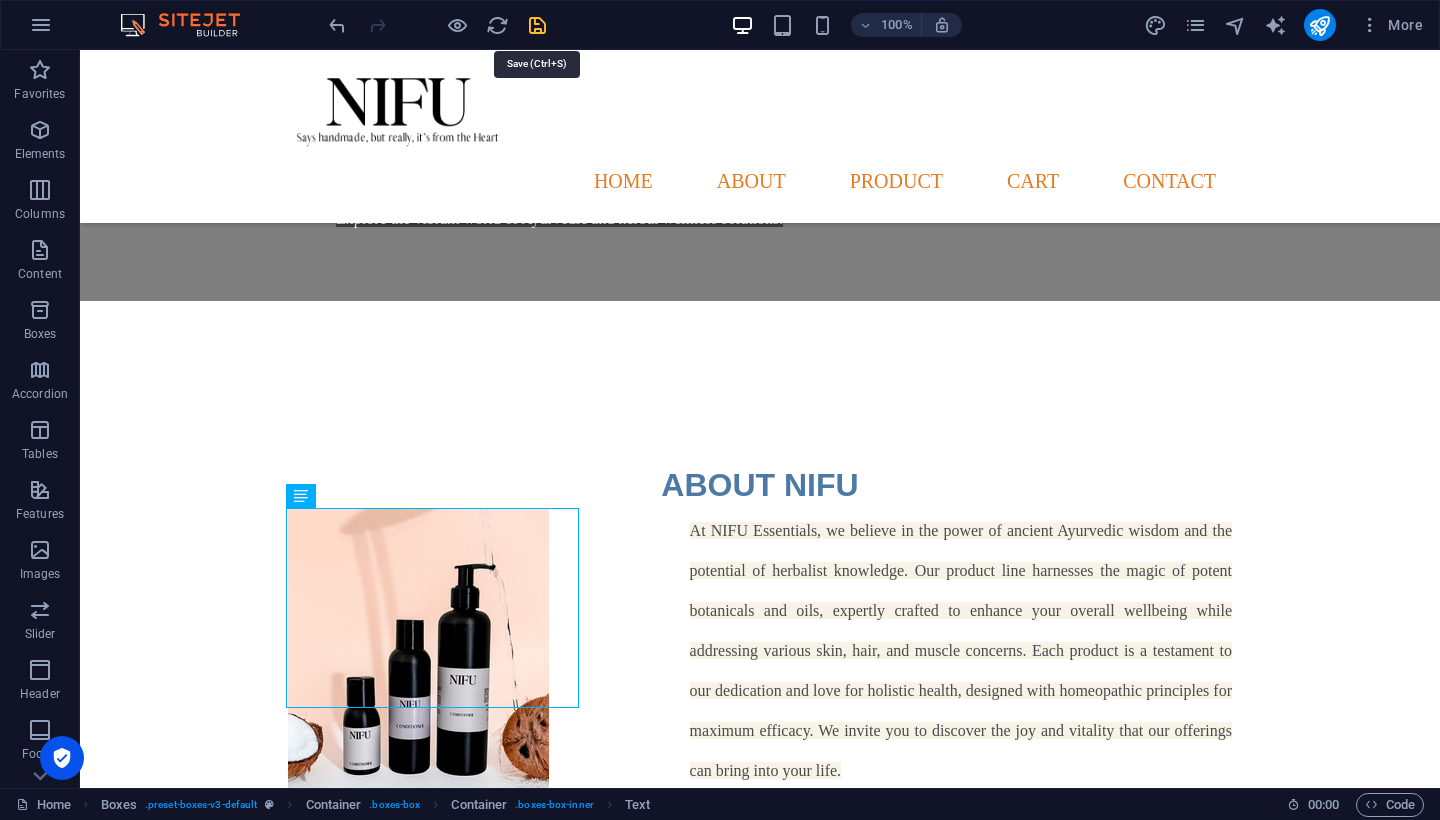 click at bounding box center [537, 25] 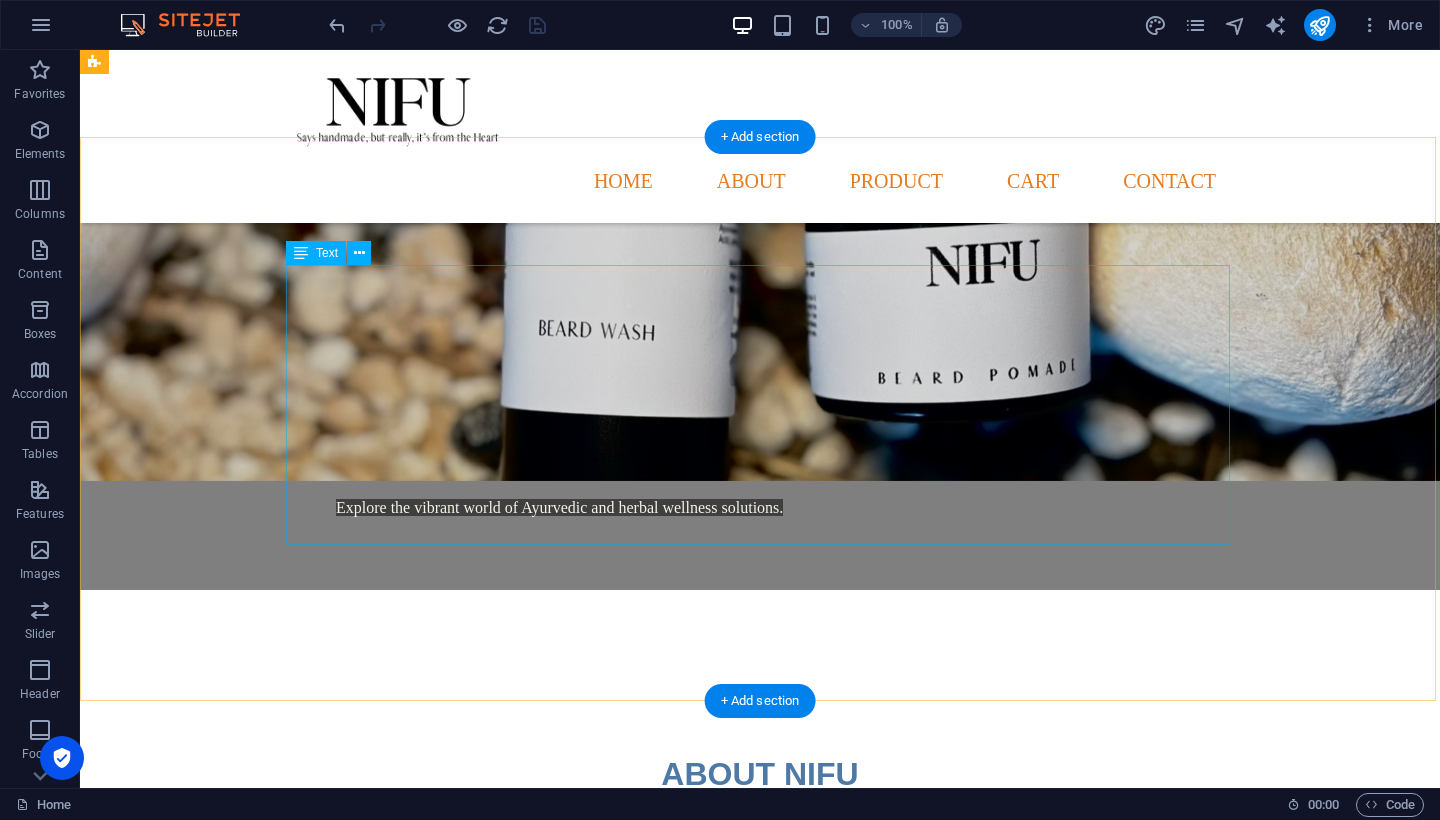 scroll, scrollTop: 351, scrollLeft: 0, axis: vertical 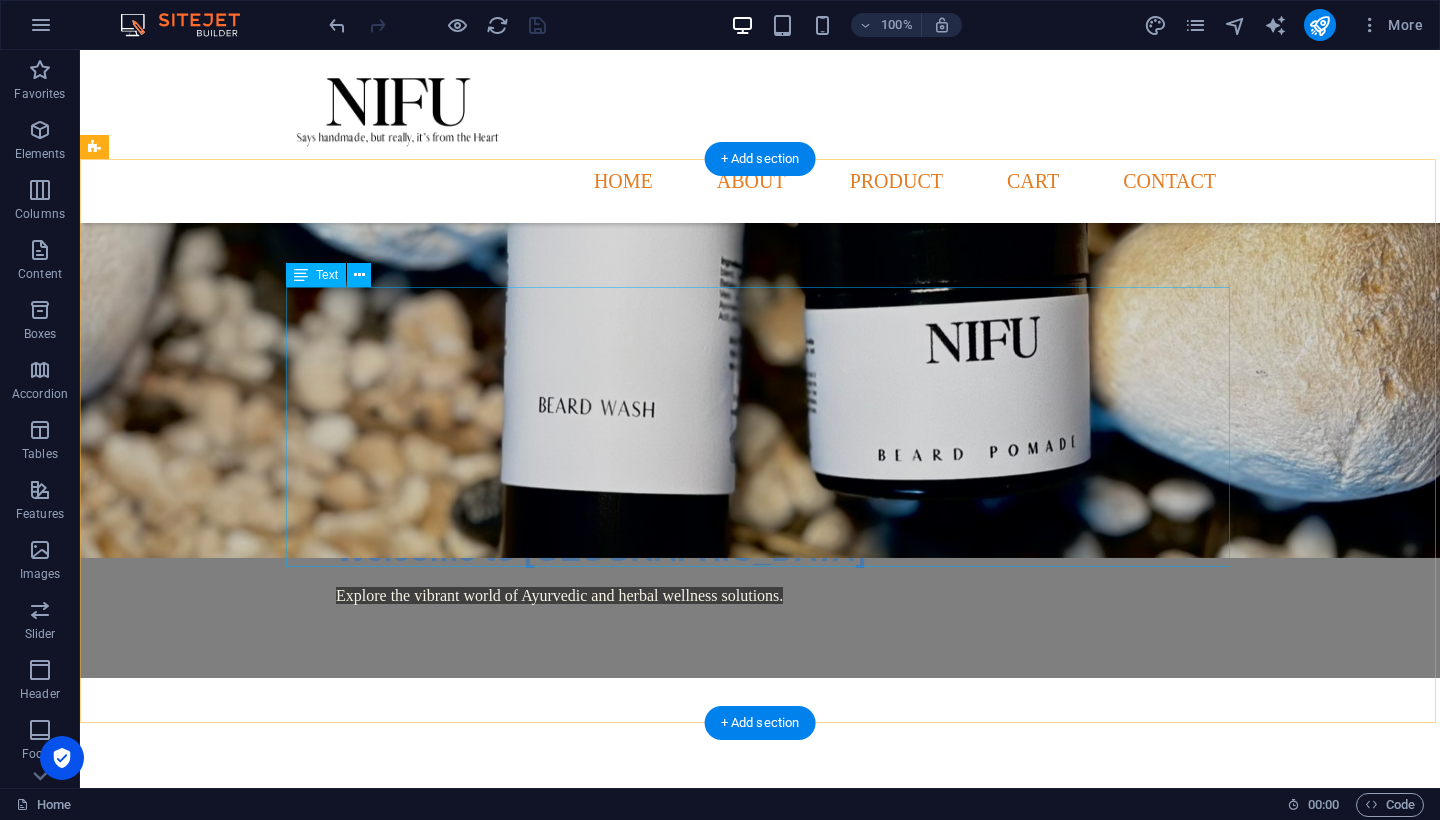 click on "At NIFU Essentials, we believe in the power of ancient Ayurvedic wisdom and the potential of herbalist knowledge. Our product line harnesses the magic of potent botanicals and oils, expertly crafted to enhance your overall wellbeing while addressing various skin, hair, and muscle concerns. Each product is a testament to our dedication and love for holistic health, designed with homeopathic principles for maximum efficacy. We invite you to discover the joy and vitality that our offerings can bring into your life." at bounding box center [760, 1026] 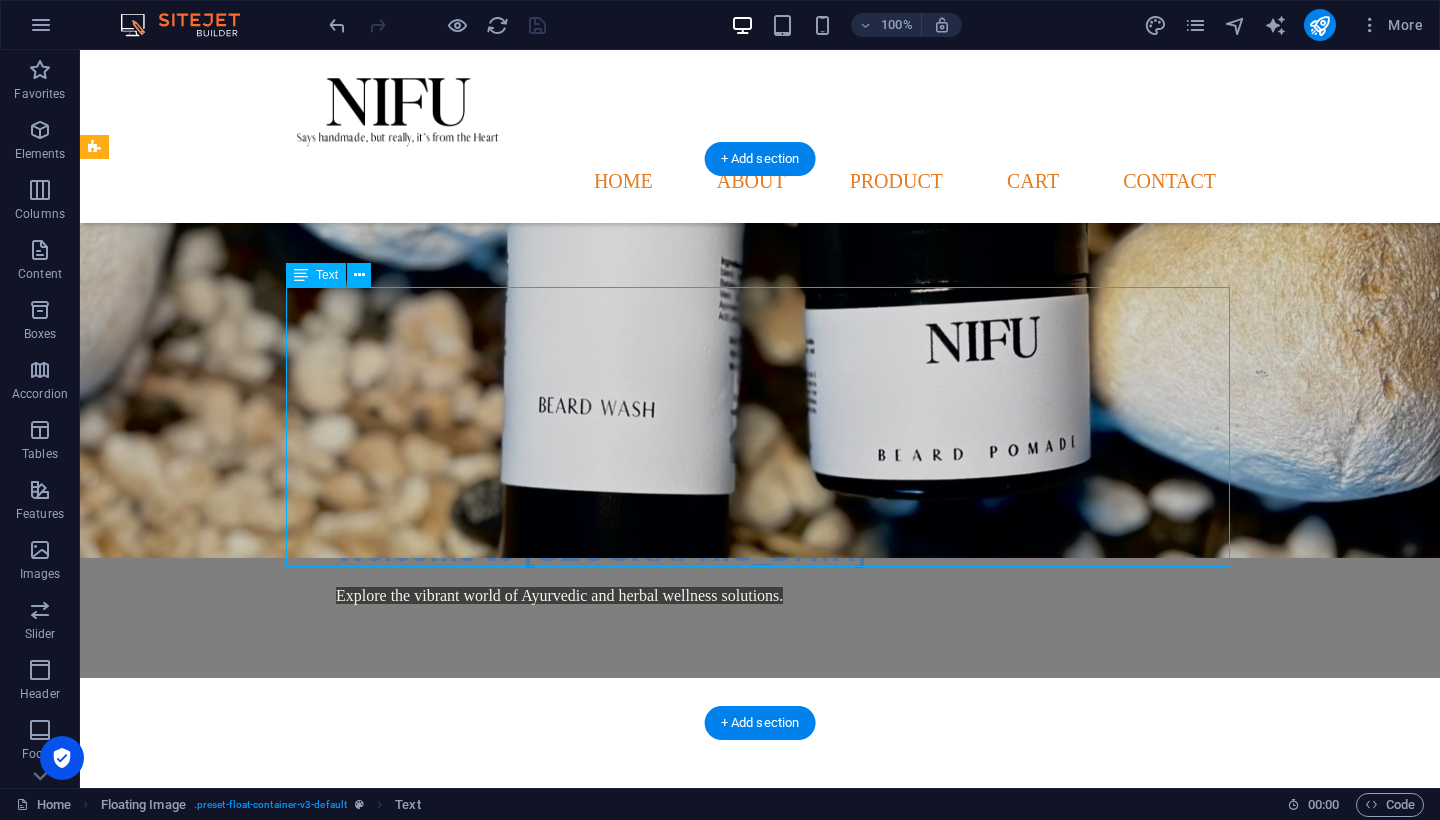 click on "At NIFU Essentials, we believe in the power of ancient Ayurvedic wisdom and the potential of herbalist knowledge. Our product line harnesses the magic of potent botanicals and oils, expertly crafted to enhance your overall wellbeing while addressing various skin, hair, and muscle concerns. Each product is a testament to our dedication and love for holistic health, designed with homeopathic principles for maximum efficacy. We invite you to discover the joy and vitality that our offerings can bring into your life." at bounding box center (760, 1026) 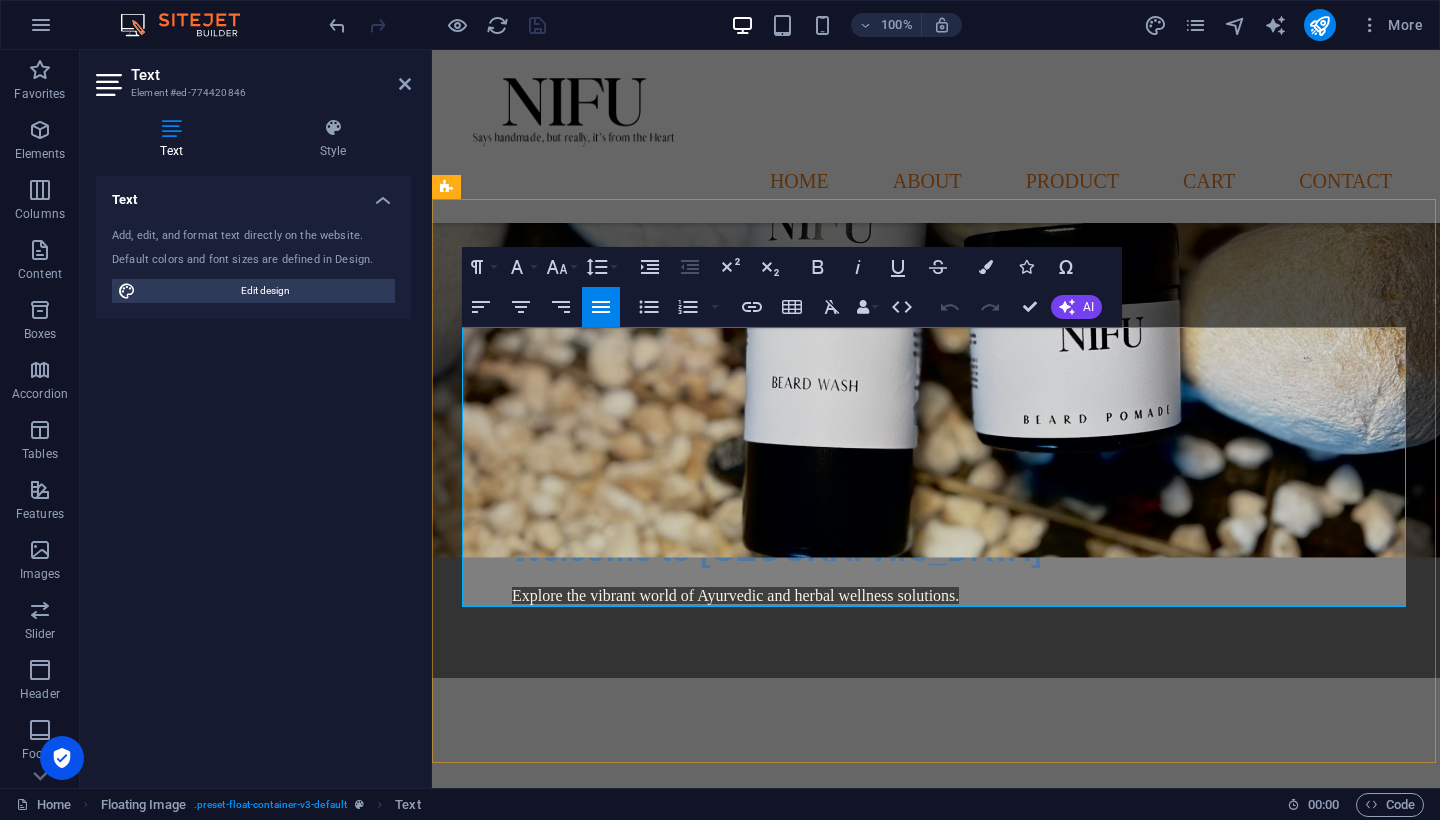 click on "At NIFU Essentials, we believe in the power of ancient Ayurvedic wisdom and the potential of herbalist knowledge. Our product line harnesses the magic of potent botanicals and oils, expertly crafted to enhance your overall wellbeing while addressing various skin, hair, and muscle concerns. Each product is a testament to our dedication and love for holistic health, designed with homeopathic principles for maximum efficacy. We invite you to discover the joy and vitality that our offerings can bring into your life." at bounding box center (1137, 1027) 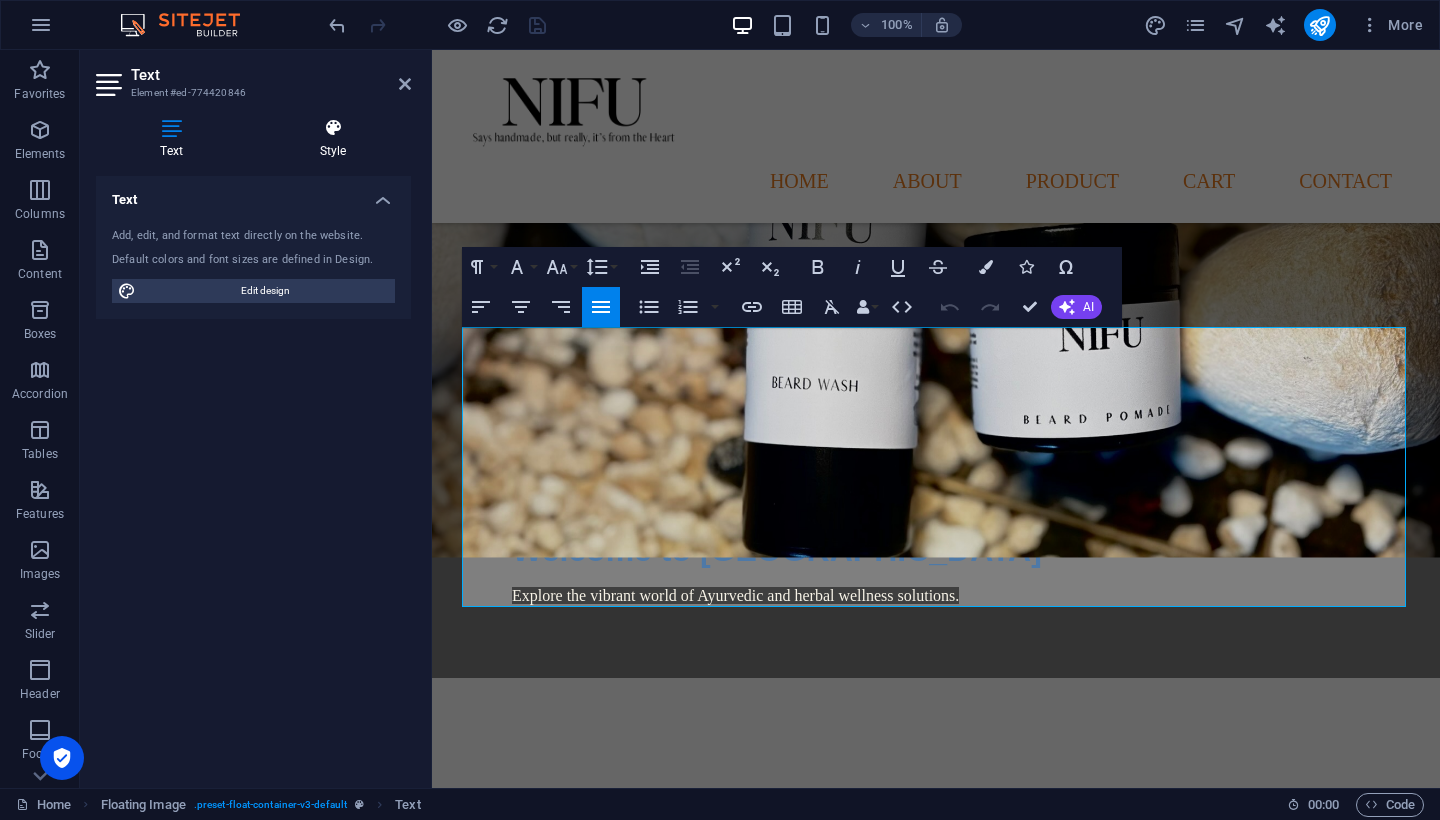 click at bounding box center [333, 128] 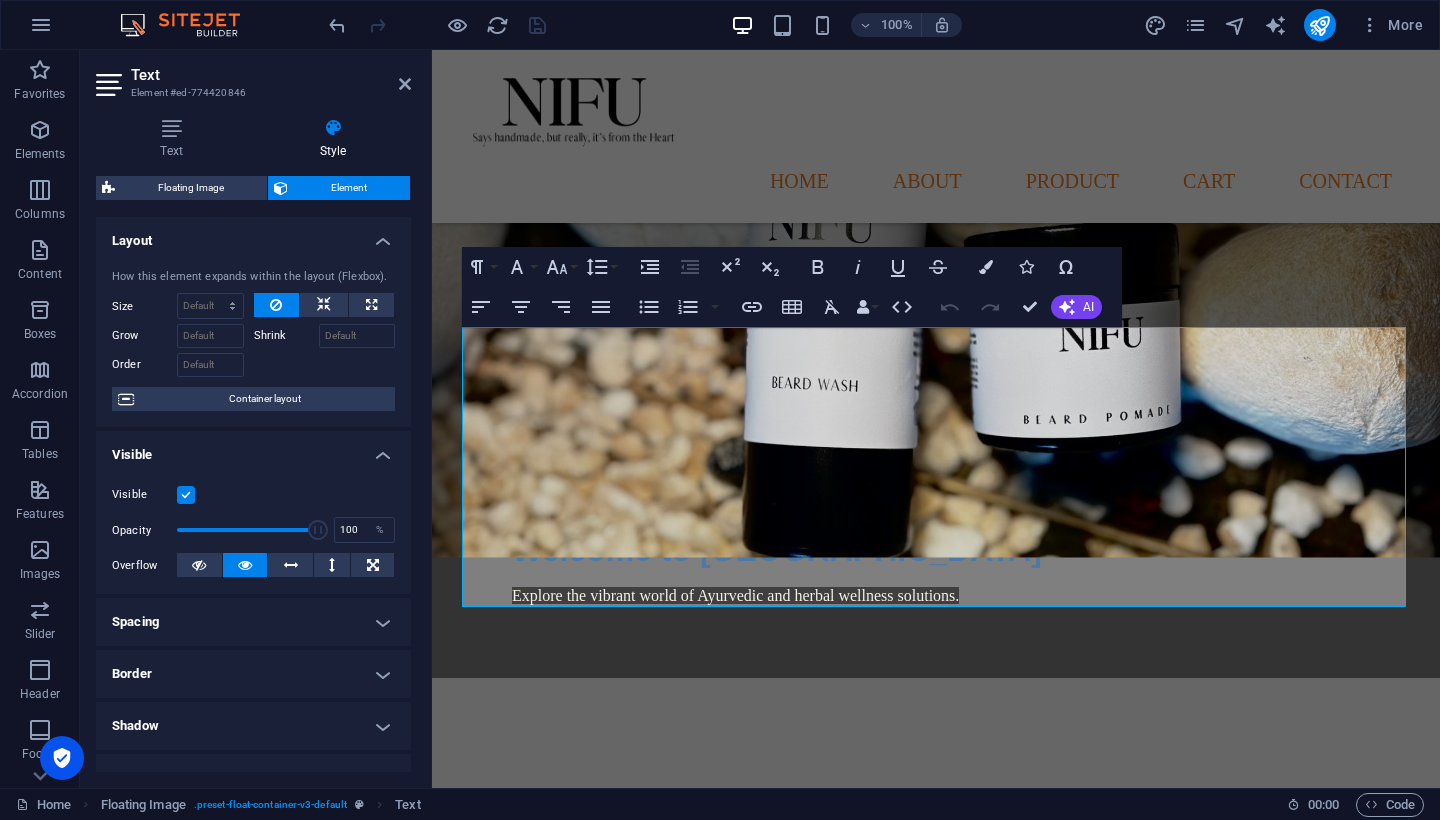 click at bounding box center [186, 495] 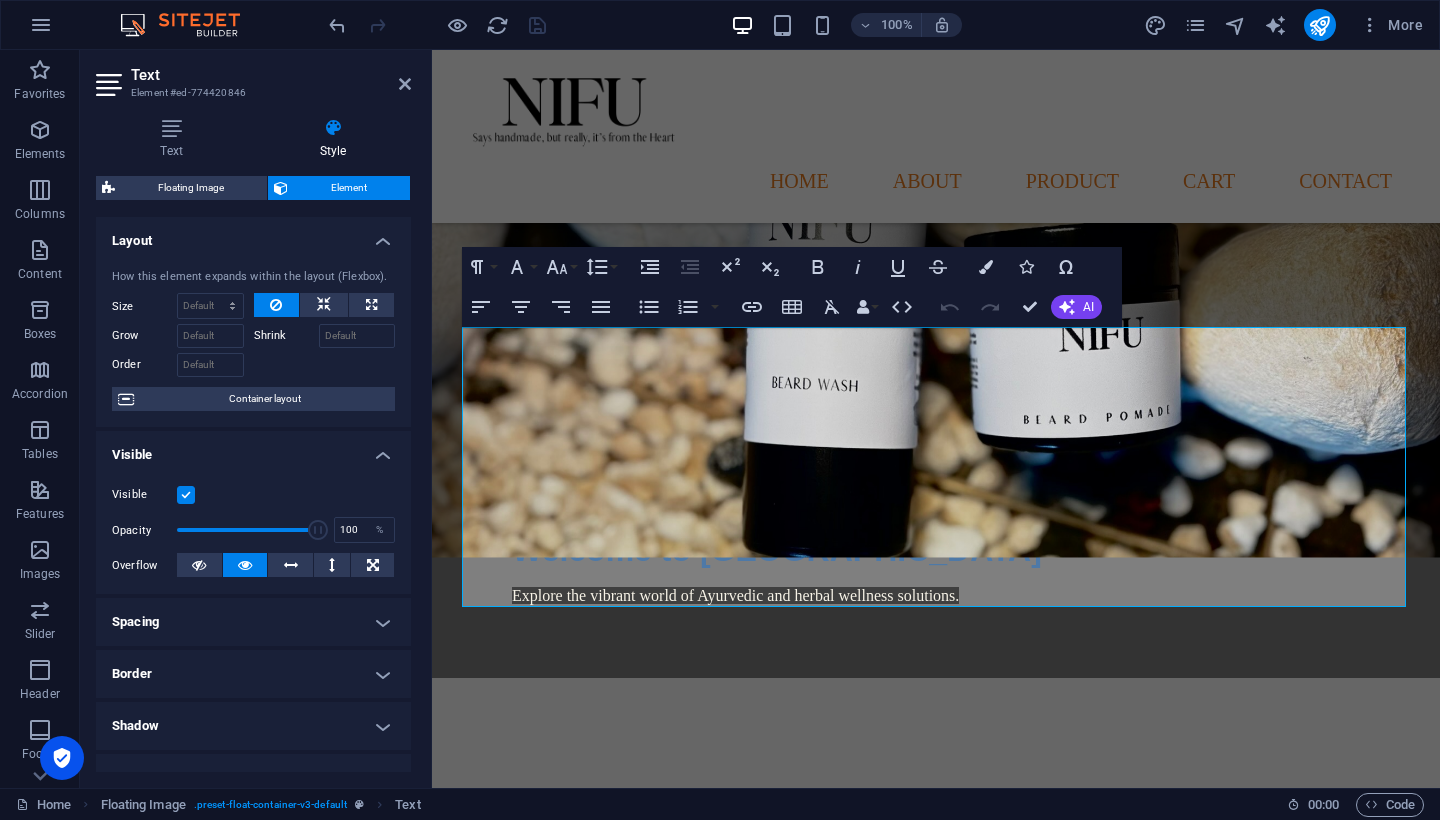 click on "Visible" at bounding box center [0, 0] 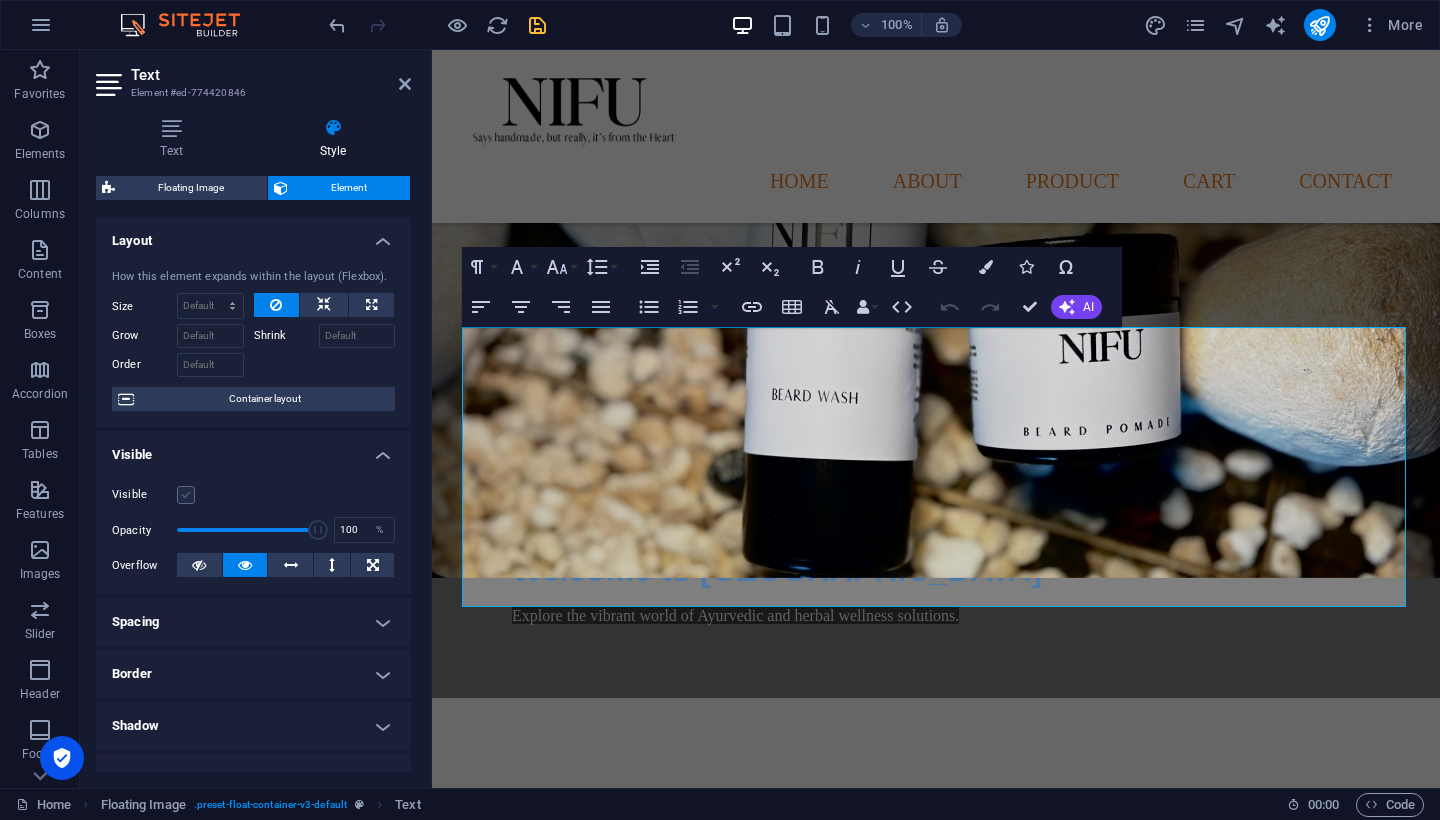 click at bounding box center (186, 495) 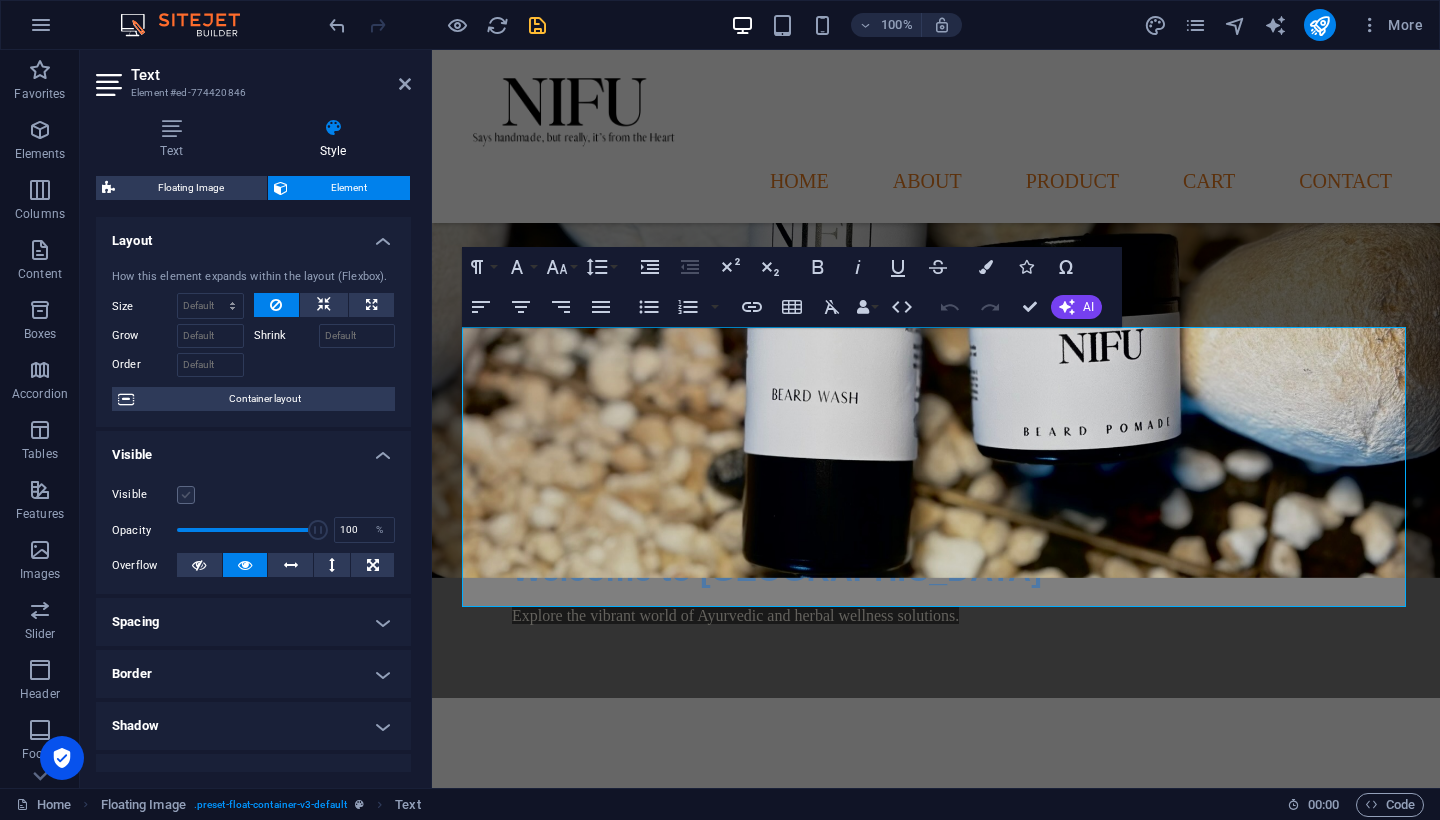 click on "Visible" at bounding box center [0, 0] 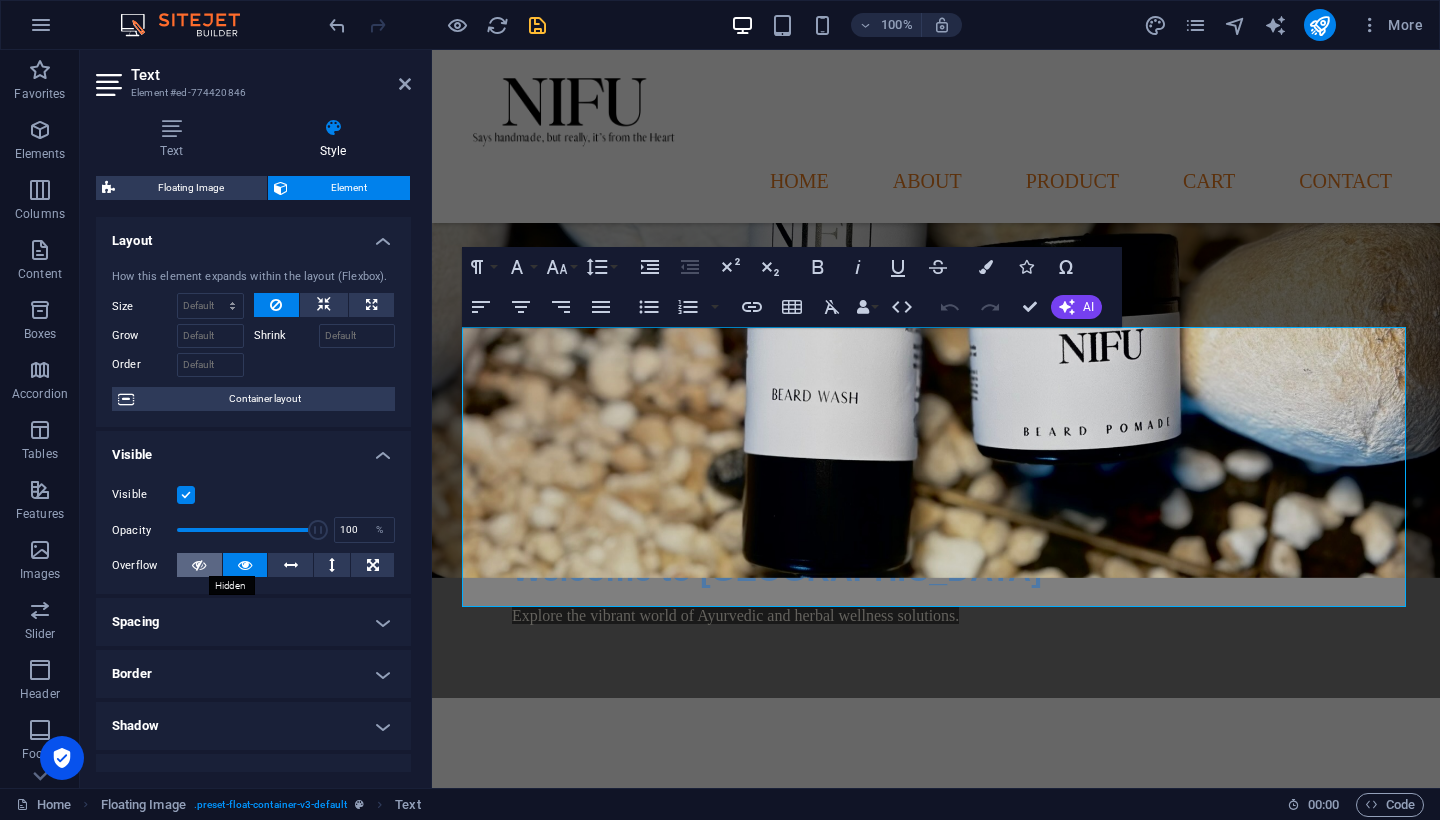 click at bounding box center [199, 565] 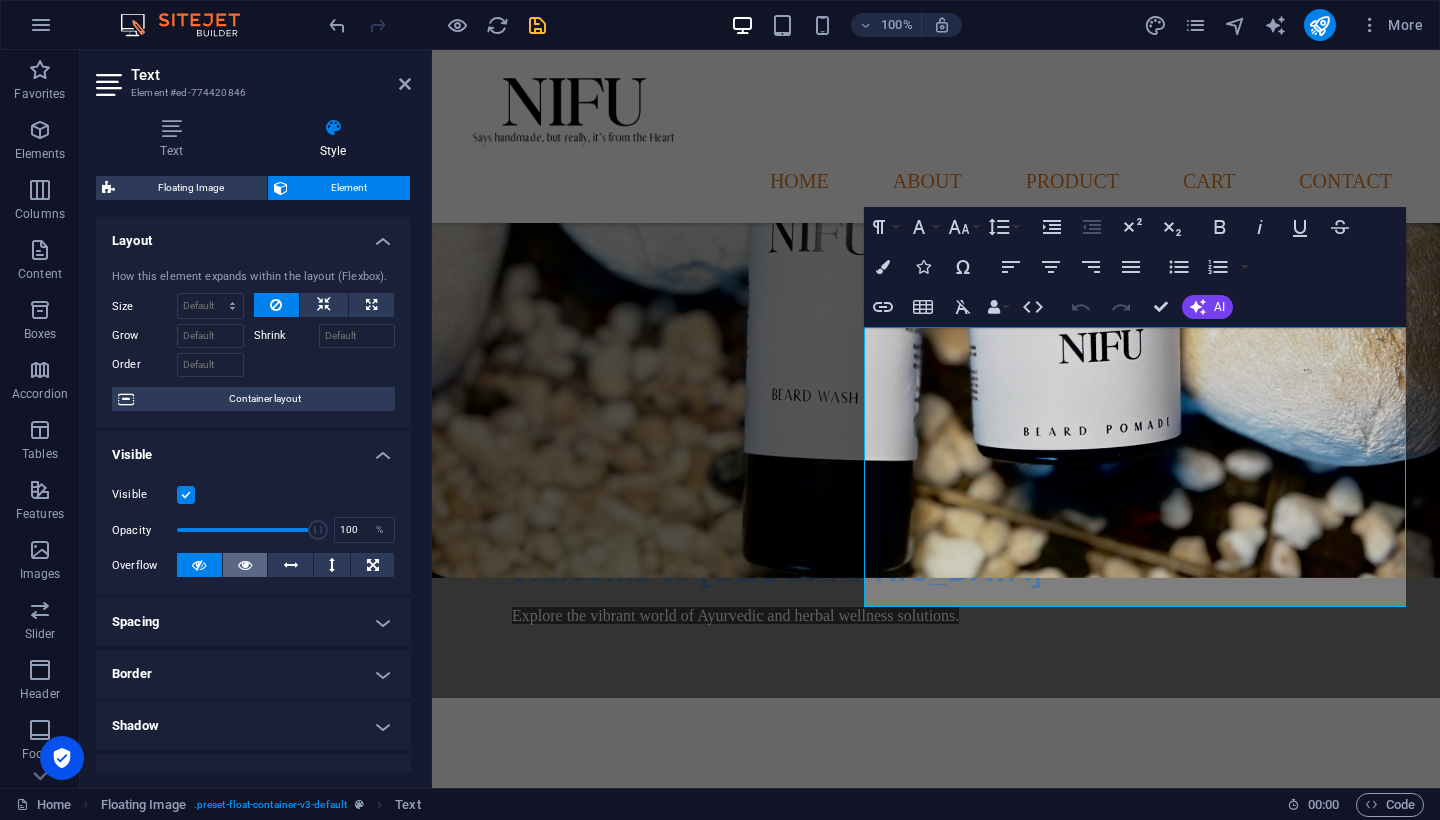 click at bounding box center [245, 565] 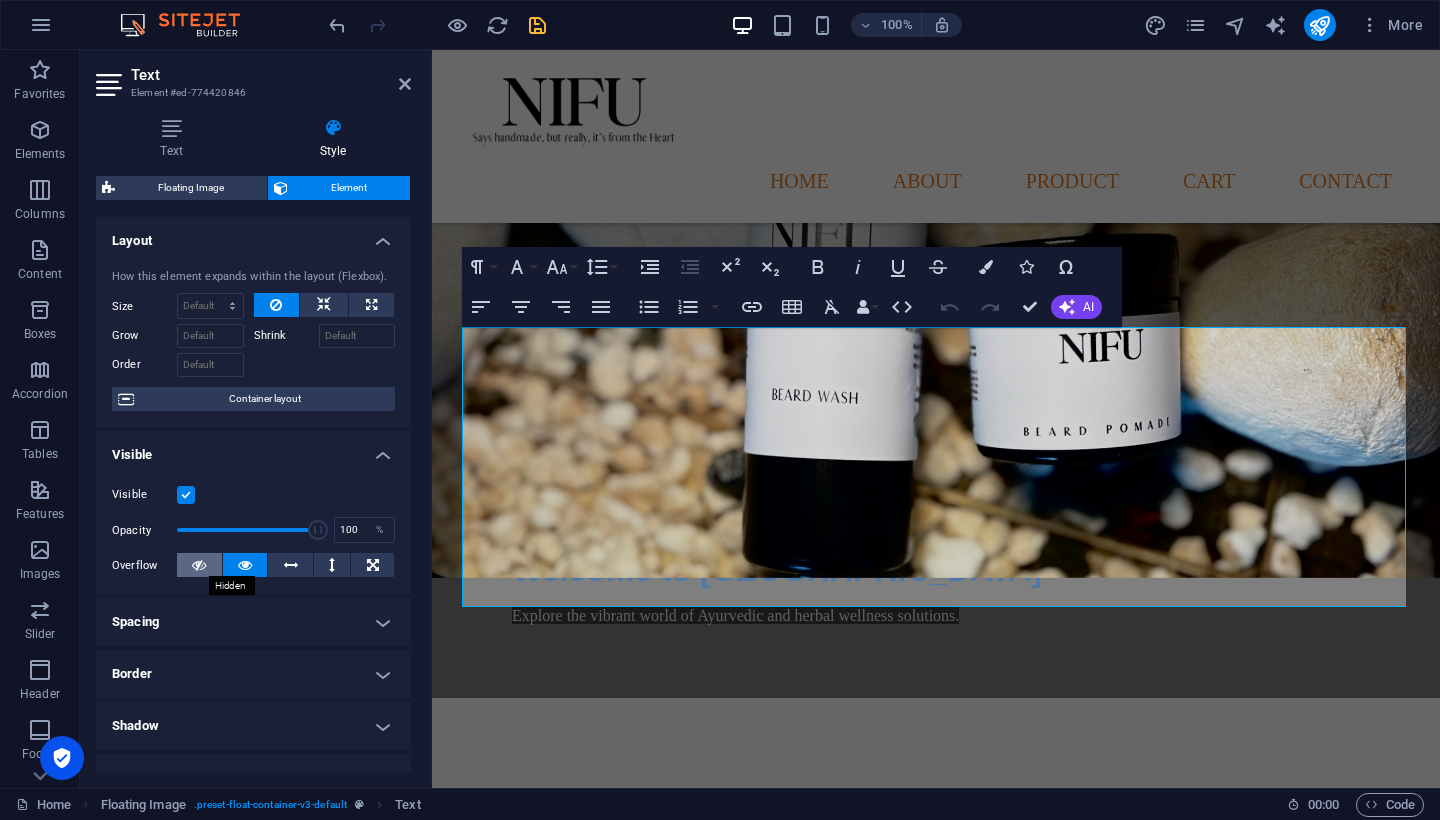 click at bounding box center (199, 565) 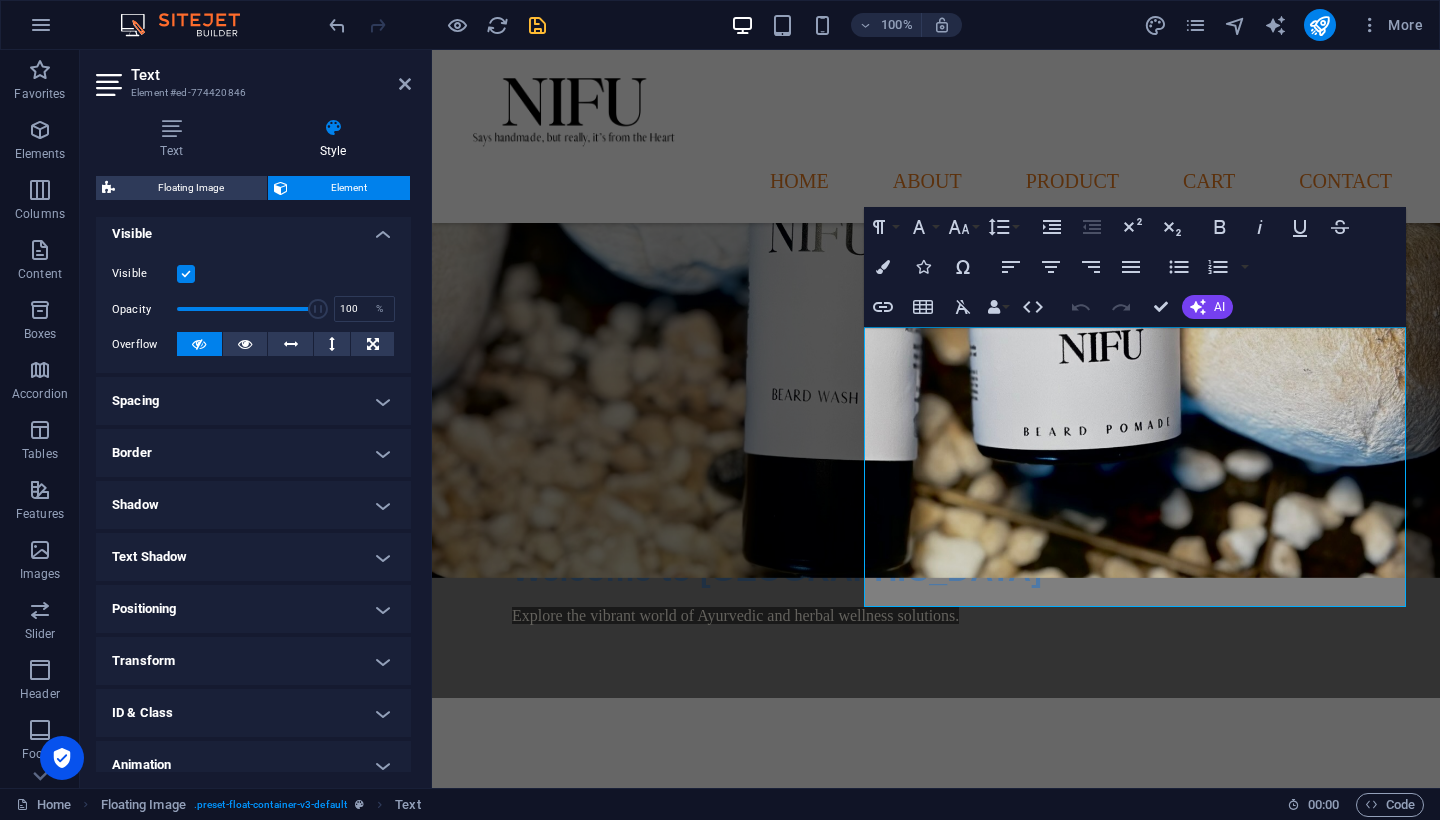 scroll, scrollTop: 230, scrollLeft: 0, axis: vertical 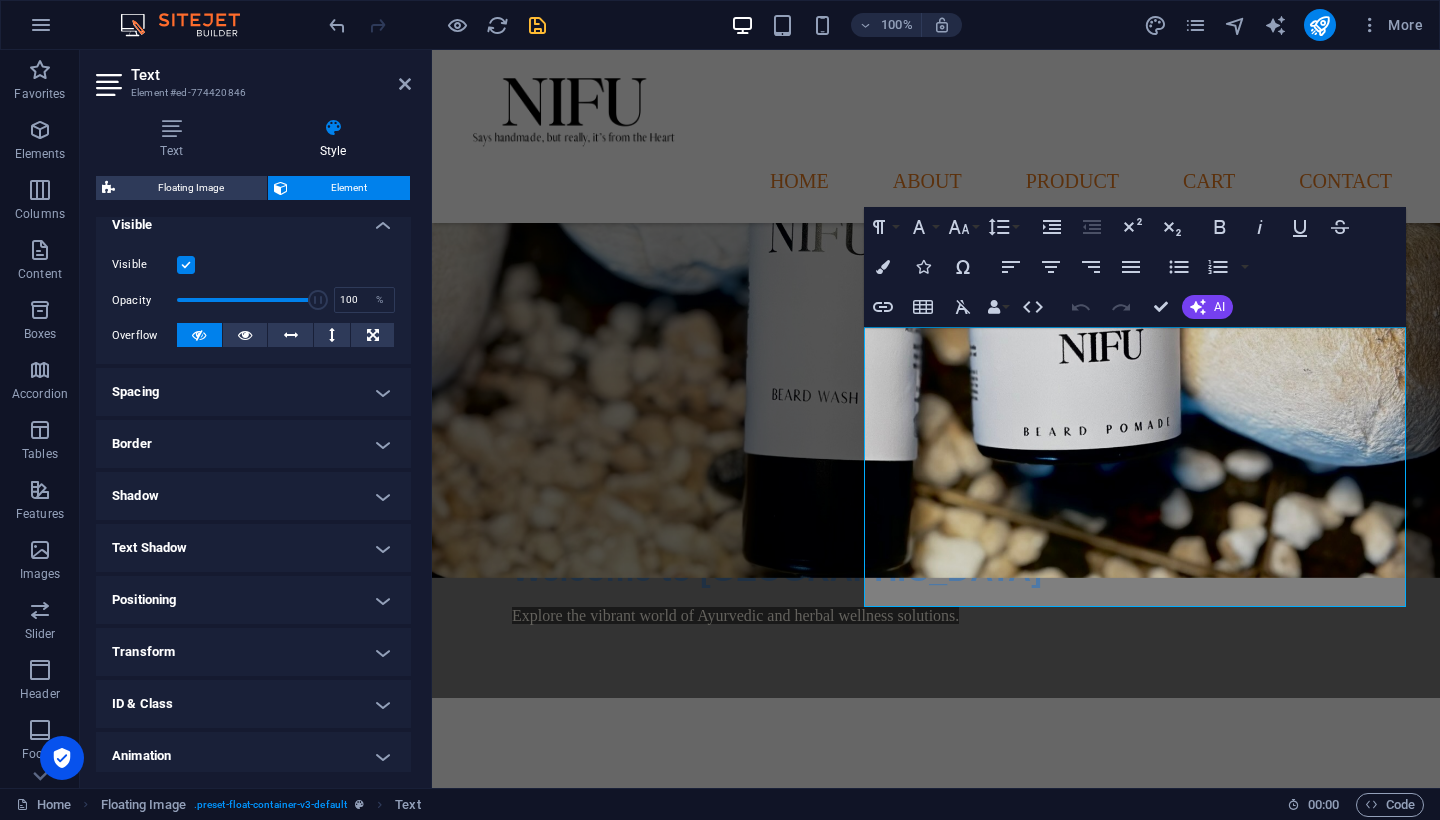 click on "Shadow" at bounding box center (253, 496) 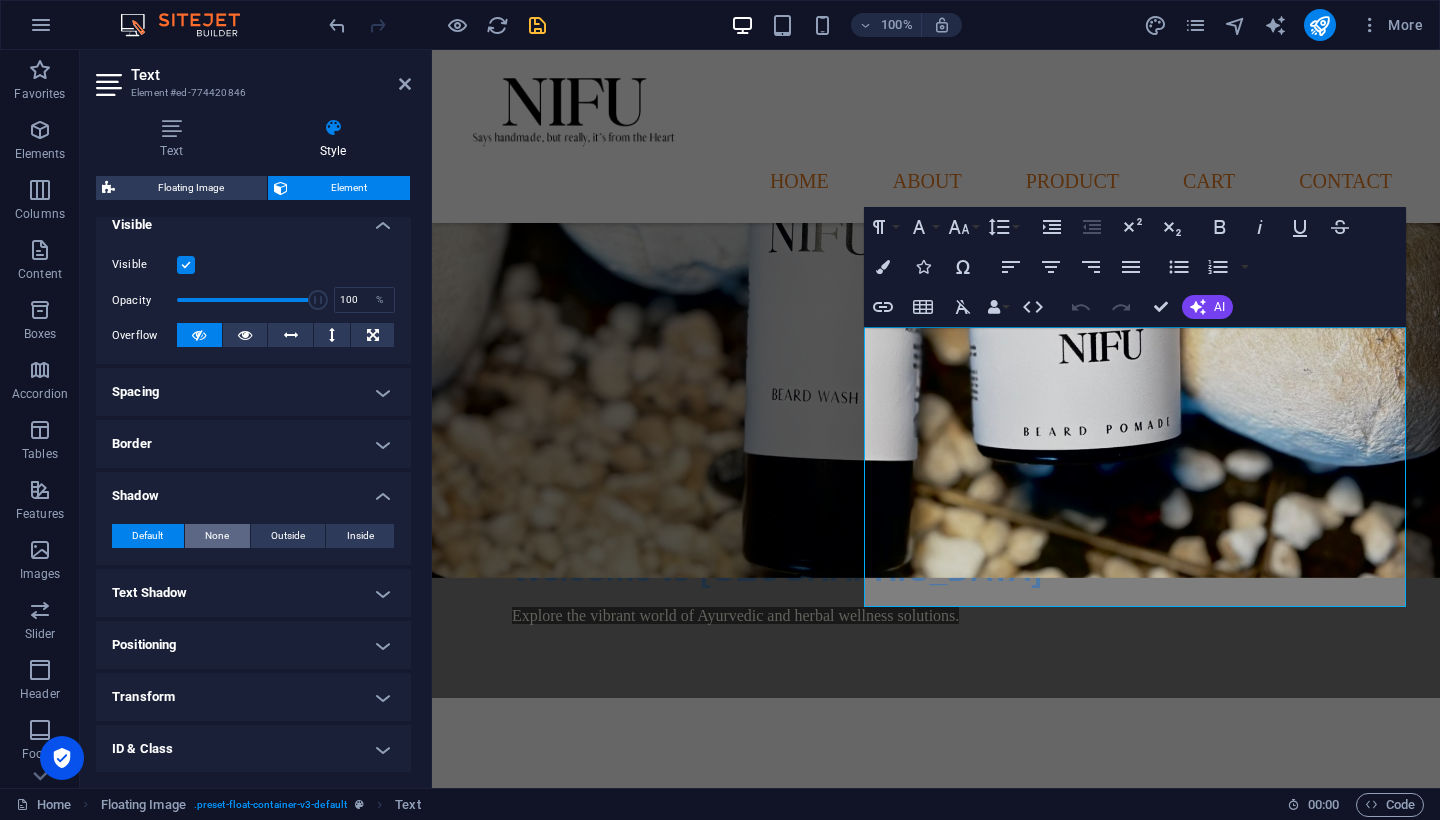 click on "None" at bounding box center (217, 536) 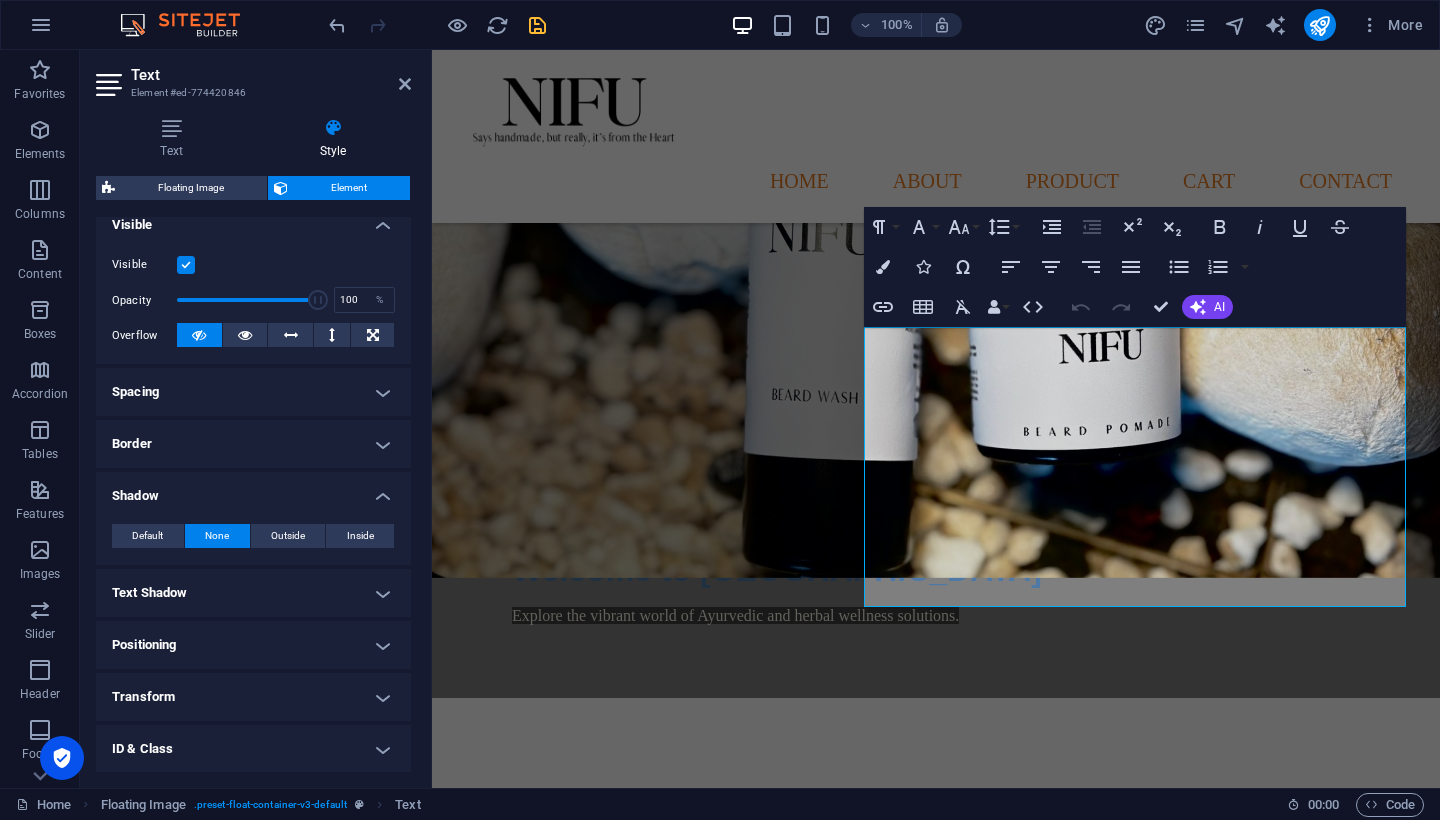 click on "Shadow" at bounding box center (253, 490) 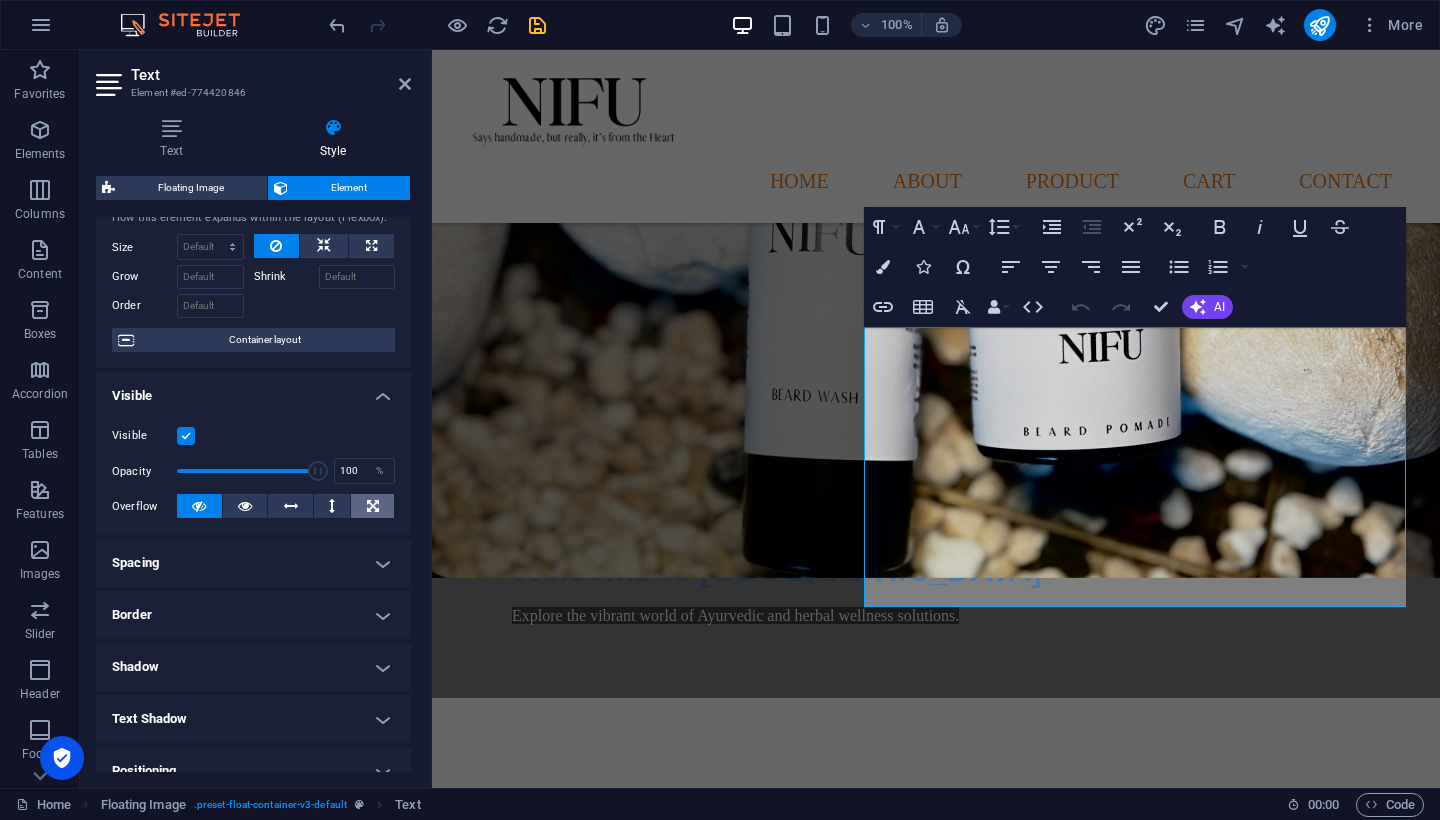 scroll, scrollTop: 0, scrollLeft: 0, axis: both 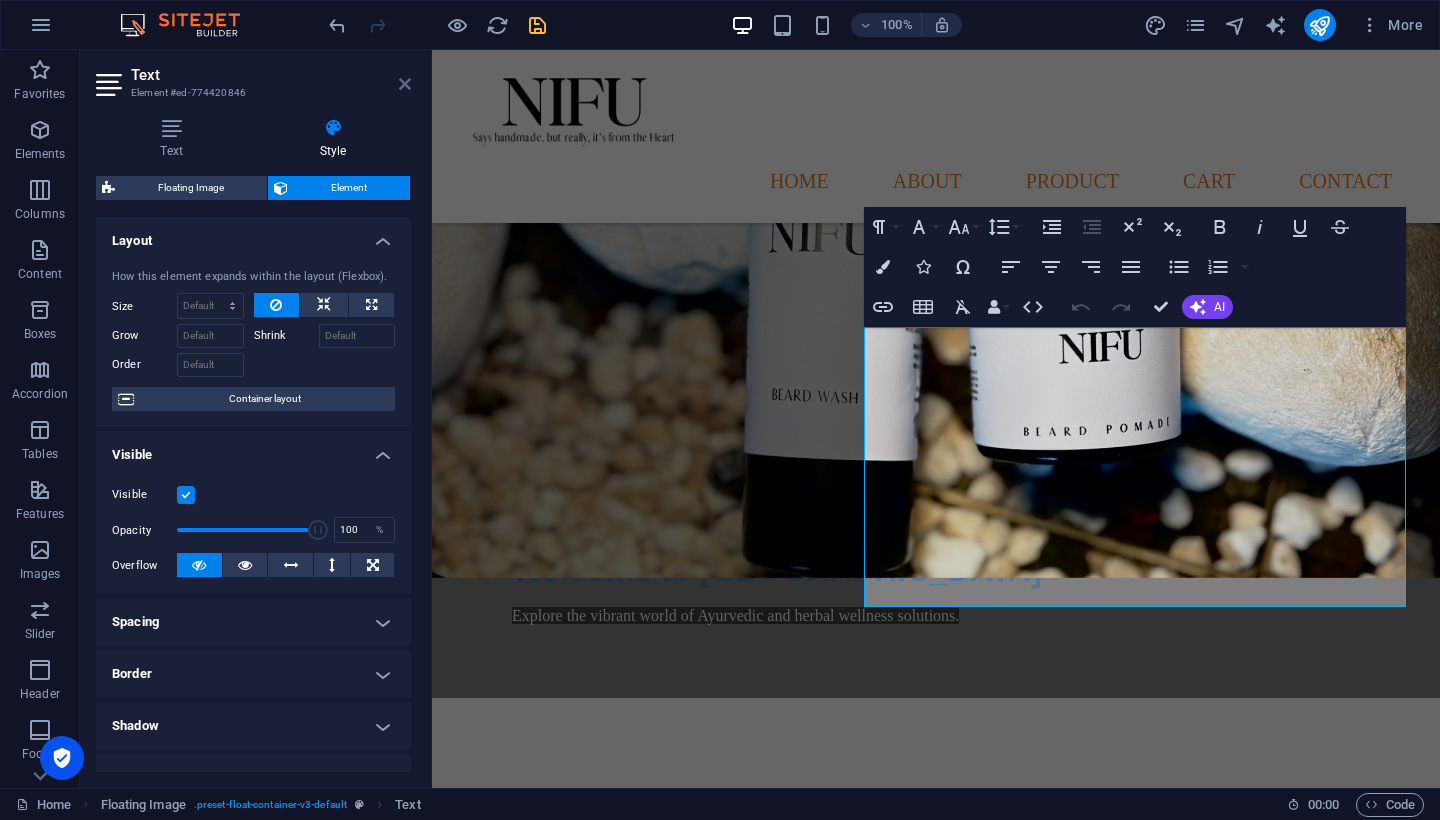 click at bounding box center [405, 84] 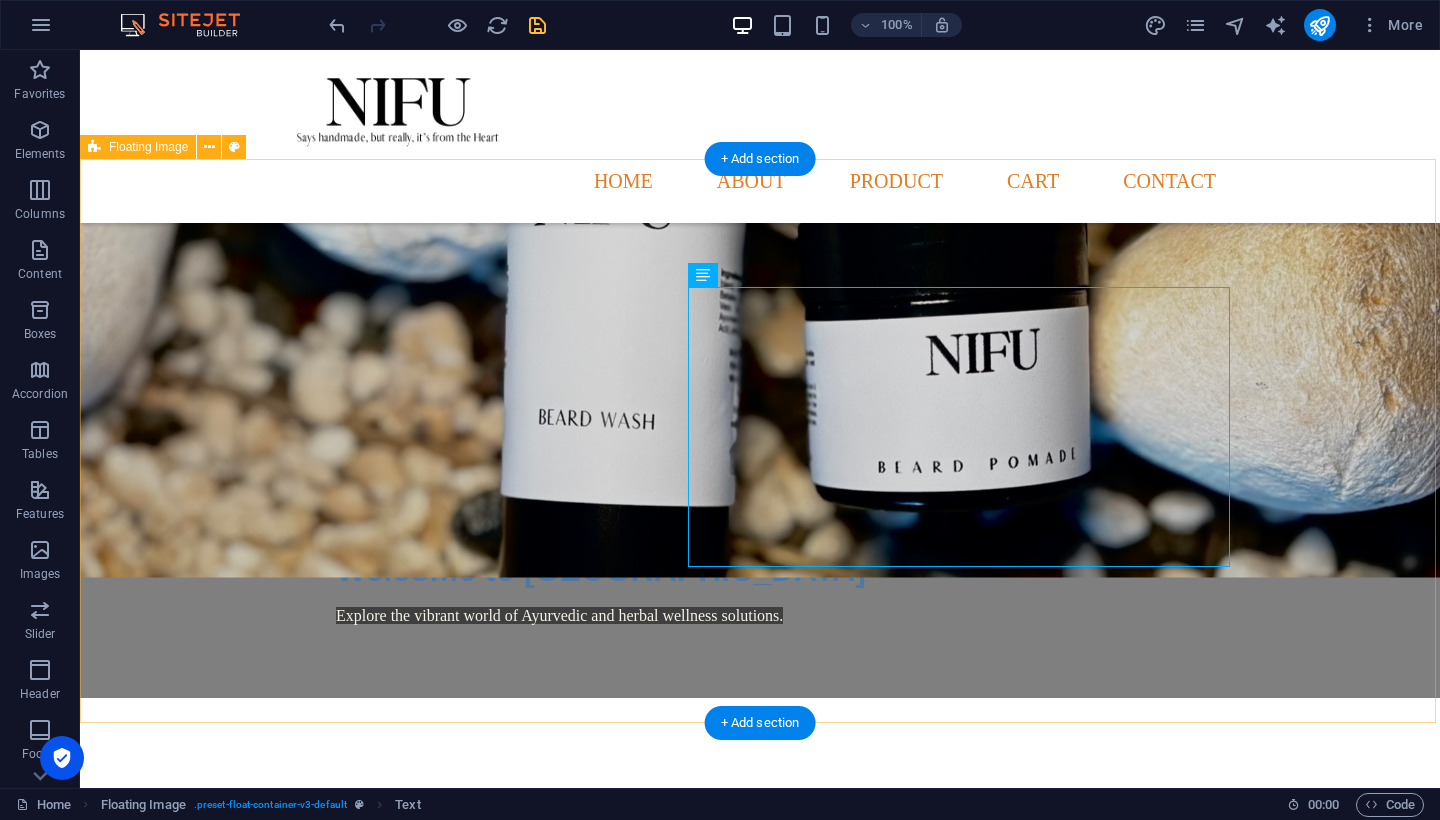 click on "ABOUT NIFU At NIFU Essentials, we believe in the power of ancient Ayurvedic wisdom and the potential of herbalist knowledge. Our product line harnesses the magic of potent botanicals and oils, expertly crafted to enhance your overall wellbeing while addressing various skin, hair, and muscle concerns. Each product is a testament to our dedication and love for holistic health, designed with homeopathic principles for maximum efficacy. We invite you to discover the joy and vitality that our offerings can bring into your life." at bounding box center (760, 1022) 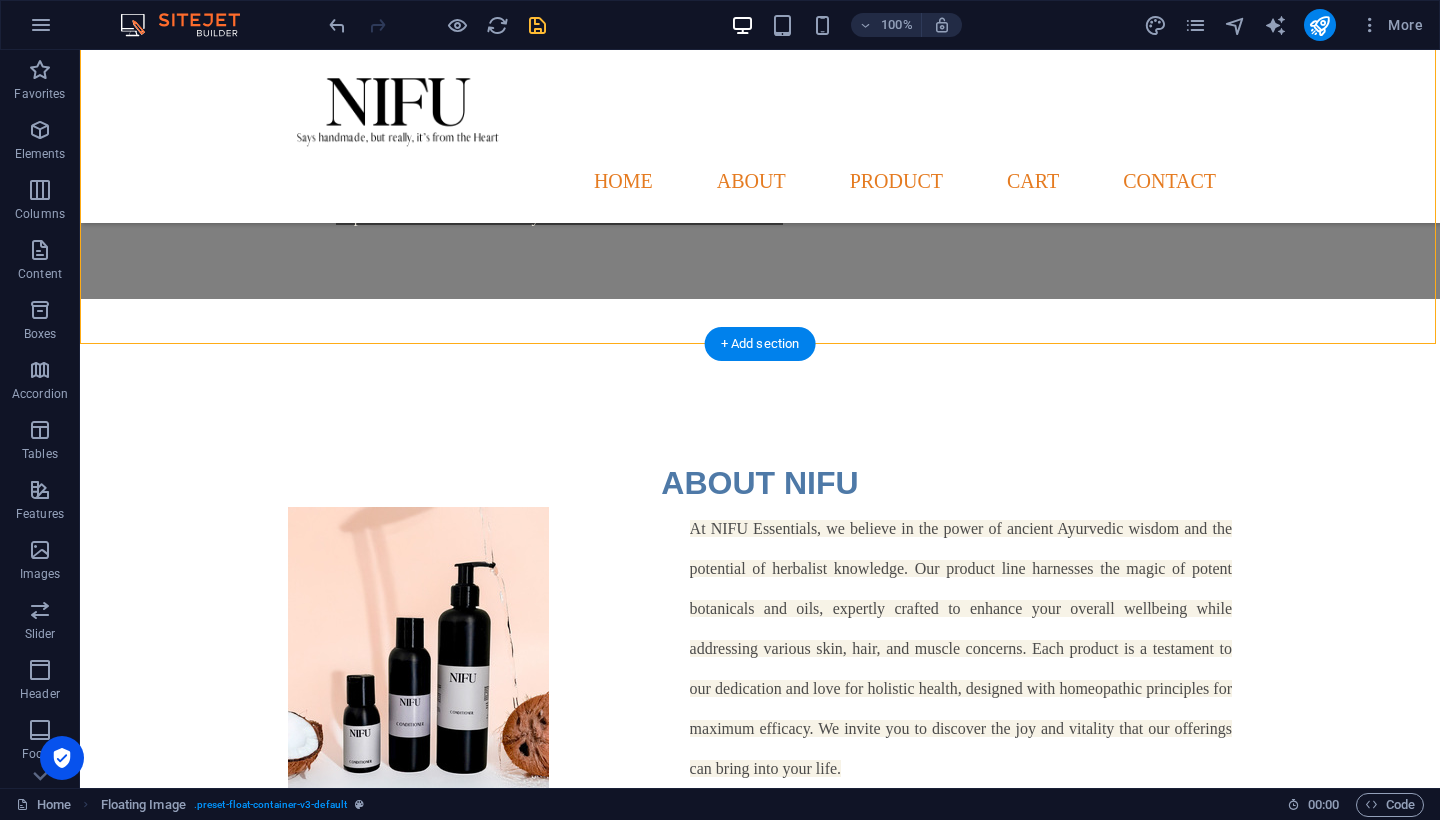scroll, scrollTop: 728, scrollLeft: 0, axis: vertical 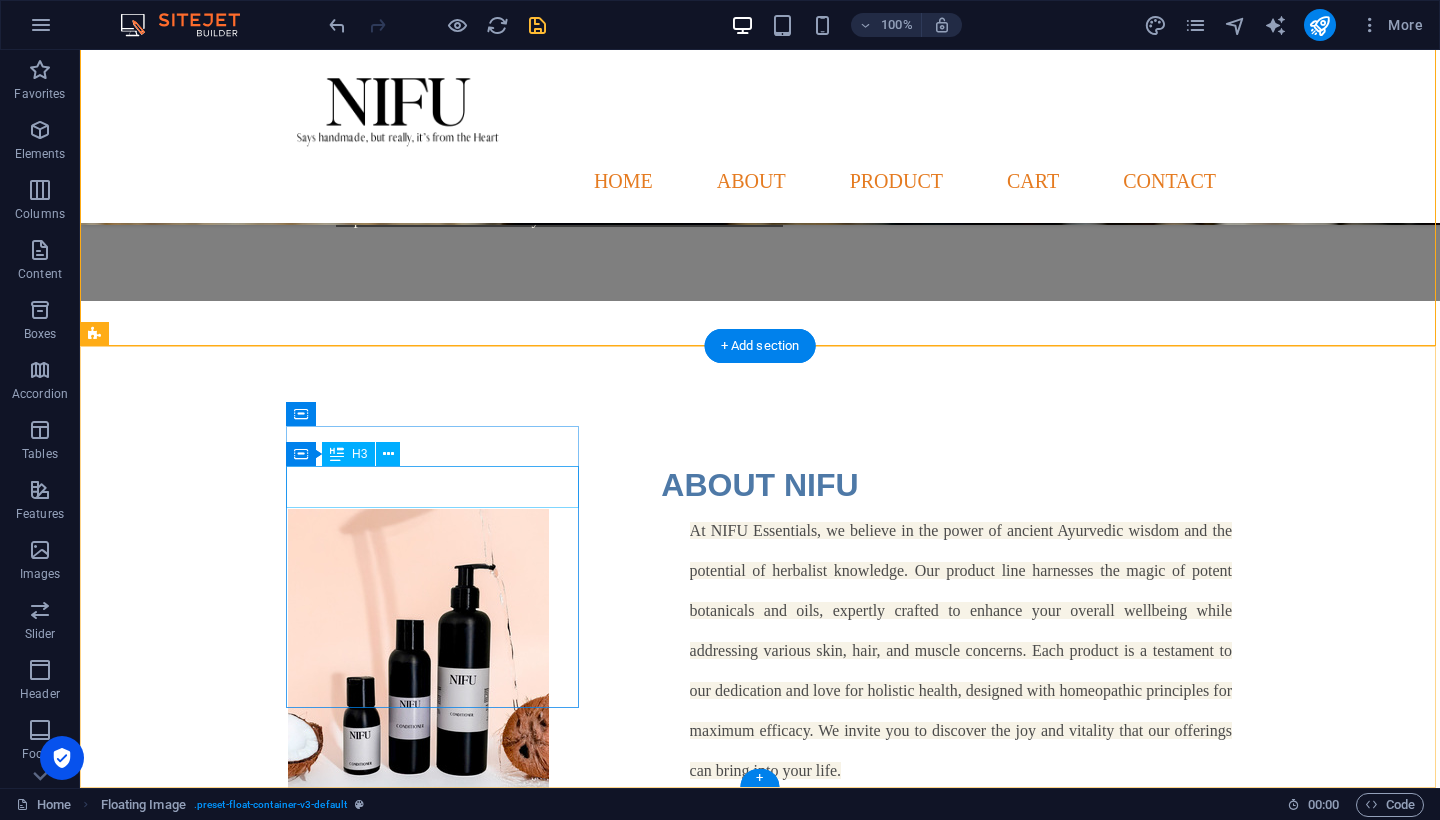 click on "Headline" at bounding box center [242, 1010] 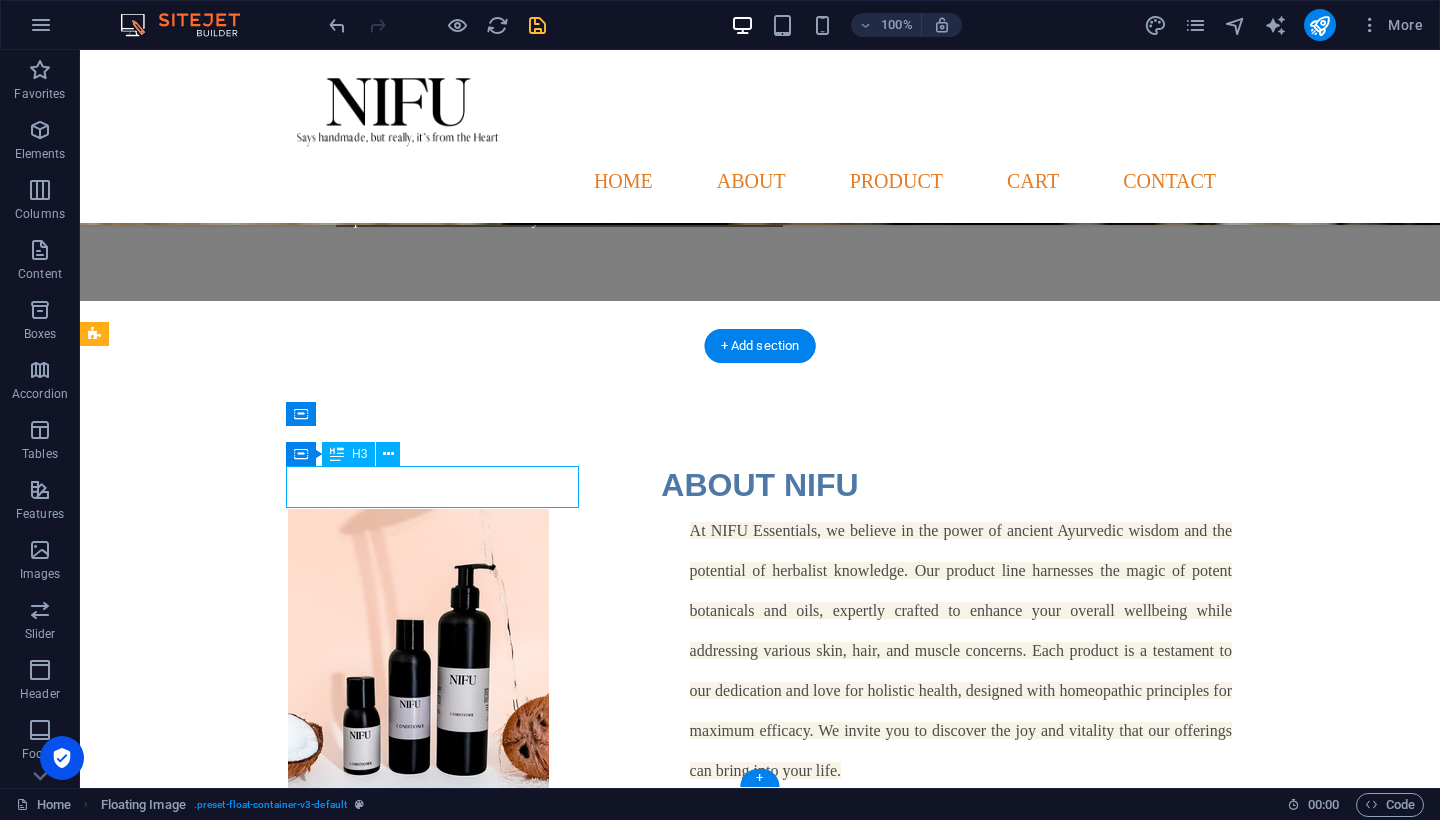 click on "Headline" at bounding box center (242, 1010) 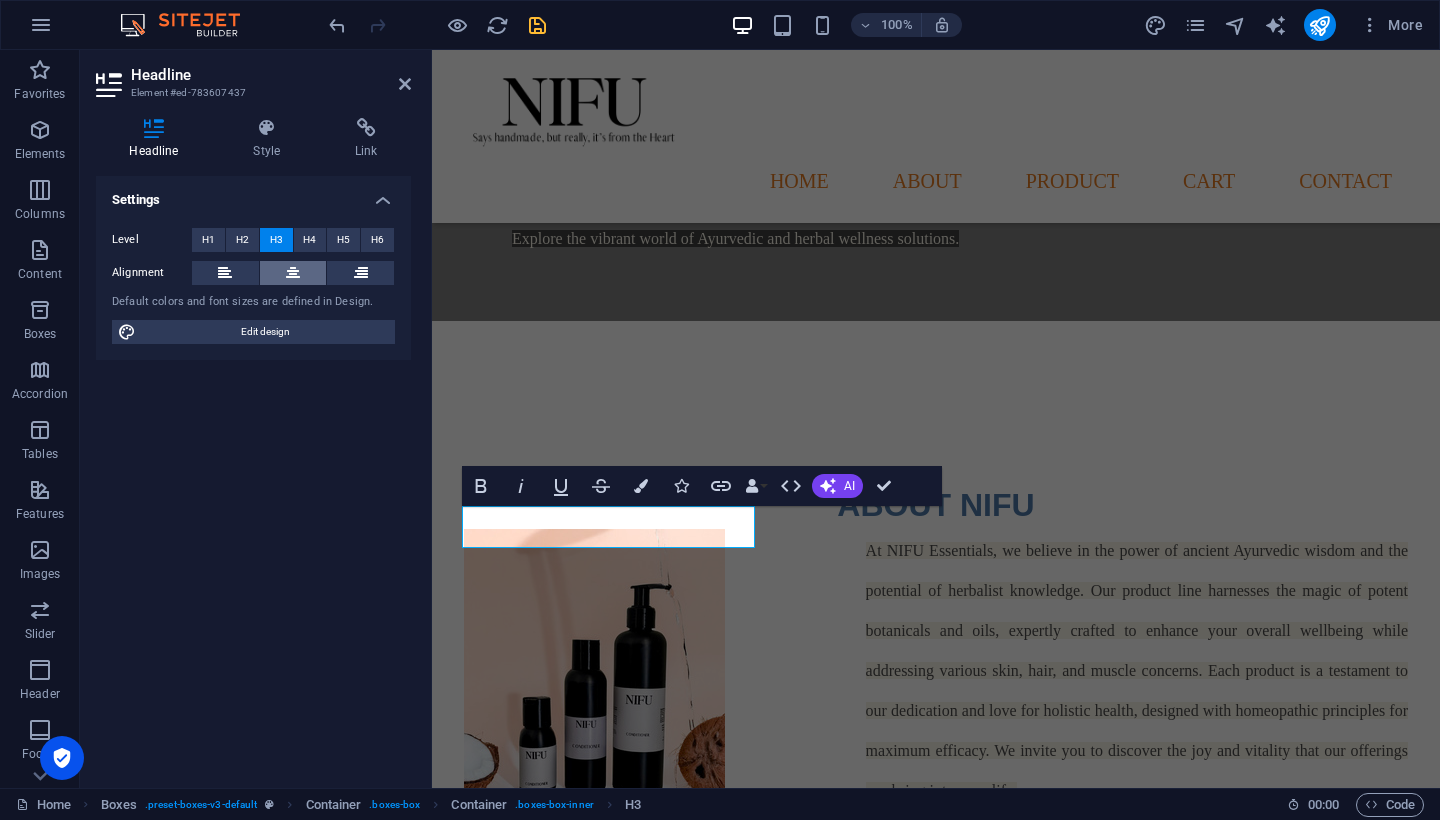 click at bounding box center (293, 273) 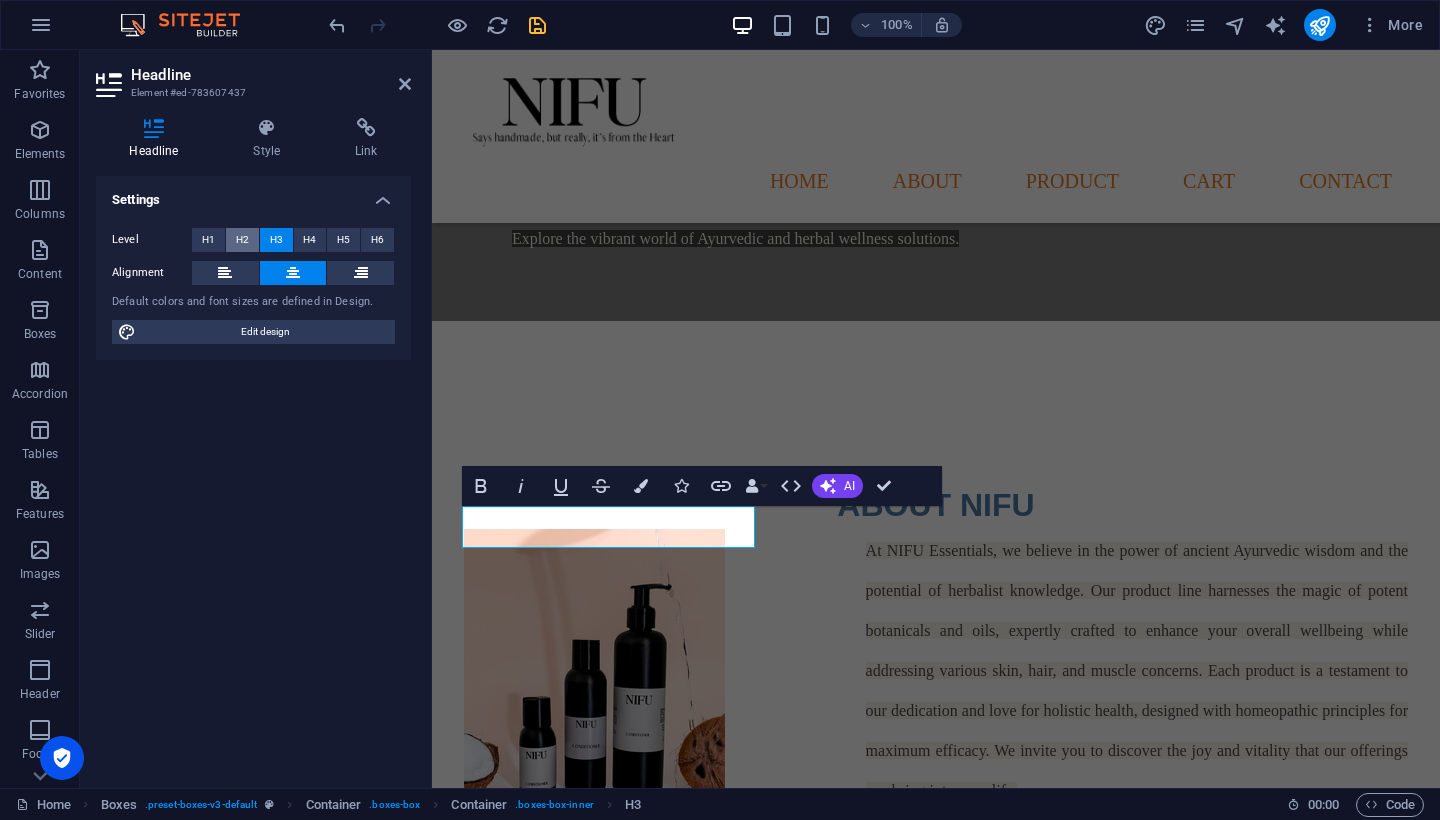 click on "H2" at bounding box center (242, 240) 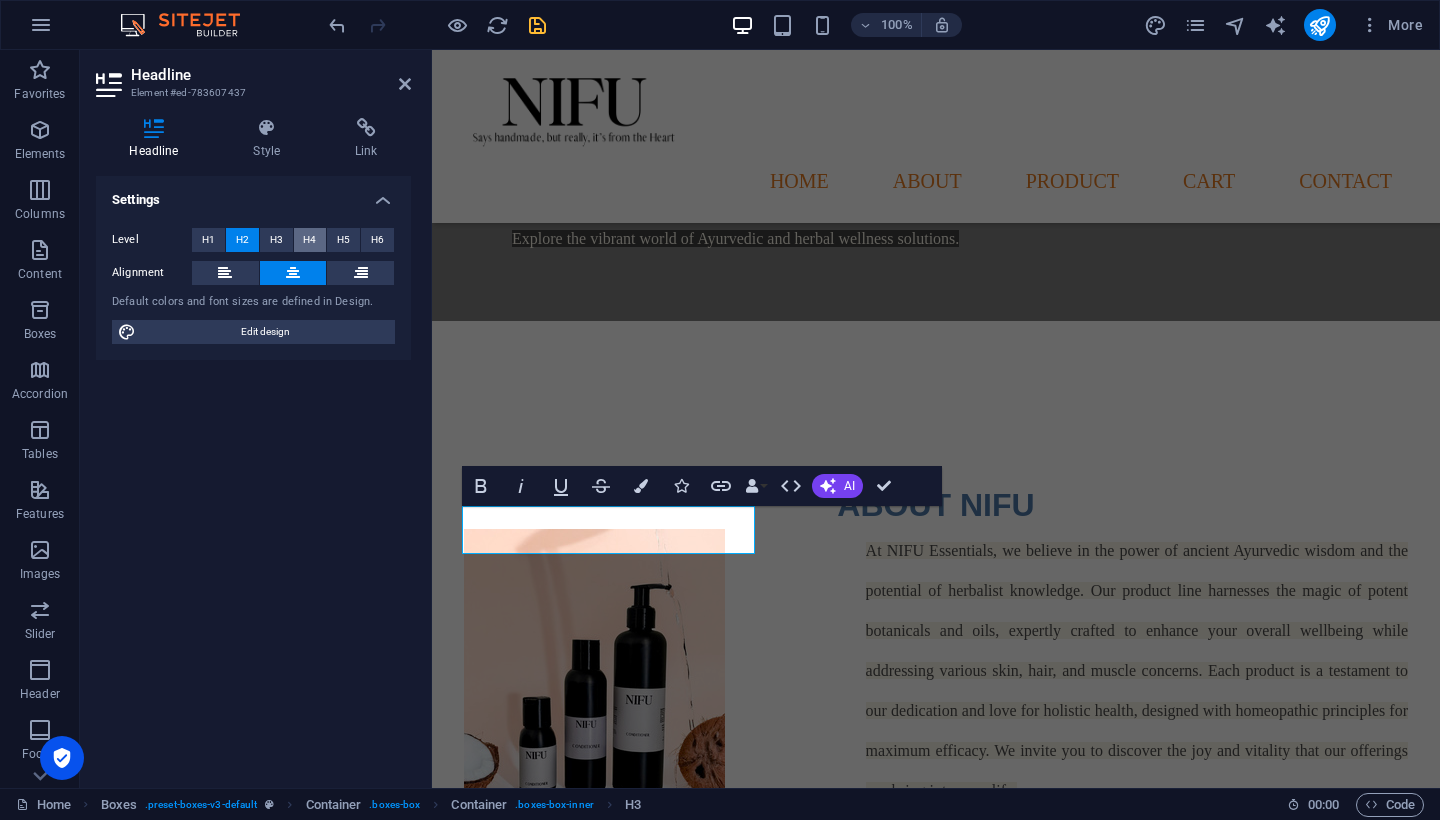 click on "H4" at bounding box center [309, 240] 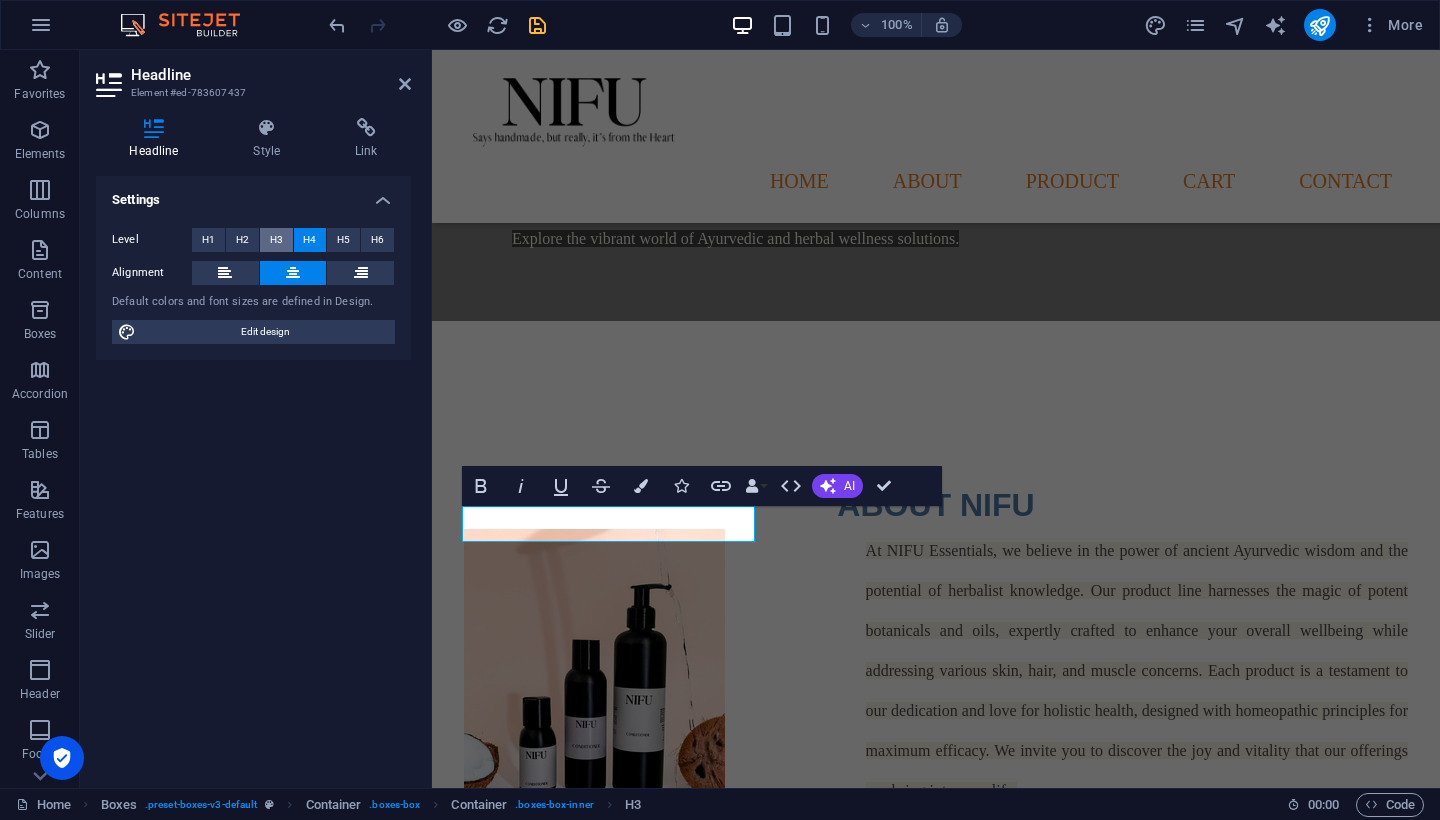 click on "H3" at bounding box center [276, 240] 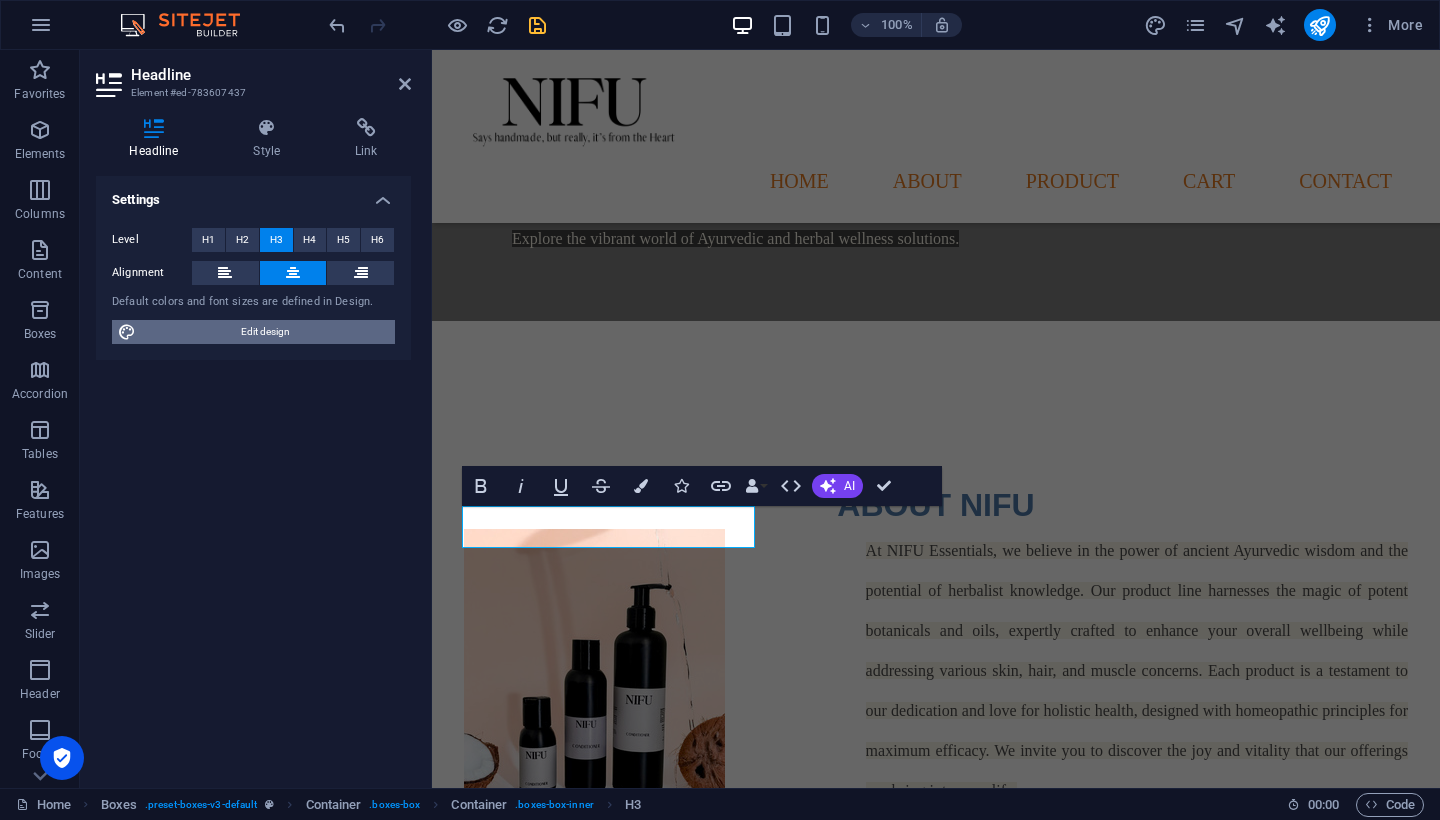 click on "Edit design" at bounding box center [265, 332] 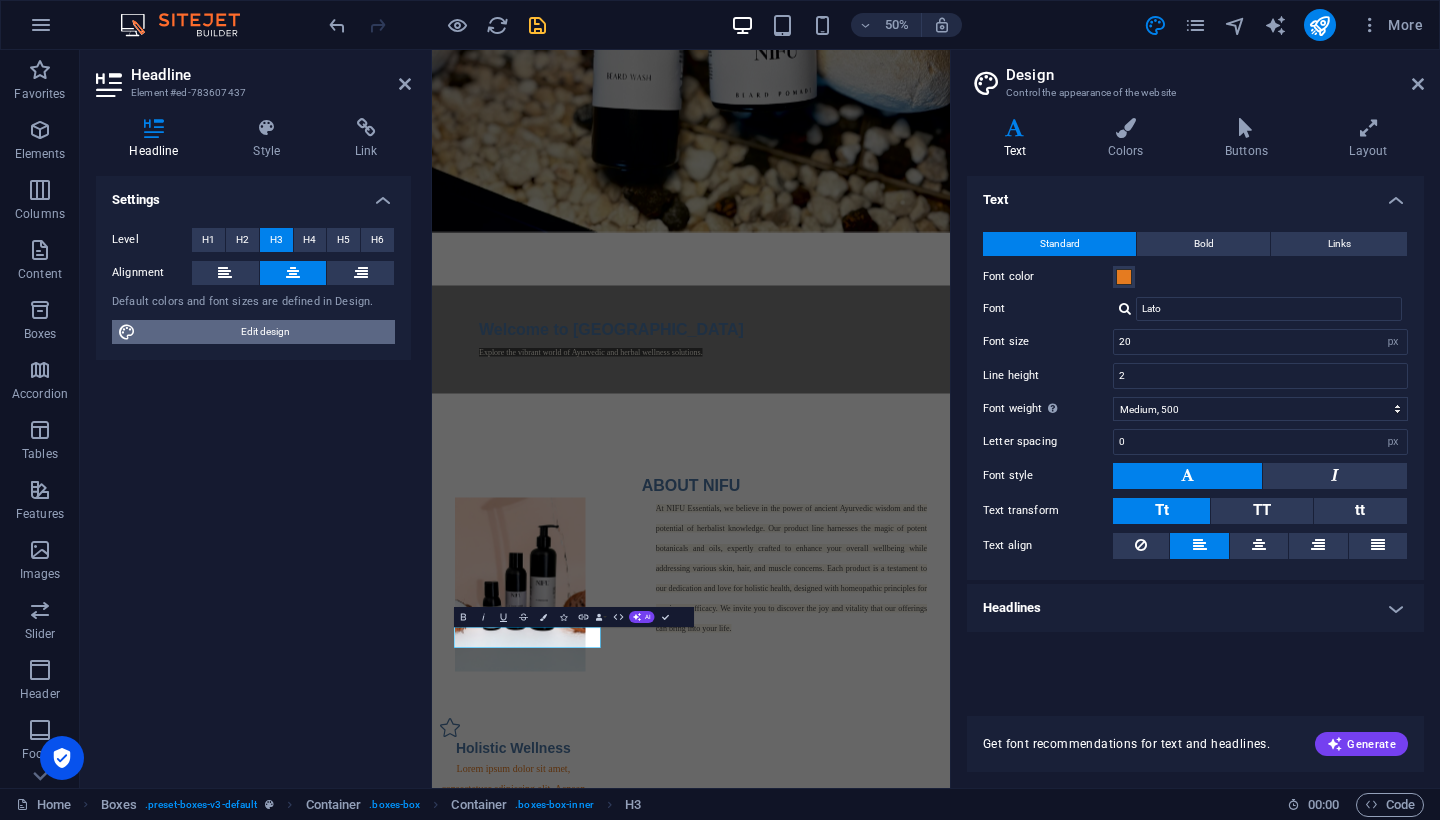 scroll, scrollTop: 30, scrollLeft: 0, axis: vertical 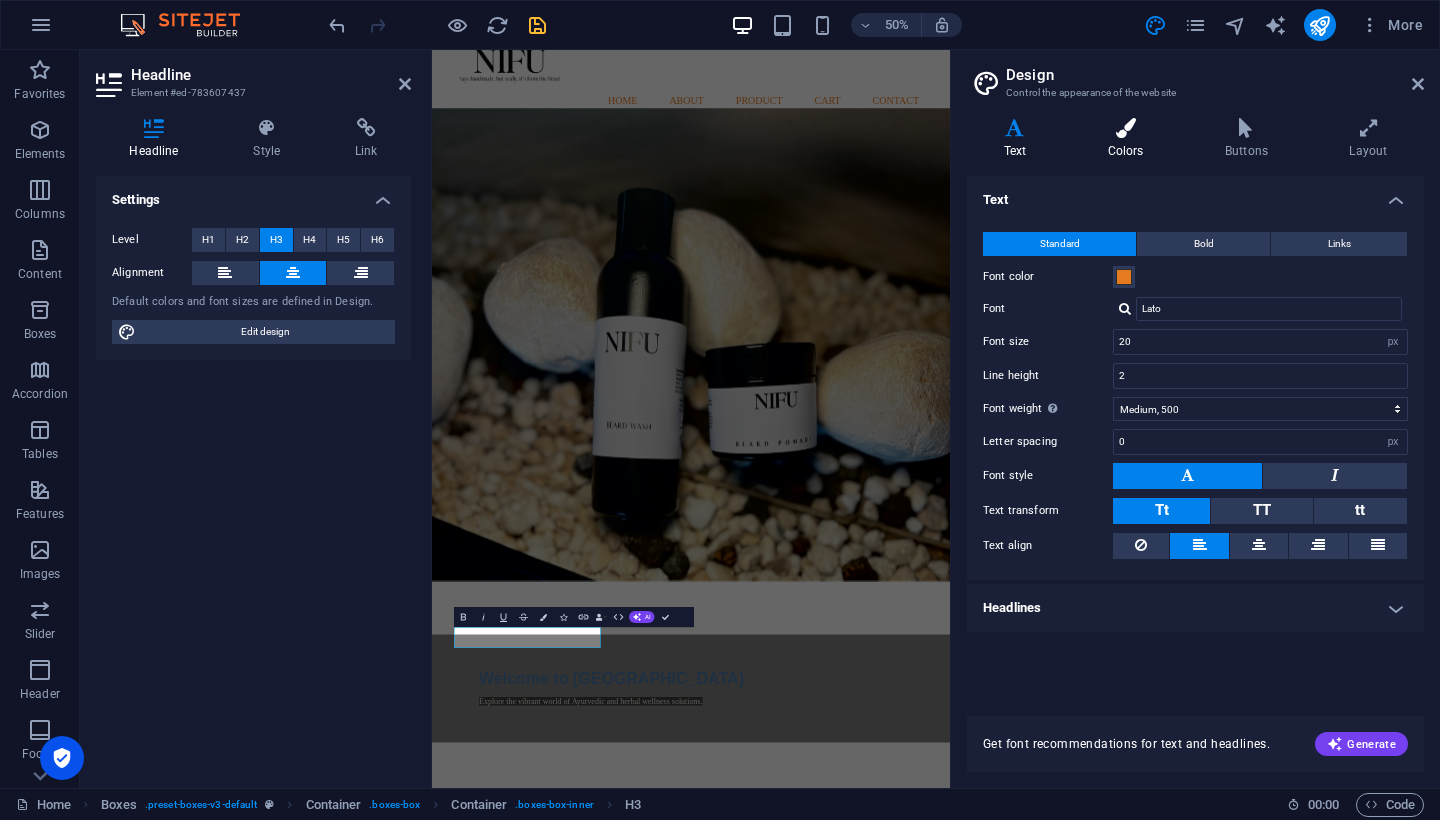 click at bounding box center [1125, 128] 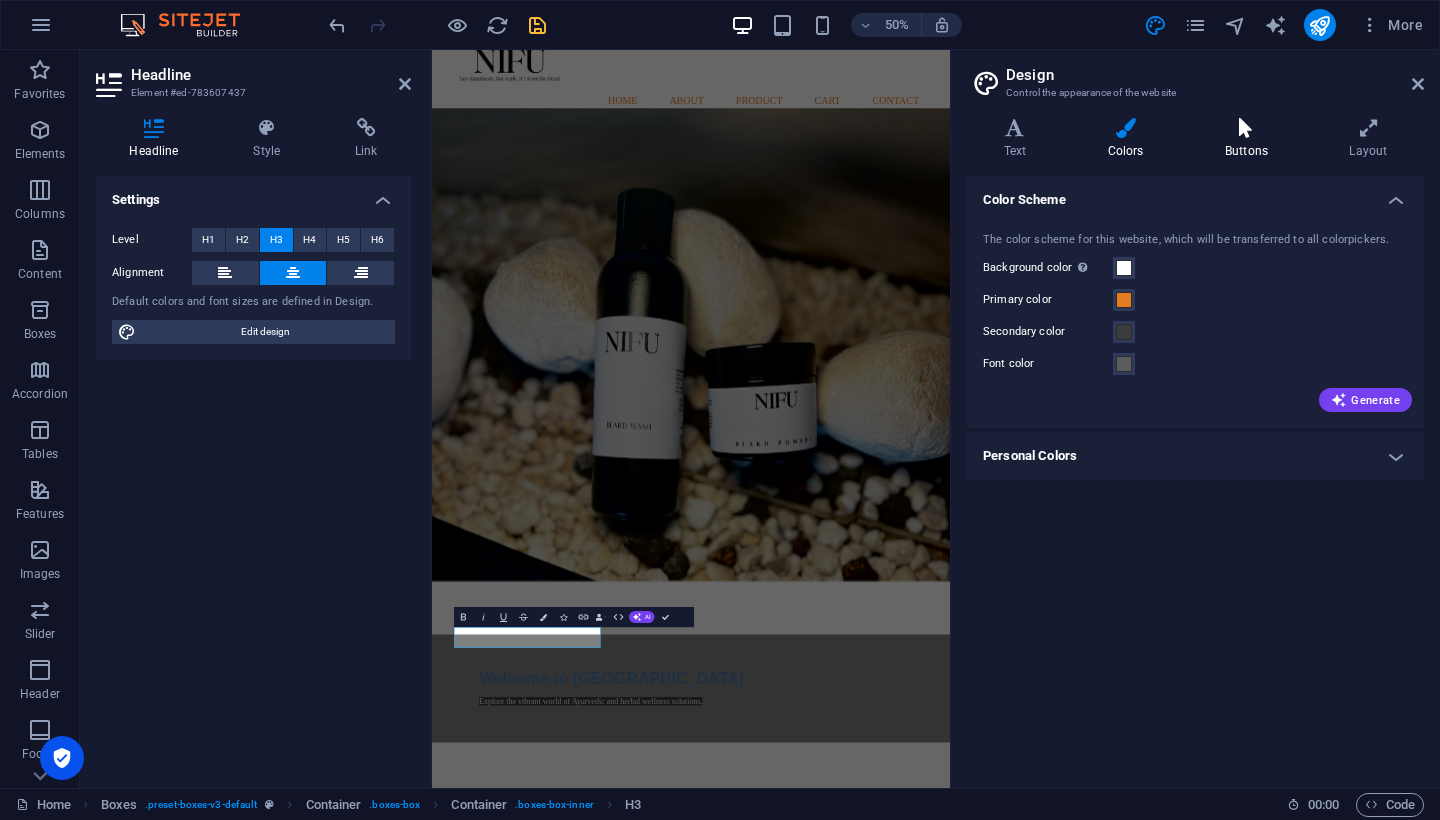 click at bounding box center [1246, 128] 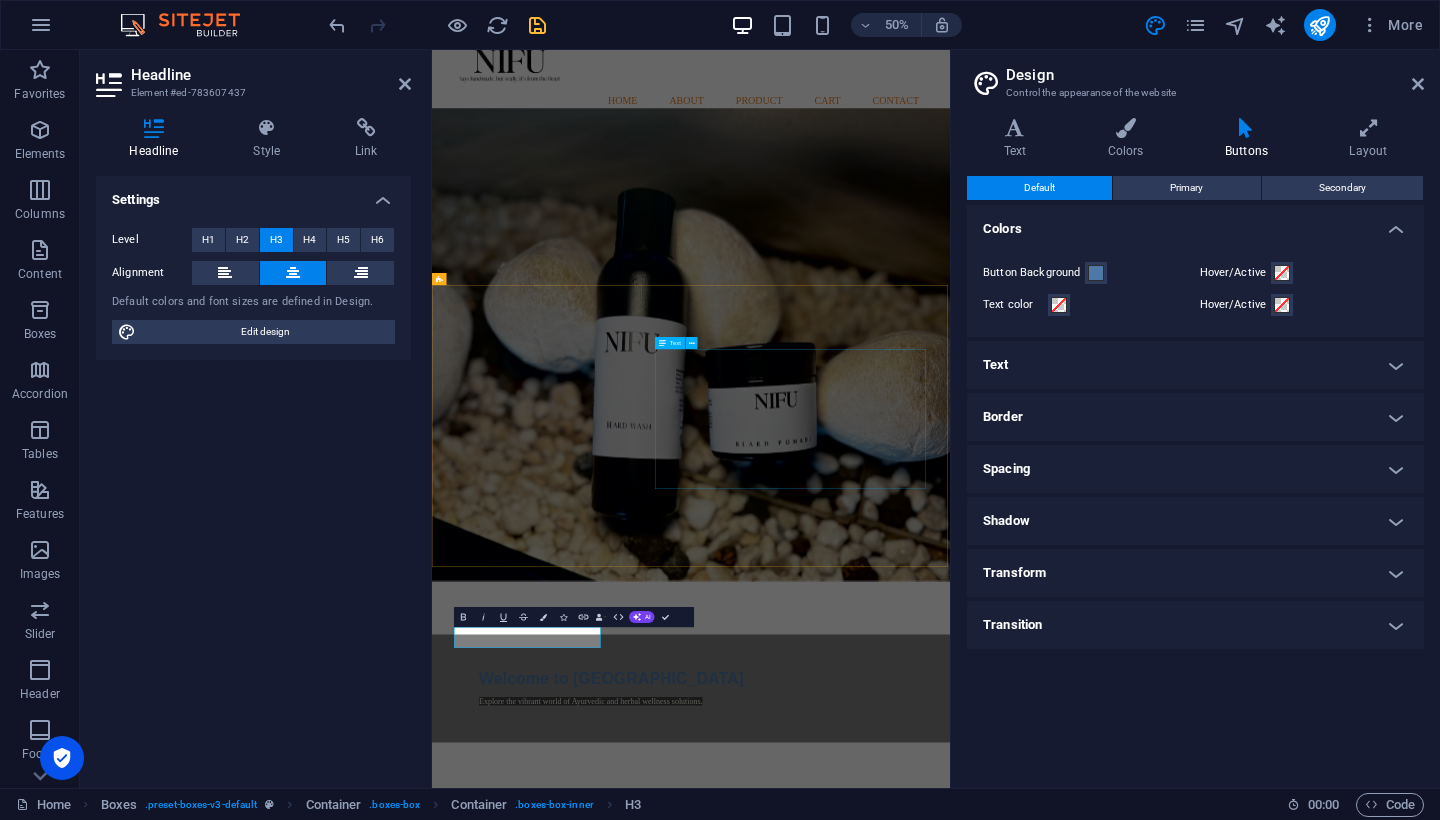 click on "At NIFU Essentials, we believe in the power of ancient Ayurvedic wisdom and the potential of herbalist knowledge. Our product line harnesses the magic of potent botanicals and oils, expertly crafted to enhance your overall wellbeing while addressing various skin, hair, and muscle concerns. Each product is a testament to our dedication and love for holistic health, designed with homeopathic principles for maximum efficacy. We invite you to discover the joy and vitality that our offerings can bring into your life." at bounding box center (1151, 1783) 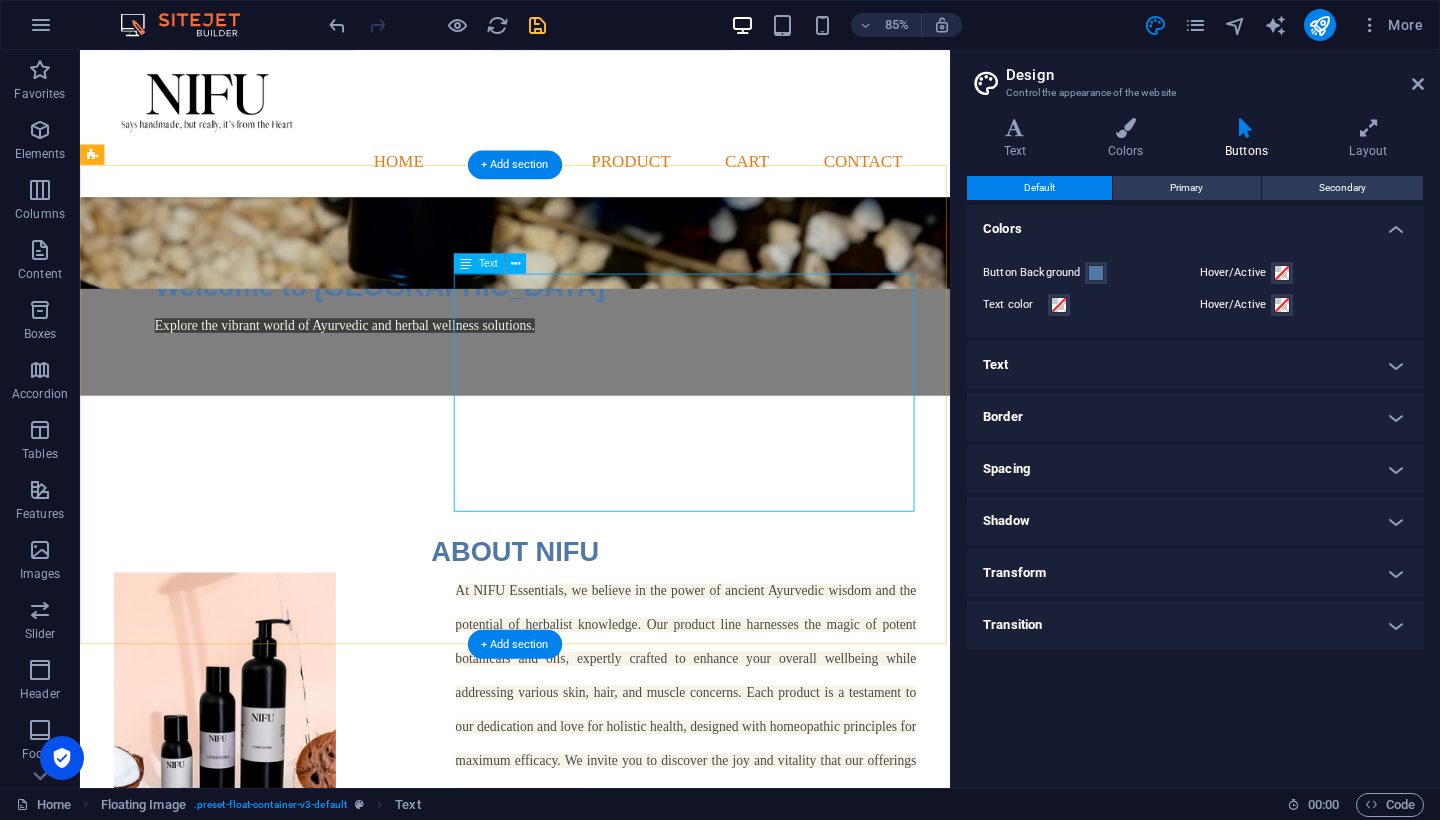 scroll, scrollTop: 638, scrollLeft: 0, axis: vertical 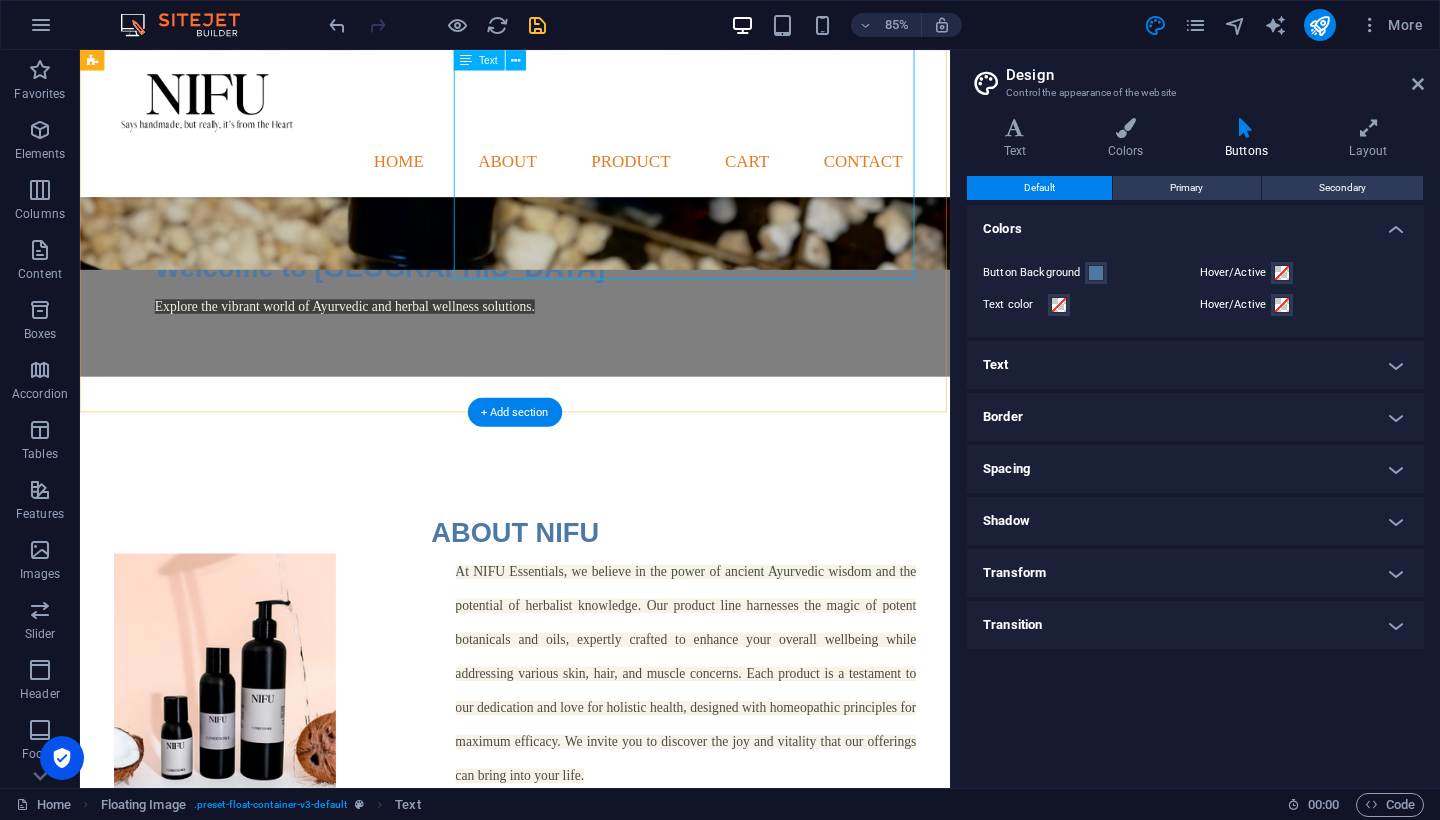 click on "At NIFU Essentials, we believe in the power of ancient Ayurvedic wisdom and the potential of herbalist knowledge. Our product line harnesses the magic of potent botanicals and oils, expertly crafted to enhance your overall wellbeing while addressing various skin, hair, and muscle concerns. Each product is a testament to our dedication and love for holistic health, designed with homeopathic principles for maximum efficacy. We invite you to discover the joy and vitality that our offerings can bring into your life." at bounding box center [793, 782] 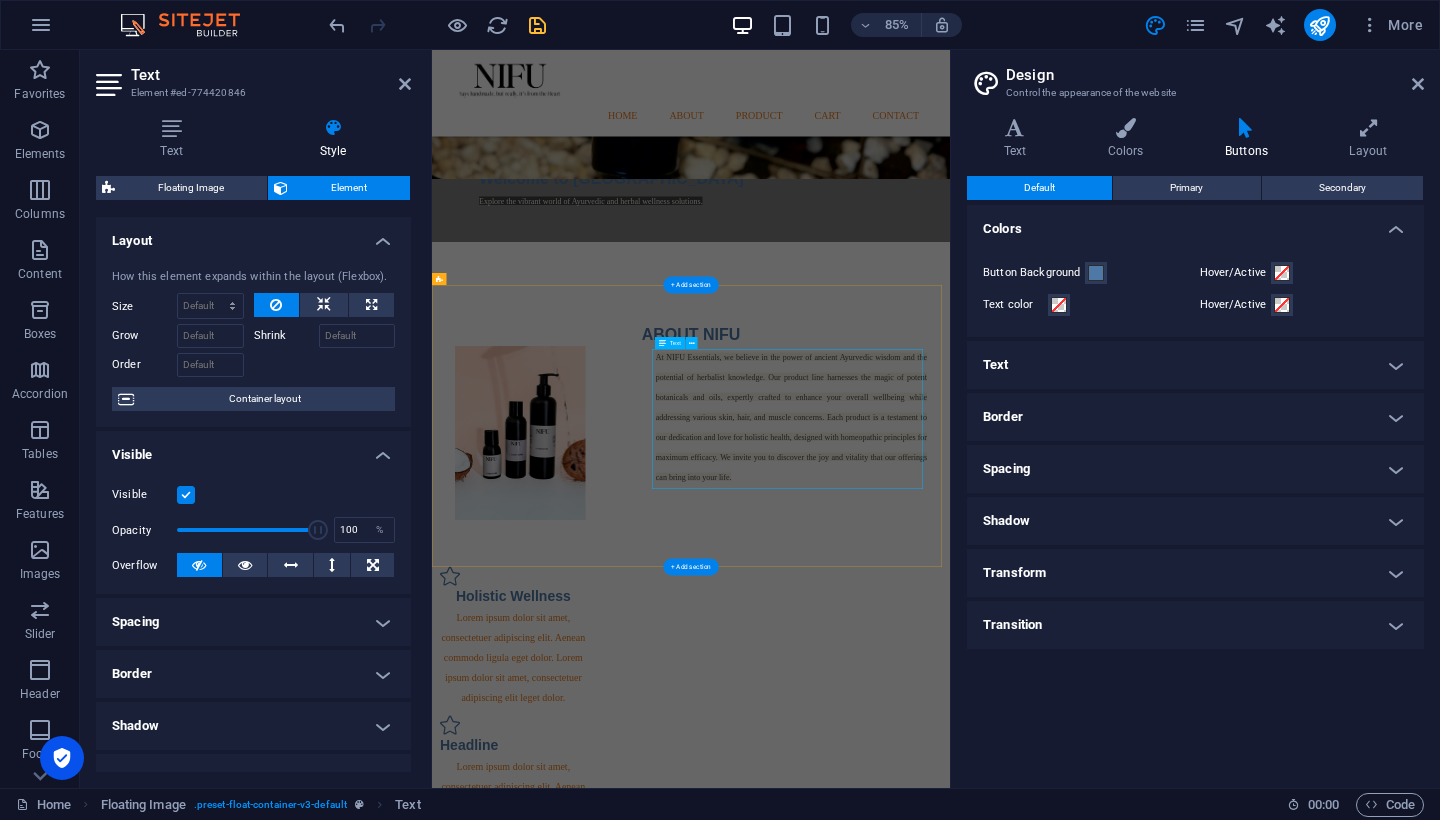 scroll, scrollTop: 30, scrollLeft: 0, axis: vertical 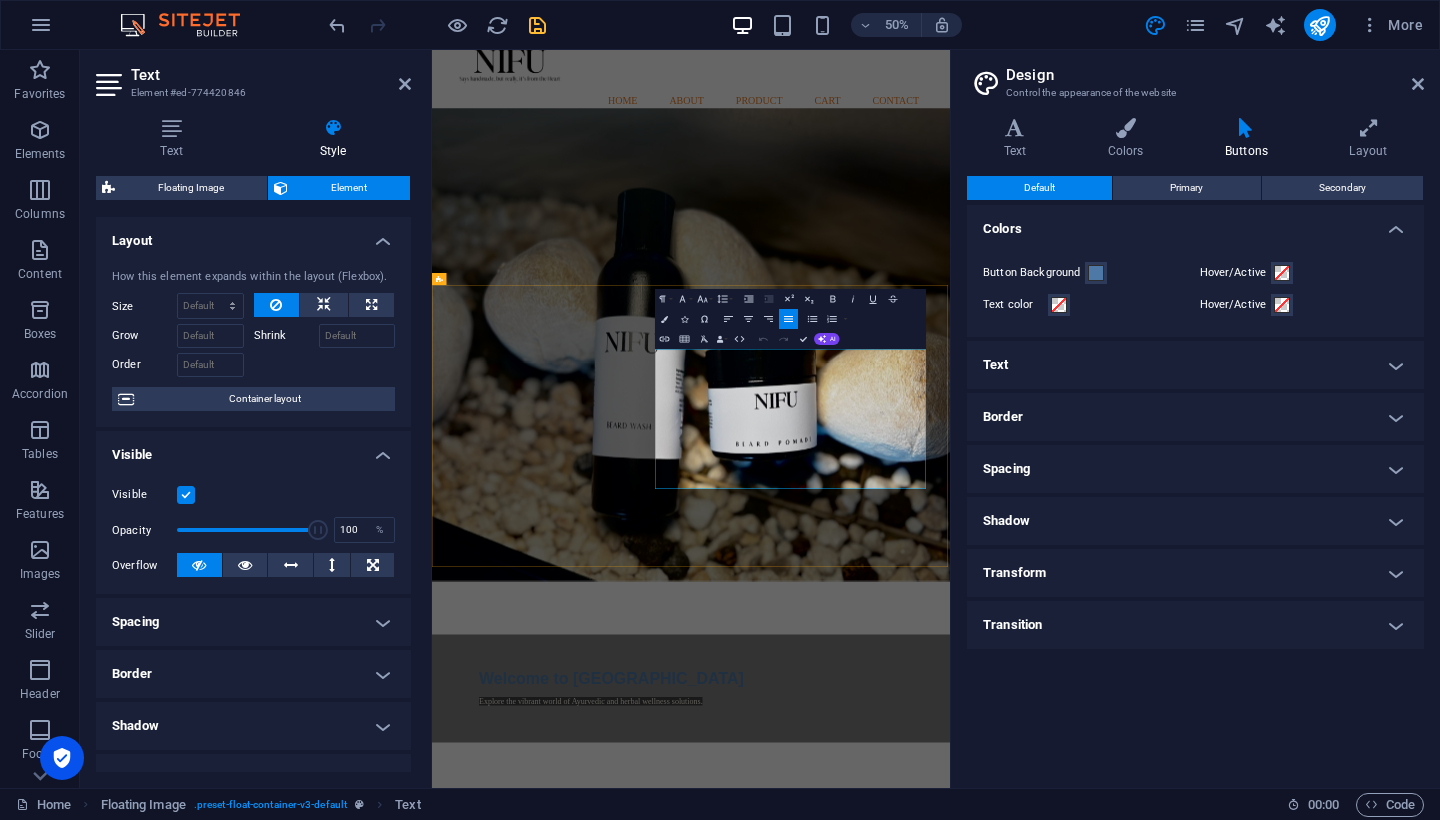click on "At NIFU Essentials, we believe in the power of ancient Ayurvedic wisdom and the potential of herbalist knowledge. Our product line harnesses the magic of potent botanicals and oils, expertly crafted to enhance your overall wellbeing while addressing various skin, hair, and muscle concerns. Each product is a testament to our dedication and love for holistic health, designed with homeopathic principles for maximum efficacy. We invite you to discover the joy and vitality that our offerings can bring into your life." at bounding box center [1151, 1784] 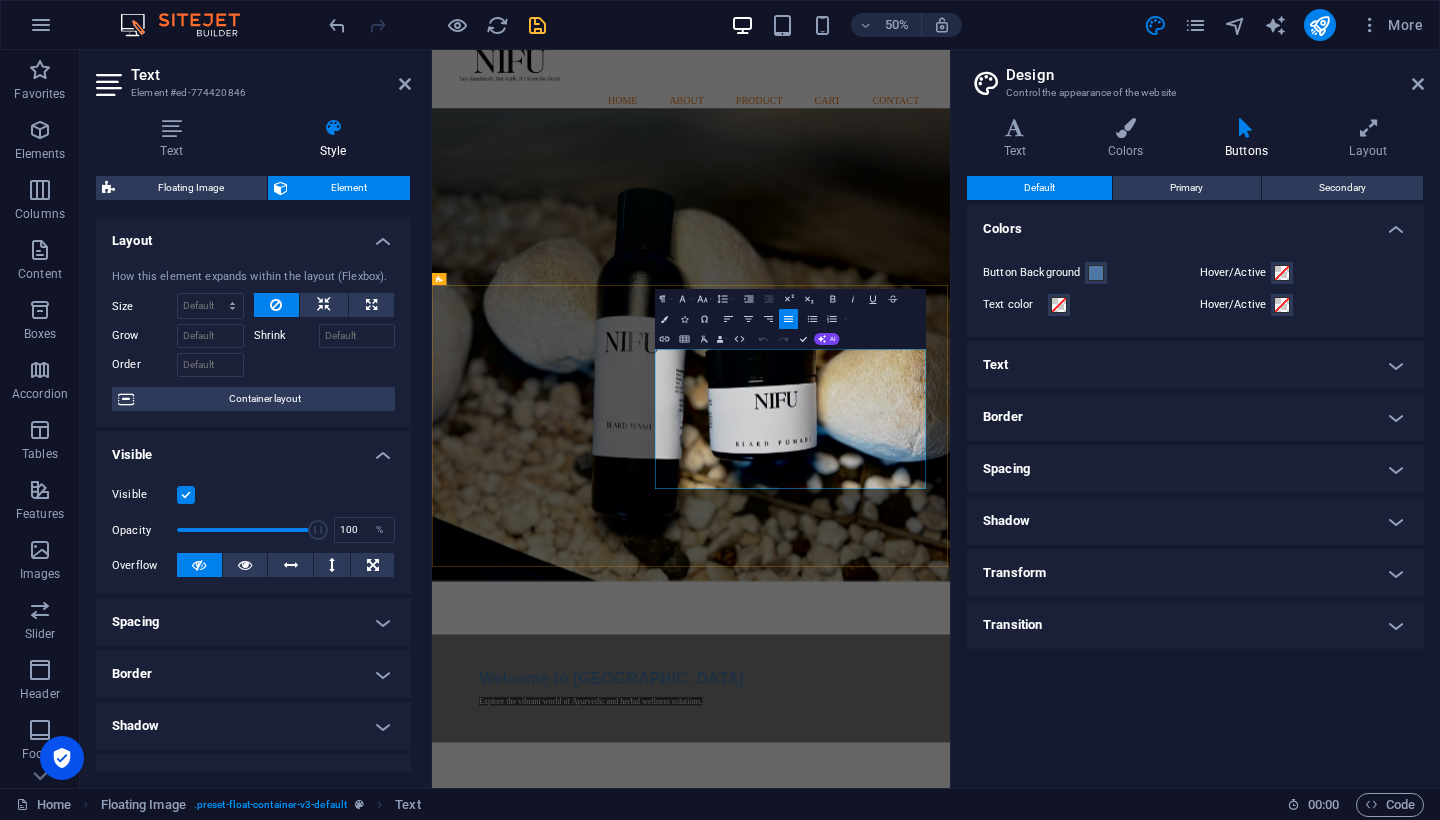 click on "At NIFU Essentials, we believe in the power of ancient Ayurvedic wisdom and the potential of herbalist knowledge. Our product line harnesses the magic of potent botanicals and oils, expertly crafted to enhance your overall wellbeing while addressing various skin, hair, and muscle concerns. Each product is a testament to our dedication and love for holistic health, designed with homeopathic principles for maximum efficacy. We invite you to discover the joy and vitality that our offerings can bring into your life." at bounding box center (1151, 1783) 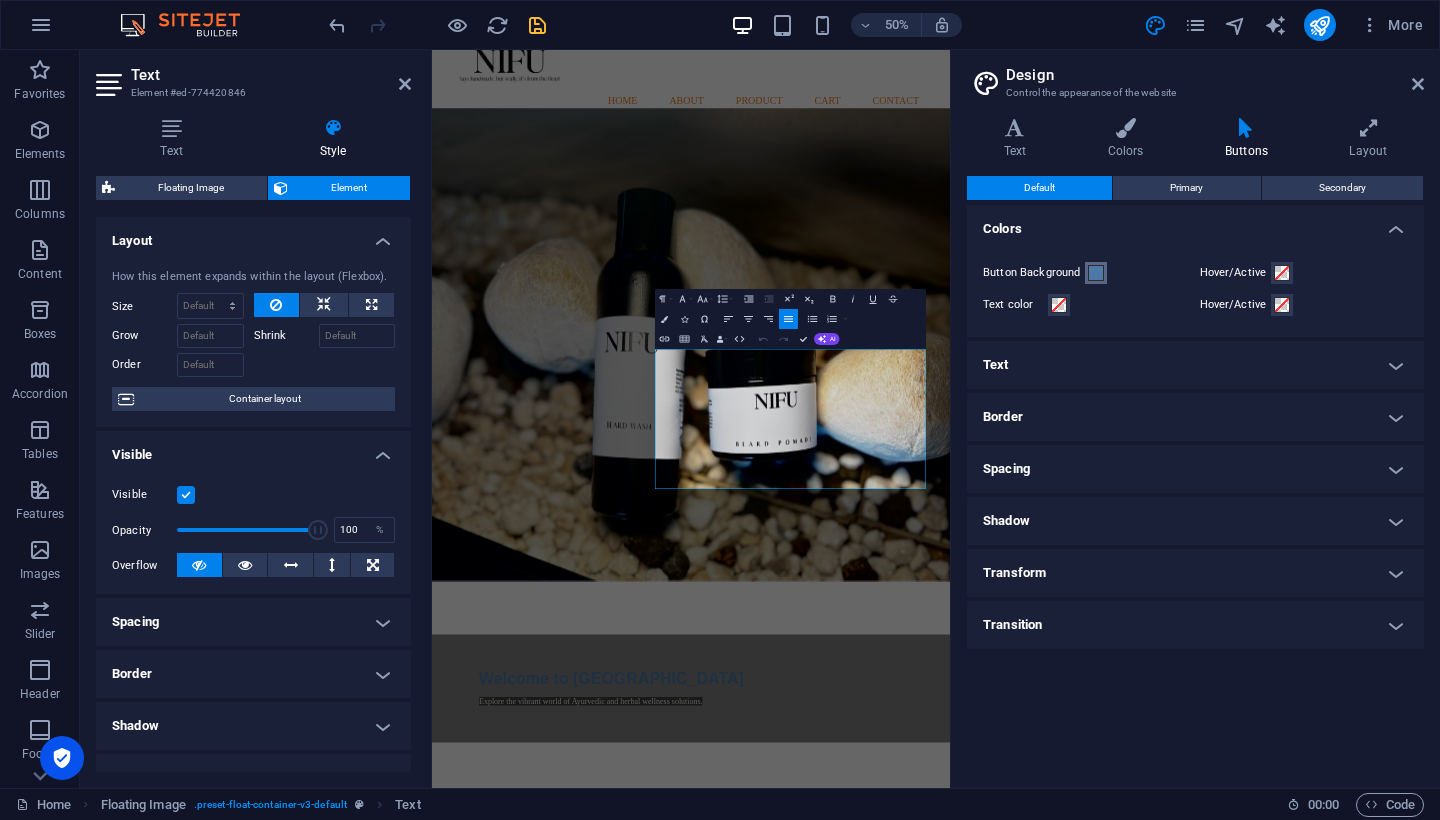click at bounding box center [1096, 273] 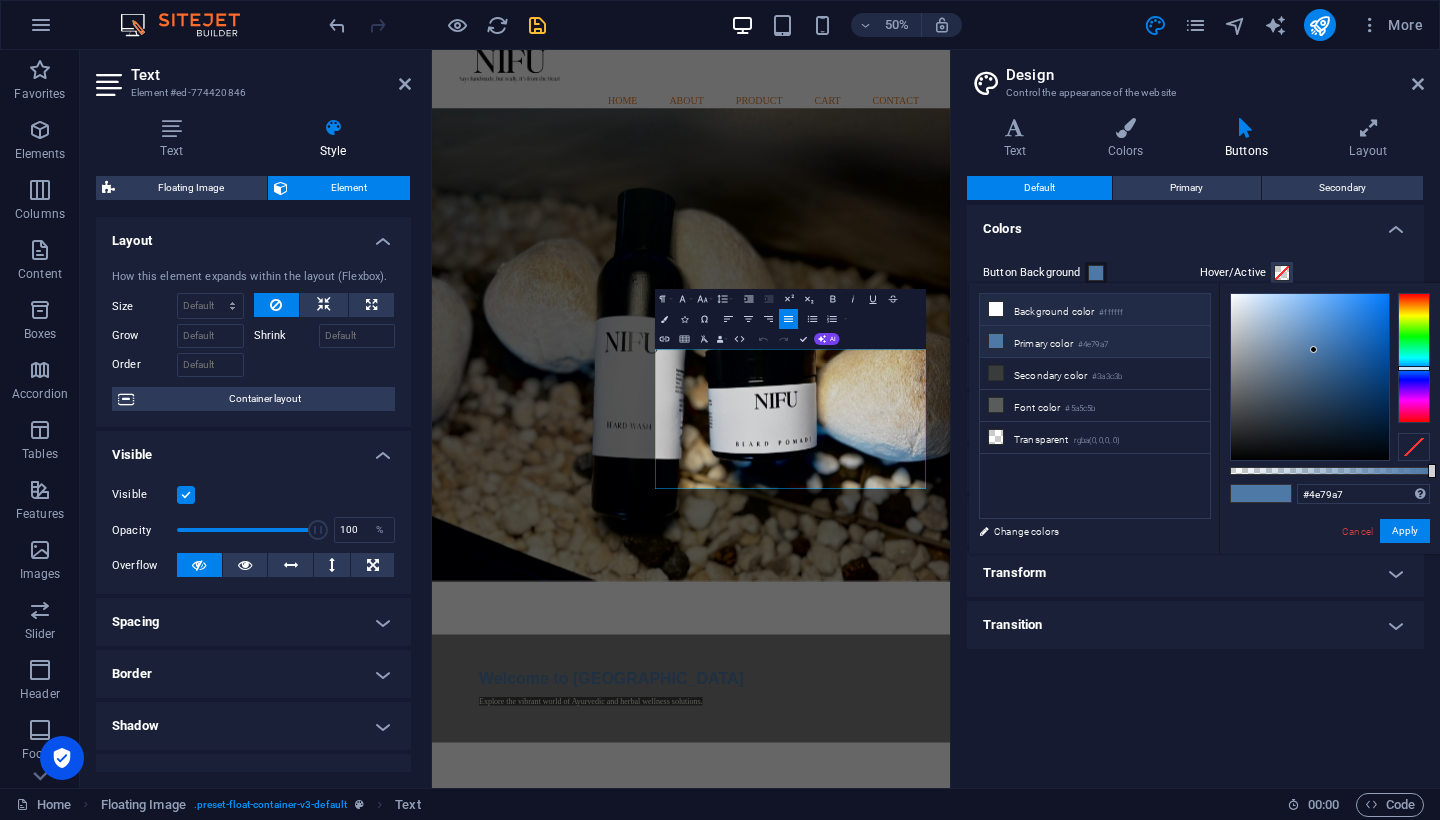 click at bounding box center (996, 309) 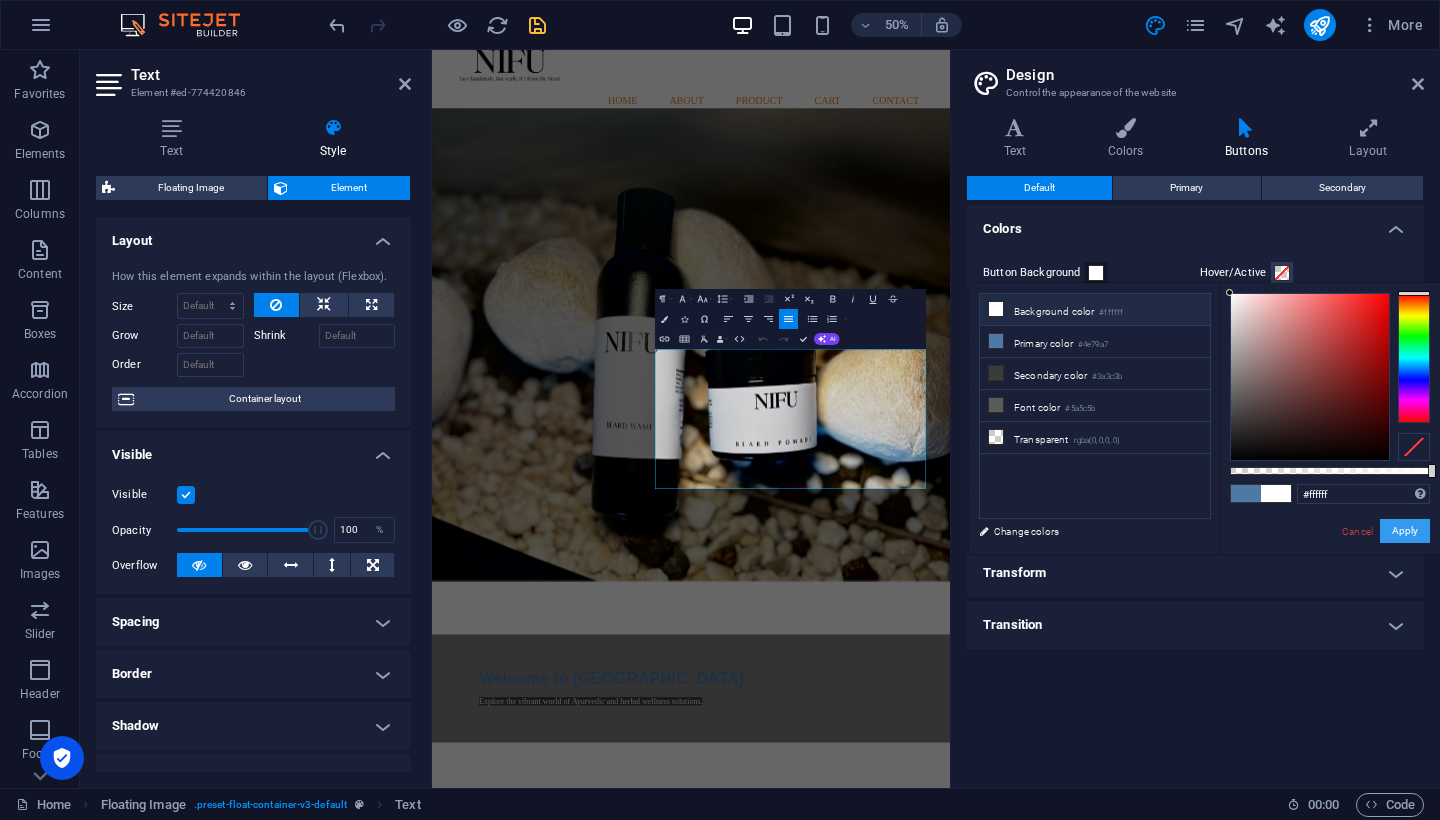click on "Apply" at bounding box center [1405, 531] 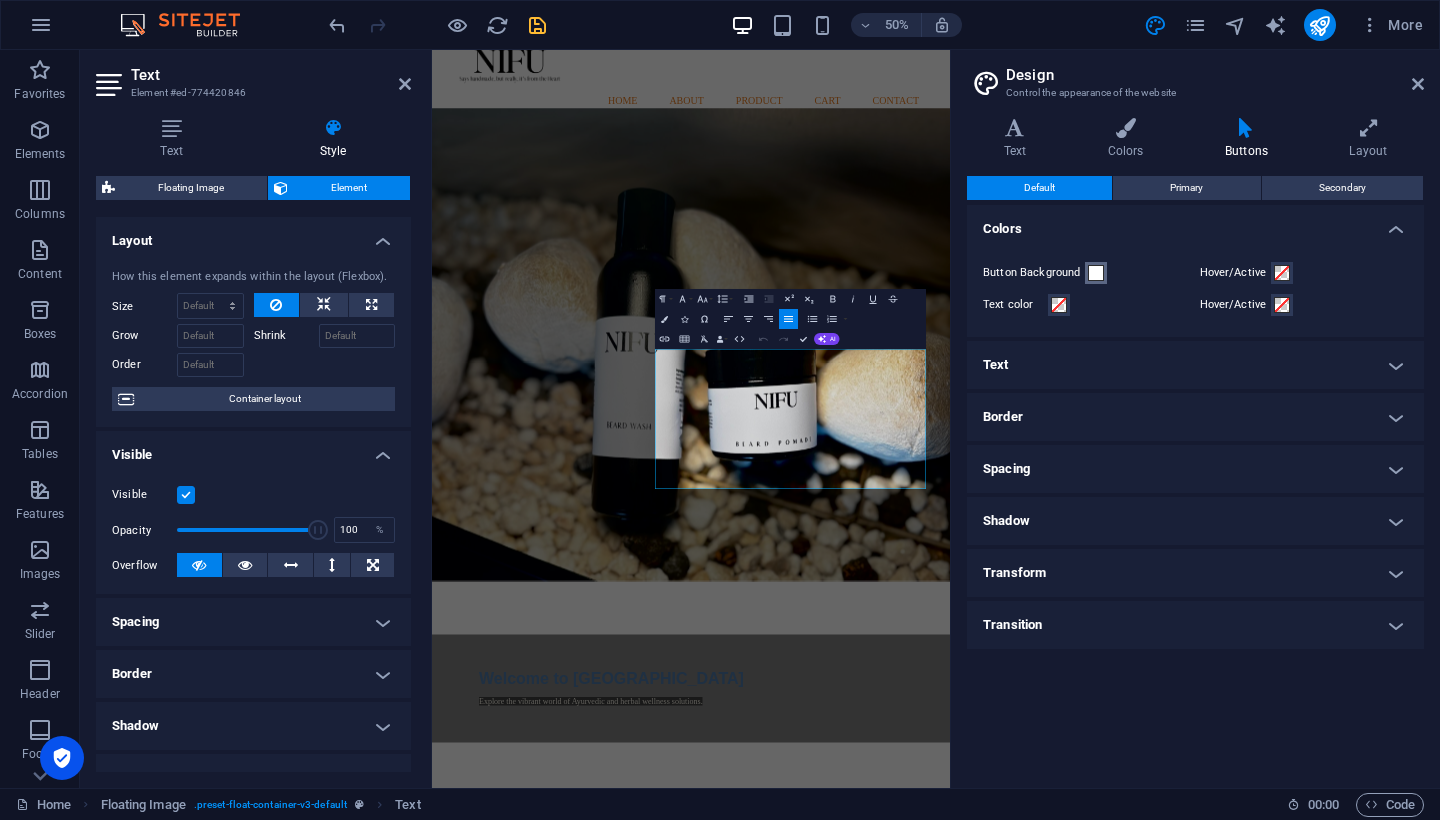 click at bounding box center [1096, 273] 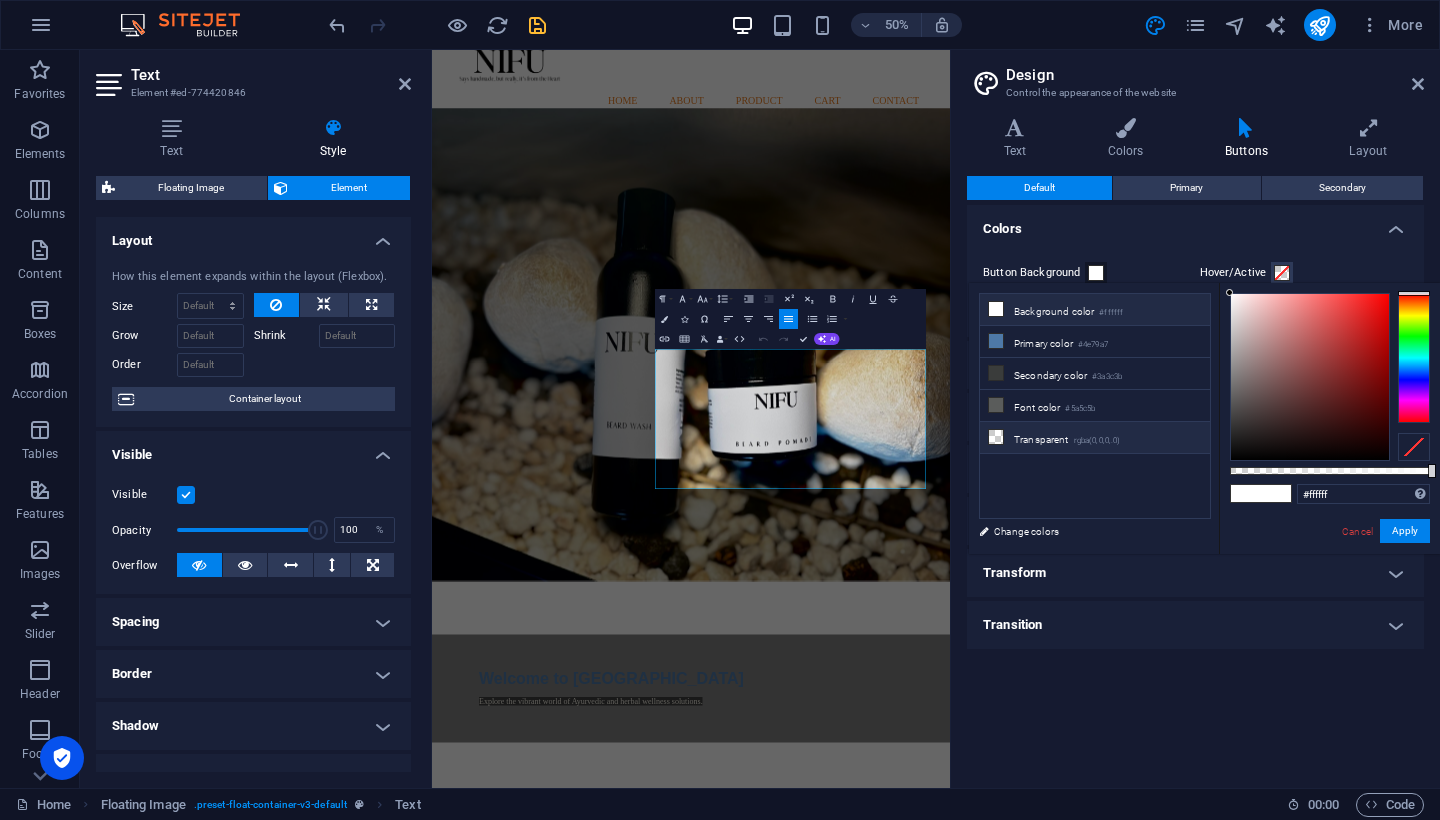 click at bounding box center (996, 437) 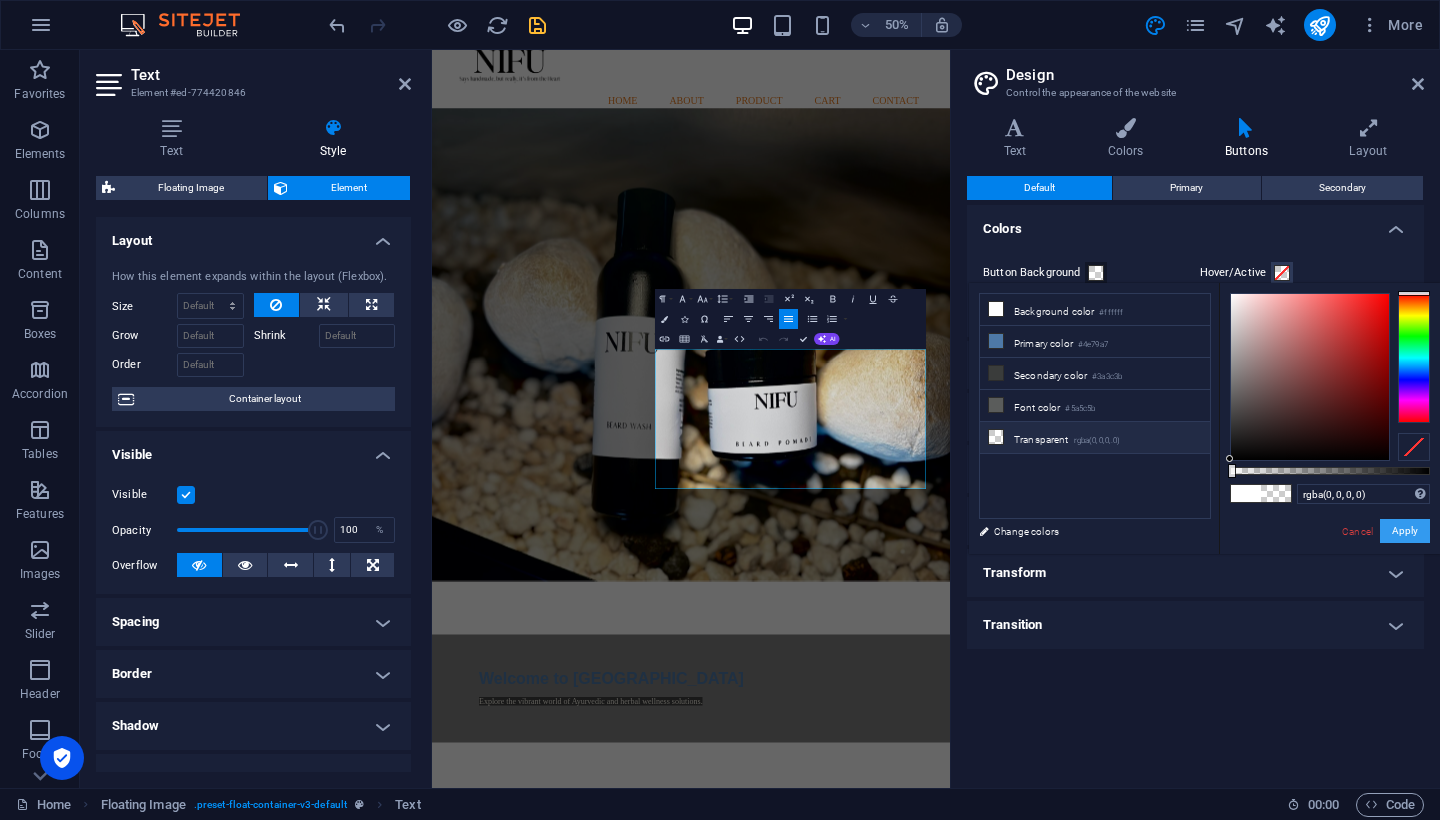 click on "Apply" at bounding box center (1405, 531) 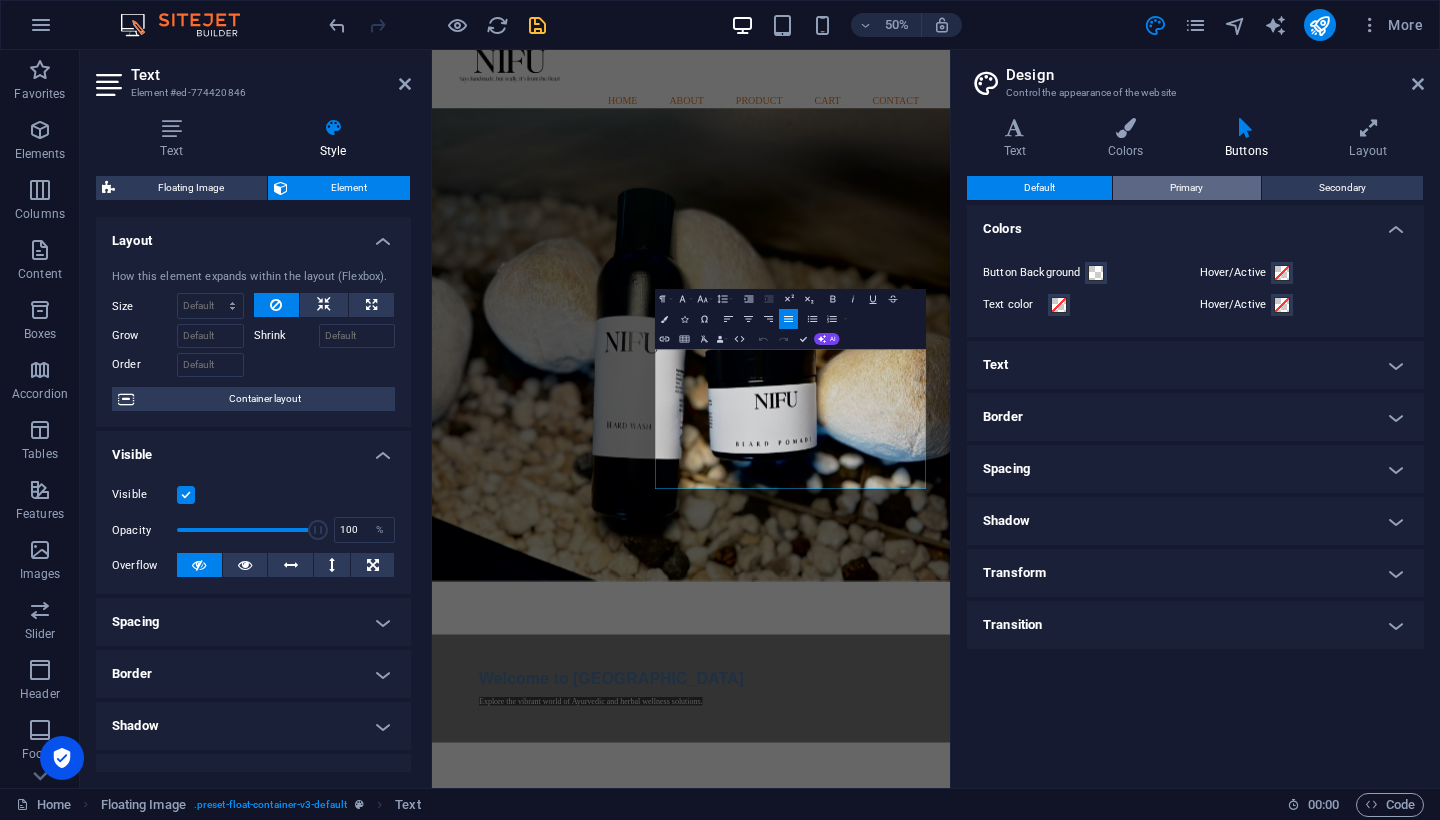 click on "Primary" at bounding box center [1186, 188] 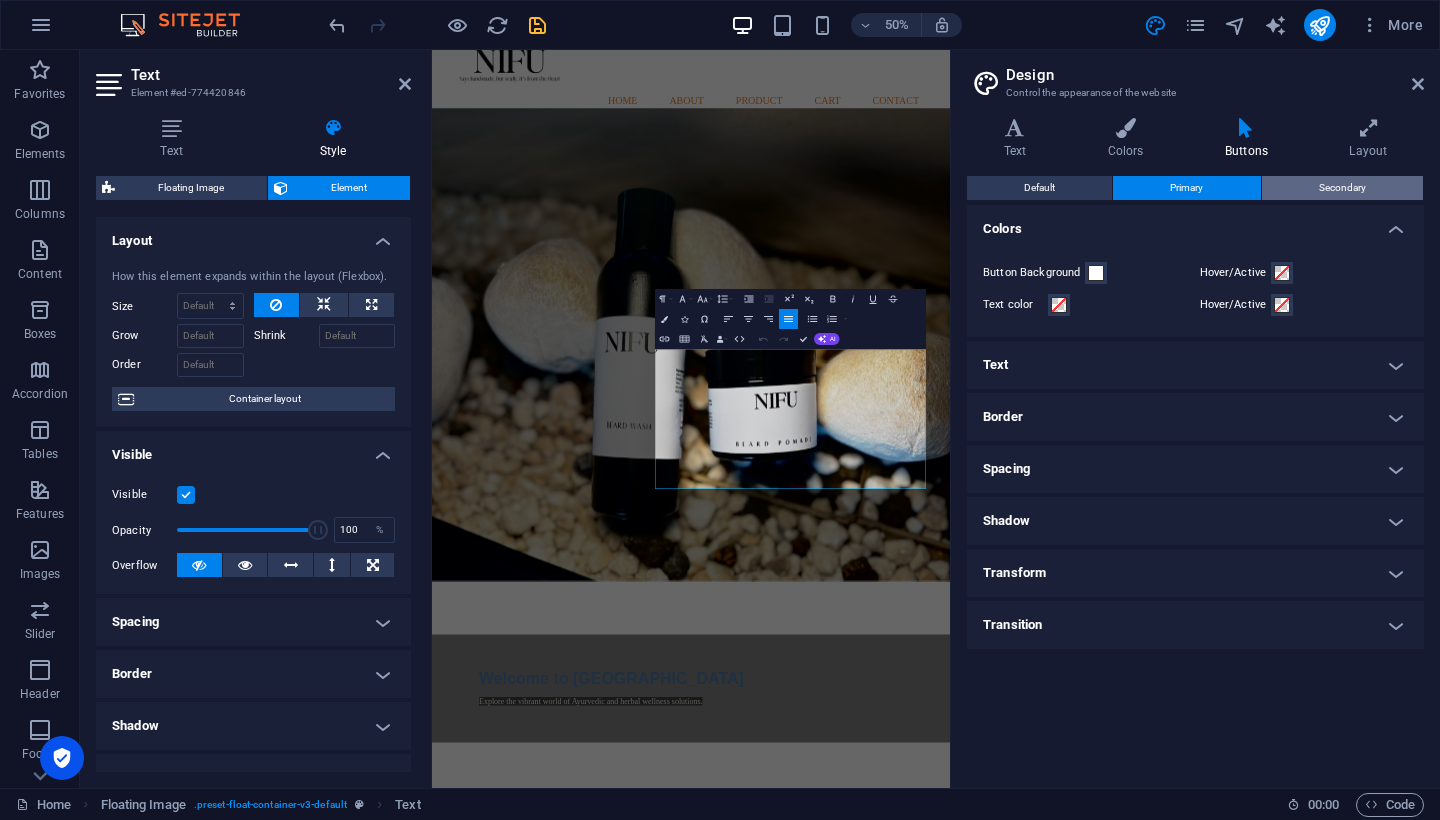 click on "Secondary" at bounding box center (1342, 188) 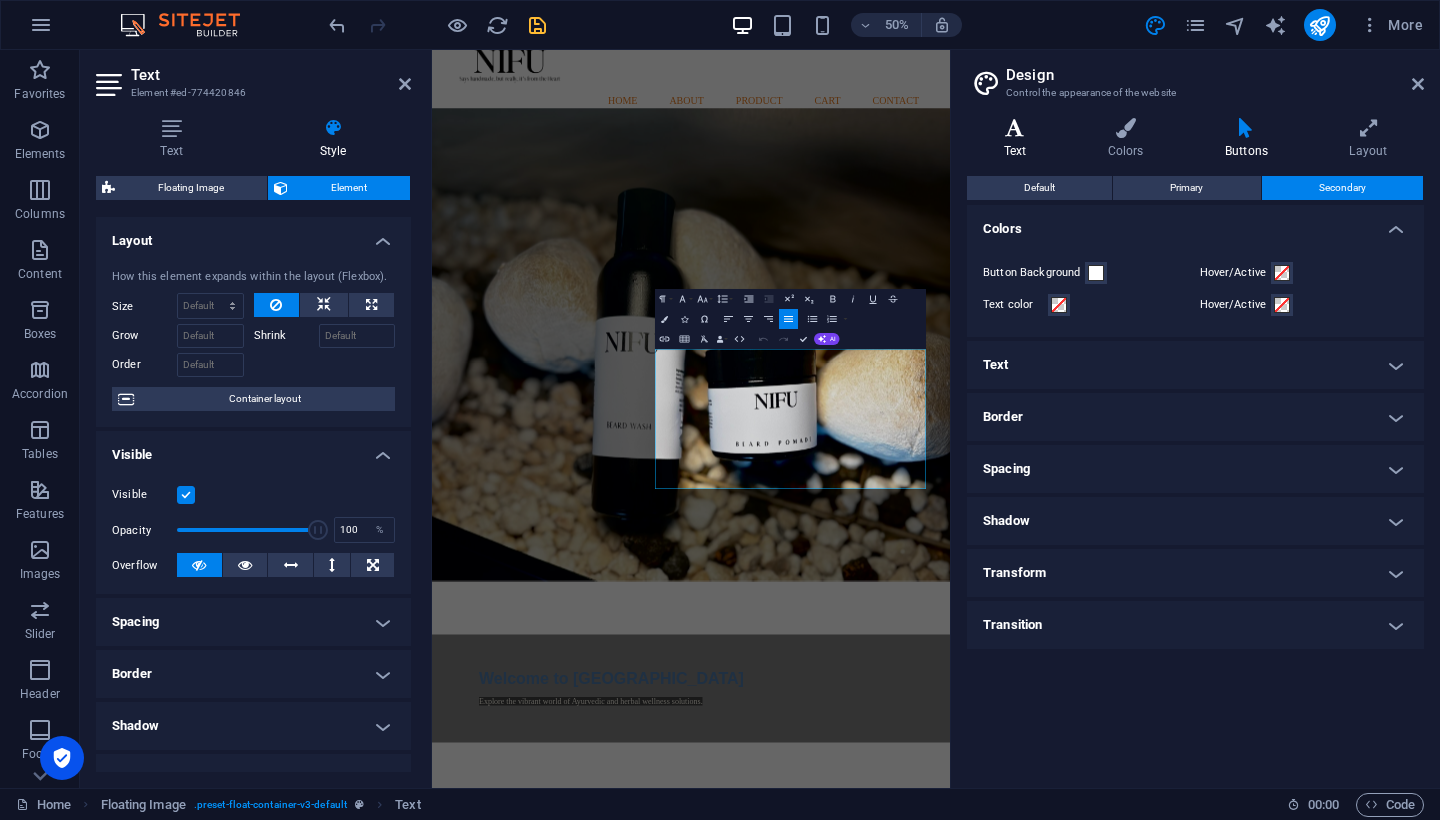 click at bounding box center [1015, 128] 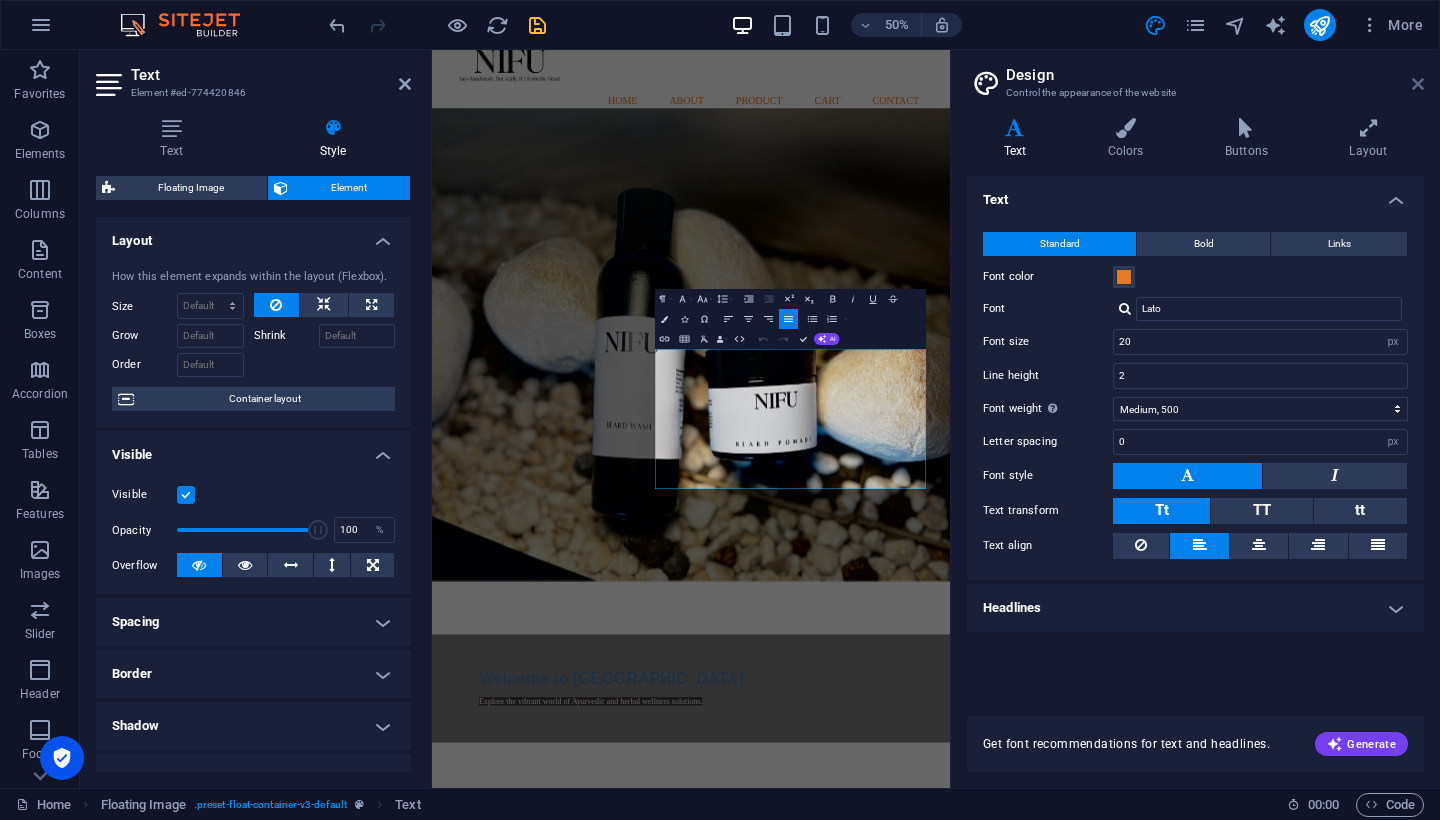 click at bounding box center [1418, 84] 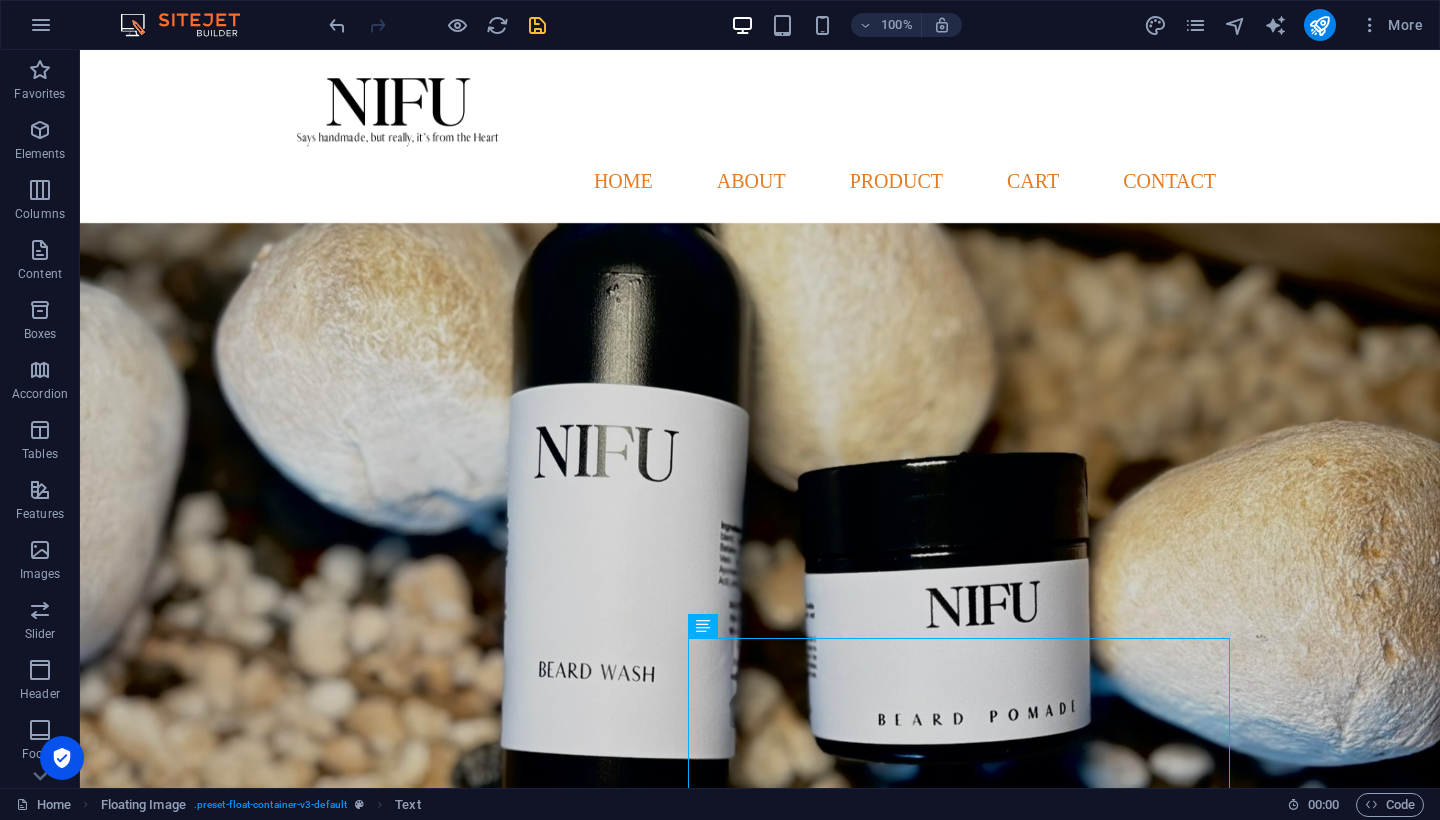 scroll, scrollTop: 0, scrollLeft: 0, axis: both 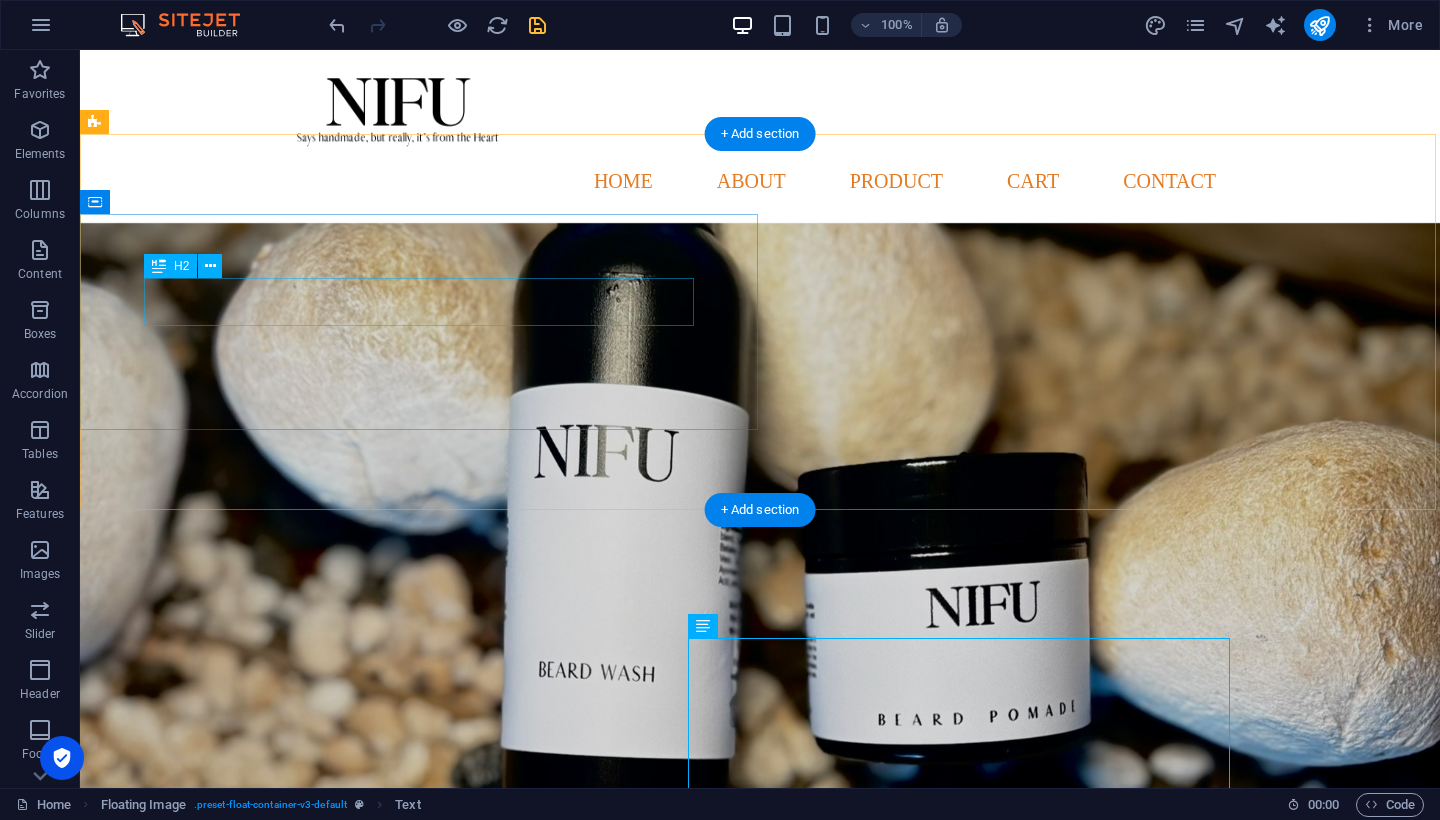 click on "Welcome to [GEOGRAPHIC_DATA]" at bounding box center (760, 990) 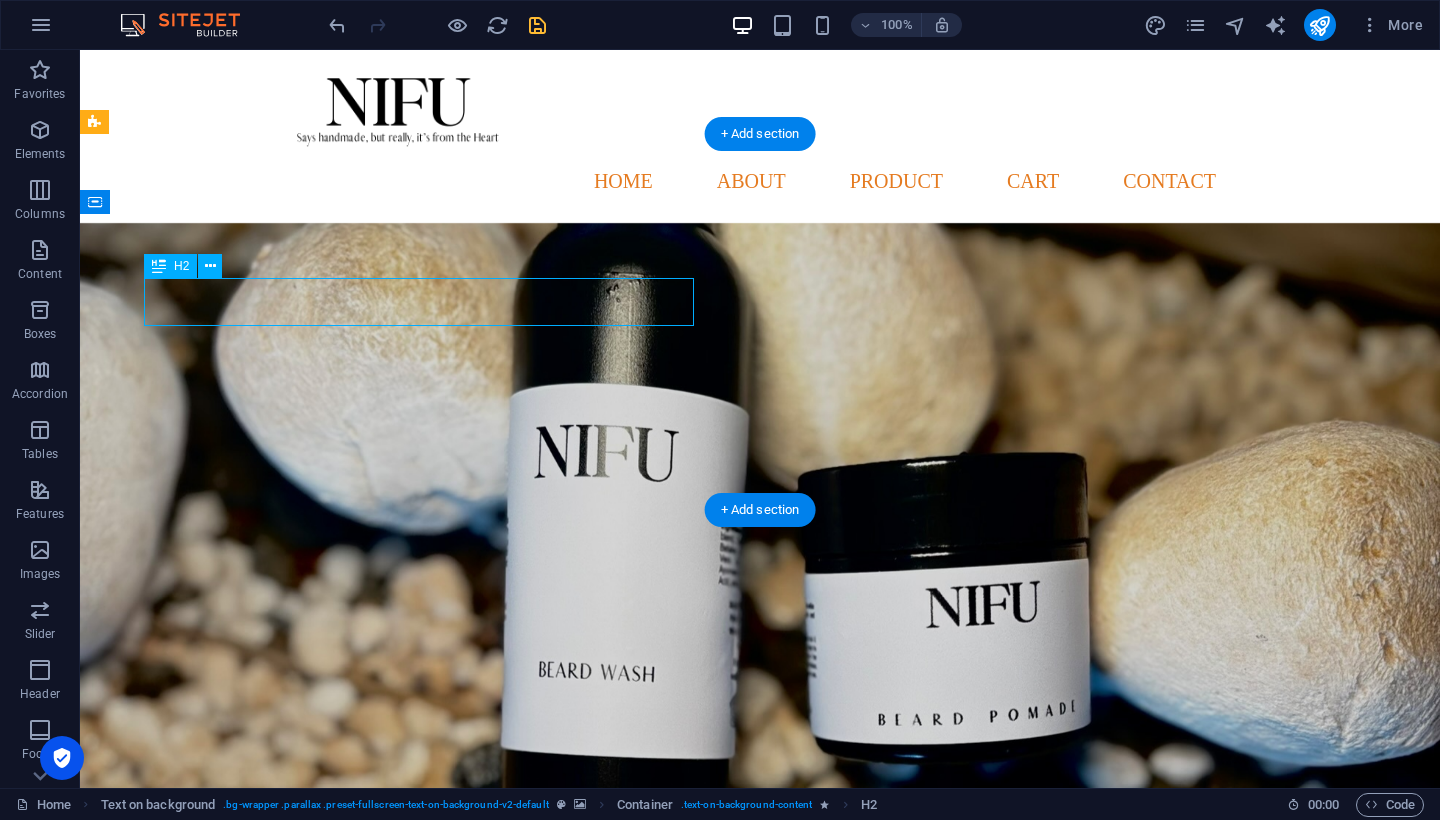 click on "Welcome to [GEOGRAPHIC_DATA]" at bounding box center (760, 990) 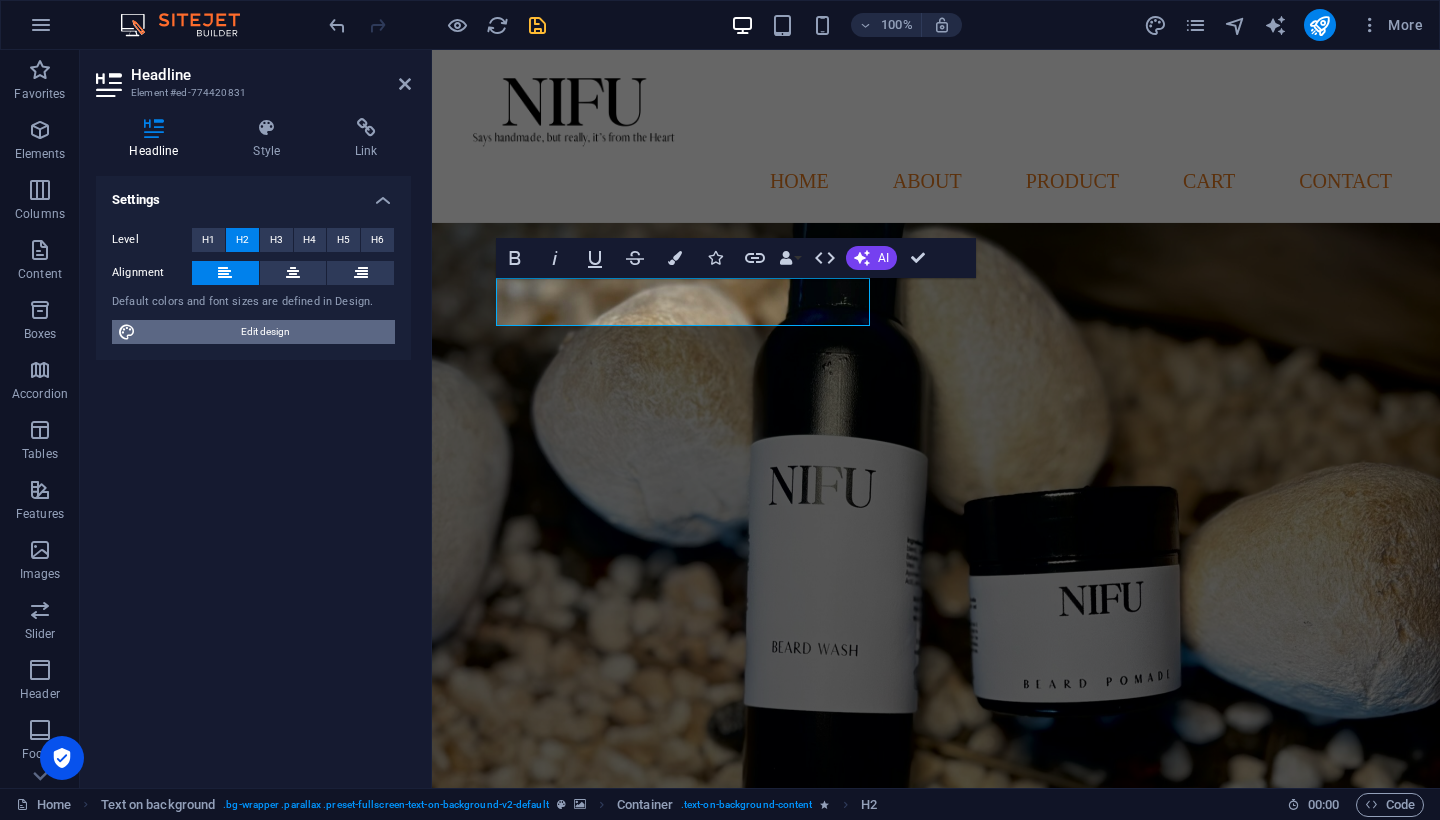 click on "Edit design" at bounding box center (265, 332) 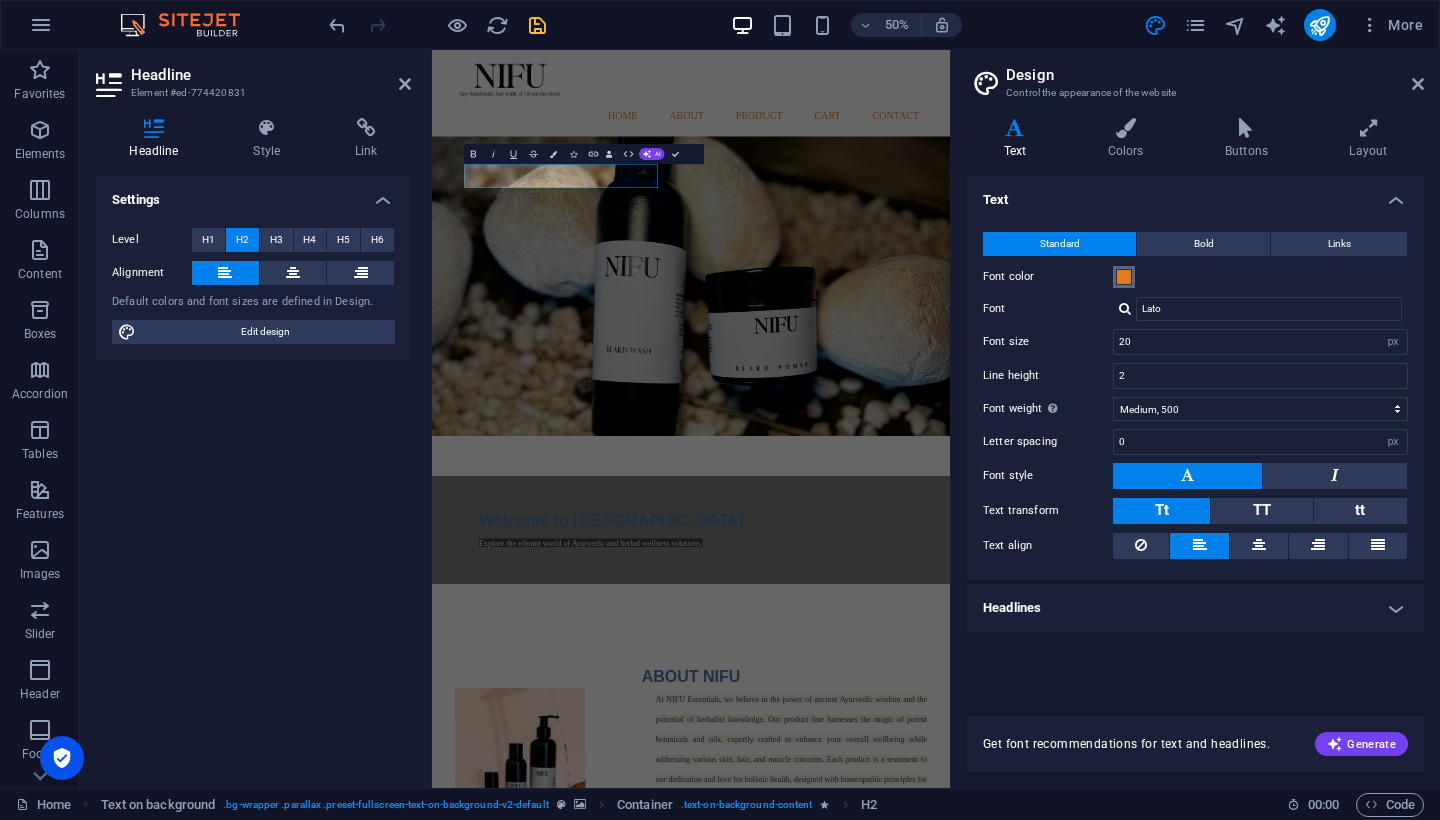 click at bounding box center (1124, 277) 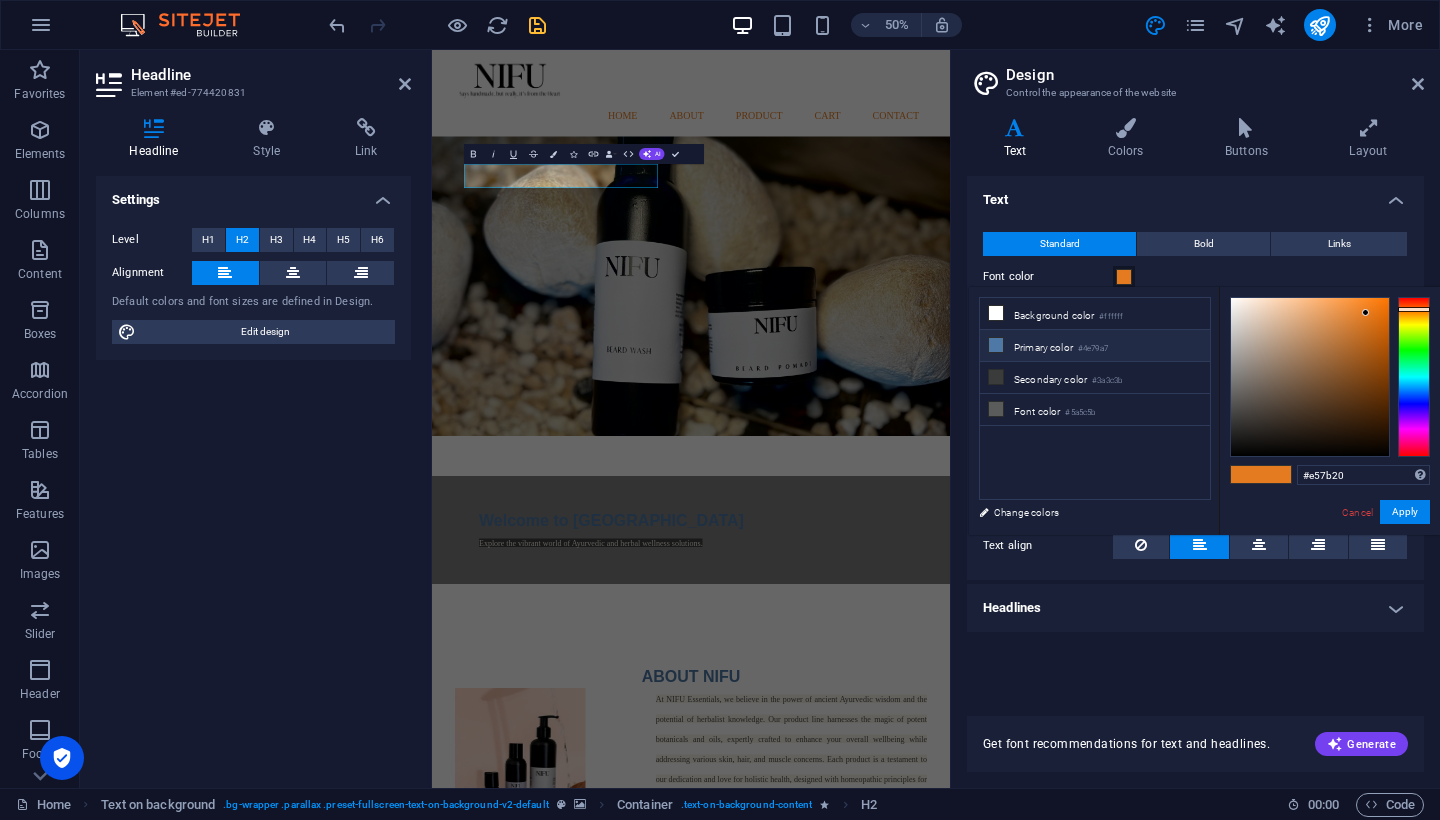 click at bounding box center [996, 345] 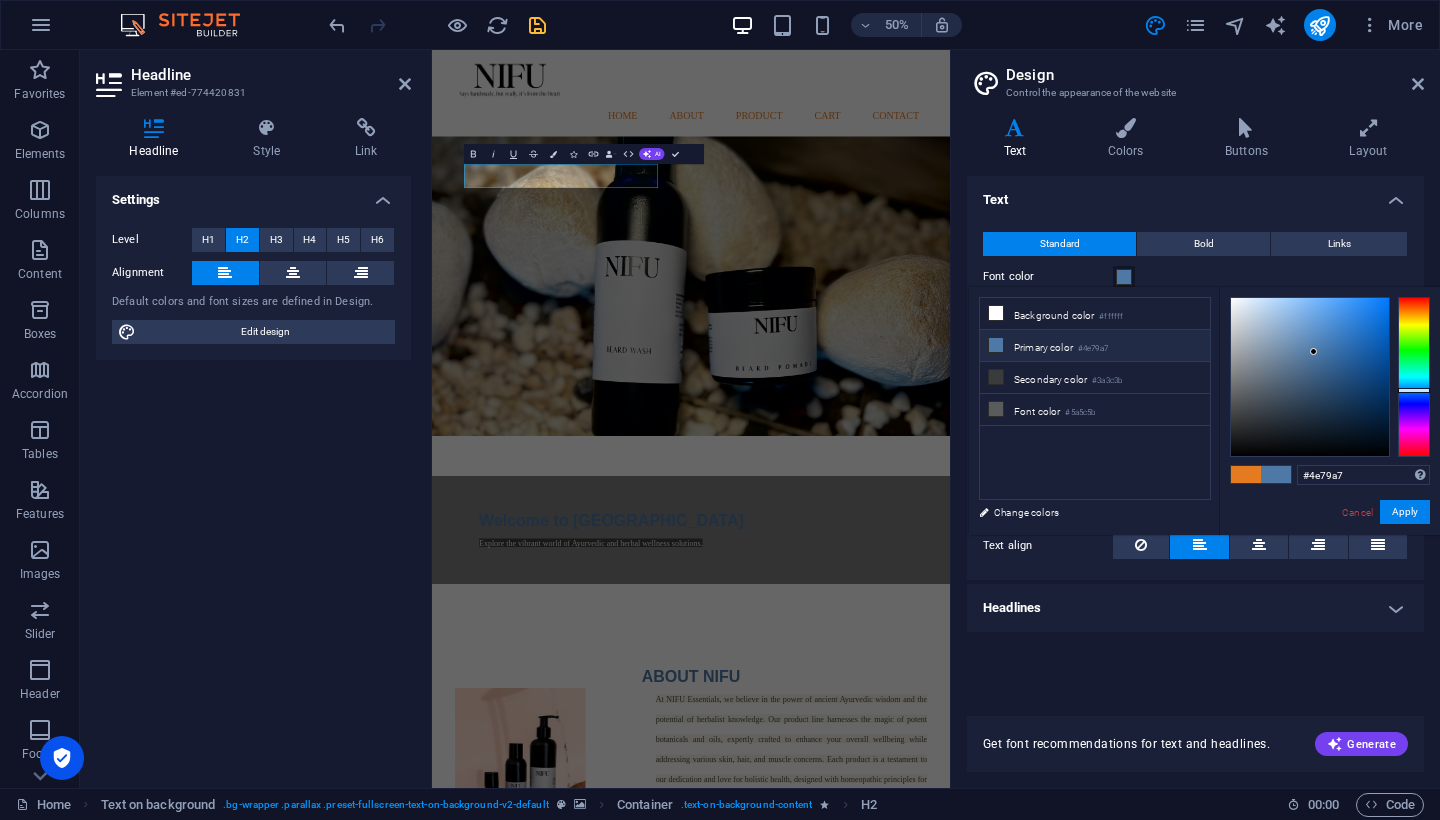 click on "Cancel Apply" at bounding box center (1385, 512) 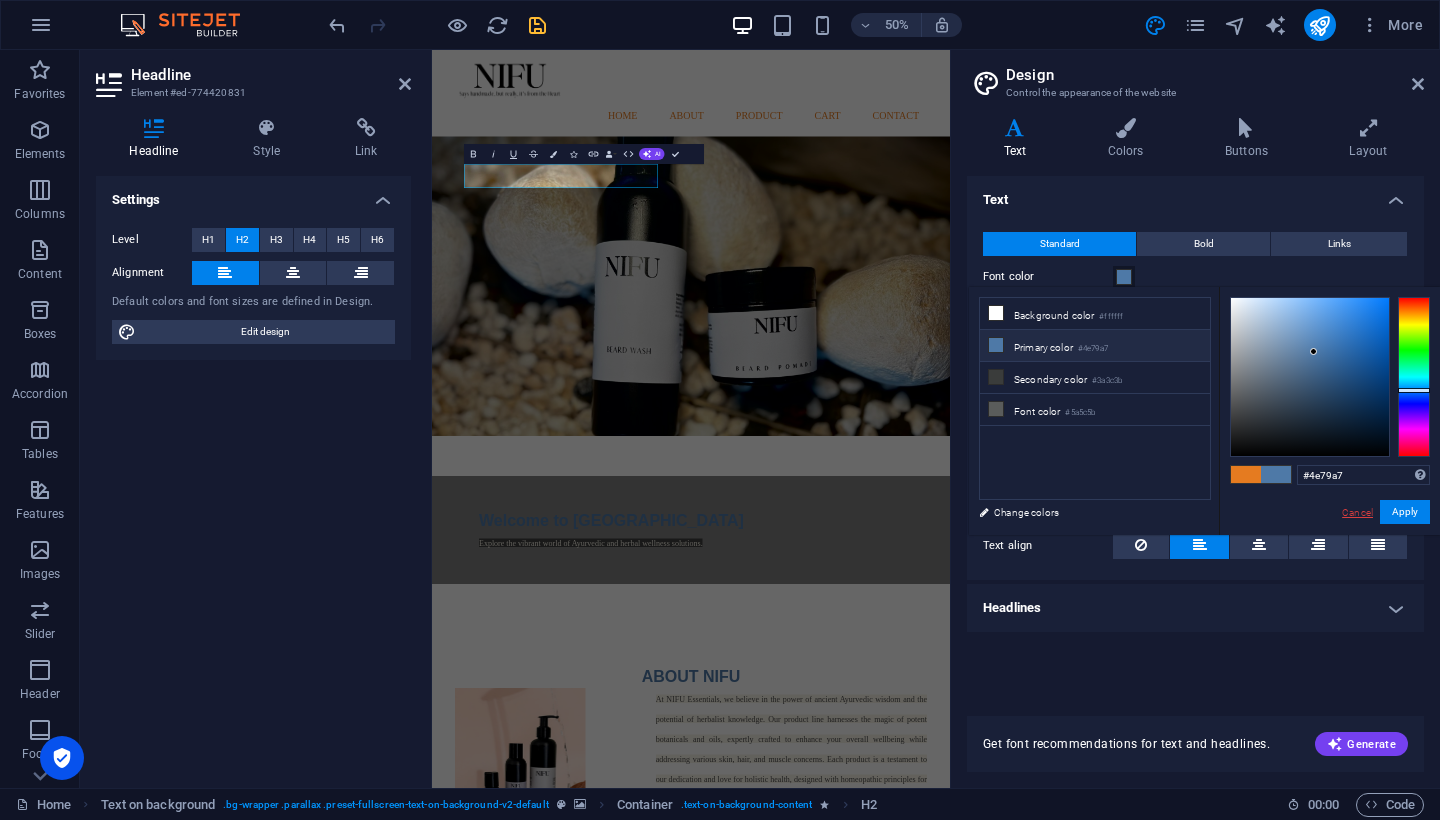 click on "Cancel" at bounding box center (1357, 512) 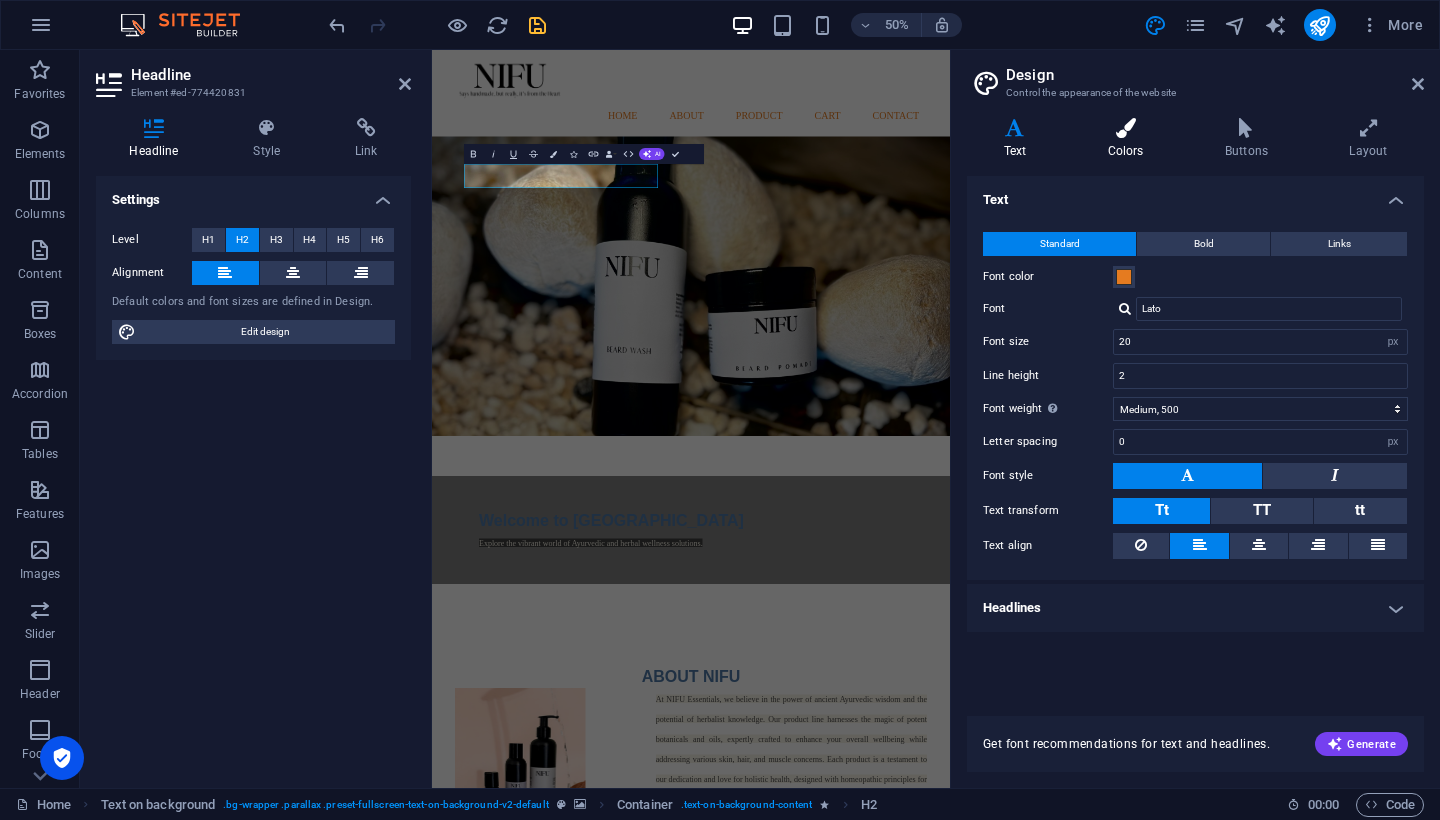 click at bounding box center (1125, 128) 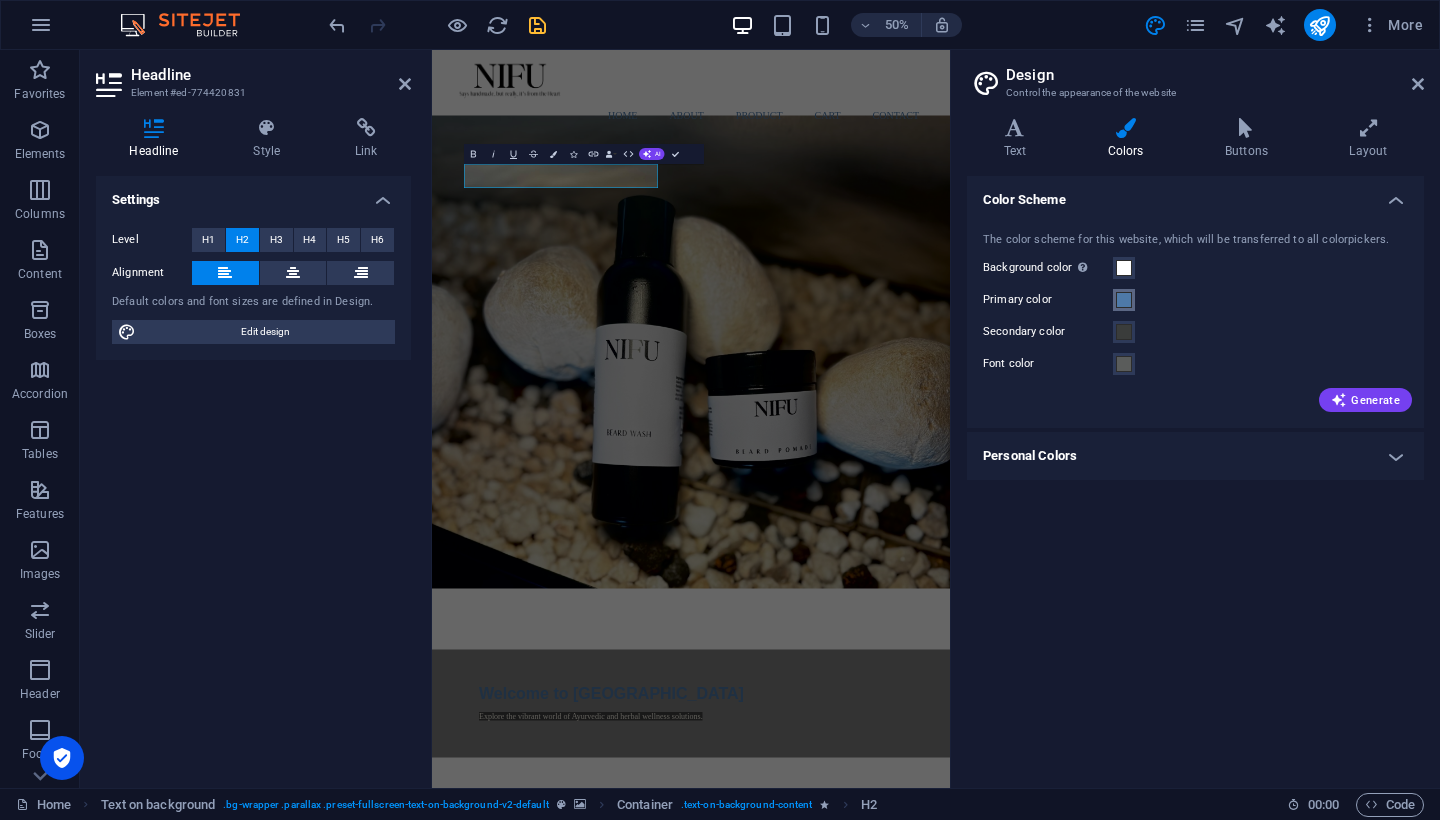 click at bounding box center (1124, 300) 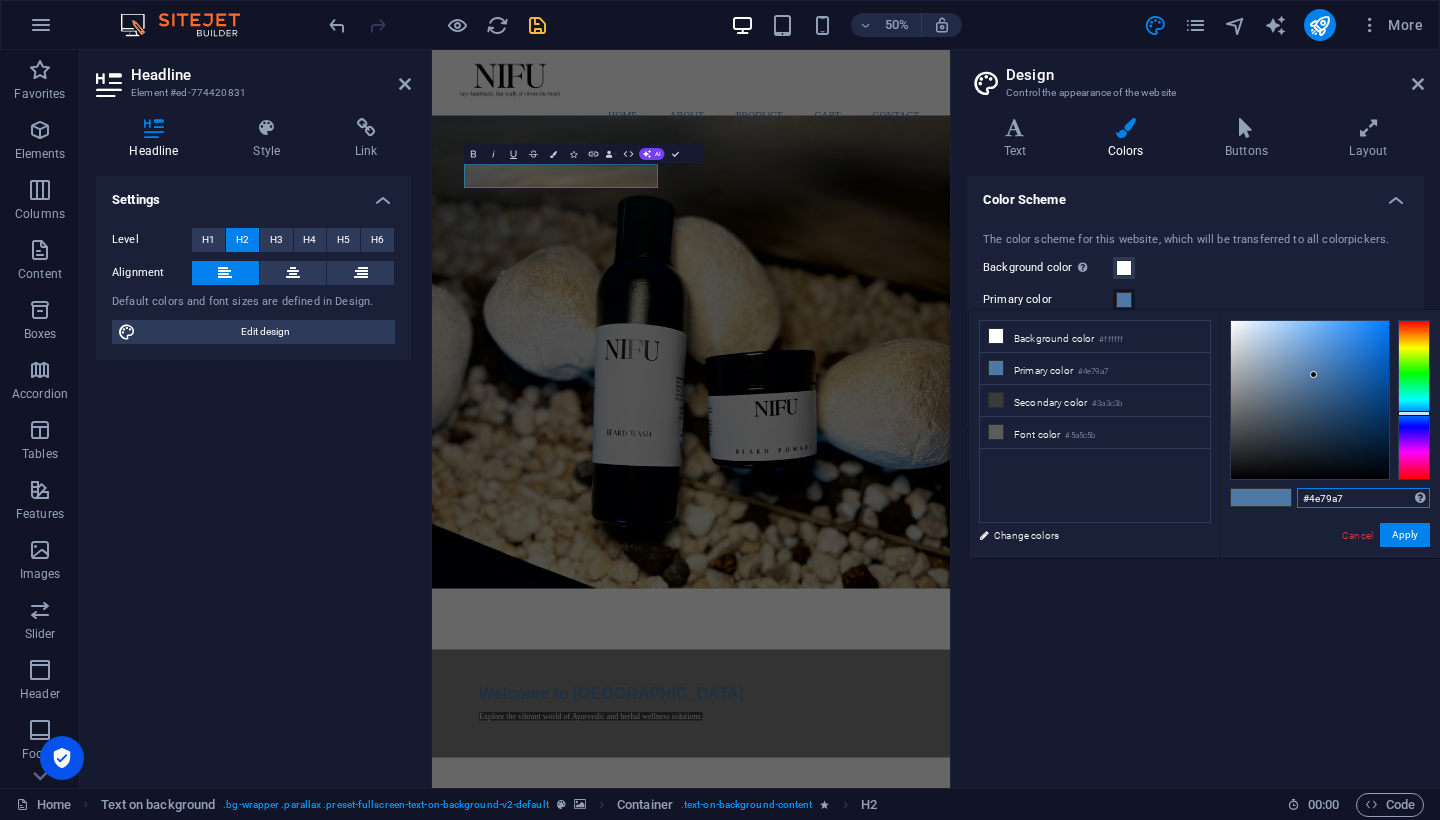 click on "#4e79a7" at bounding box center [1363, 498] 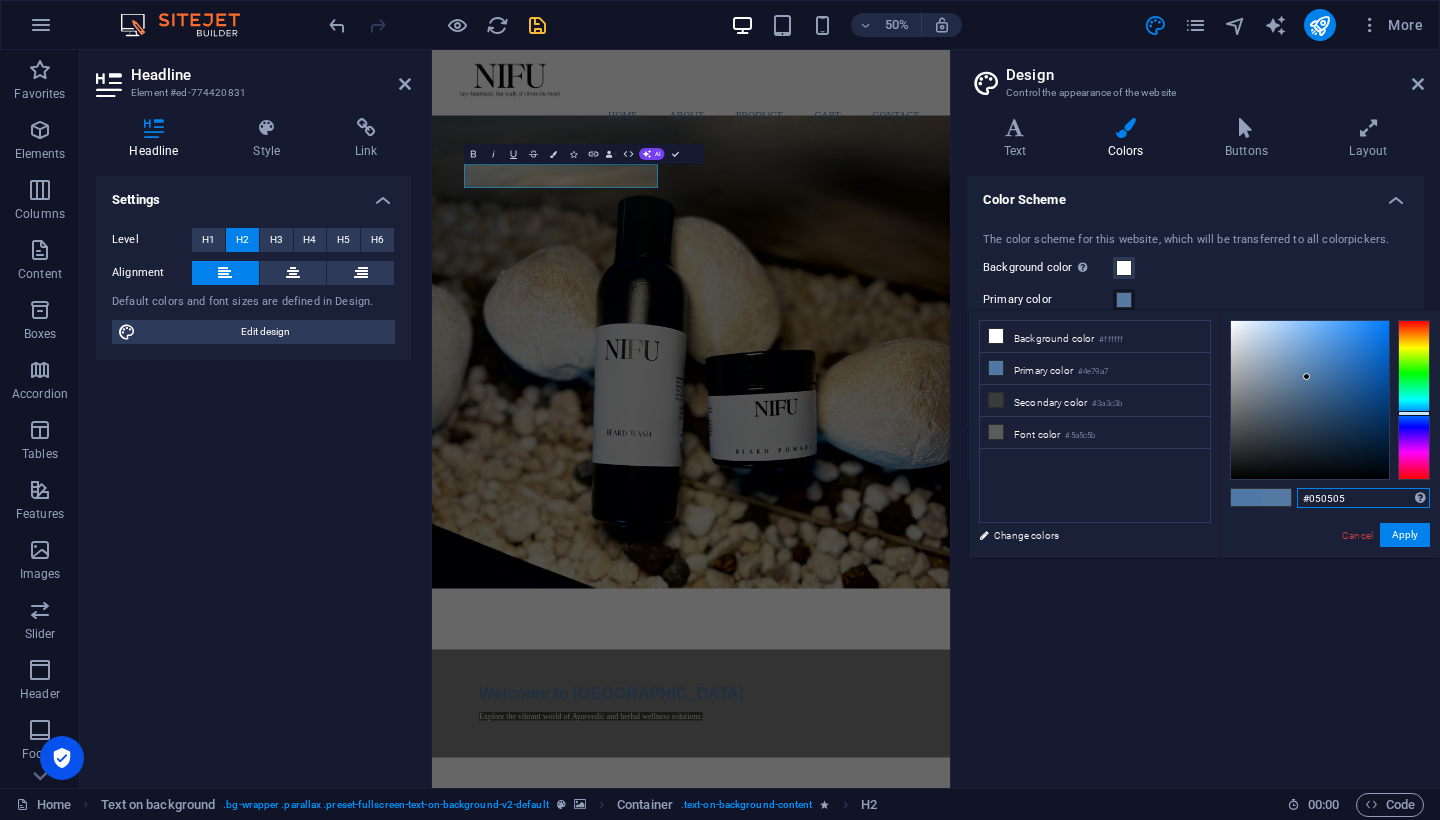 type on "#000000" 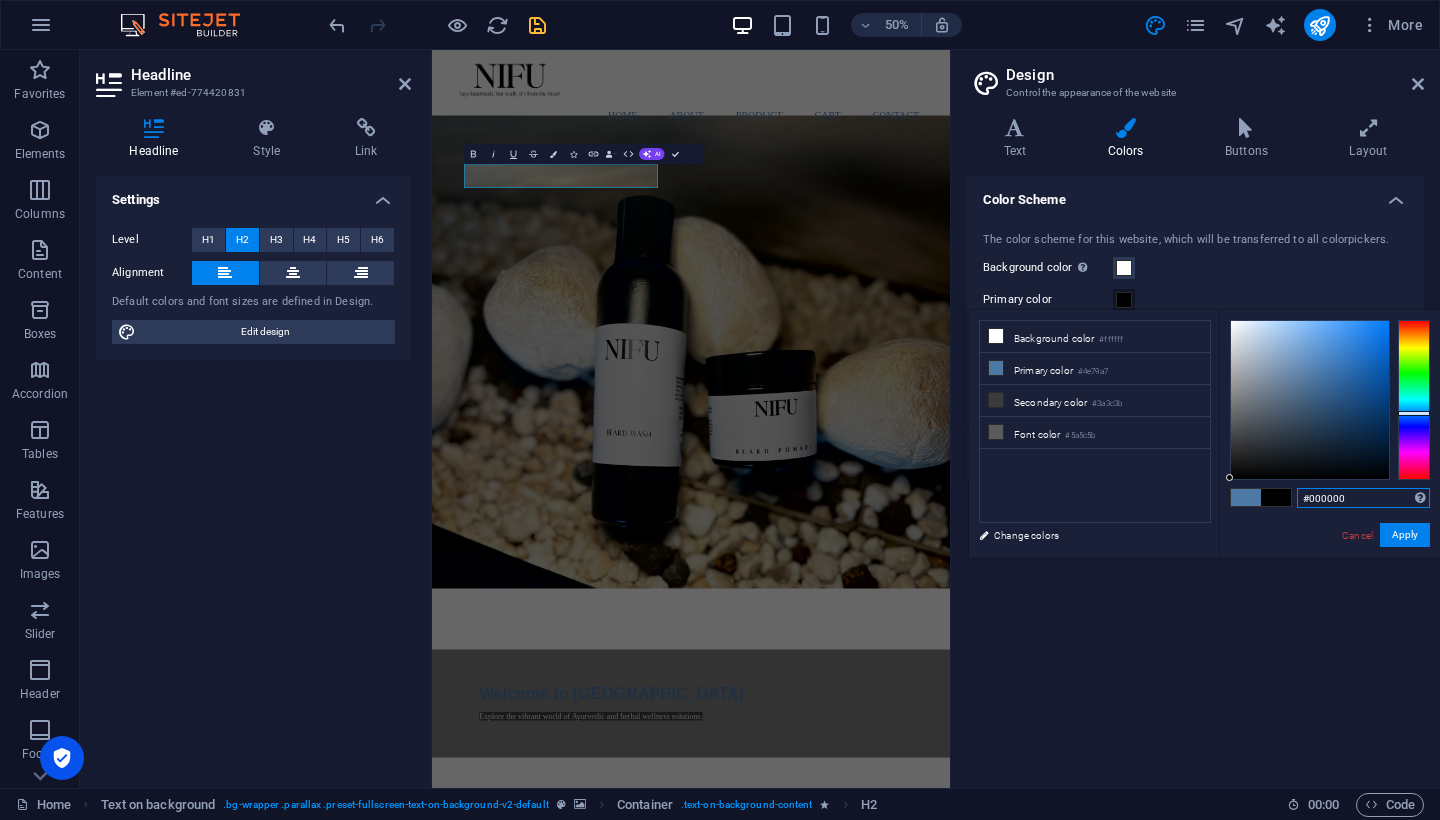 drag, startPoint x: 1307, startPoint y: 377, endPoint x: 1222, endPoint y: 488, distance: 139.807 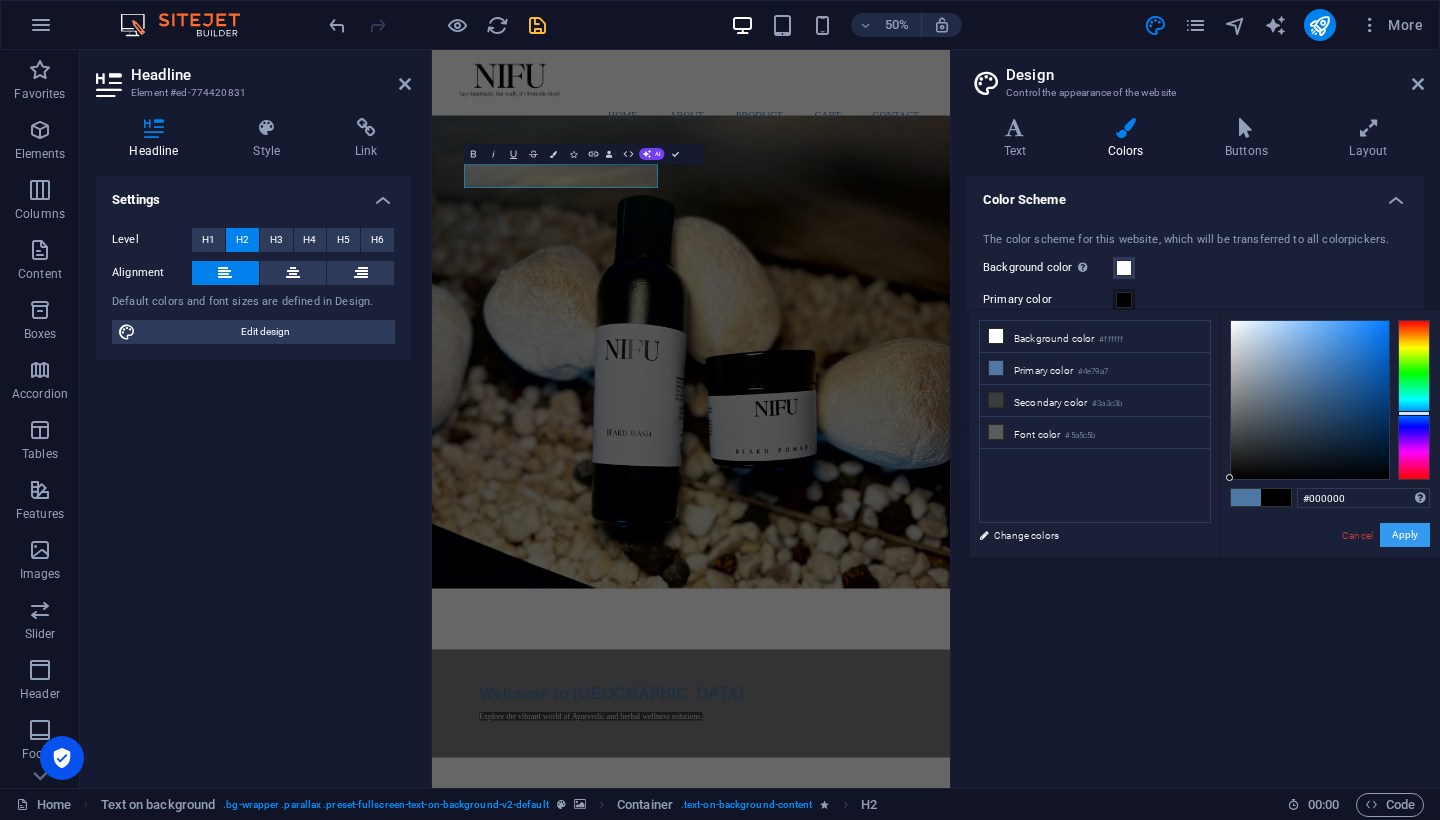 click on "Apply" at bounding box center [1405, 535] 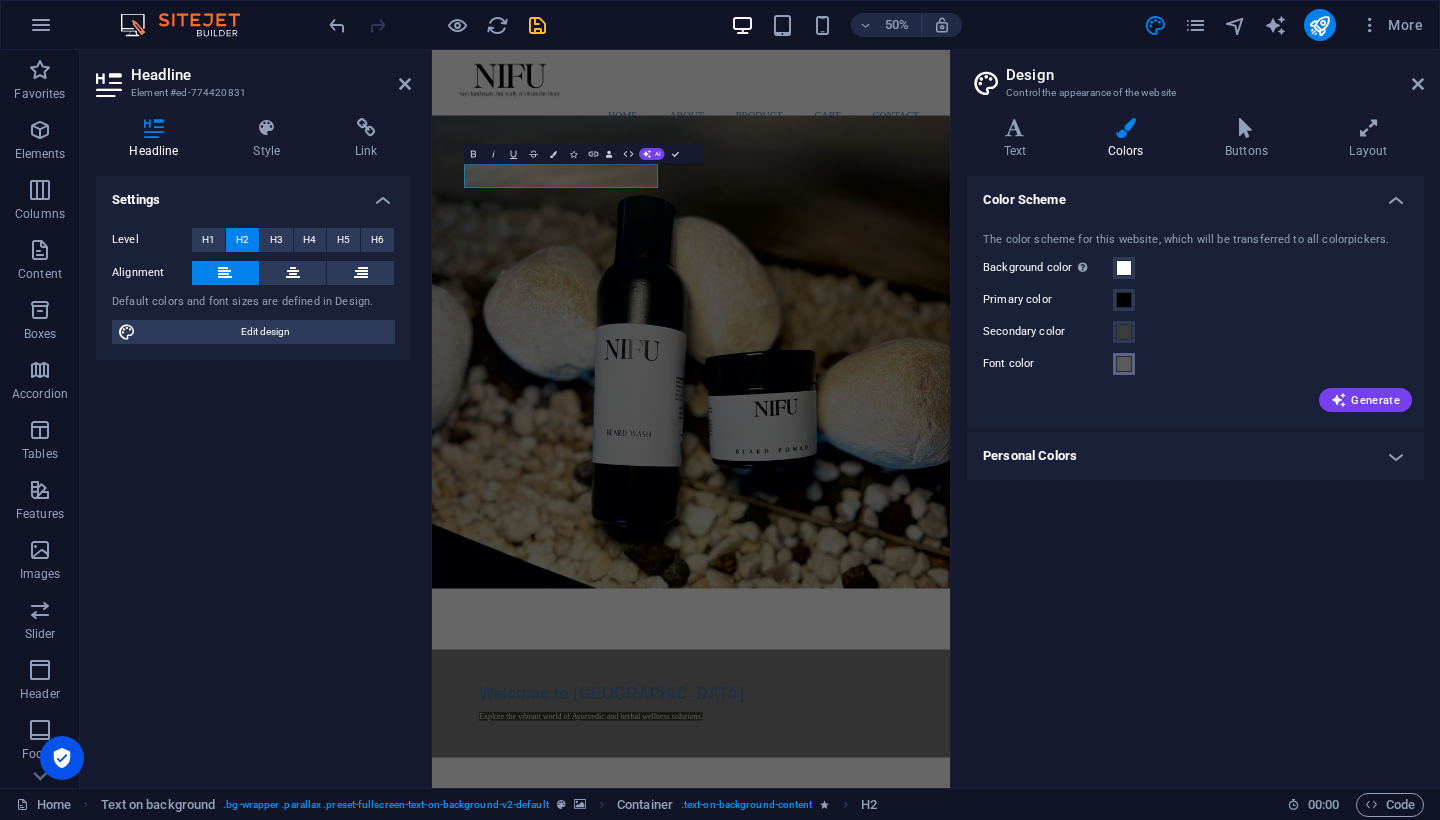 click at bounding box center (1124, 364) 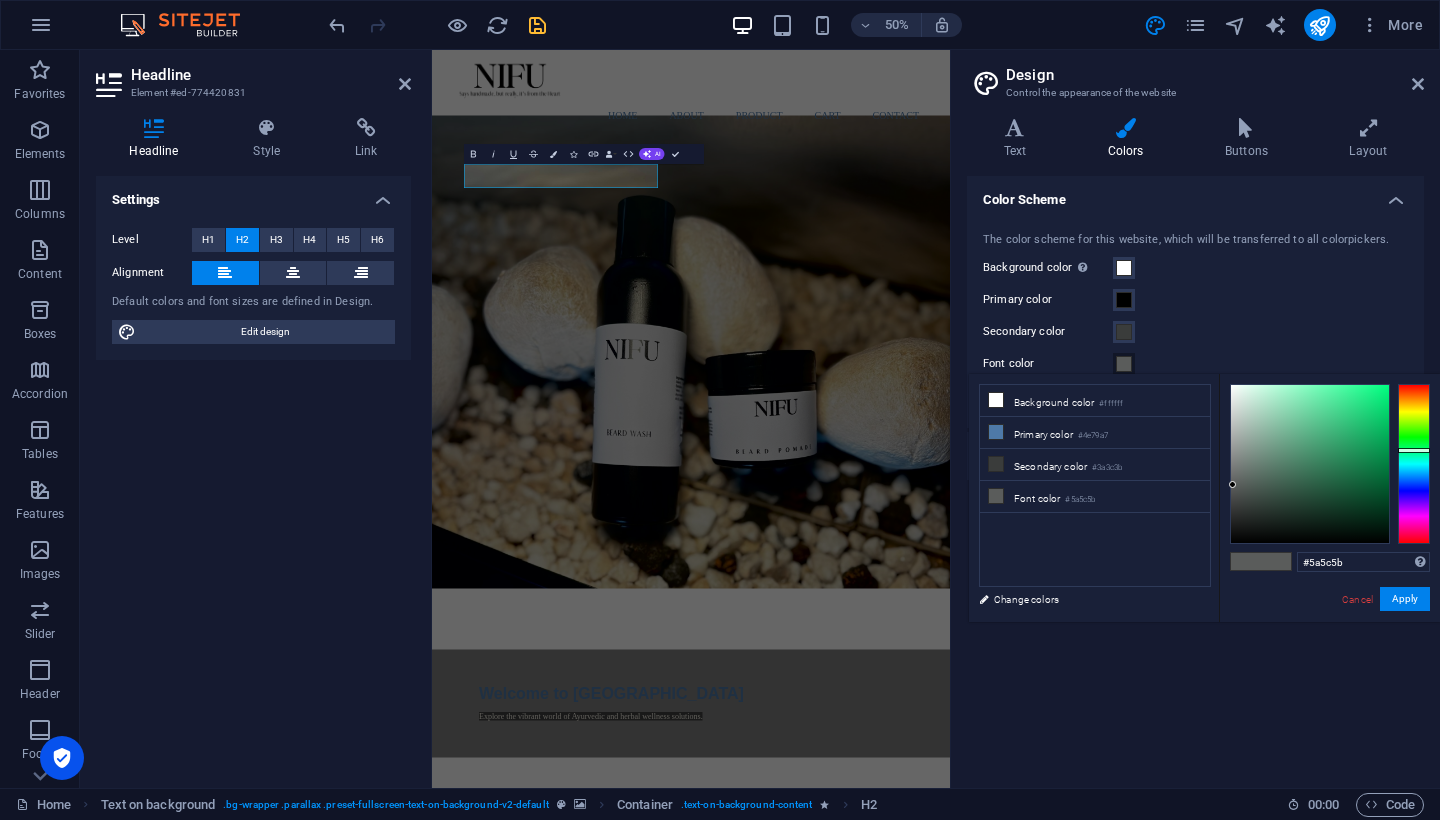 click at bounding box center (1124, 364) 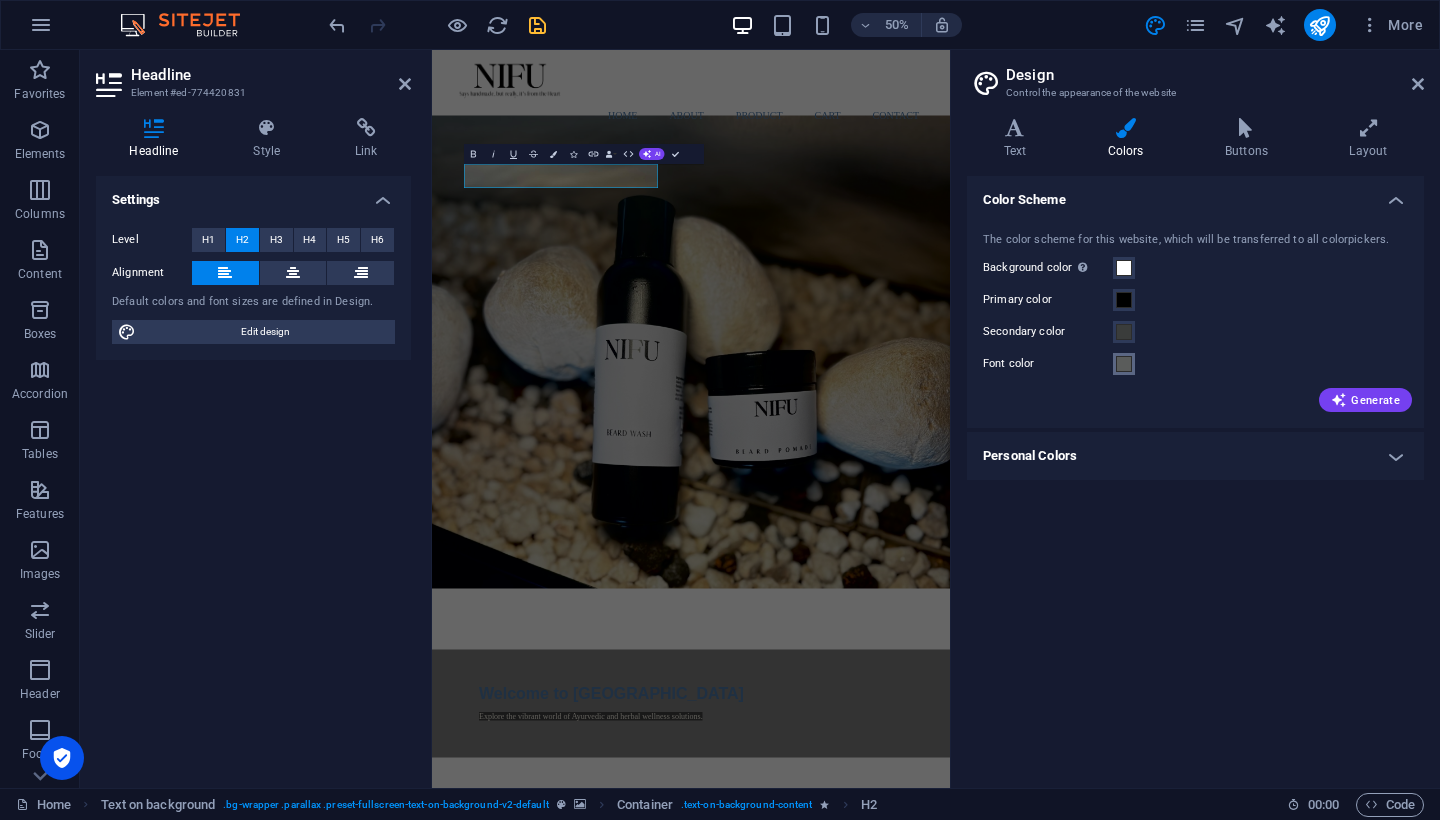 click at bounding box center [1124, 364] 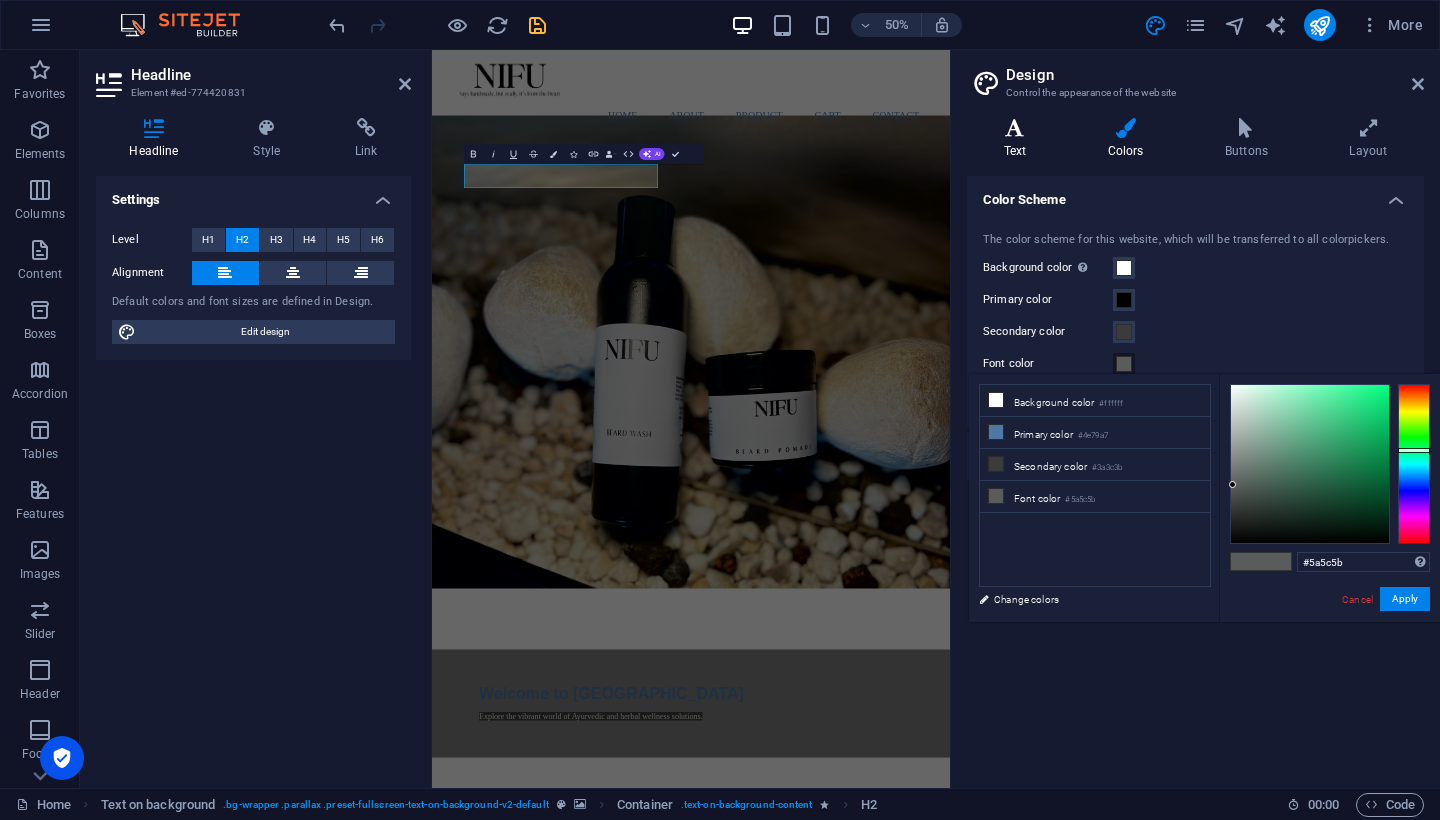 click on "Text" at bounding box center (1019, 139) 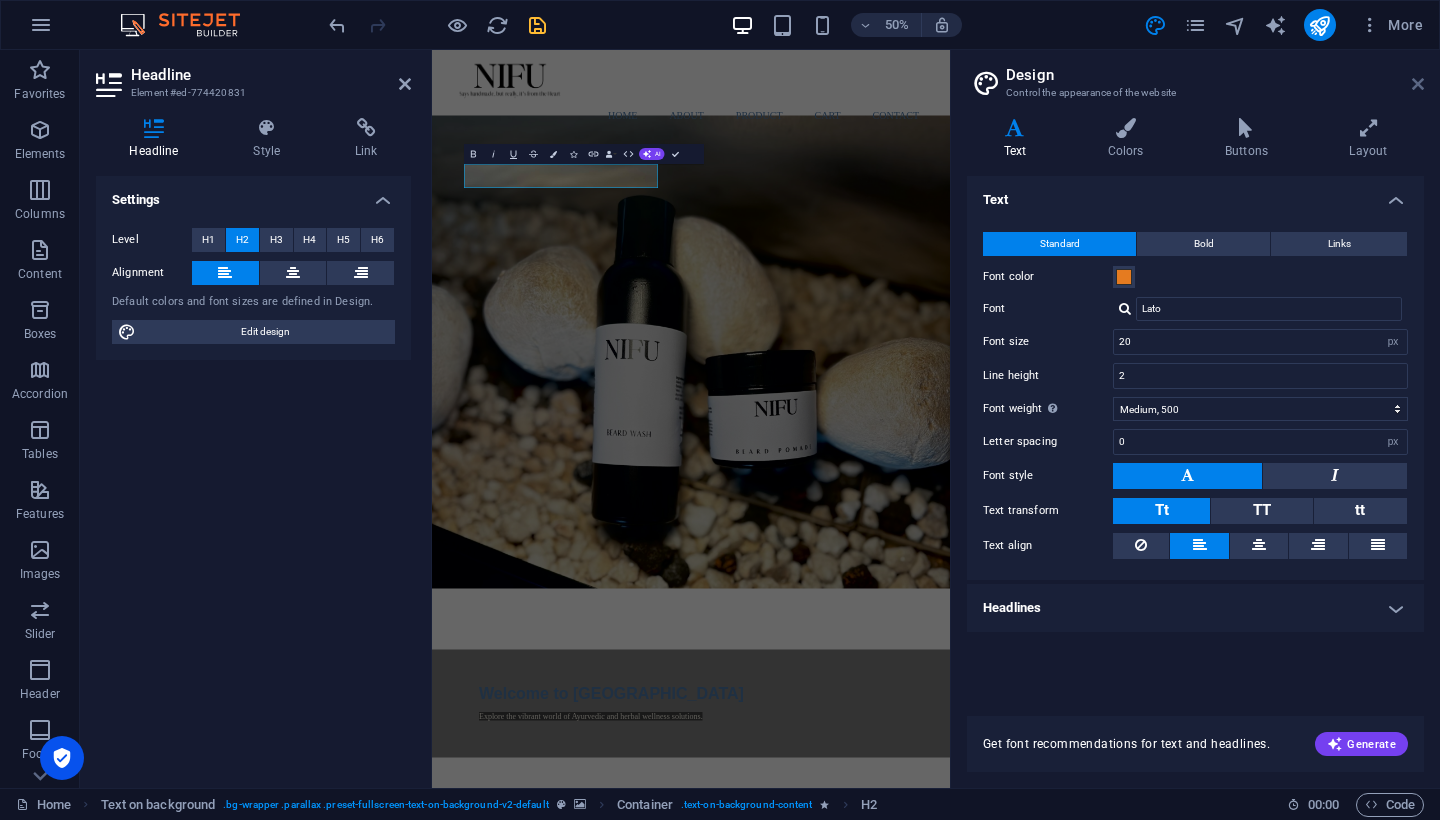 click at bounding box center (1418, 84) 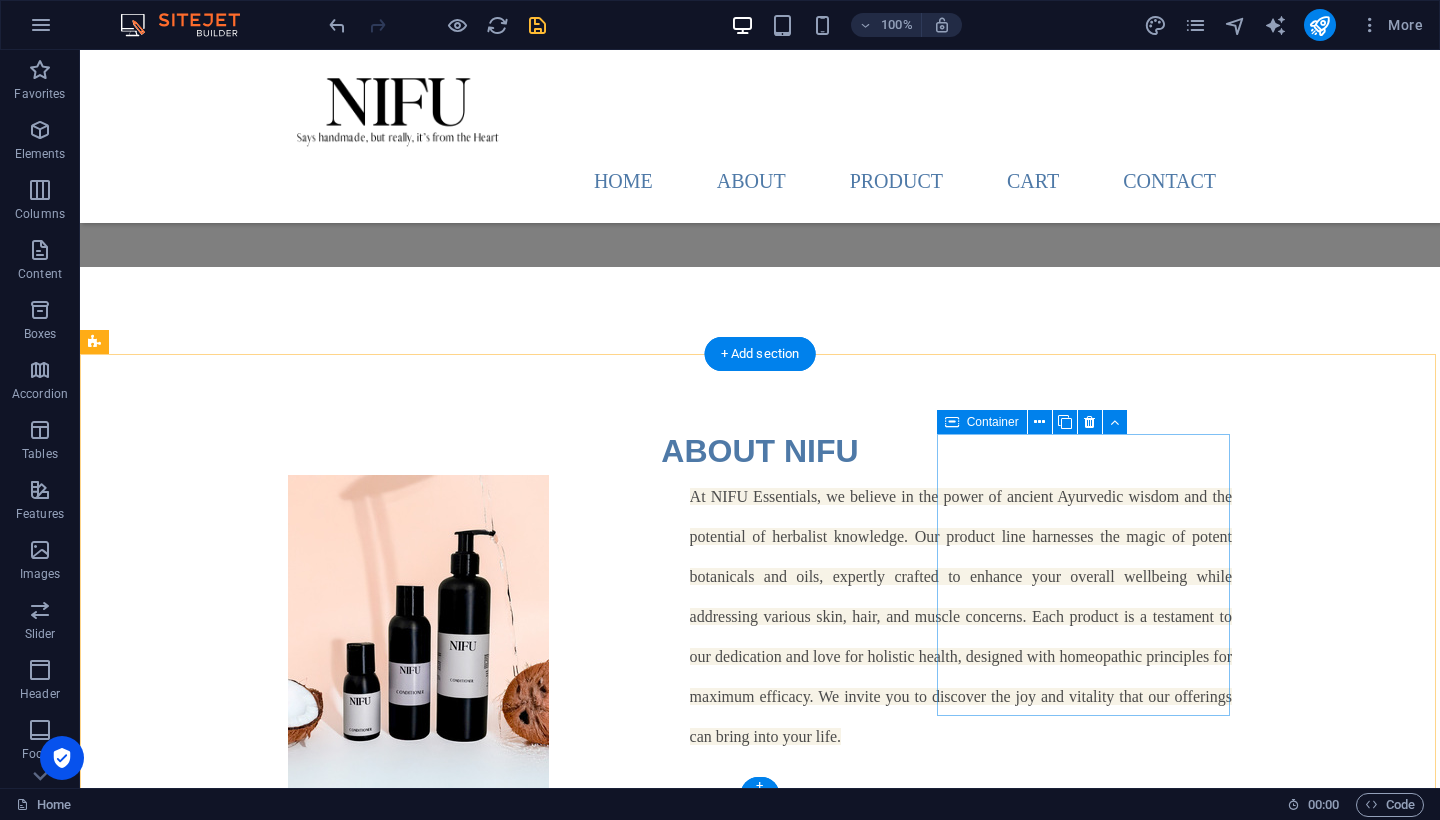 scroll, scrollTop: 721, scrollLeft: 0, axis: vertical 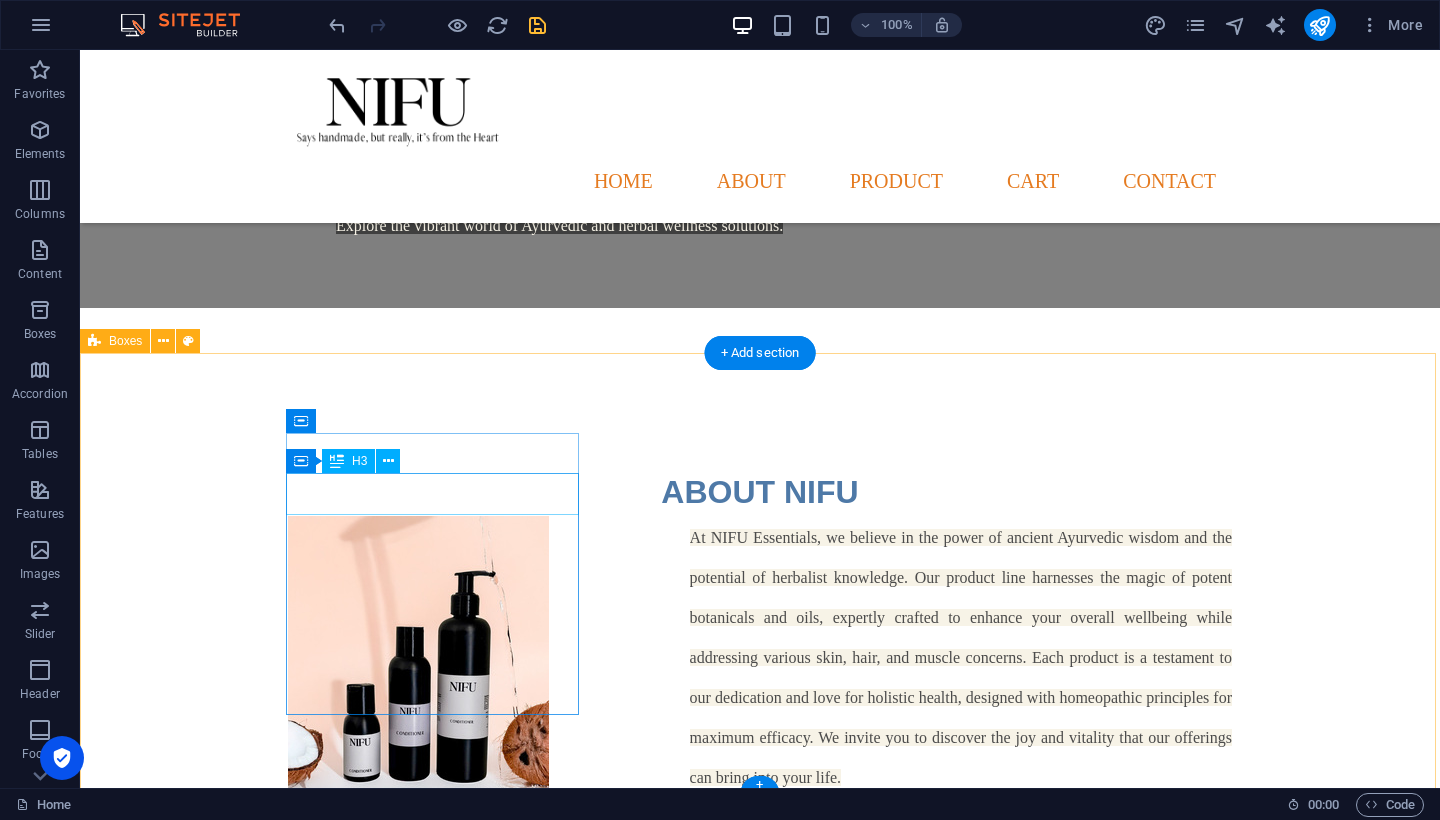 click on "Holistic Wellness" at bounding box center (242, 1017) 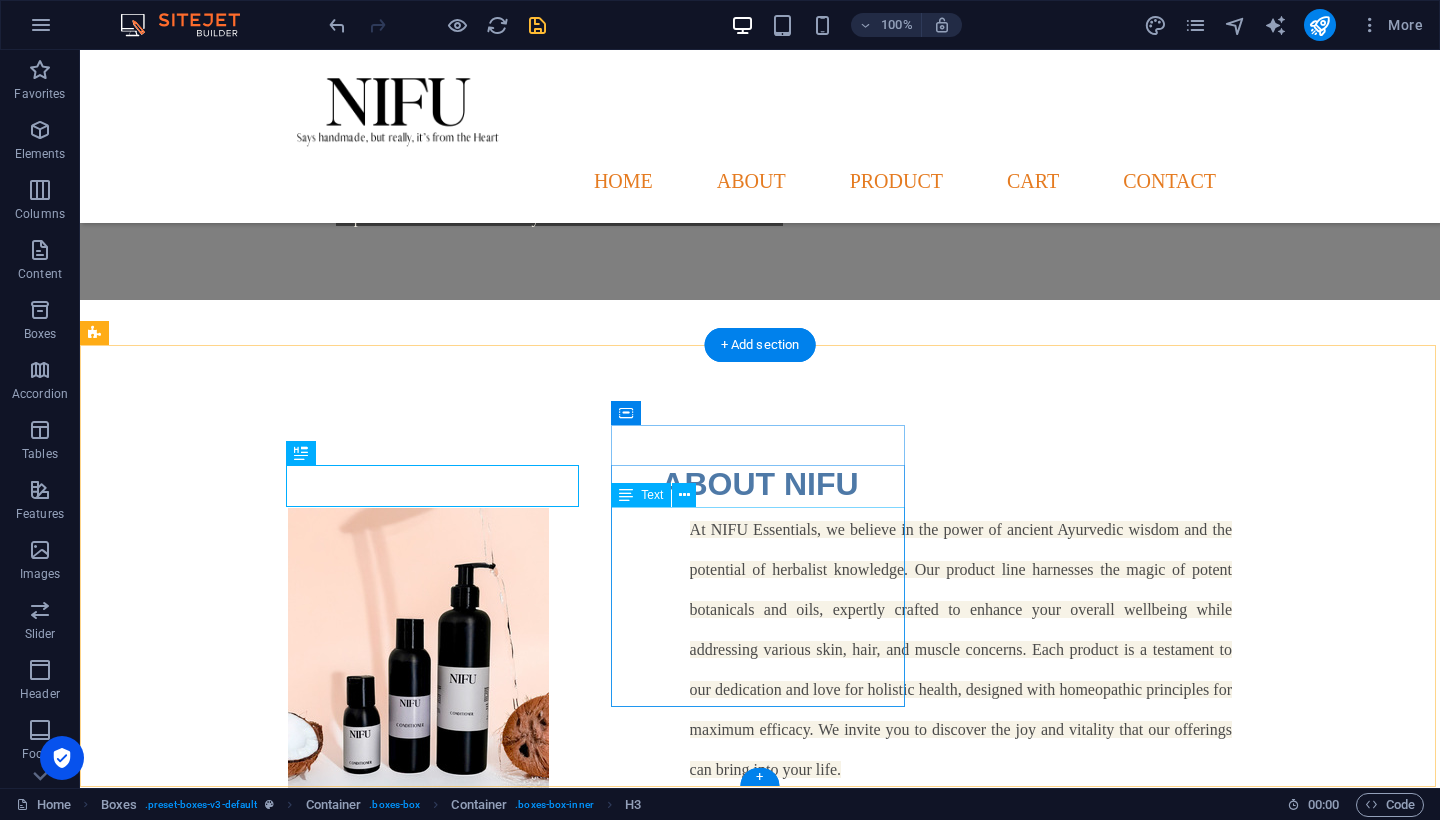 scroll, scrollTop: 728, scrollLeft: 0, axis: vertical 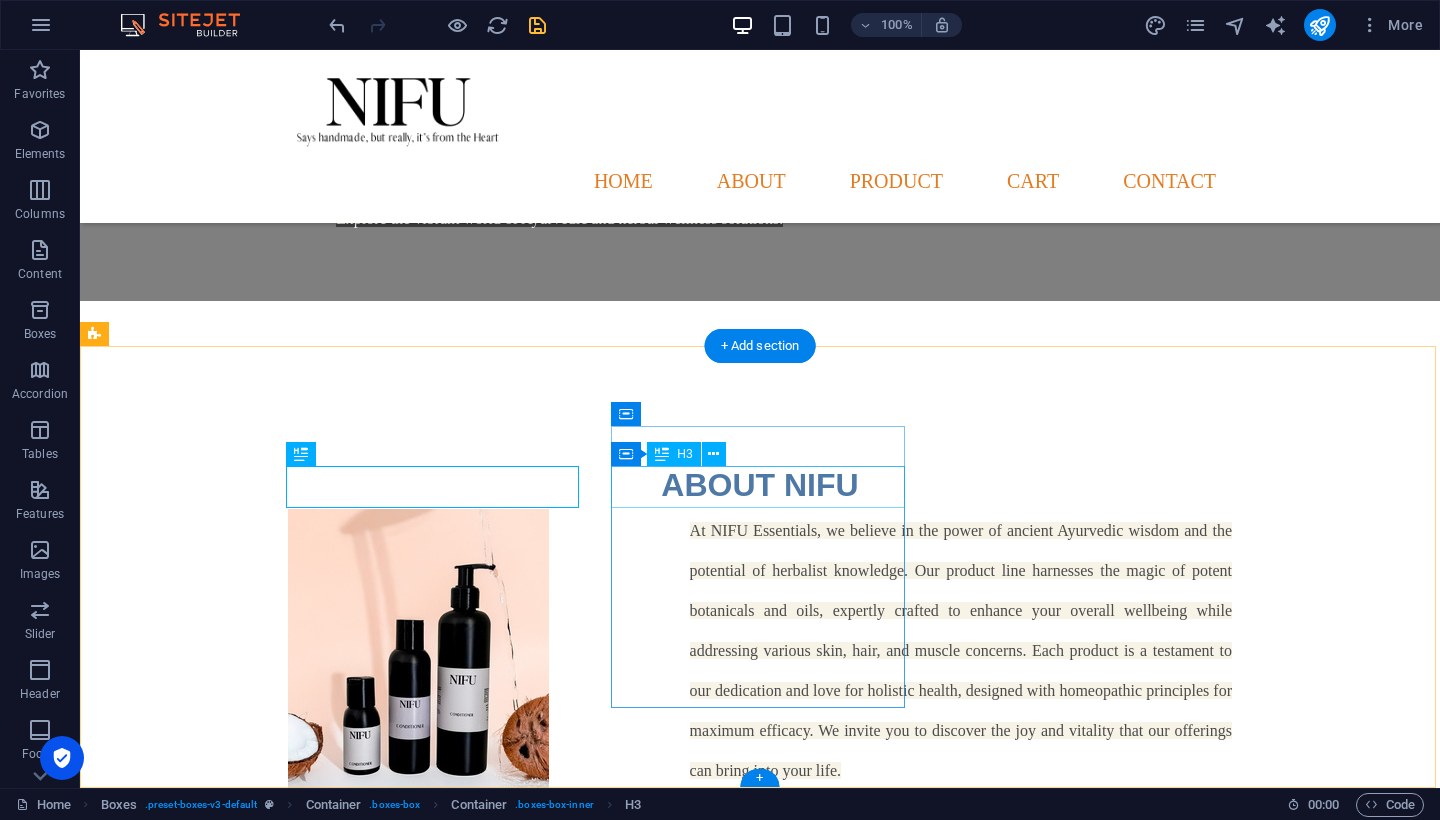 click on "Headline" at bounding box center [242, 1308] 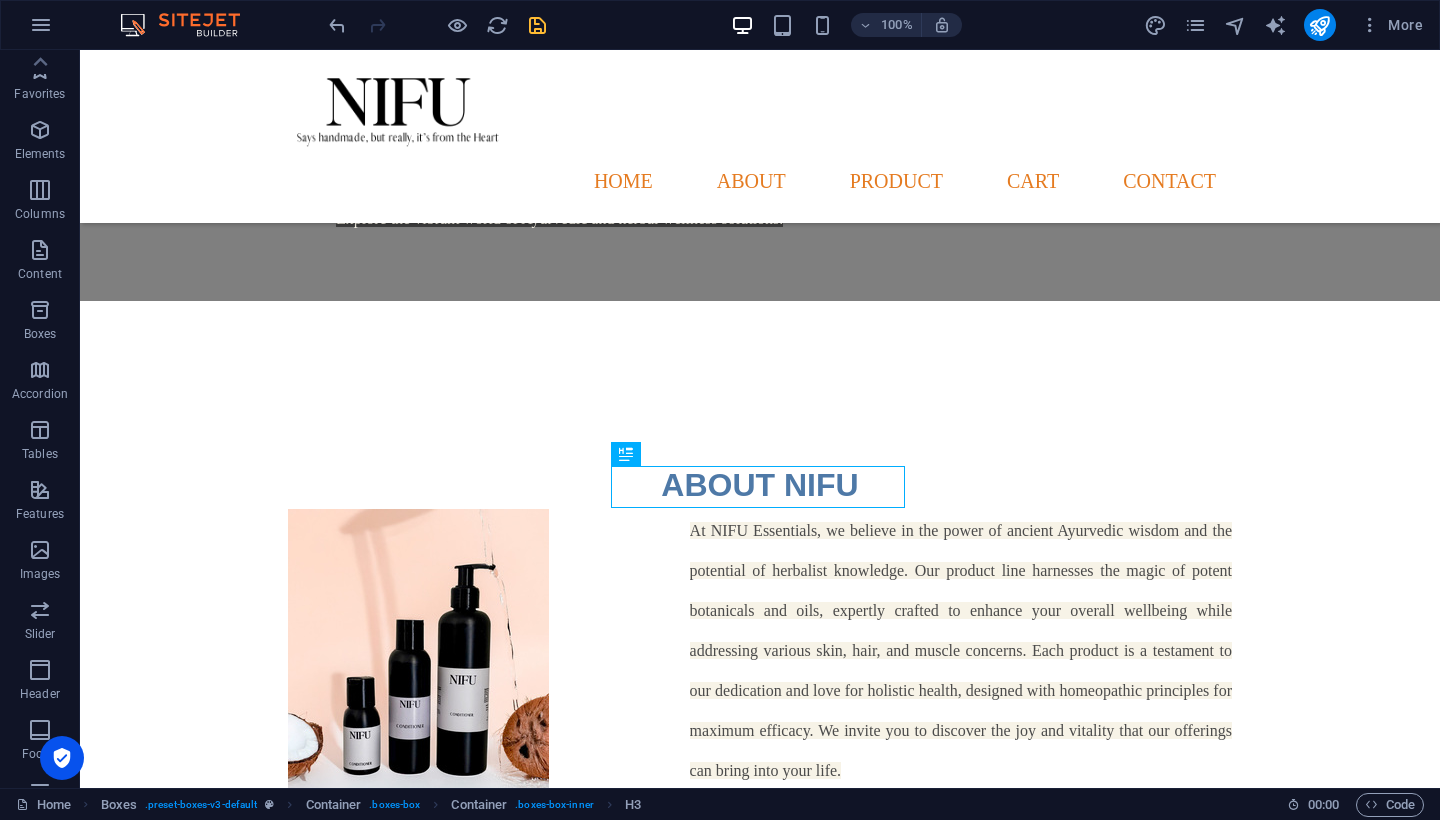 scroll, scrollTop: 0, scrollLeft: 0, axis: both 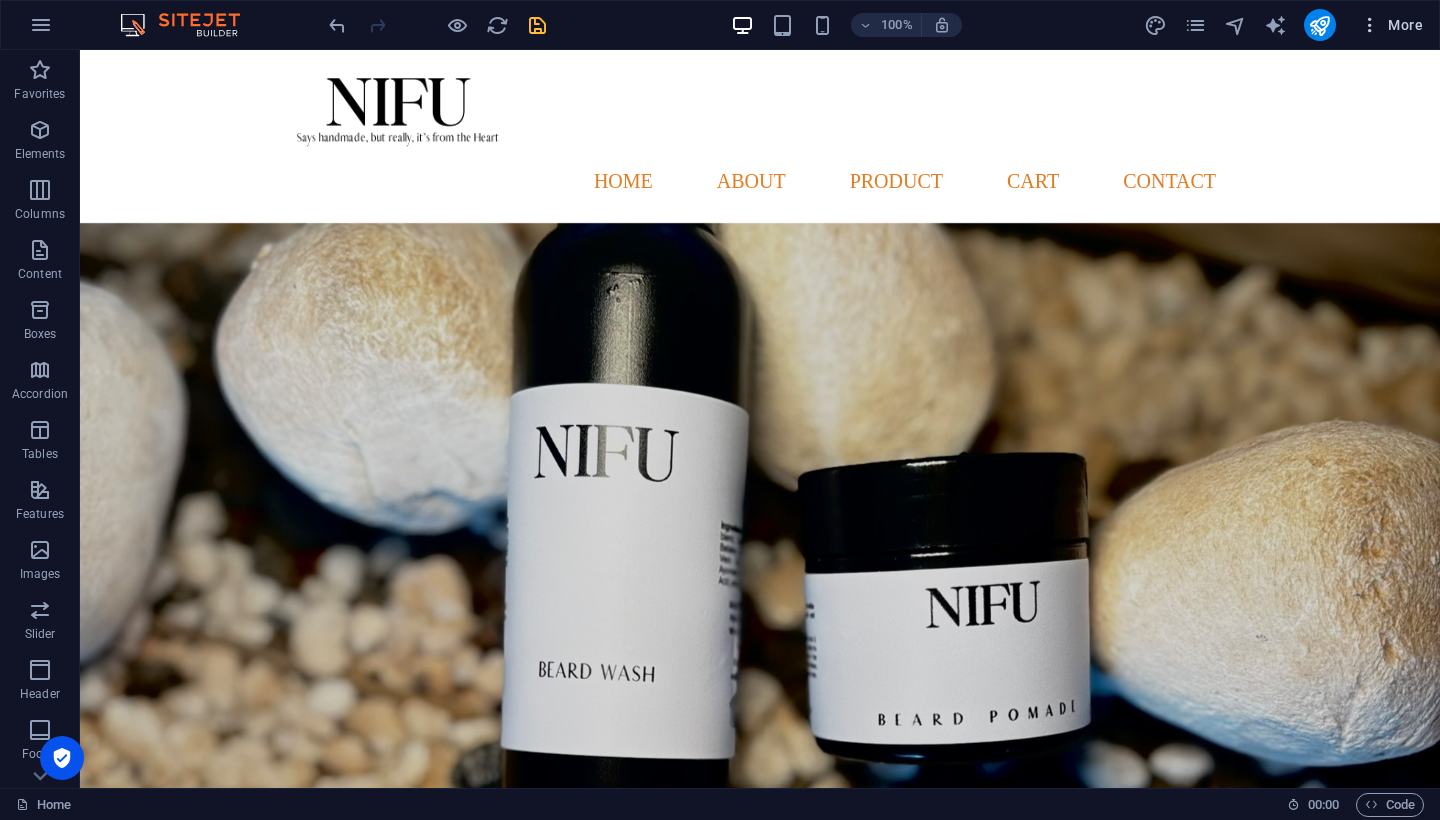 click at bounding box center (1370, 25) 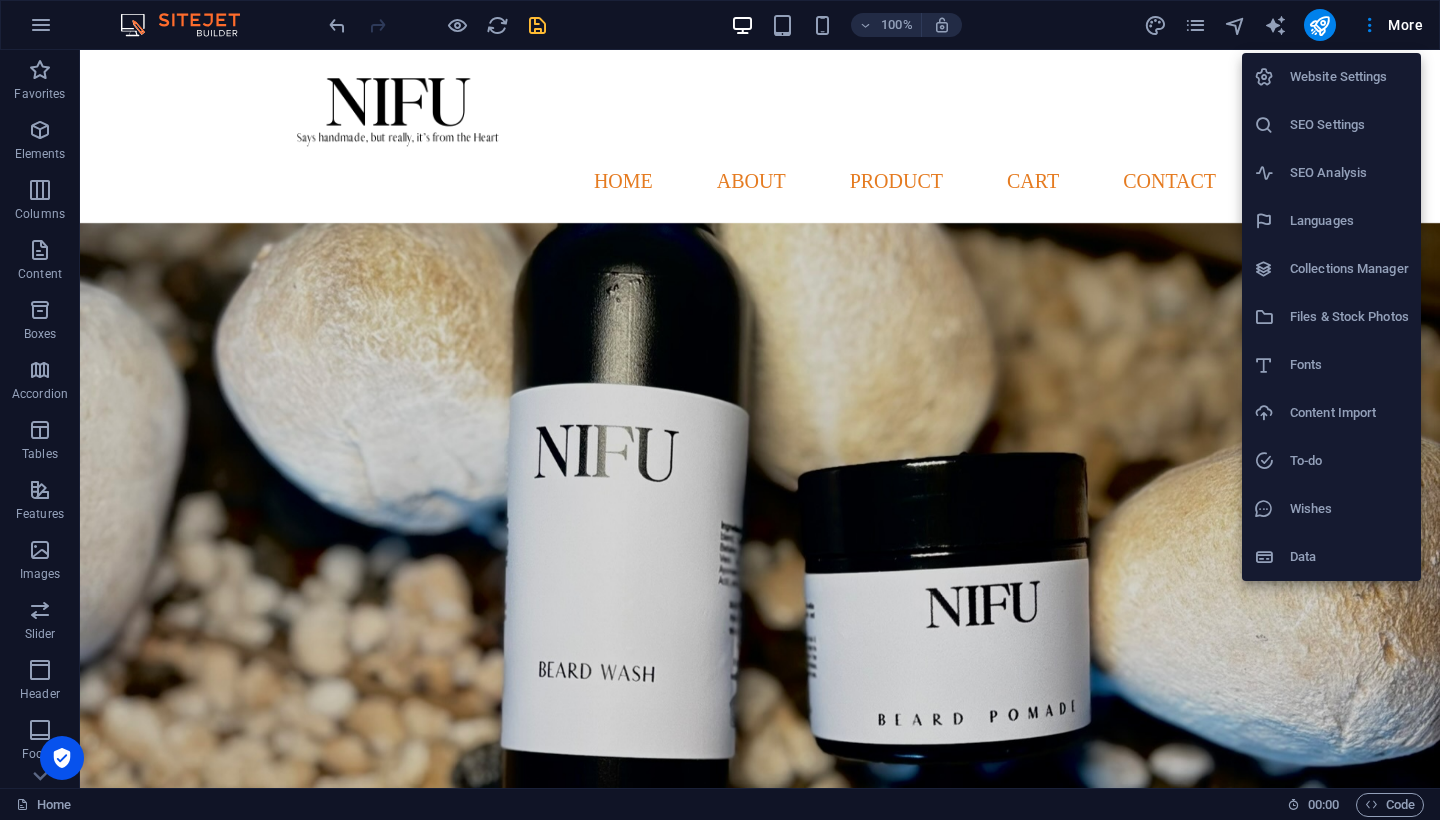 click at bounding box center [720, 410] 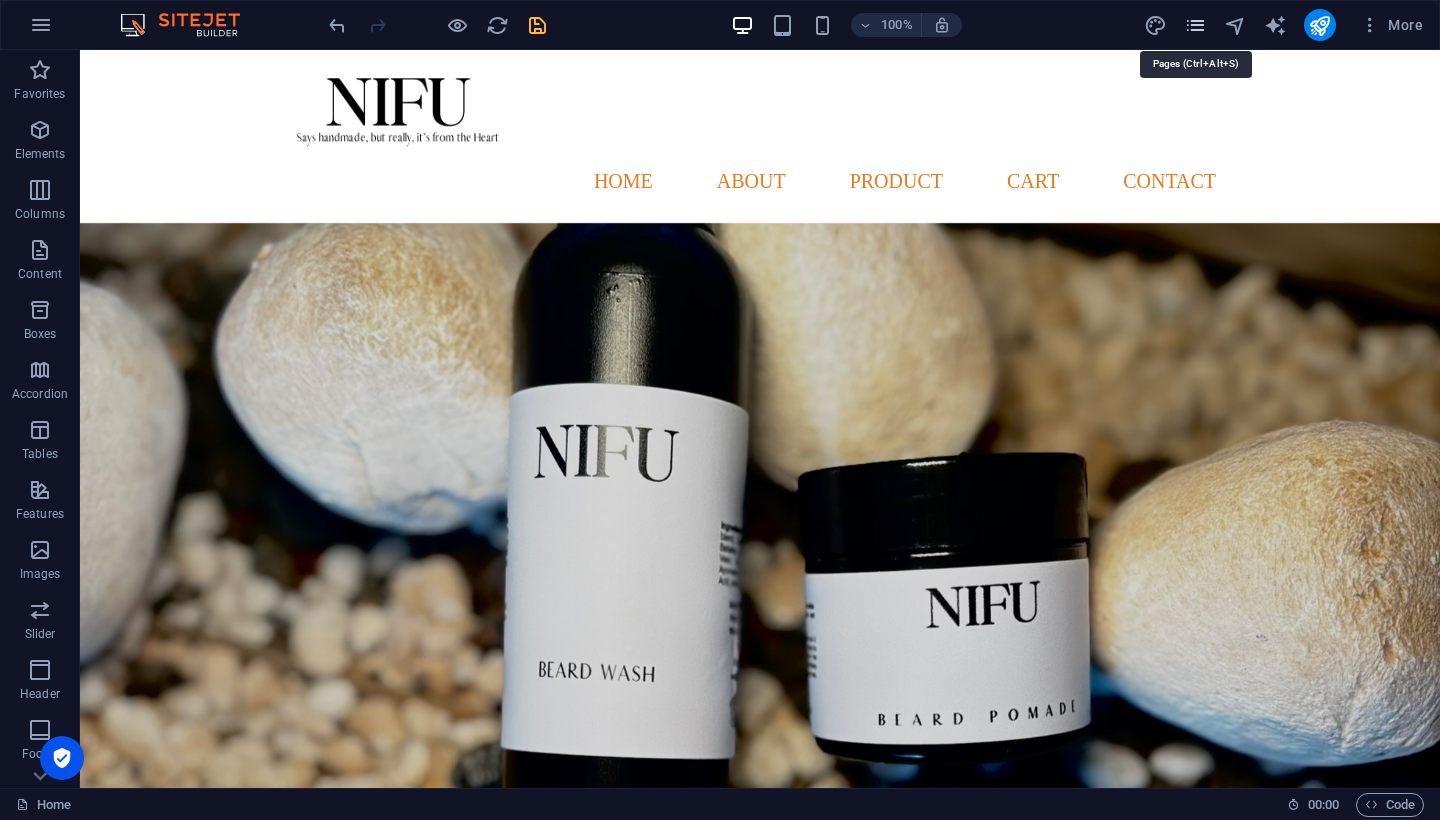 click at bounding box center [1195, 25] 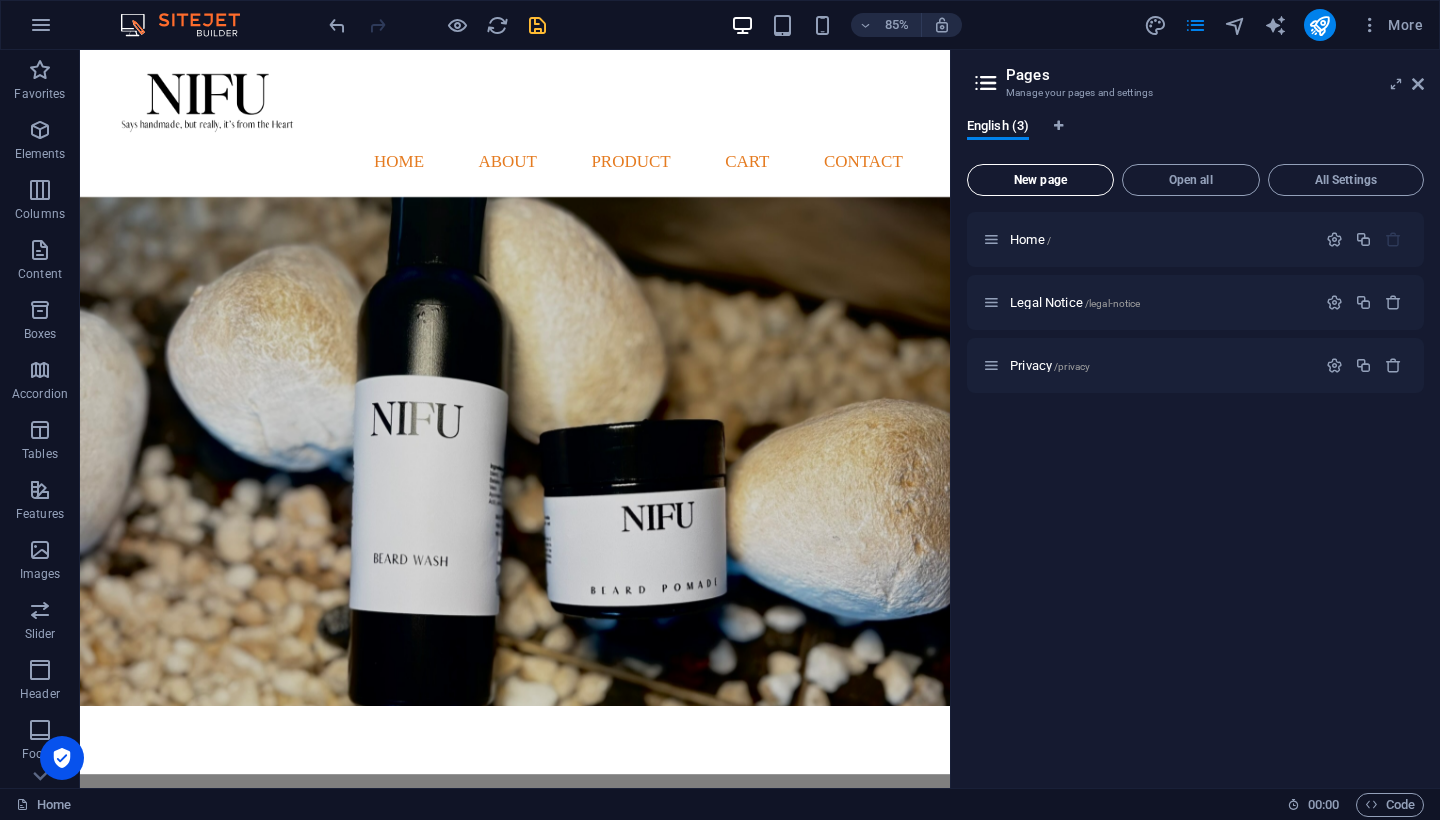 click on "New page" at bounding box center [1040, 180] 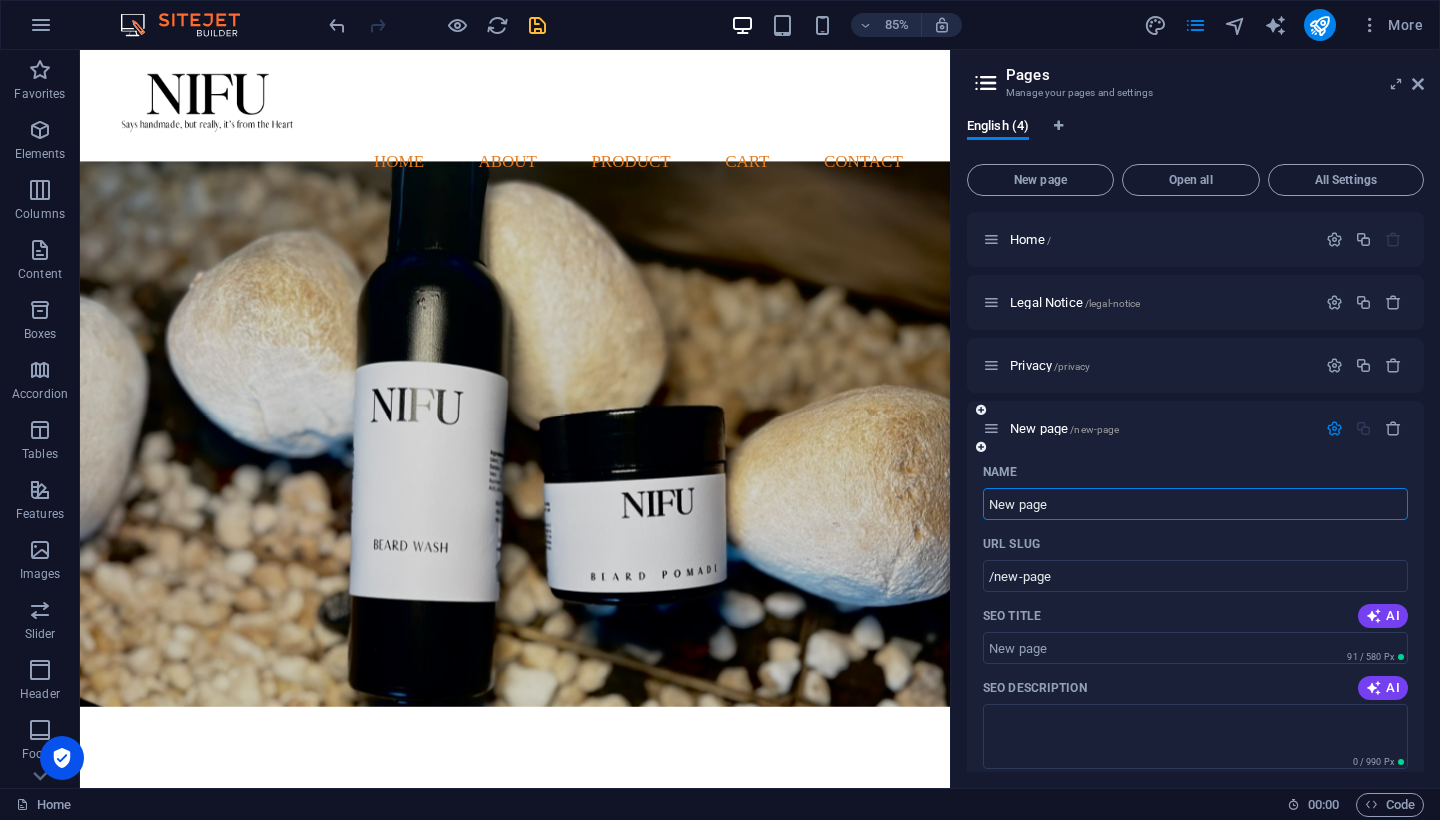 scroll, scrollTop: 0, scrollLeft: 0, axis: both 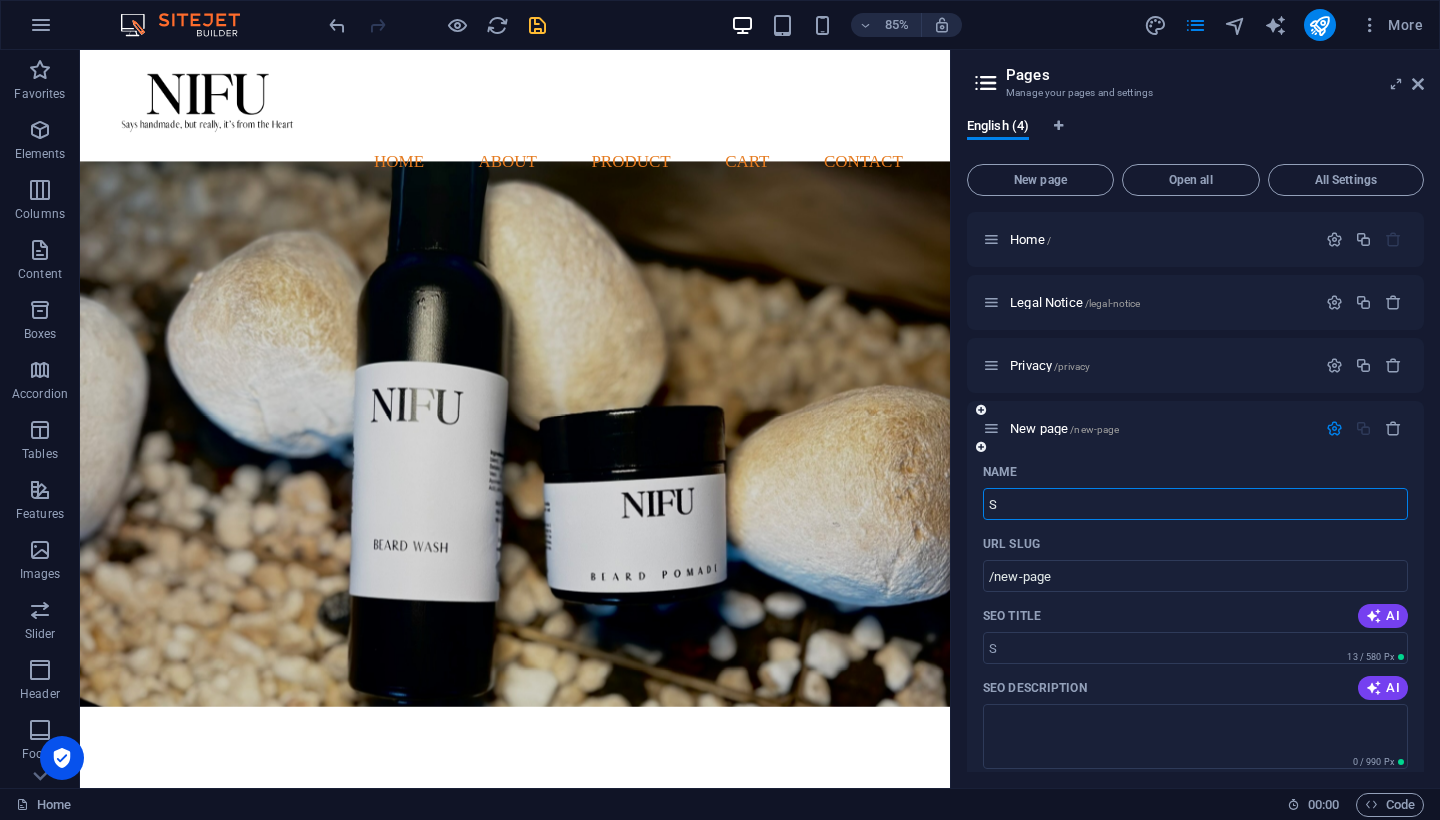 type on "S" 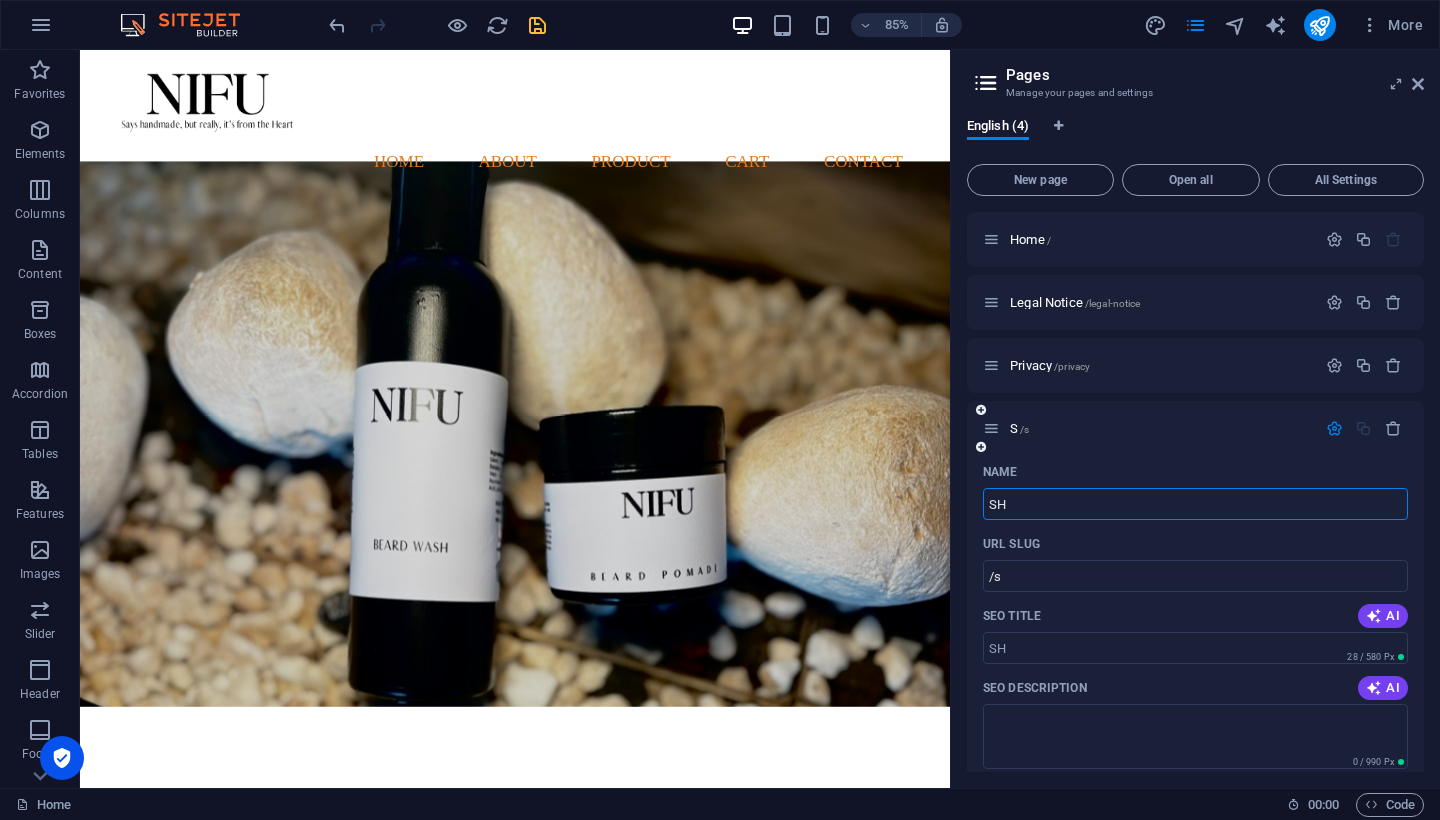 type on "SH" 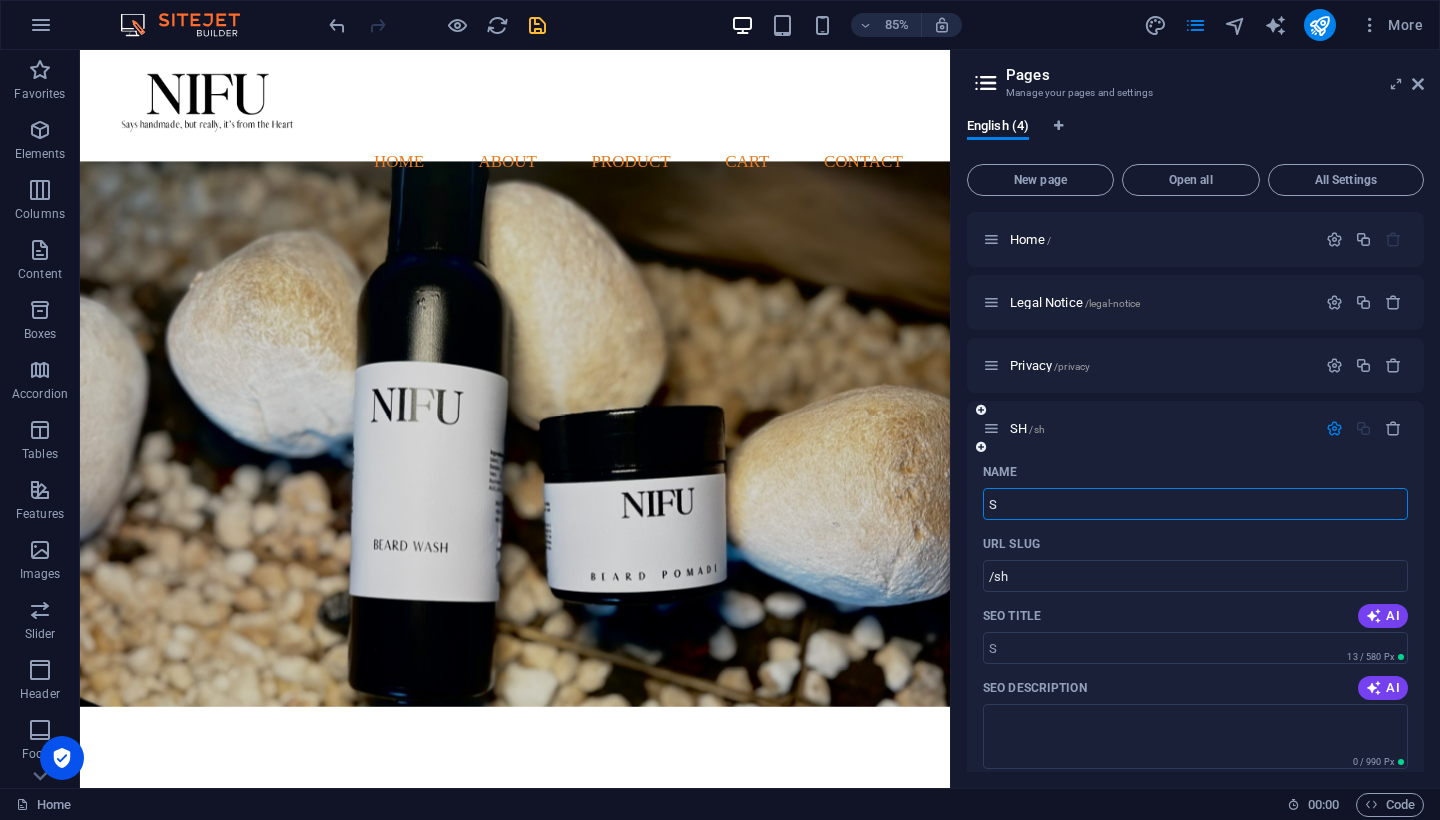 type on "S" 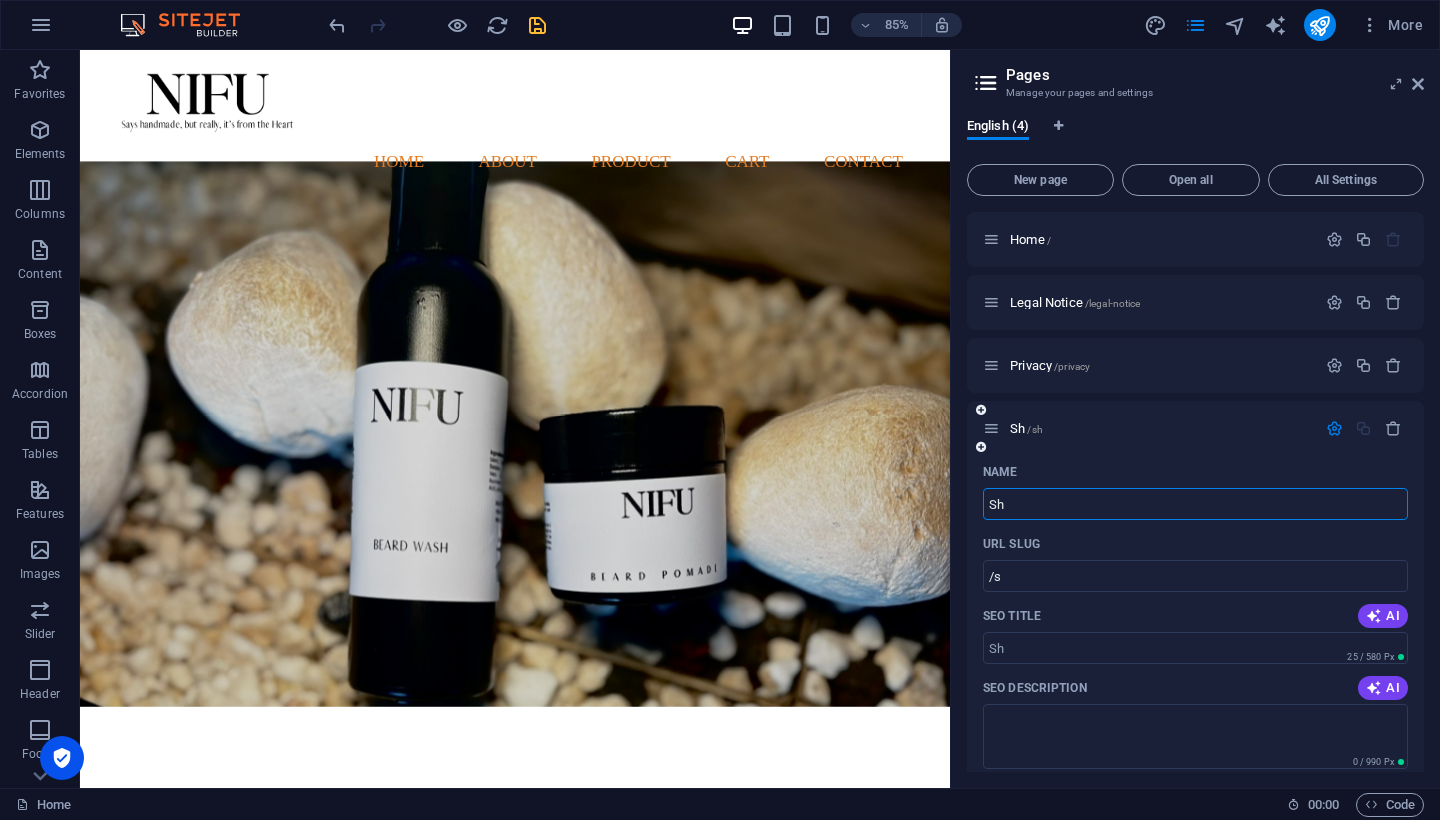 type on "Sh" 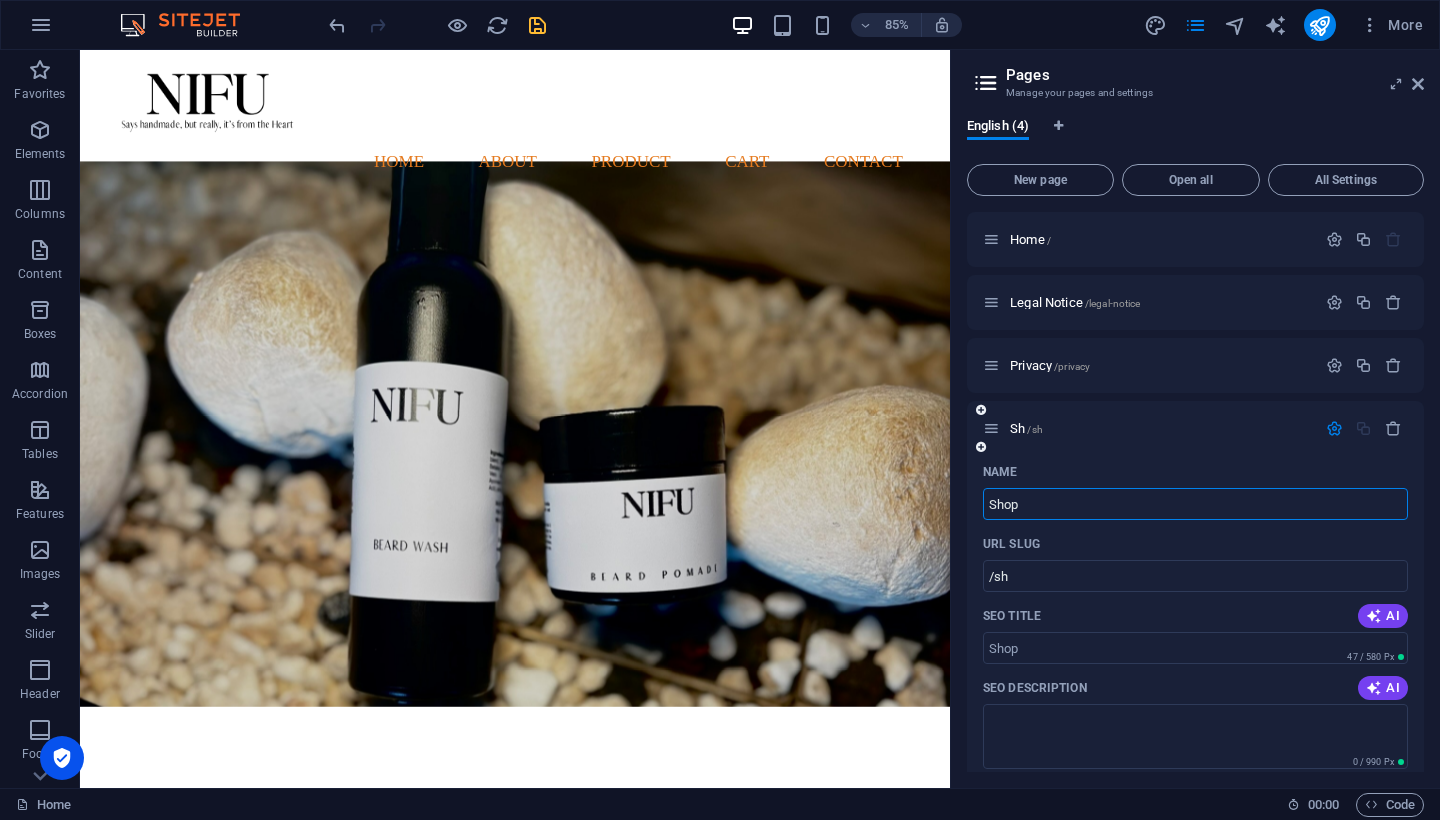 type on "Shop" 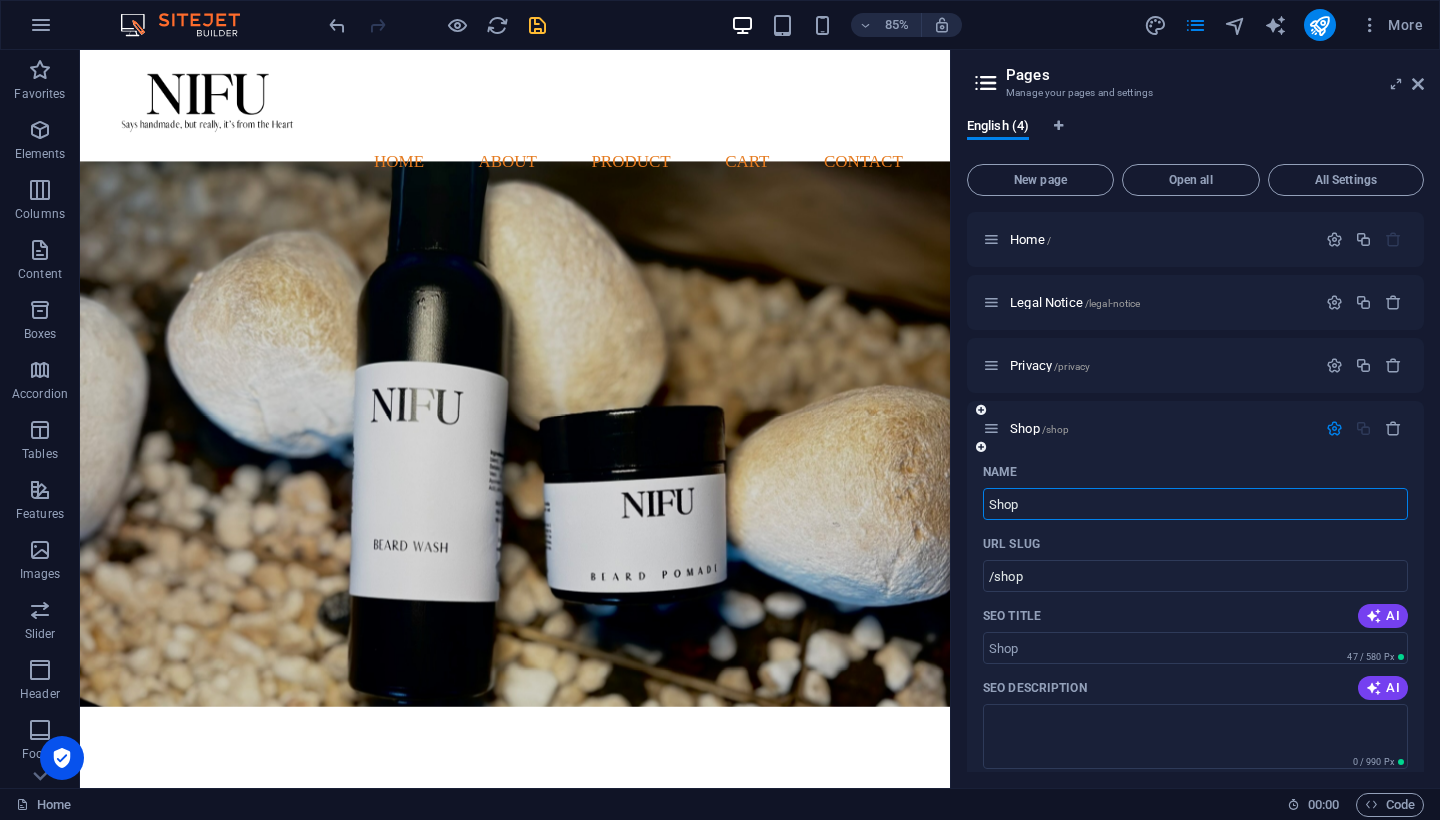 scroll, scrollTop: 0, scrollLeft: 0, axis: both 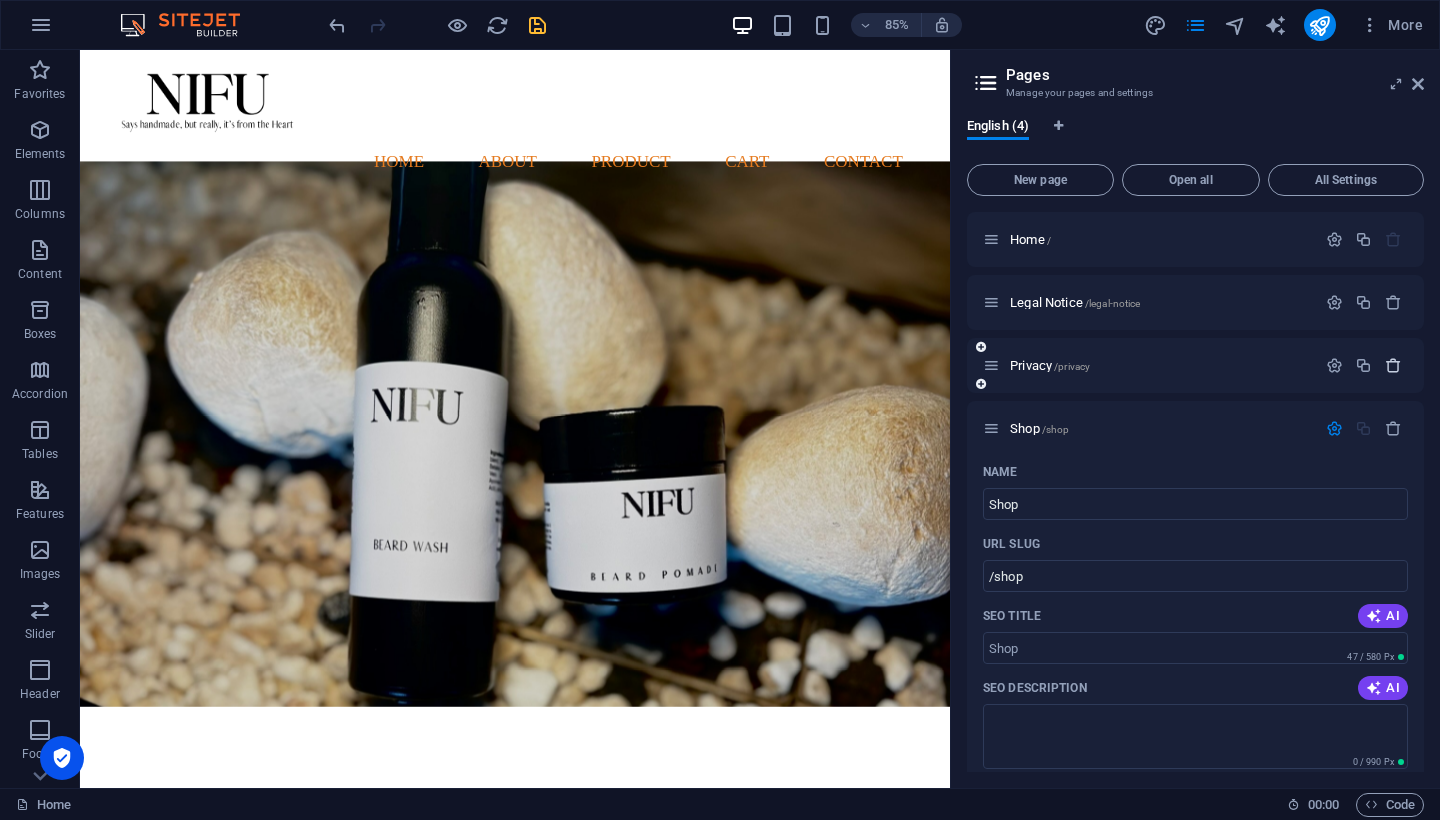 click at bounding box center (1393, 365) 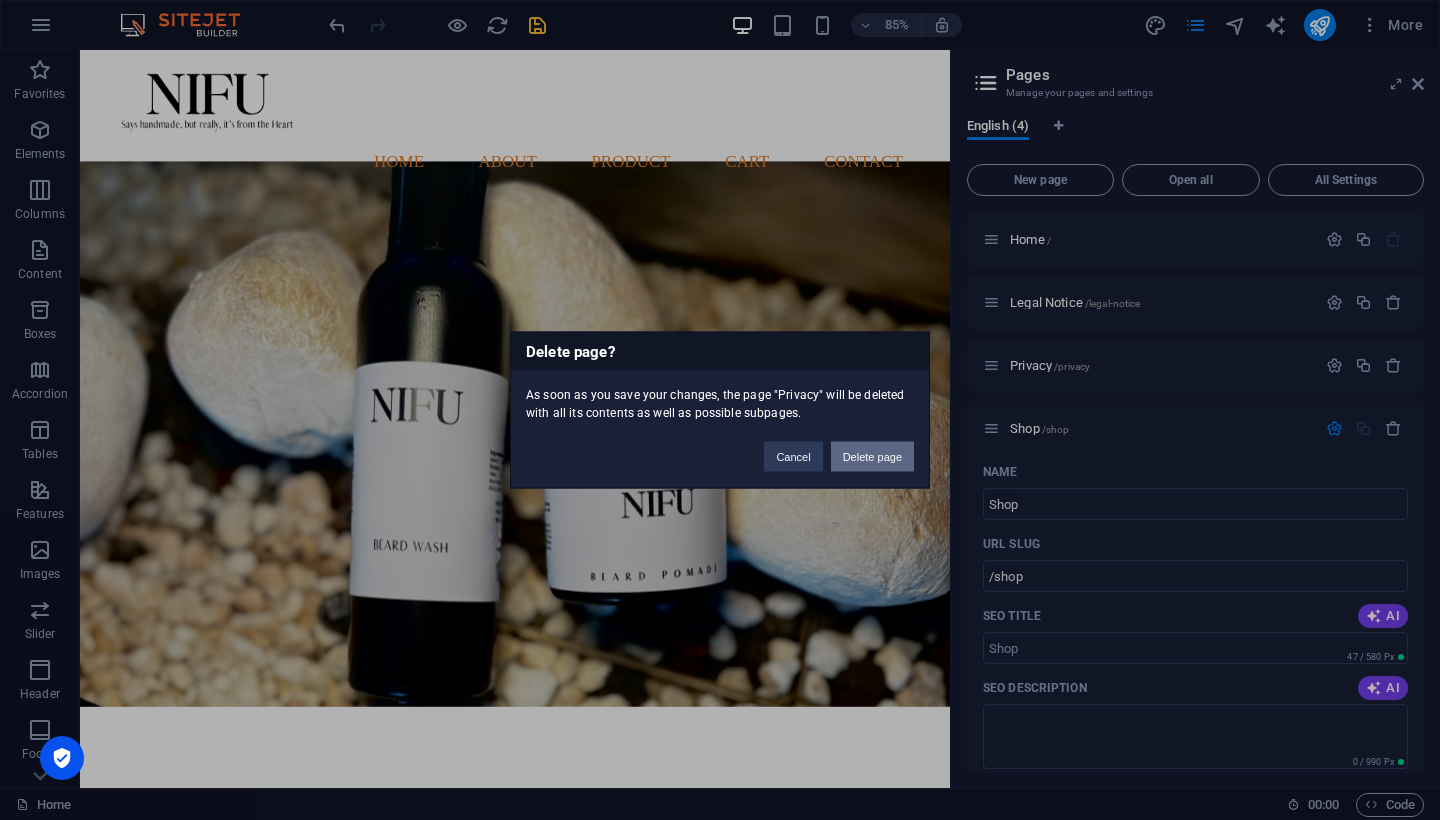 click on "Delete page" at bounding box center (872, 457) 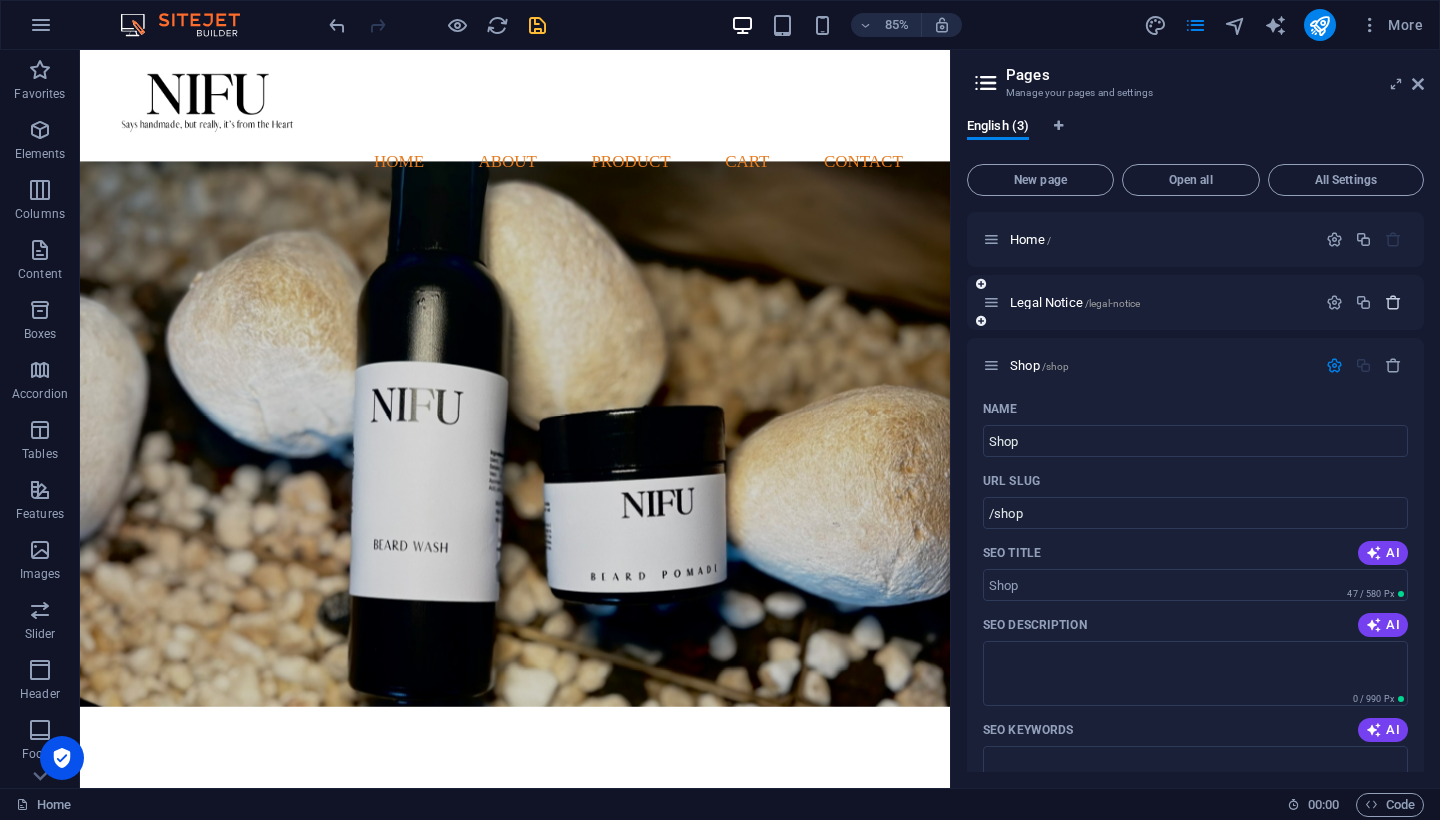 click at bounding box center (1393, 302) 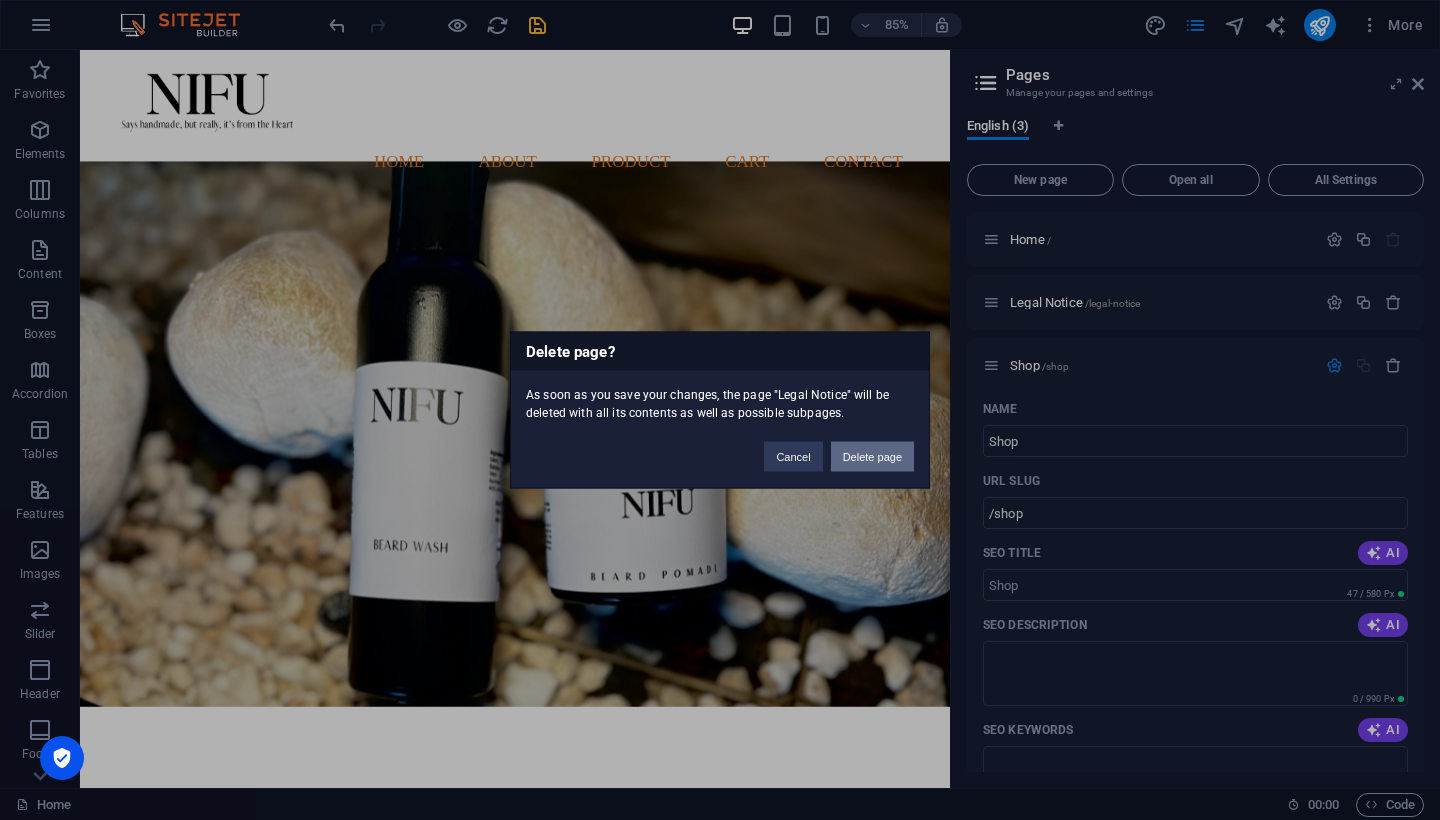 click on "Delete page" at bounding box center [872, 457] 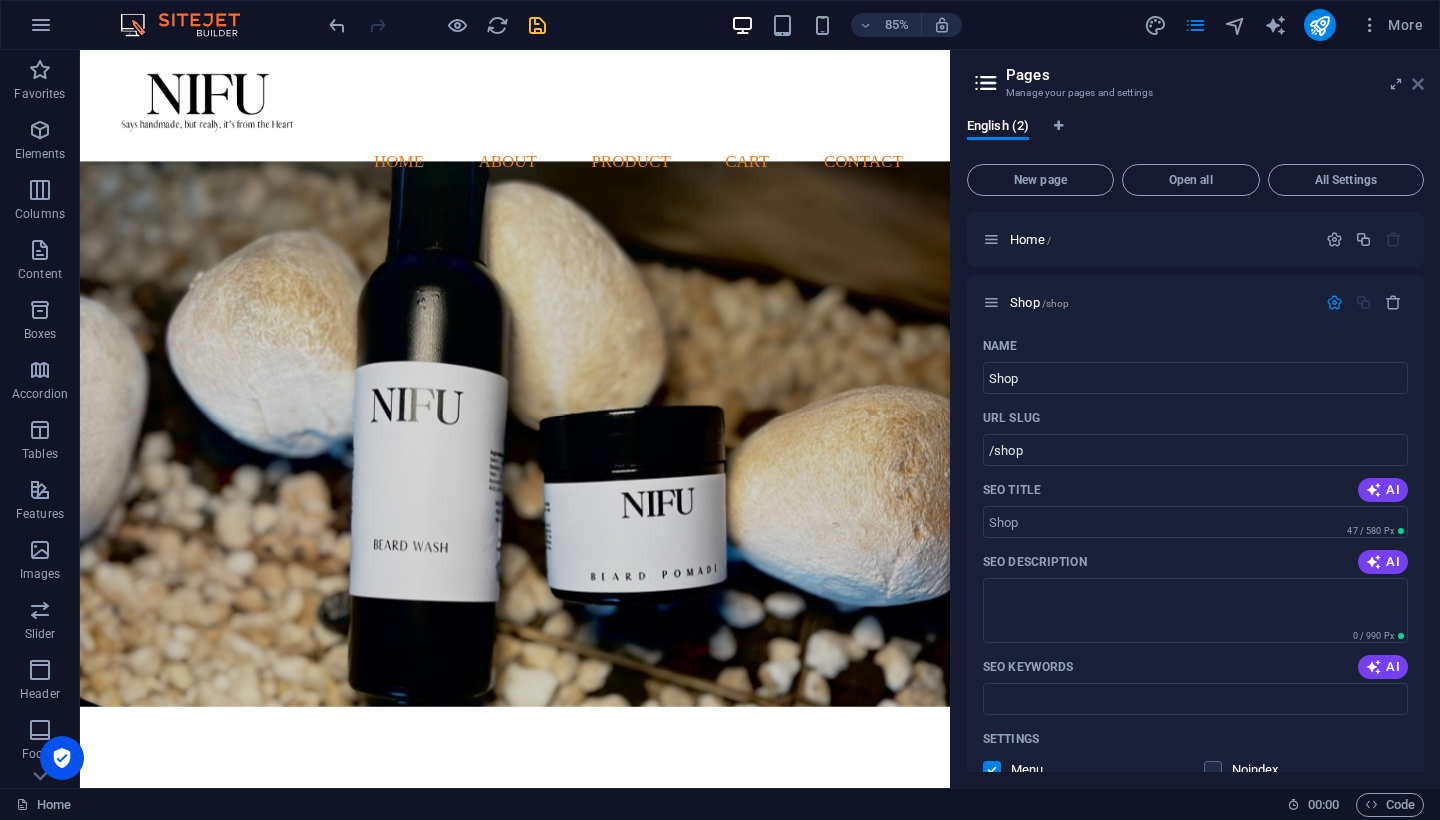 click at bounding box center (1418, 84) 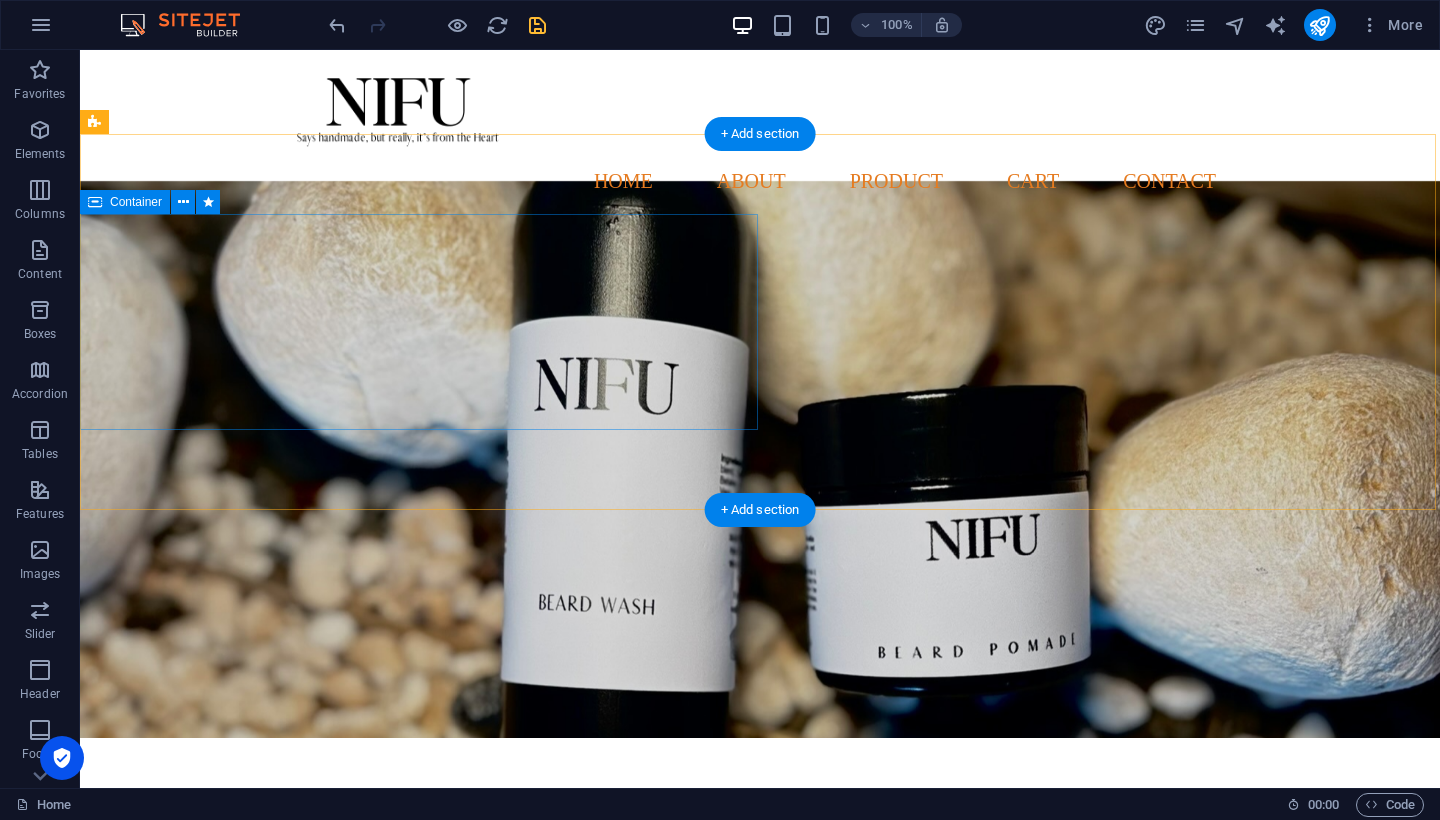 scroll, scrollTop: 0, scrollLeft: 0, axis: both 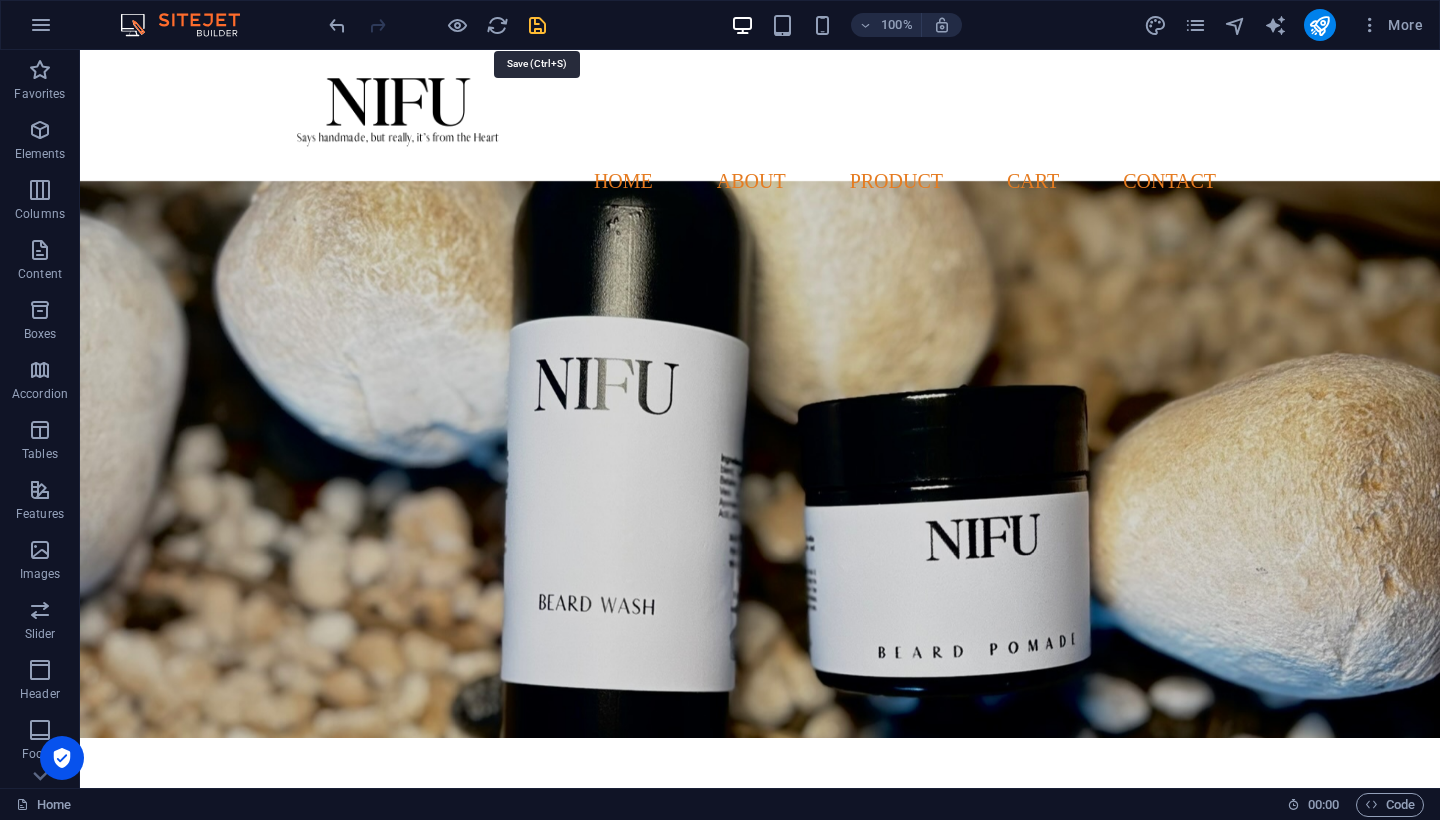 click at bounding box center [537, 25] 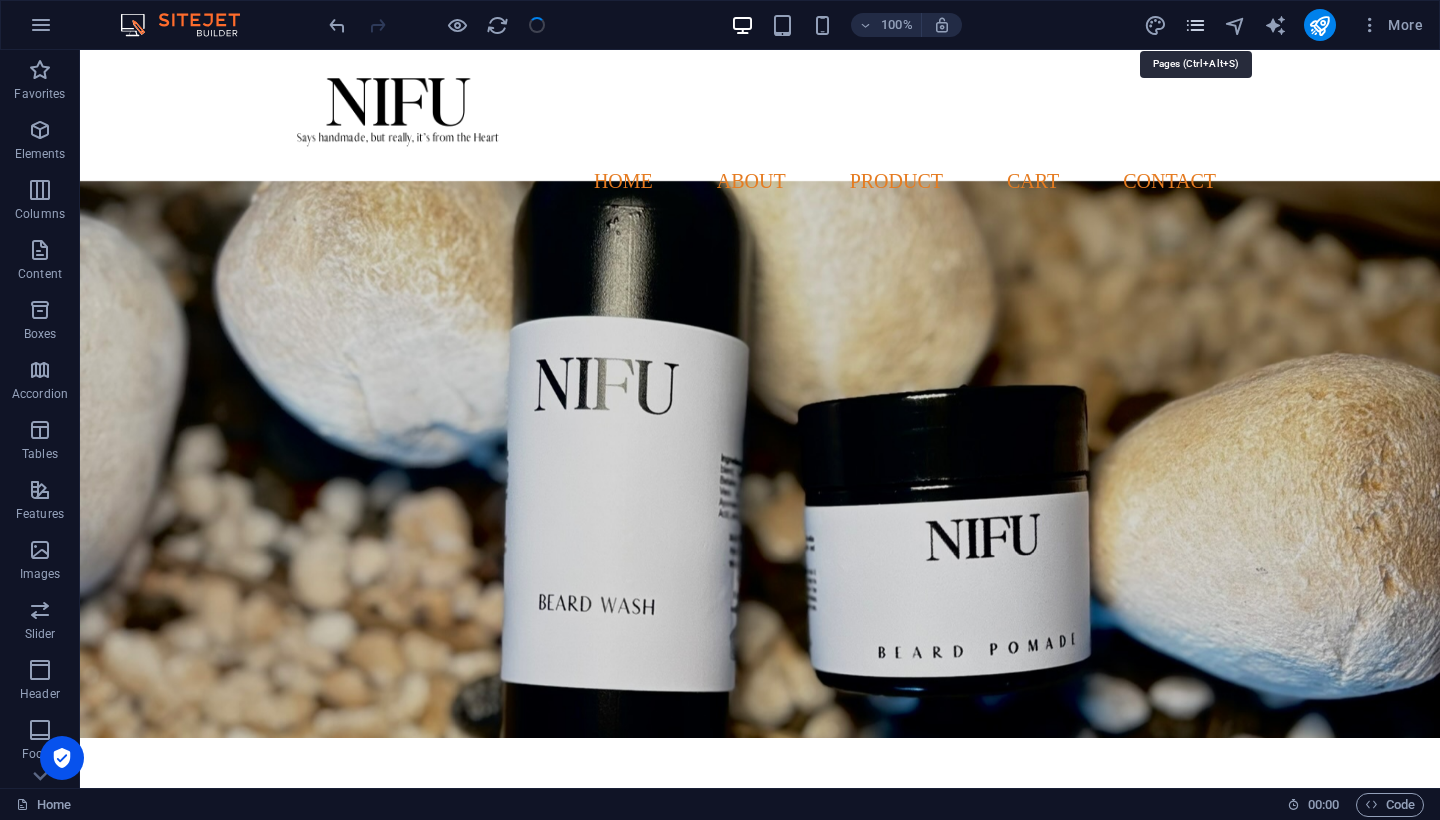 click at bounding box center [1195, 25] 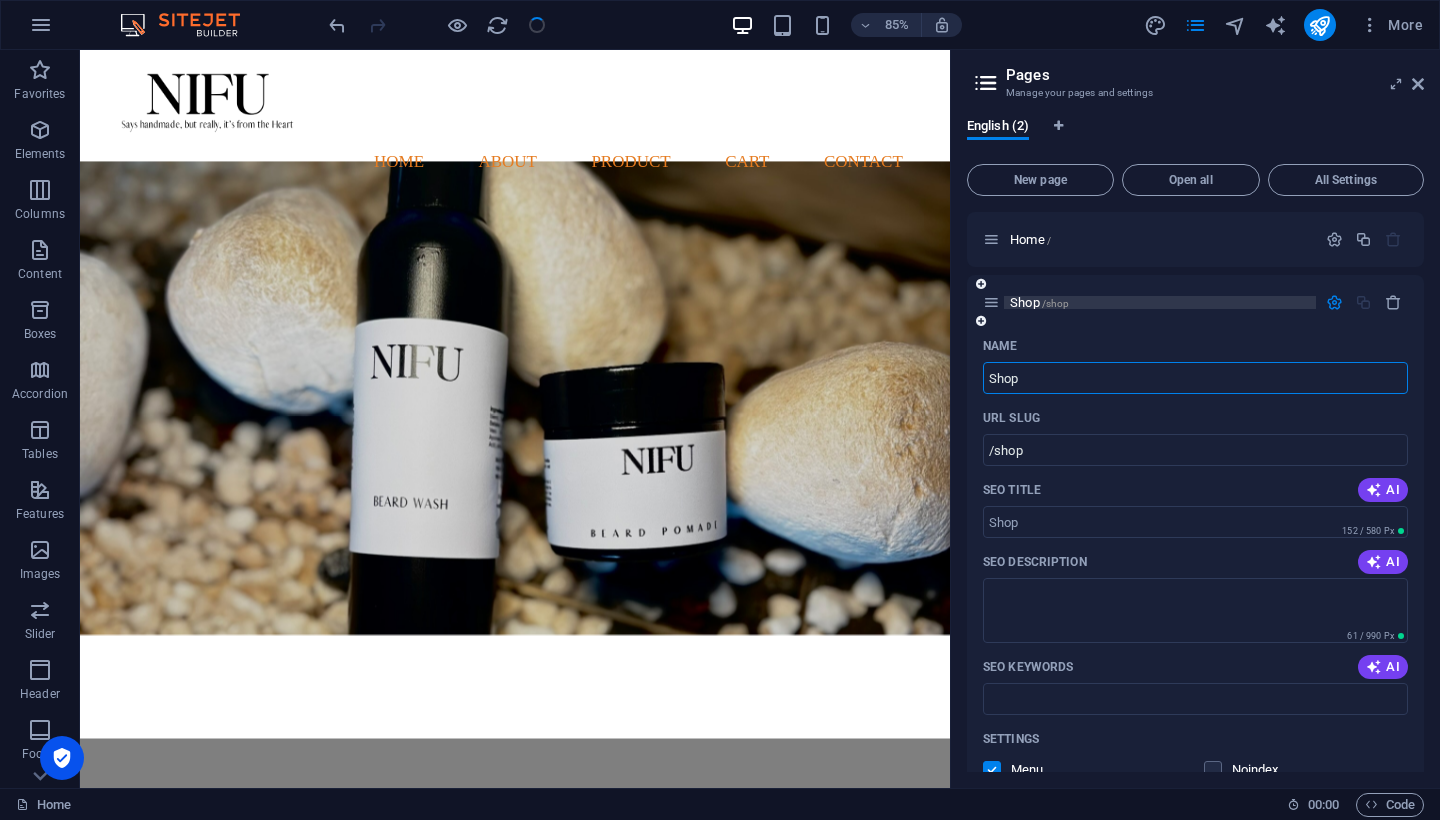 click on "Shop /shop" at bounding box center (1160, 302) 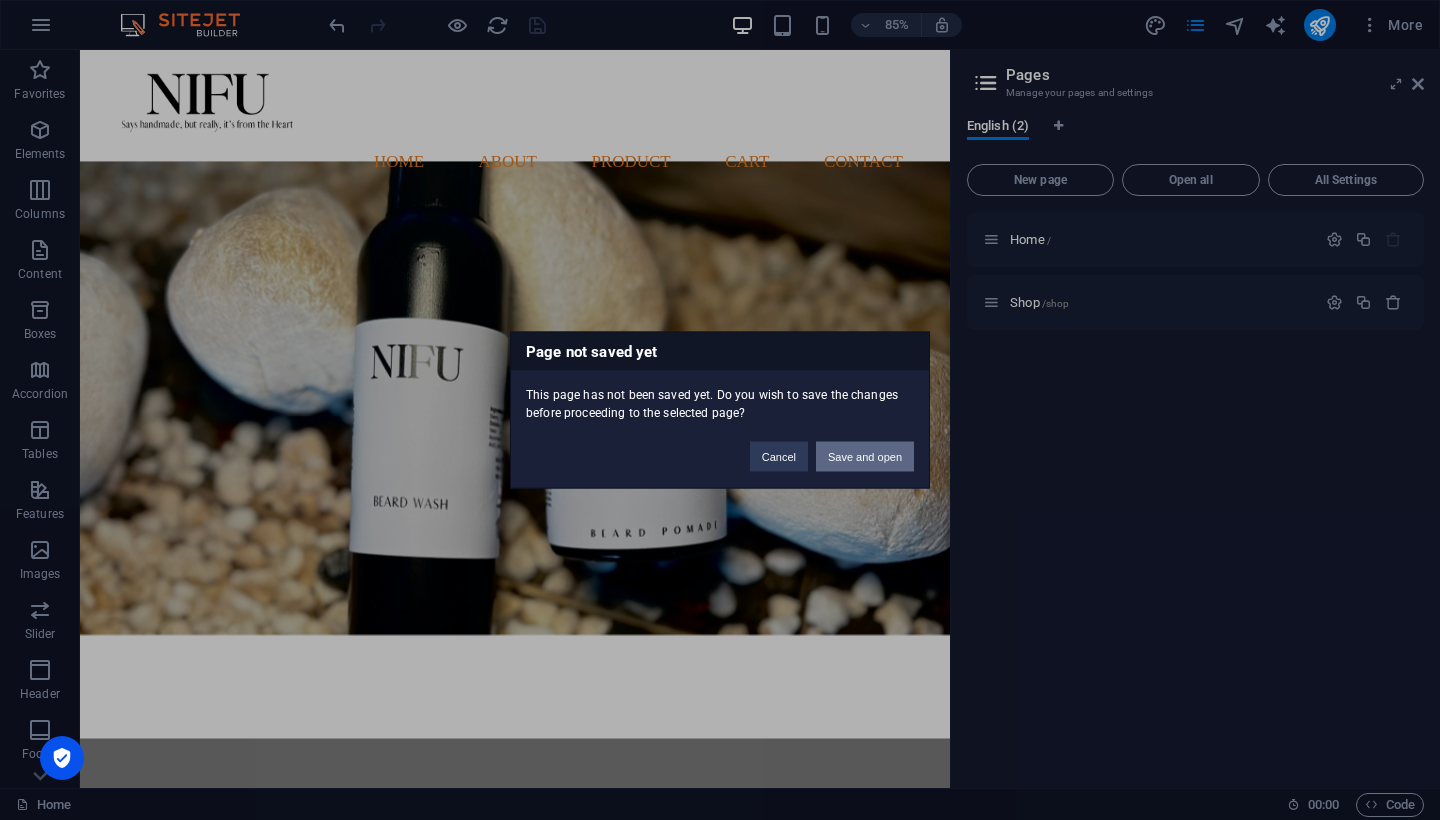 click on "Save and open" at bounding box center [865, 457] 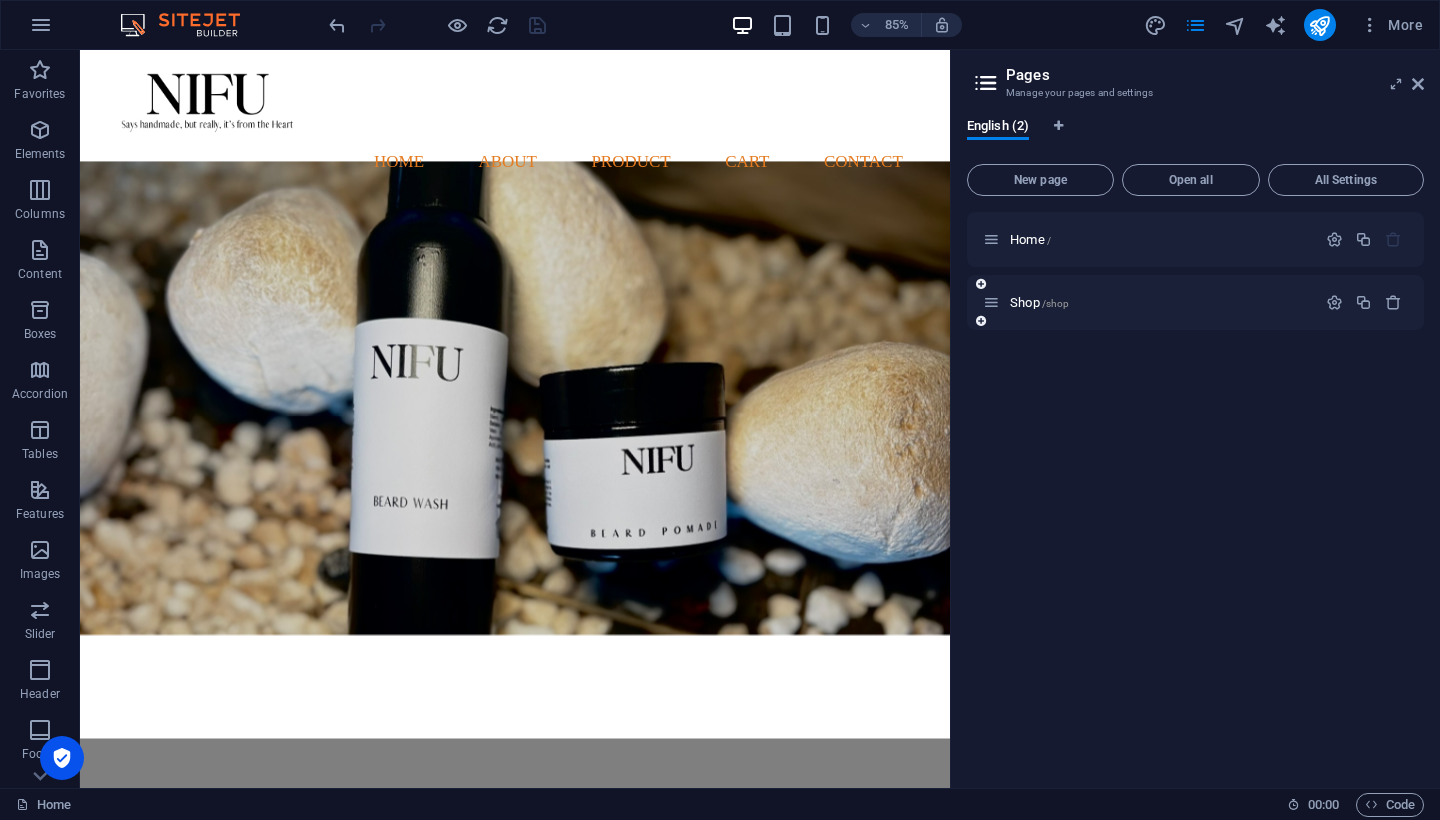click on "Shop /shop" at bounding box center [1149, 302] 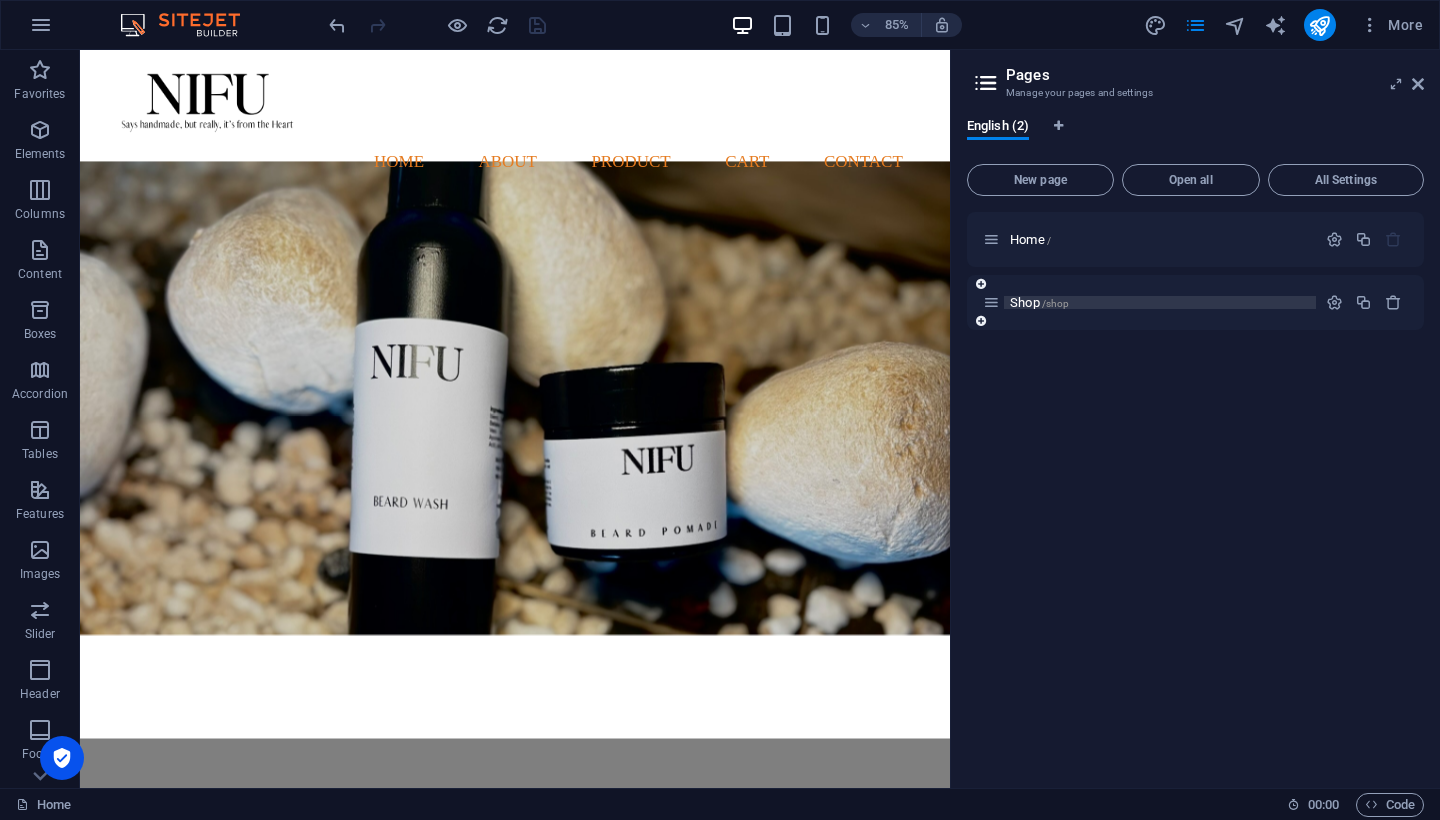 click on "Shop /shop" at bounding box center [1160, 302] 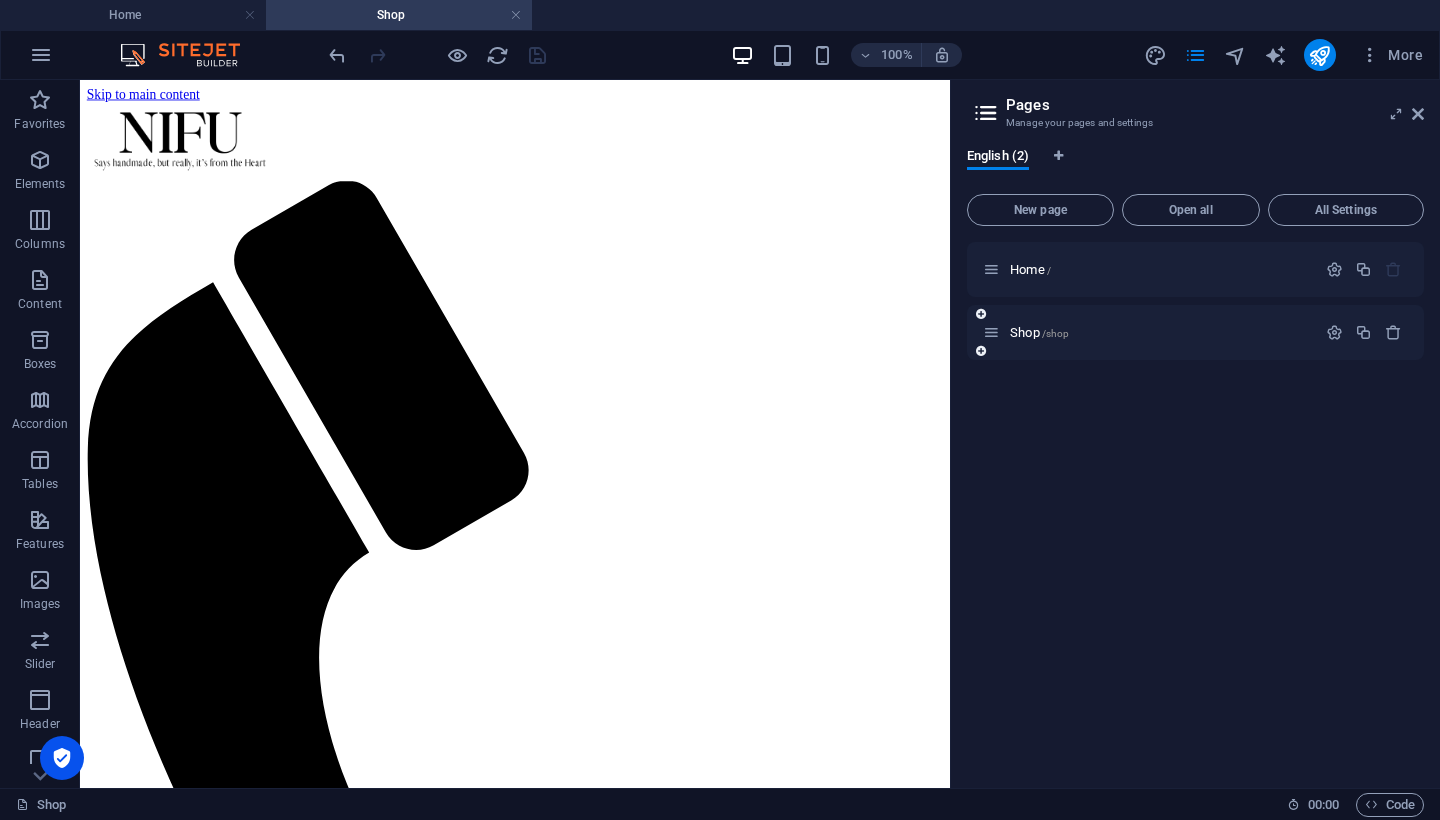 scroll, scrollTop: 0, scrollLeft: 0, axis: both 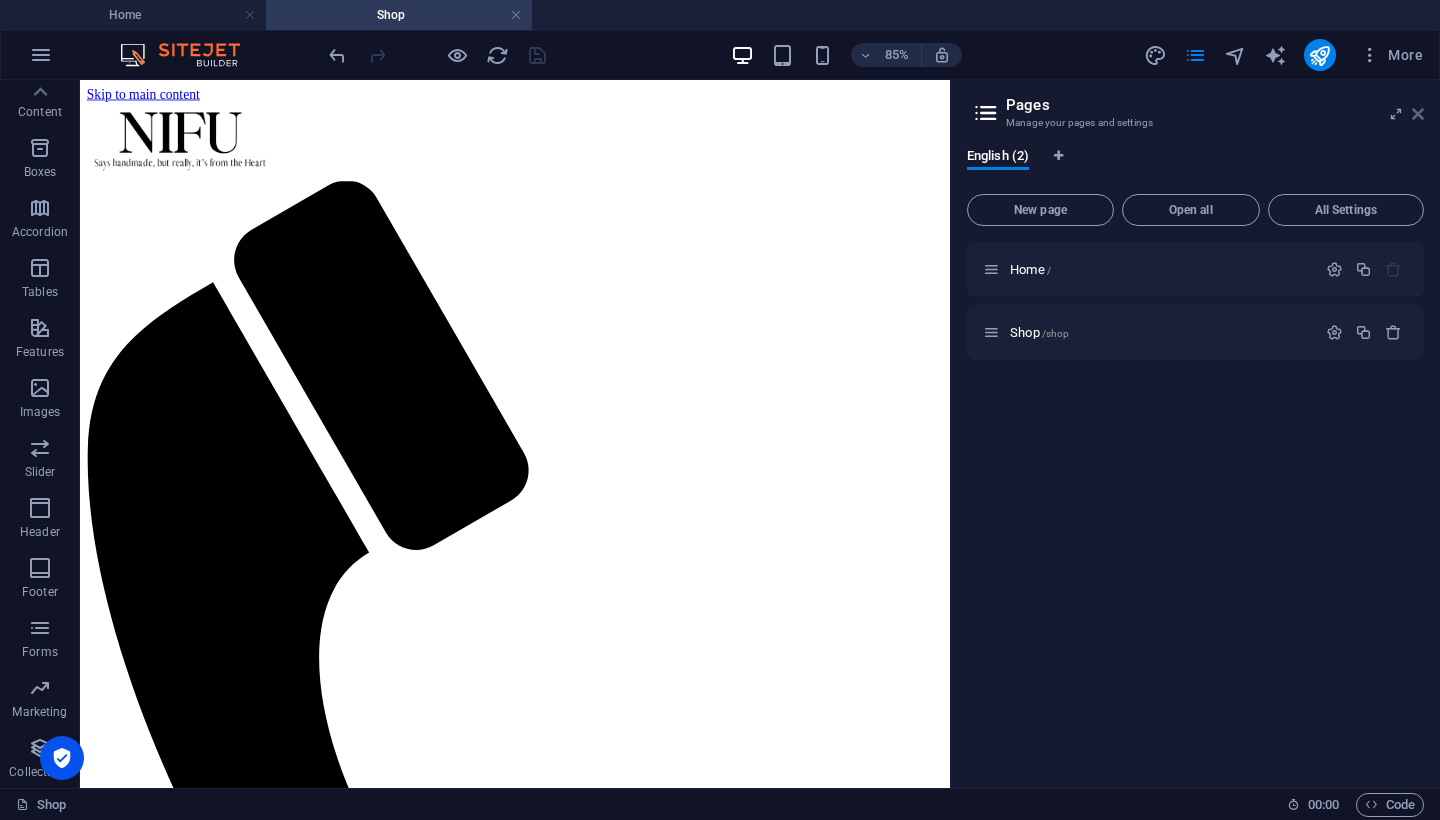 click at bounding box center (1418, 114) 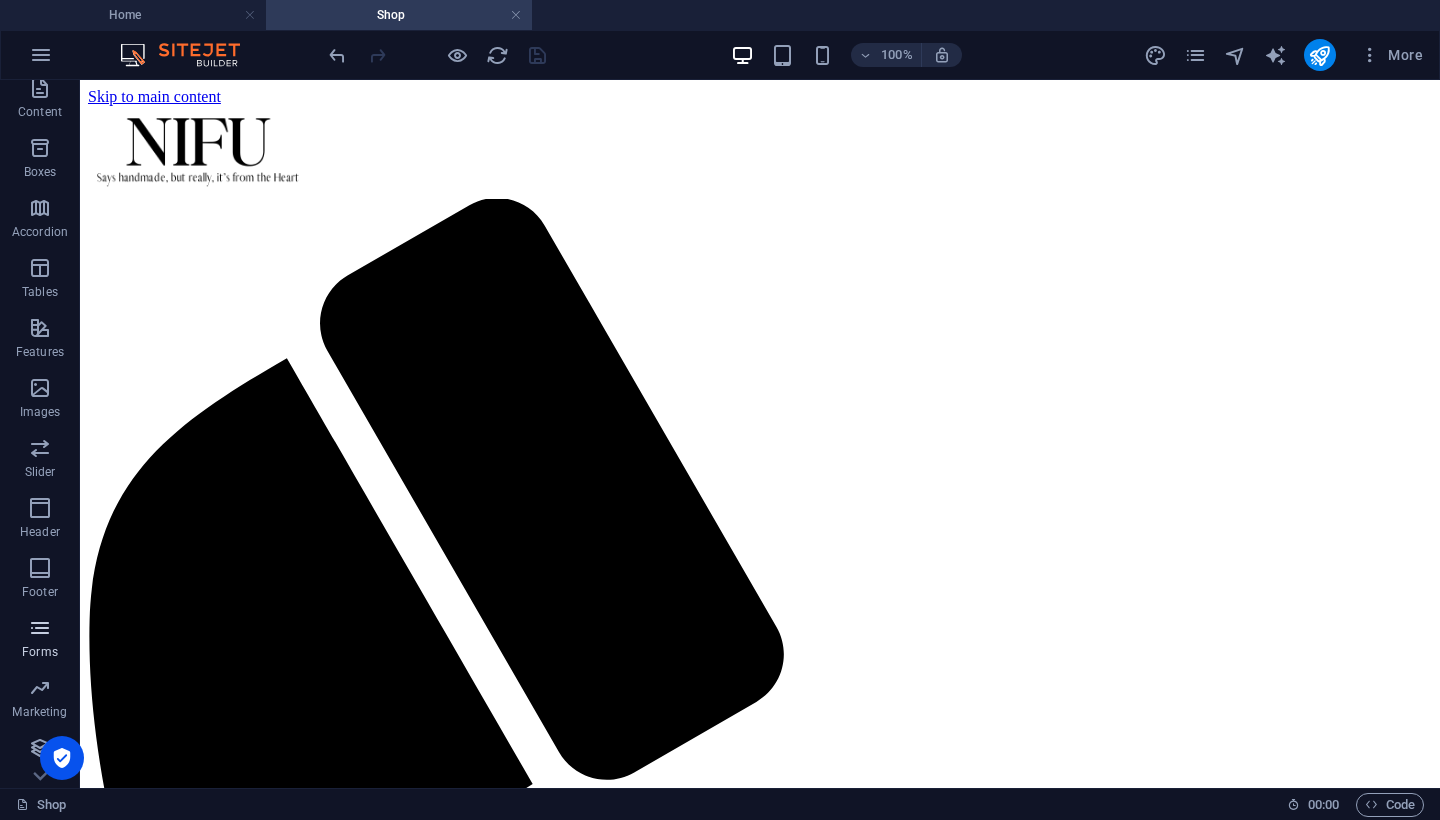 scroll, scrollTop: 192, scrollLeft: 0, axis: vertical 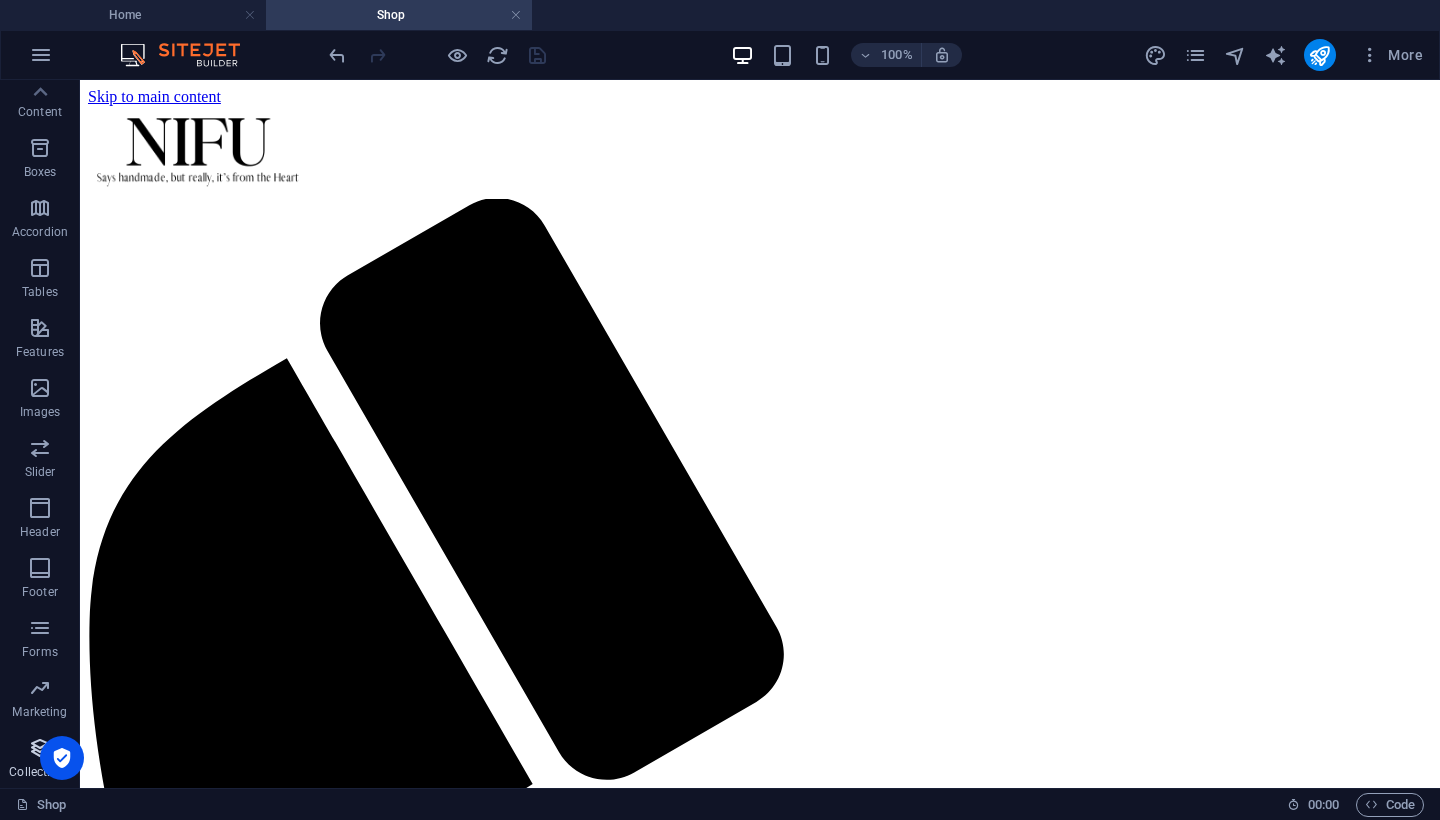 click on "Collections" at bounding box center (40, 760) 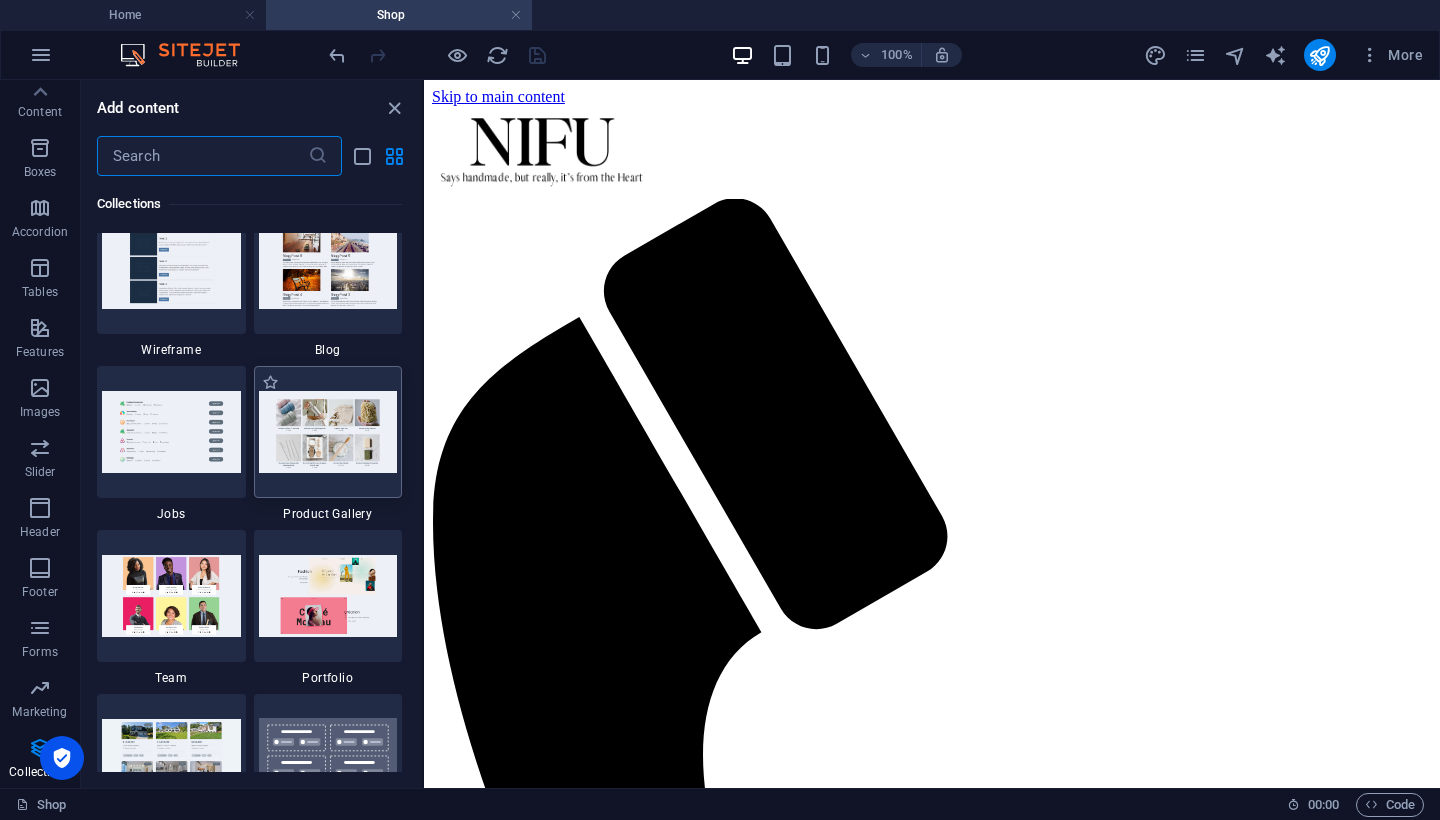 scroll, scrollTop: 18224, scrollLeft: 0, axis: vertical 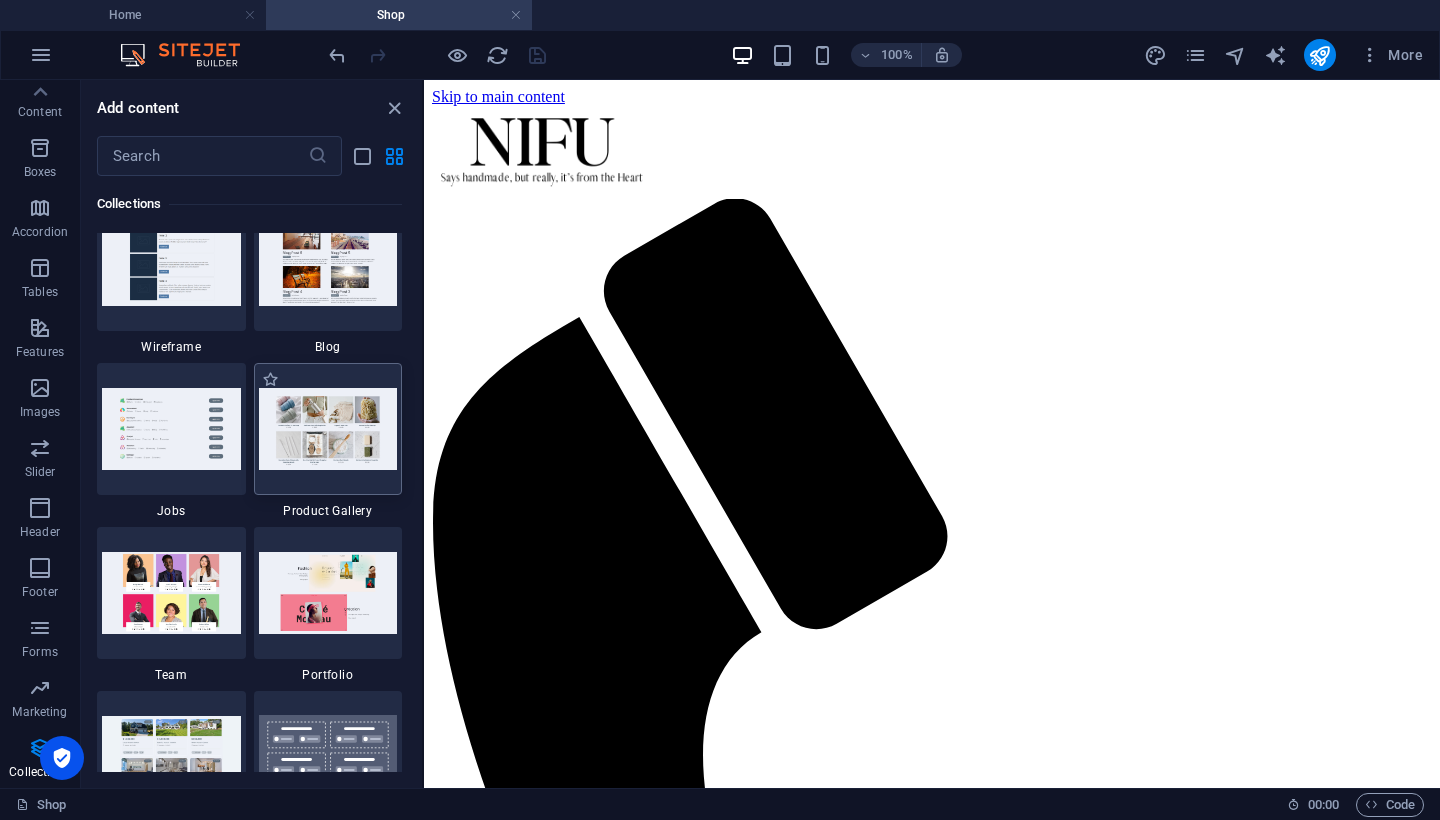 click at bounding box center [328, 428] 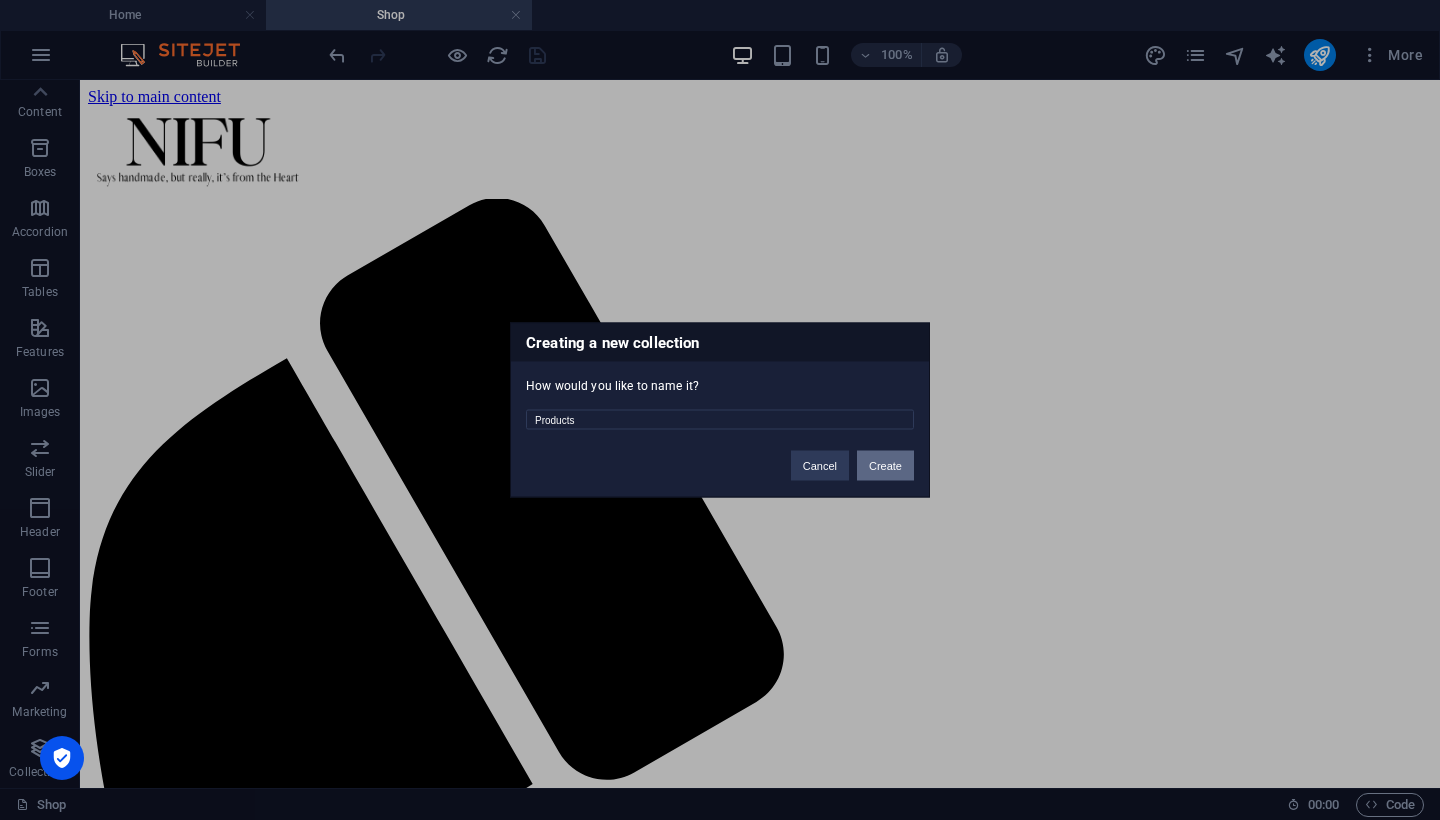 click on "Create" at bounding box center (885, 466) 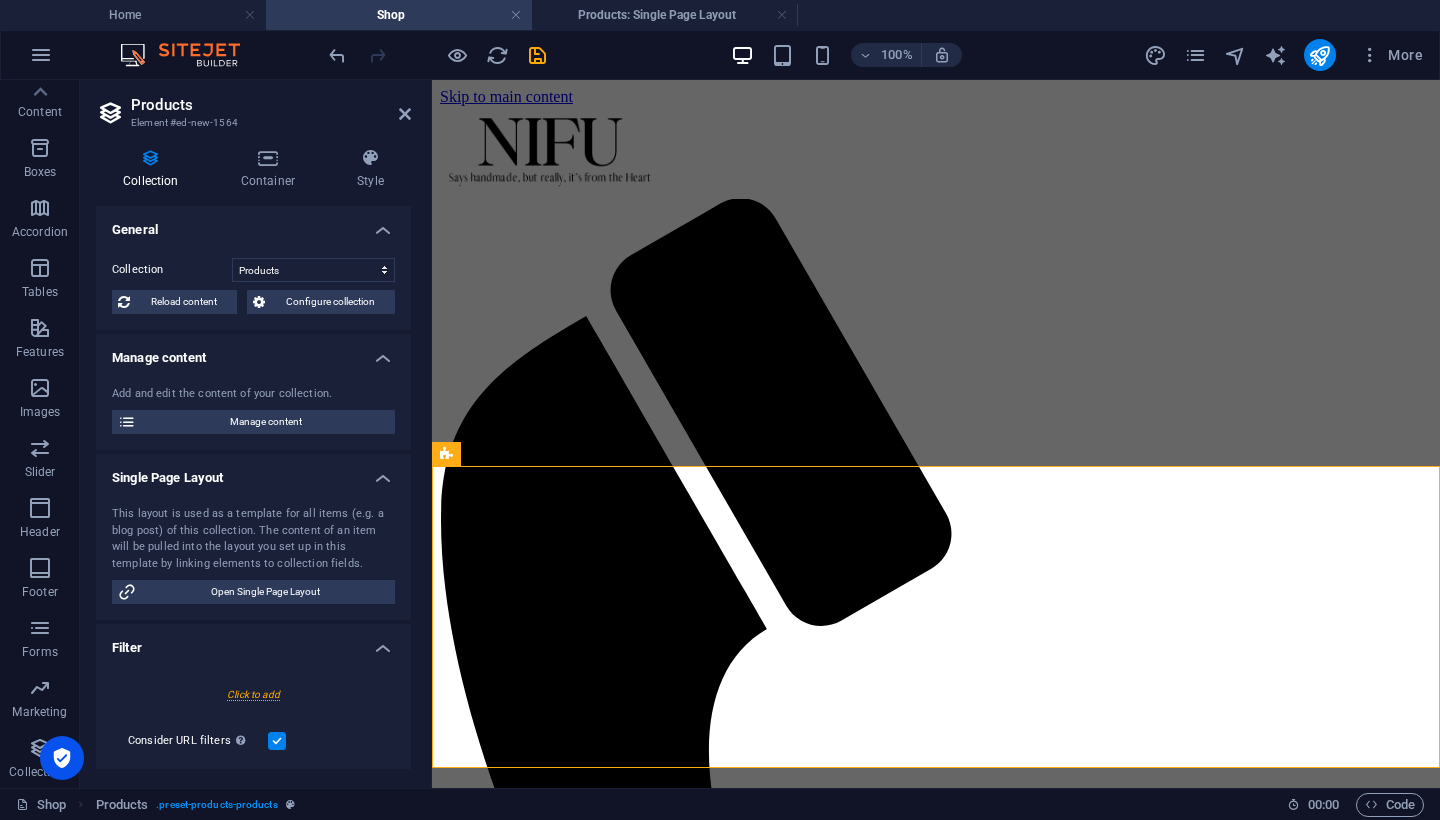 scroll, scrollTop: 0, scrollLeft: 0, axis: both 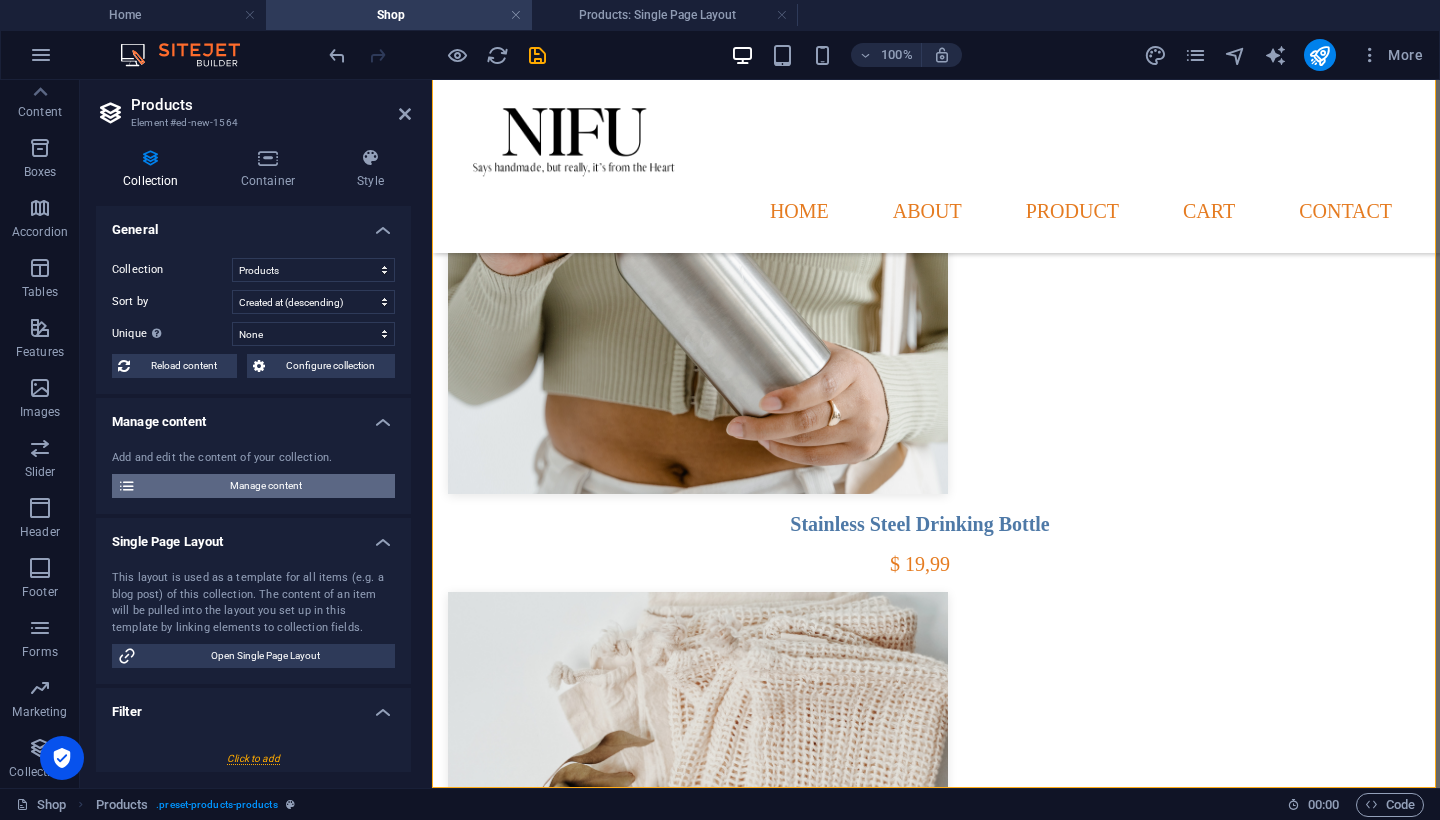 click on "Manage content" at bounding box center [265, 486] 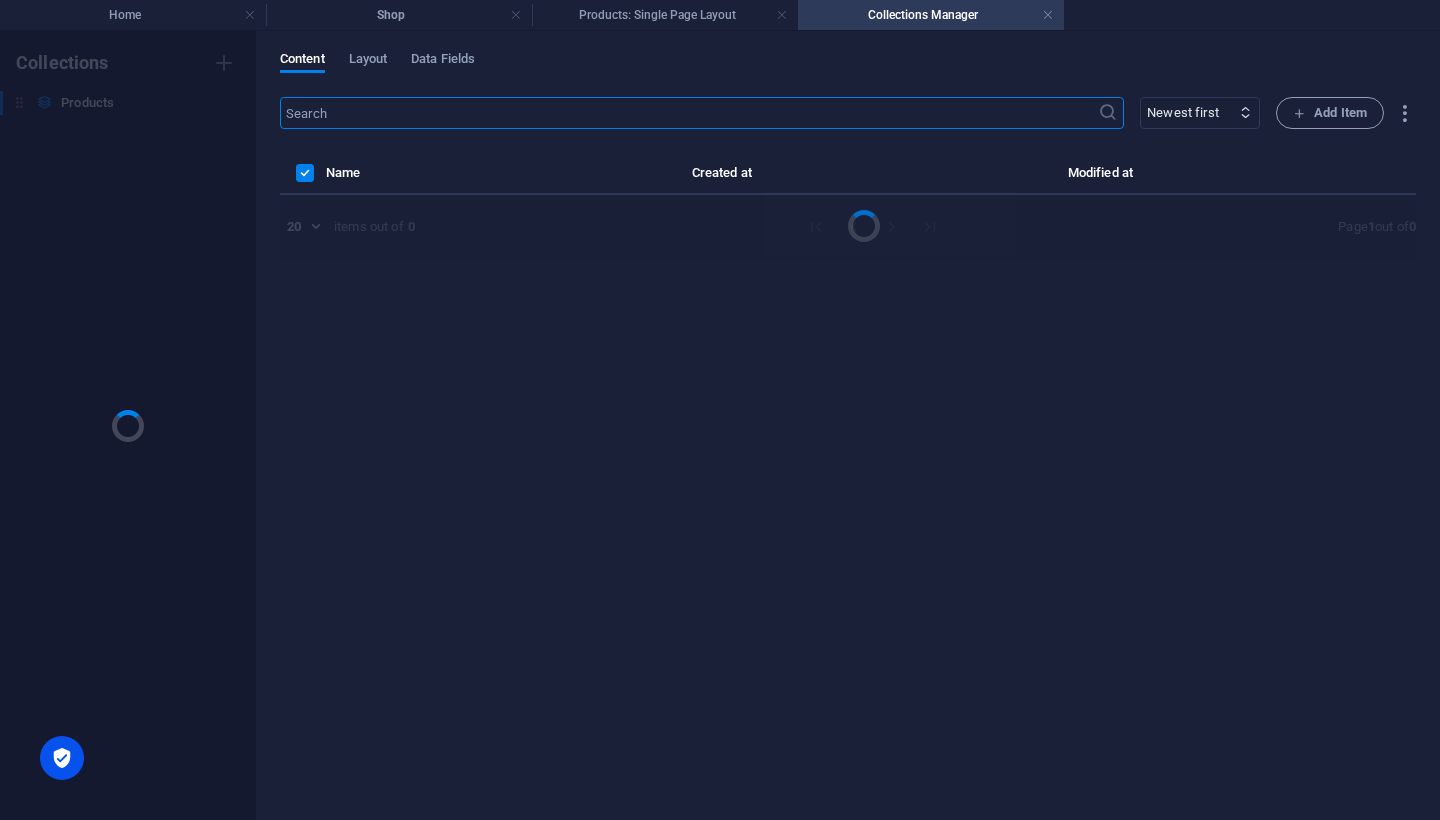 scroll, scrollTop: 669, scrollLeft: 0, axis: vertical 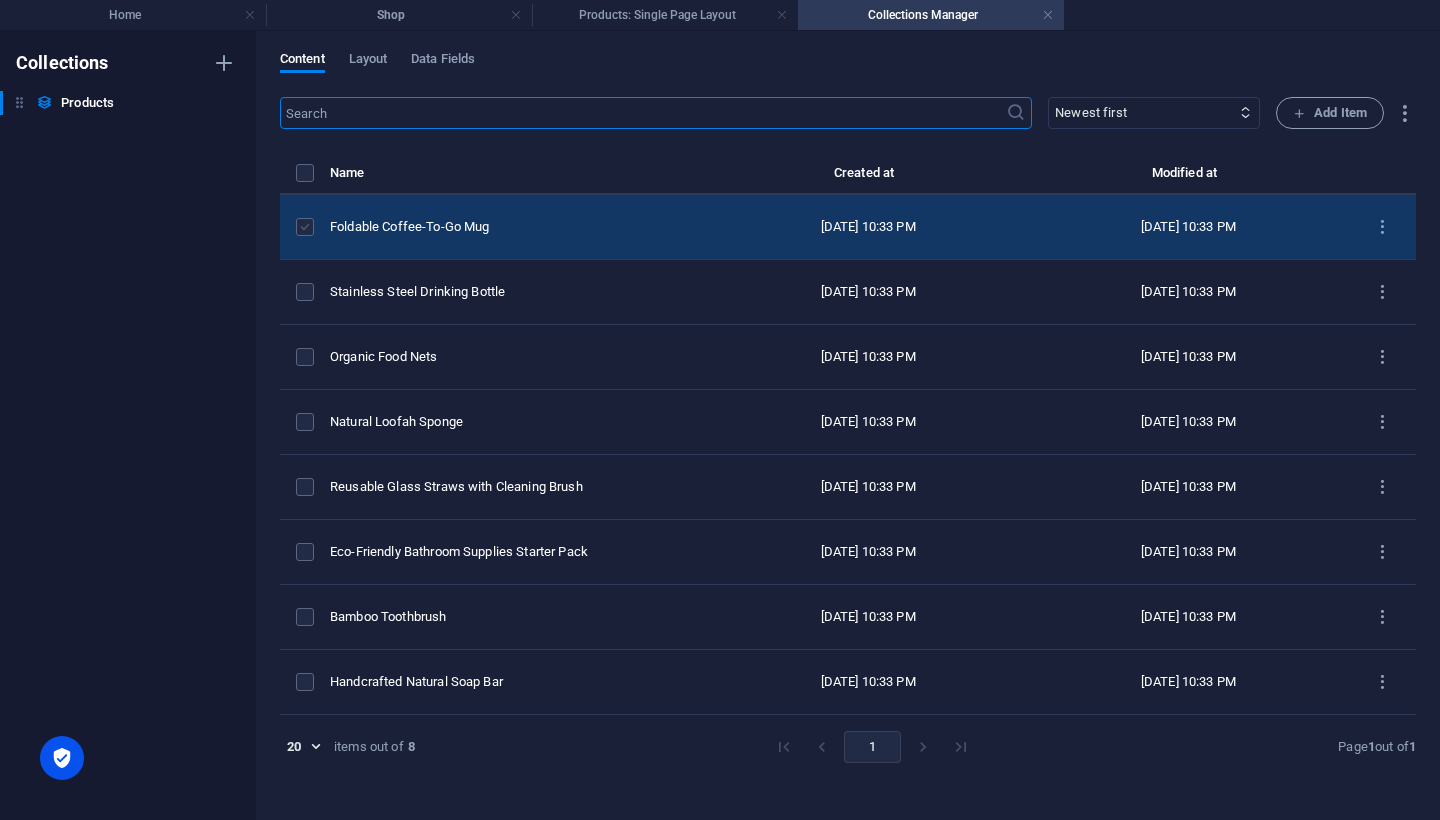 click at bounding box center [305, 227] 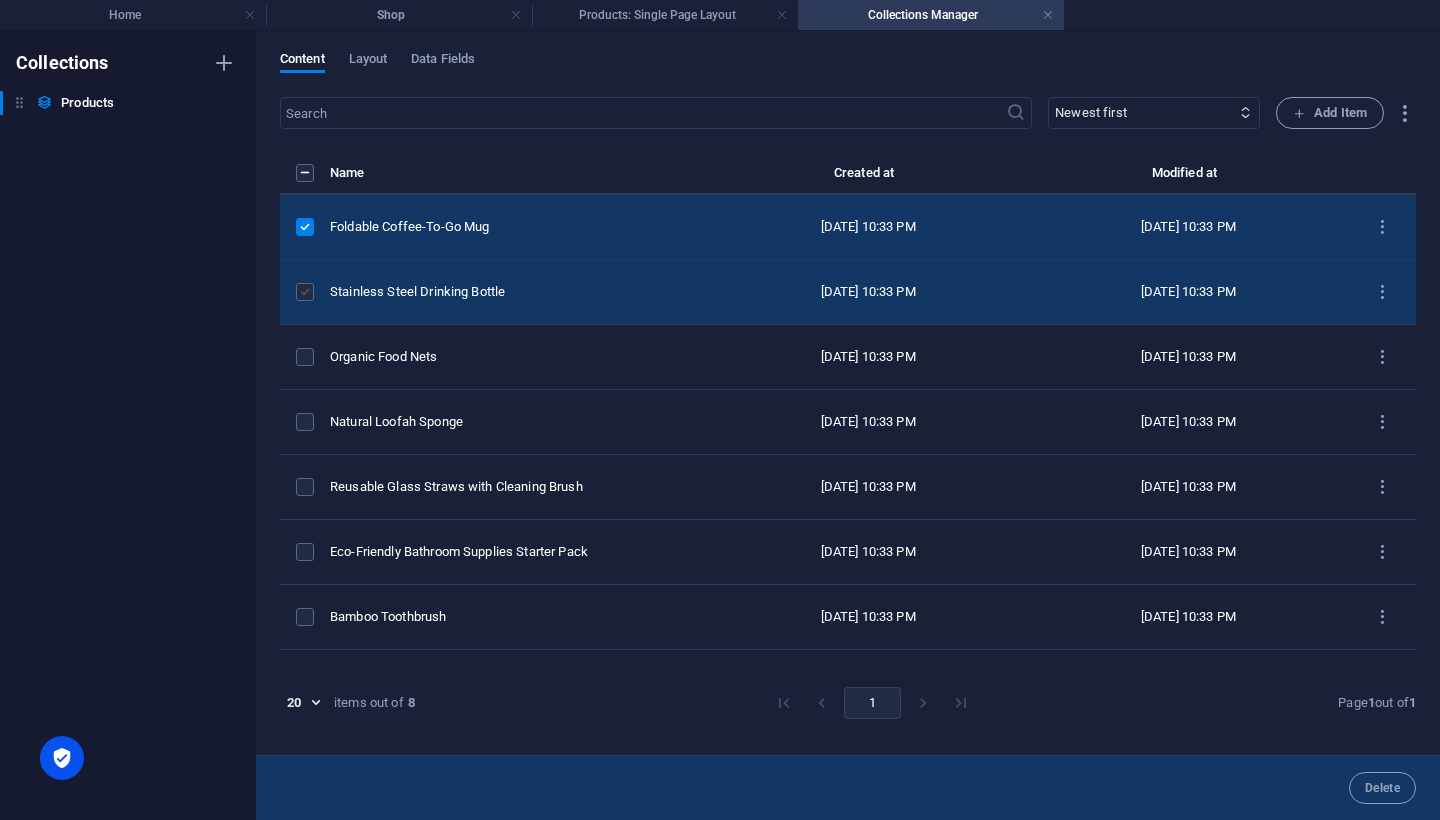 click at bounding box center [305, 292] 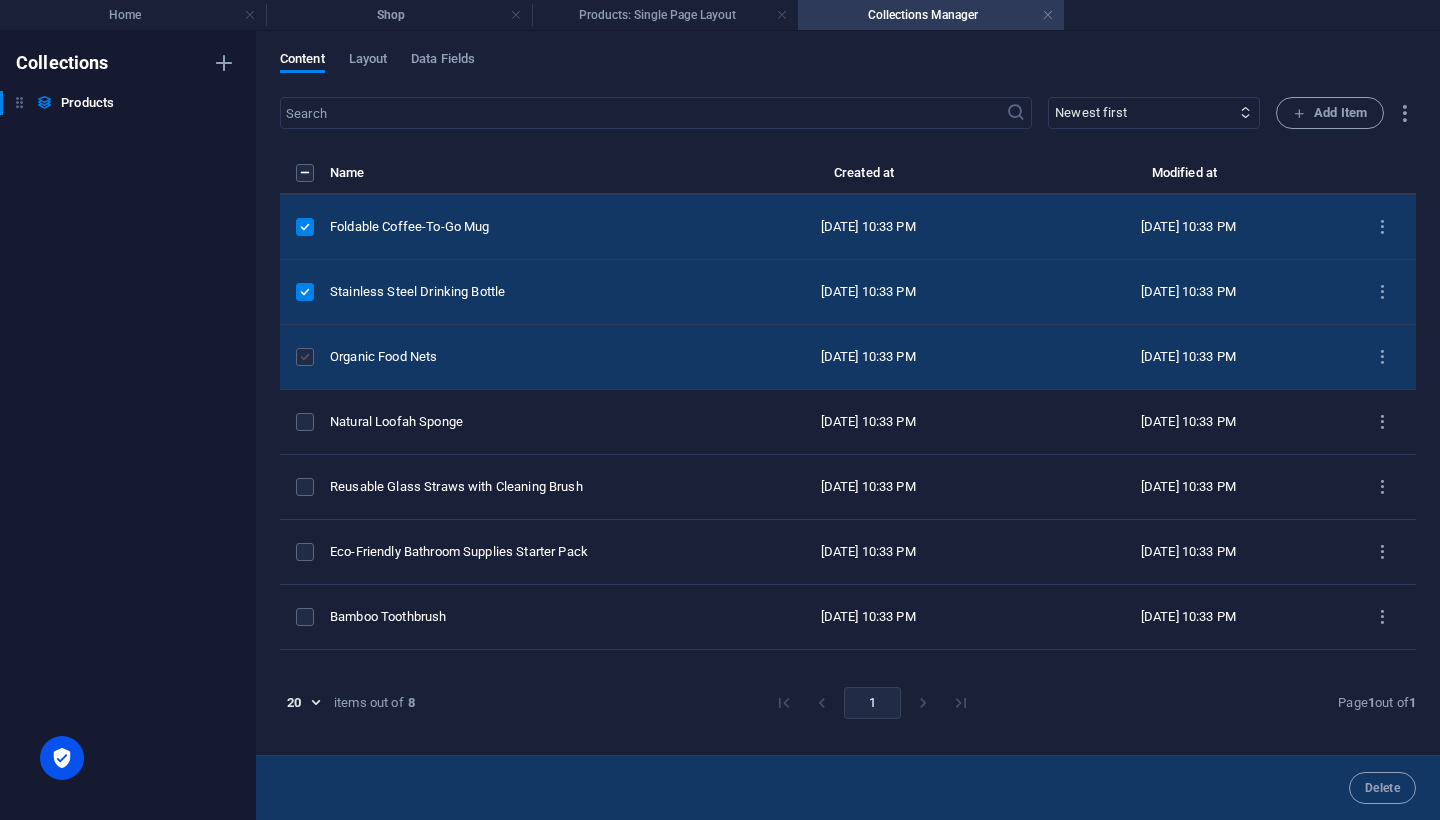 click at bounding box center (305, 357) 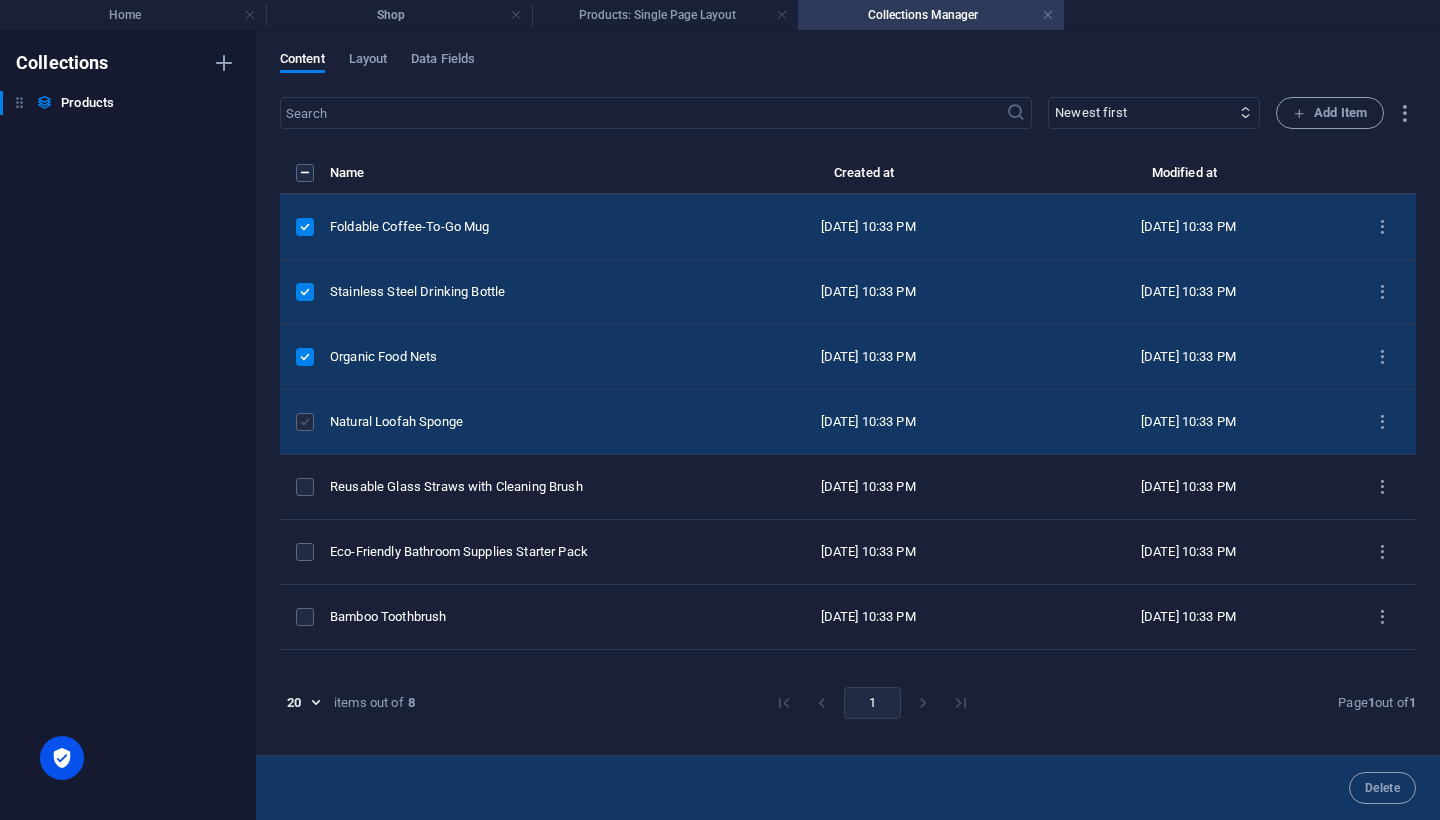 click at bounding box center (305, 422) 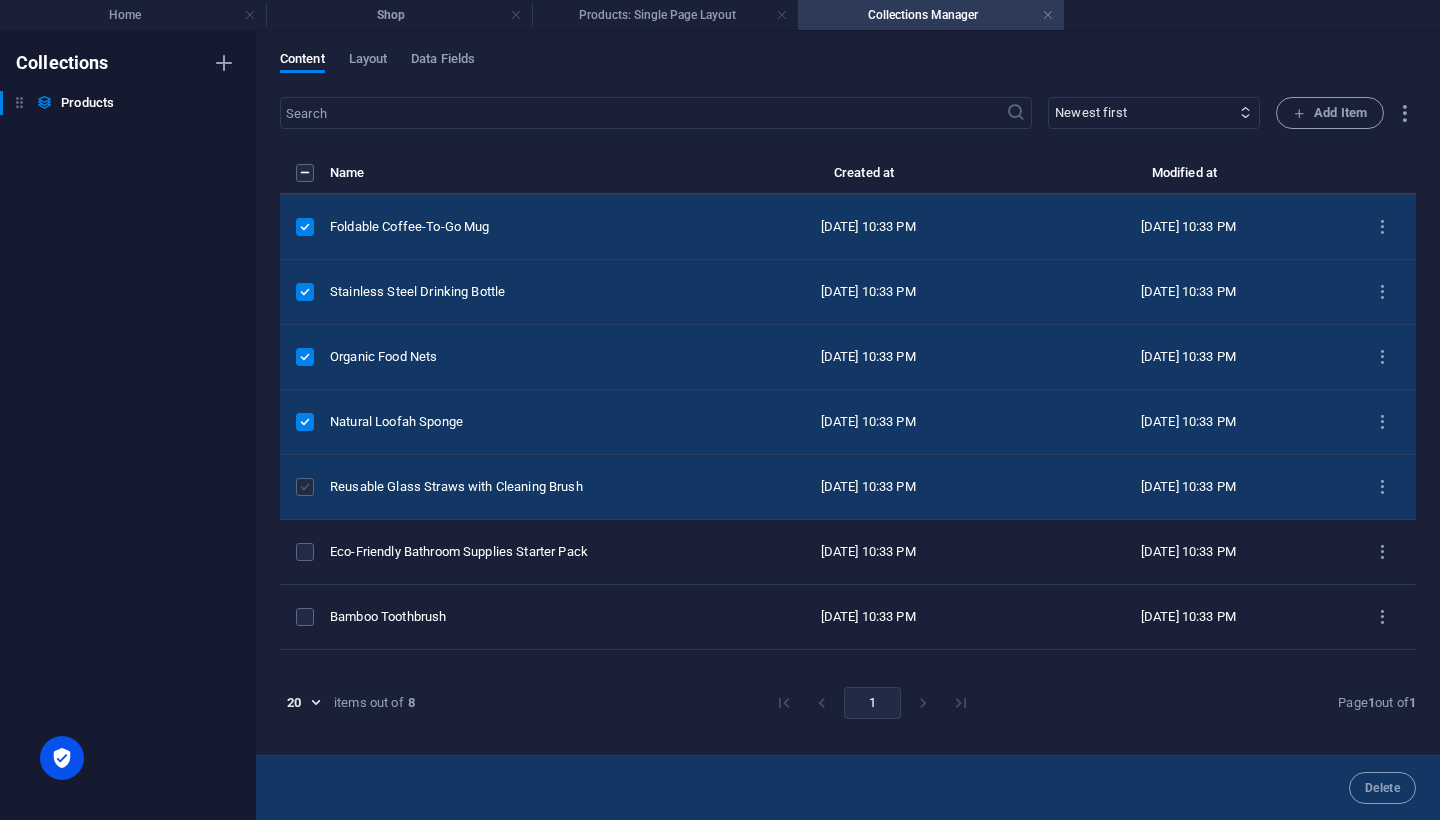 click at bounding box center [305, 487] 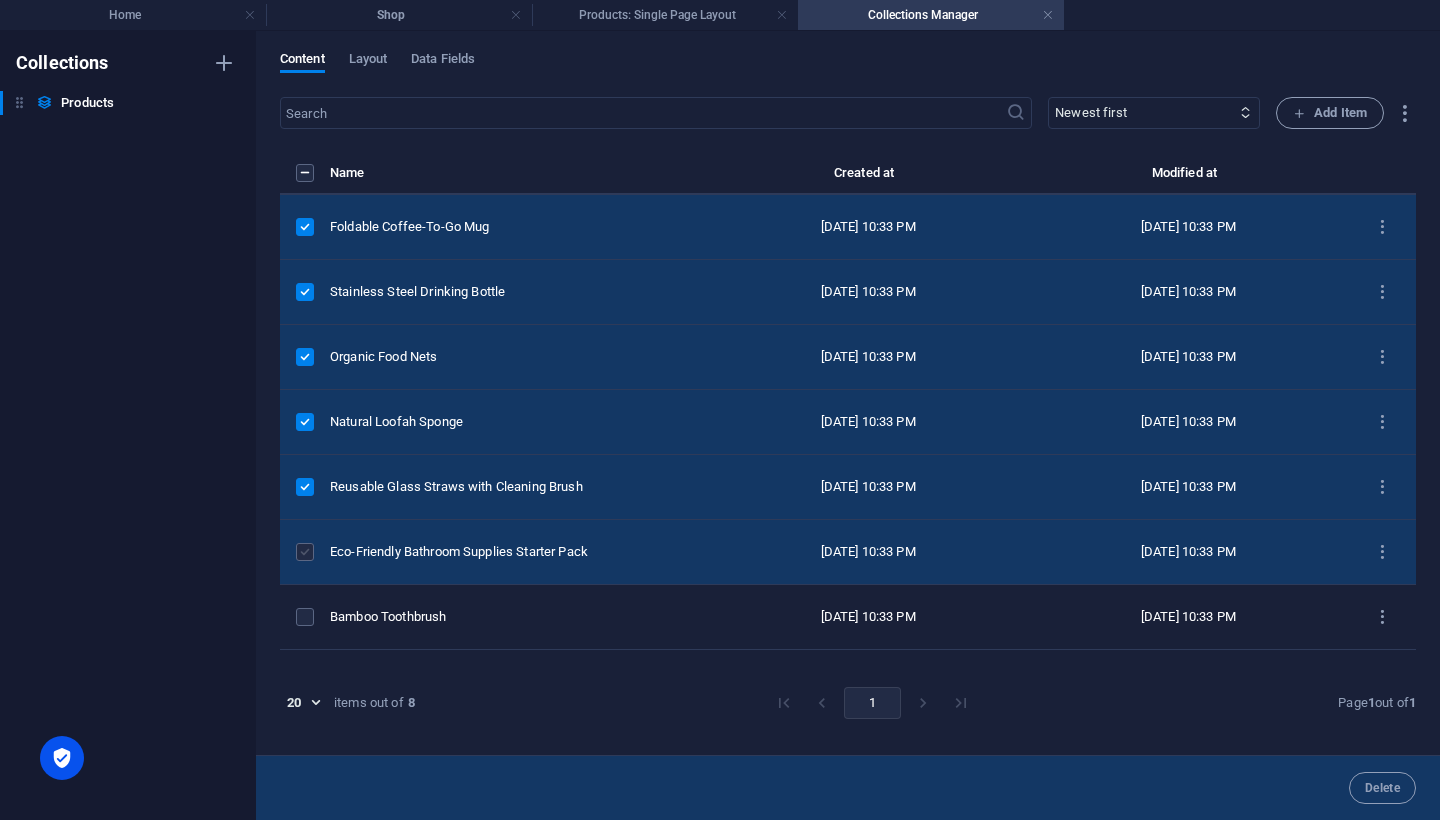 click at bounding box center (305, 552) 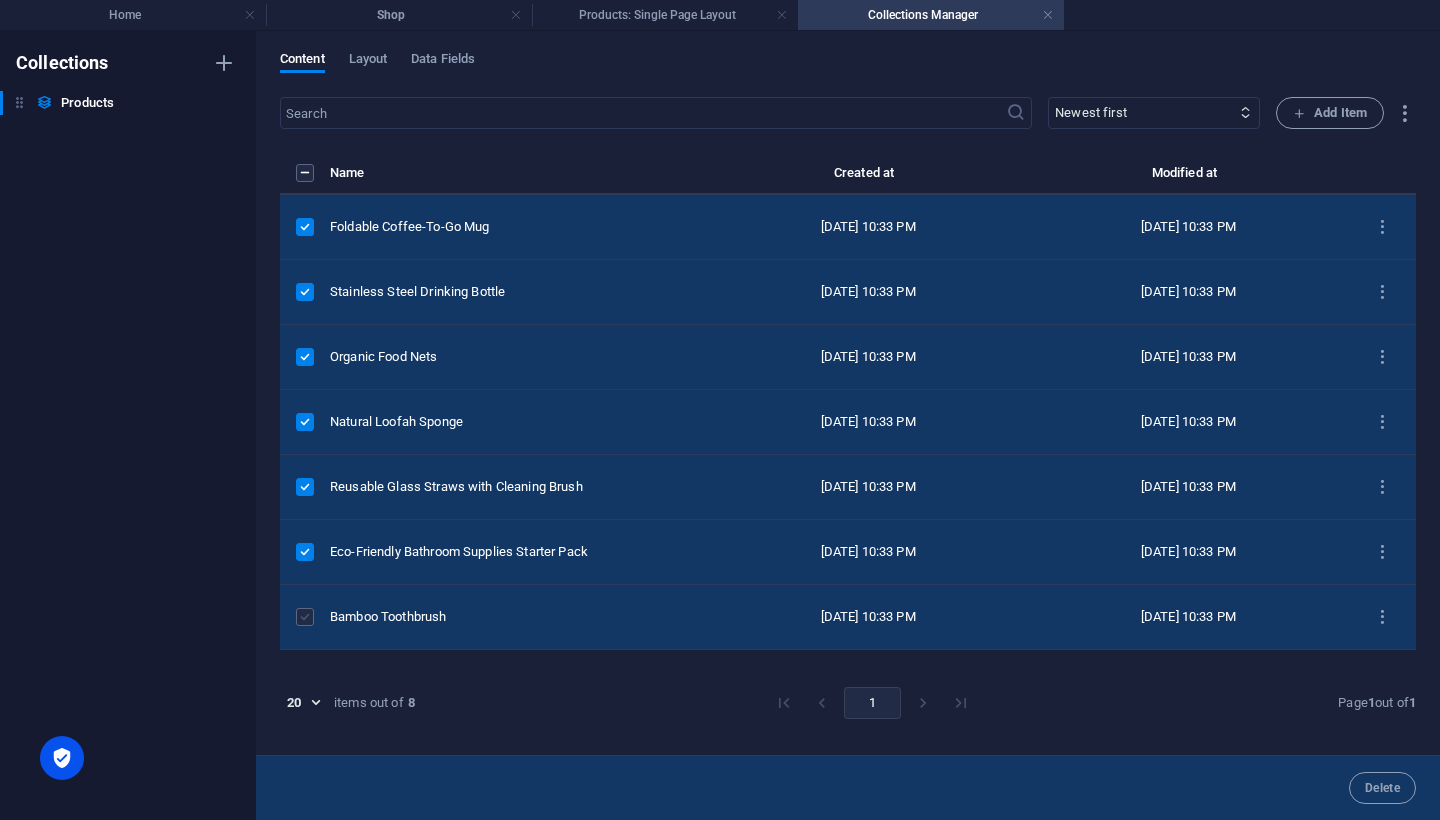 click at bounding box center [305, 617] 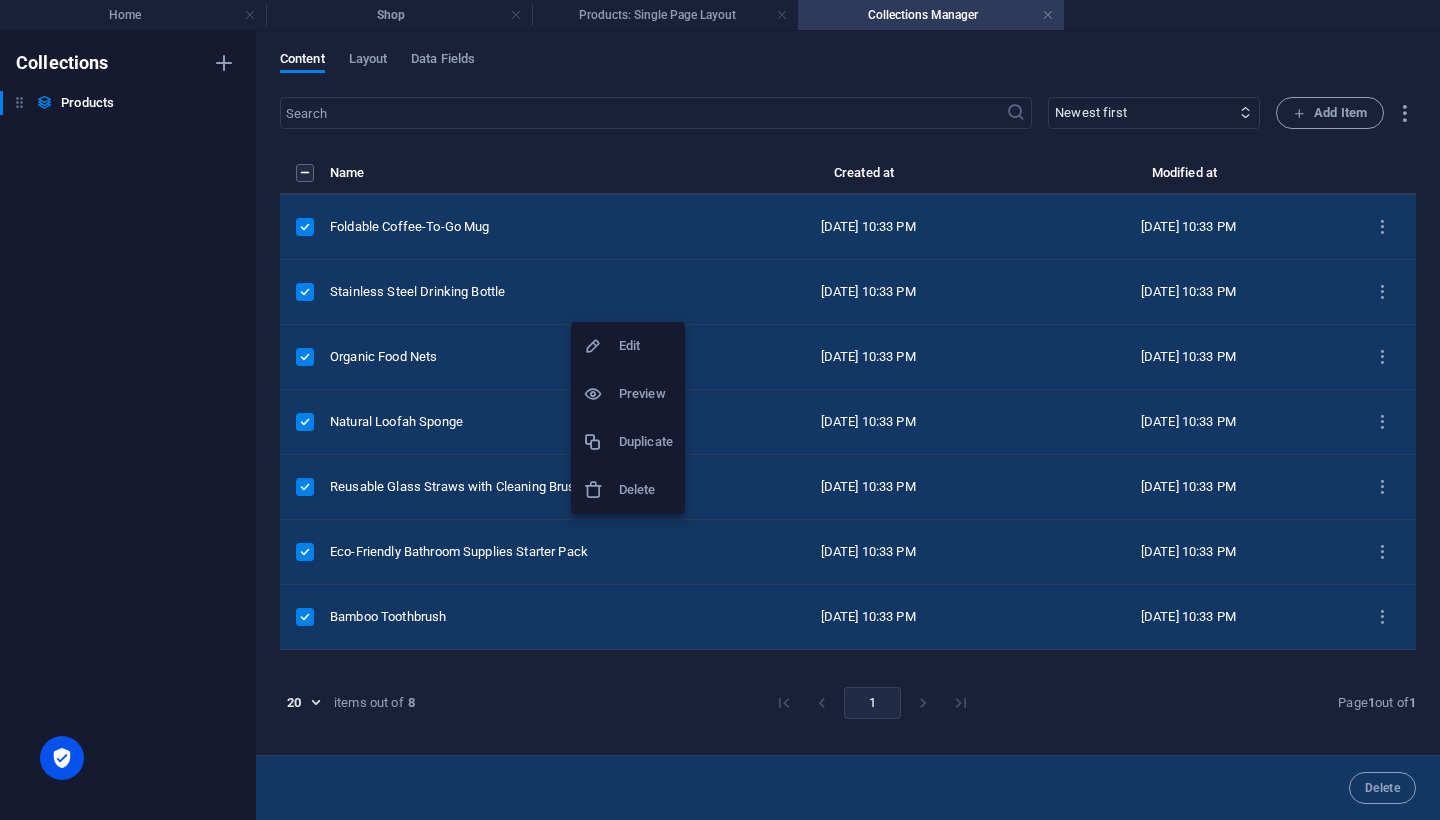 click on "Delete" at bounding box center [646, 490] 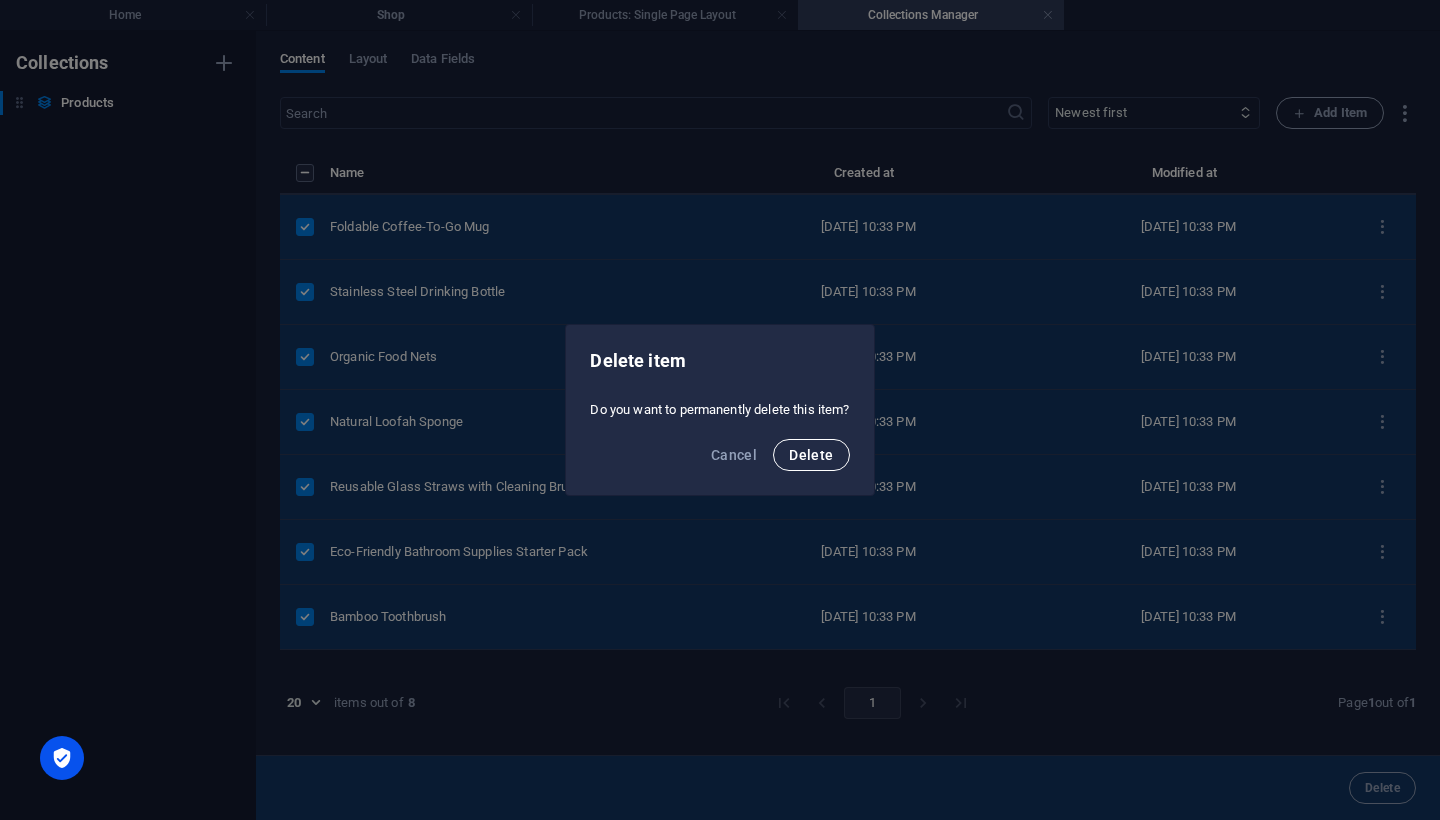 click on "Delete" at bounding box center (811, 455) 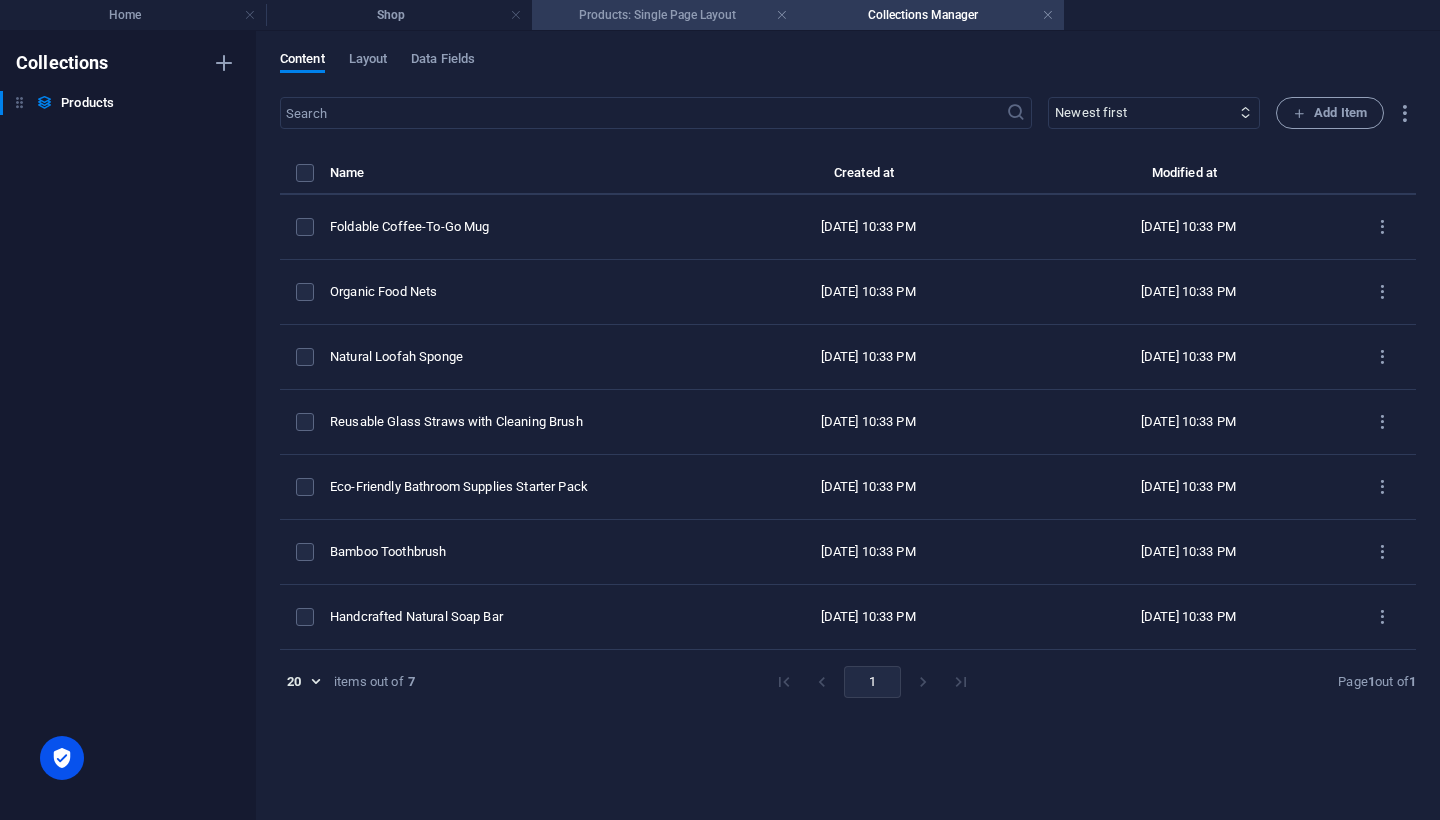 click on "Products: Single Page Layout" at bounding box center (665, 15) 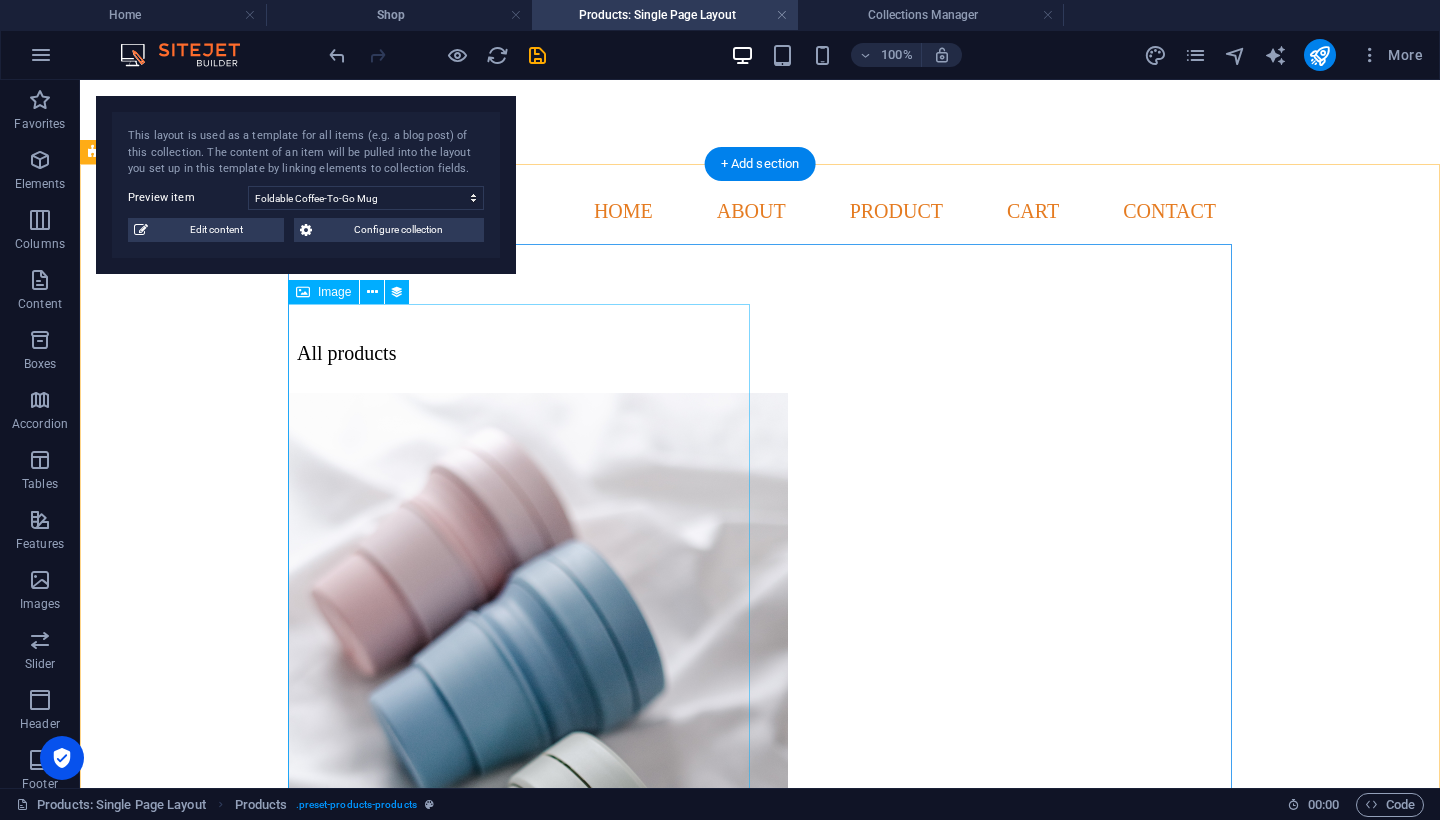 scroll, scrollTop: 0, scrollLeft: 0, axis: both 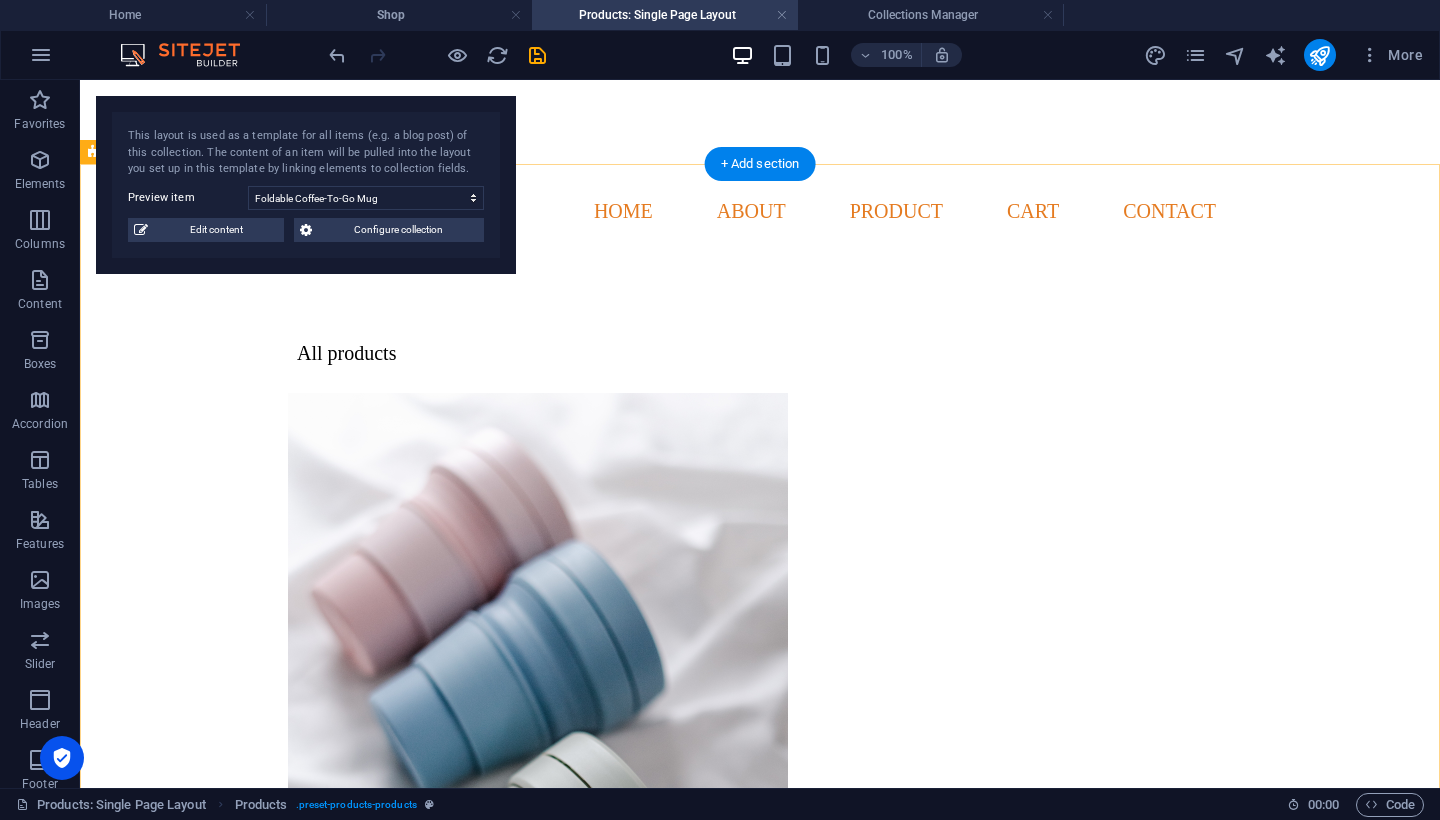 click on "All products Foldable Coffee-To-Go Mug 1 Foldable Coffee-To-Go Mug (16oz/475ml) The reusable to-go cups are the perfect sustainable alternative to disposable cups. They have an airtight seal and are therefore leak-proof. The BPA-free cups are dishwasher safe. Further product information: Imperdiet dapibus pulvinar eleifend bibendum. Placerat dictum netus vitae erat venenatis iaculis. Lacus mauris fermentum vulputate nunc. Nostra lacus aliquam nam, elementum primis. Malesuada lacus ullamcorper molestie! Etiam iaculis est? Habitasse interdum sem velit luctus
Ornare ac iaculis porta pretium
Lacinia fringilla nostra vitae suspendisse
Nec senectus morbi ullamcorper integer Availability Out of stock Product number 67559 Request now" at bounding box center (760, 1256) 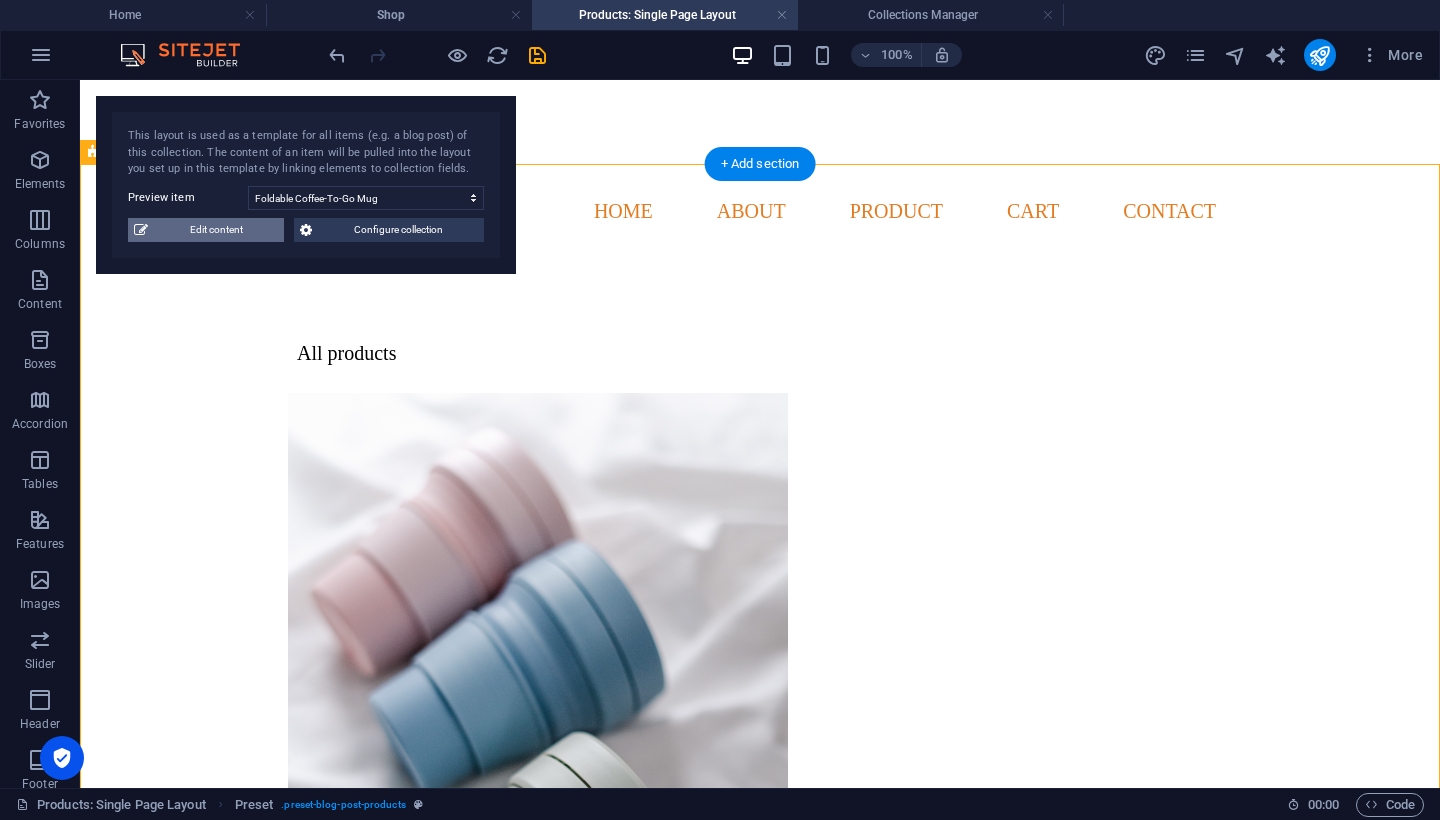 click on "Edit content" at bounding box center [216, 230] 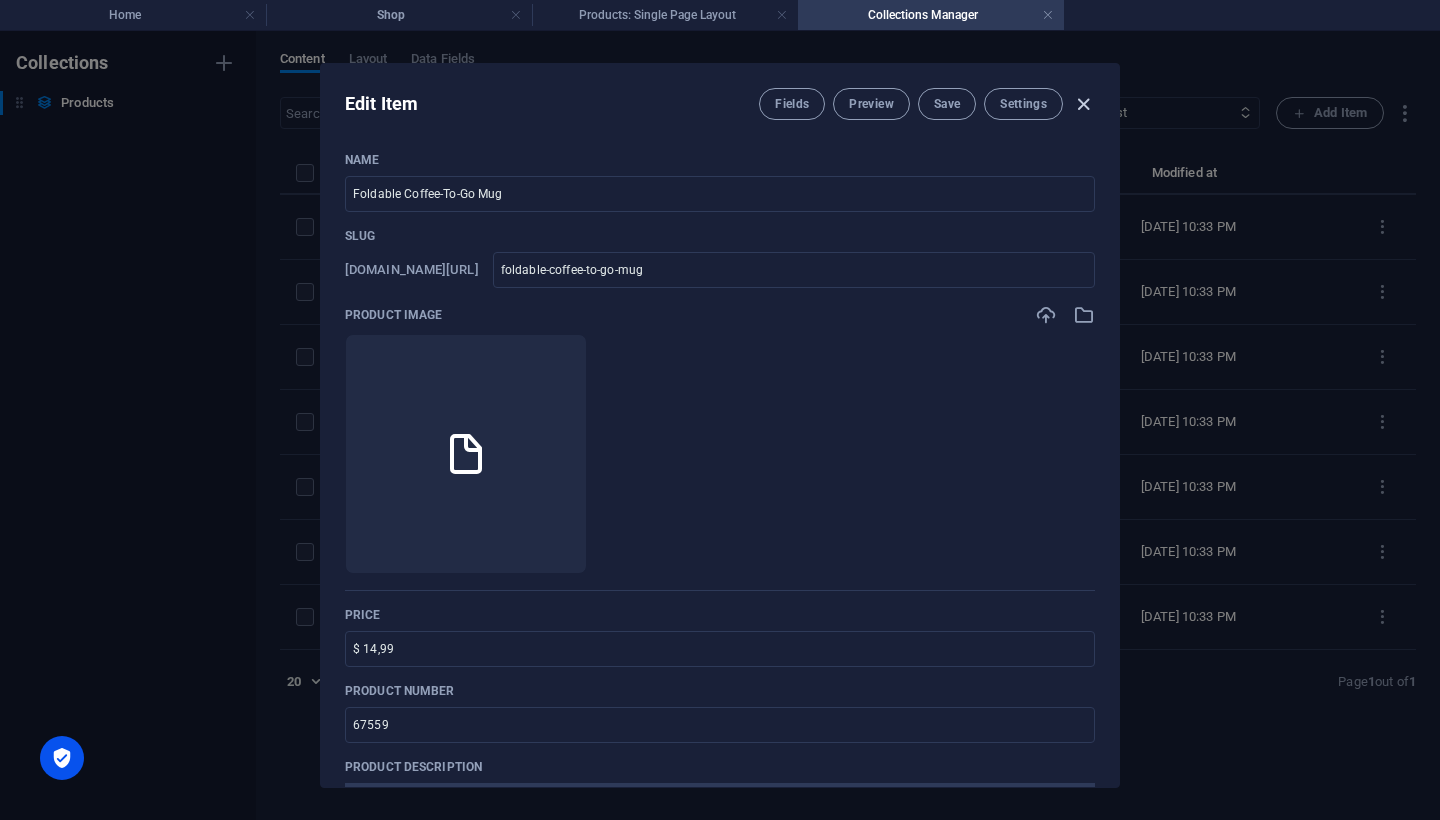 click at bounding box center [1083, 104] 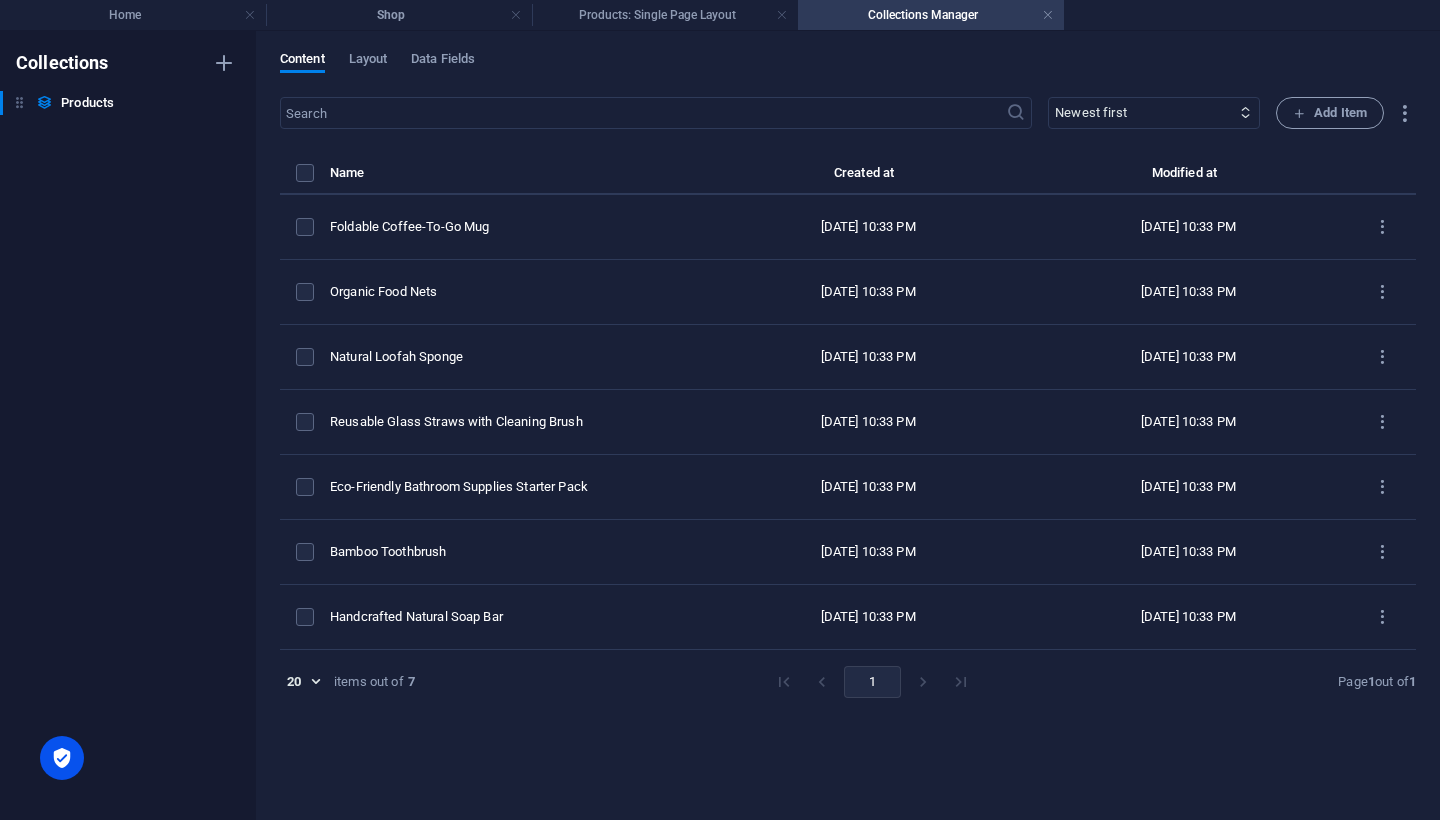 type on "foldable-coffee-to-go-mug" 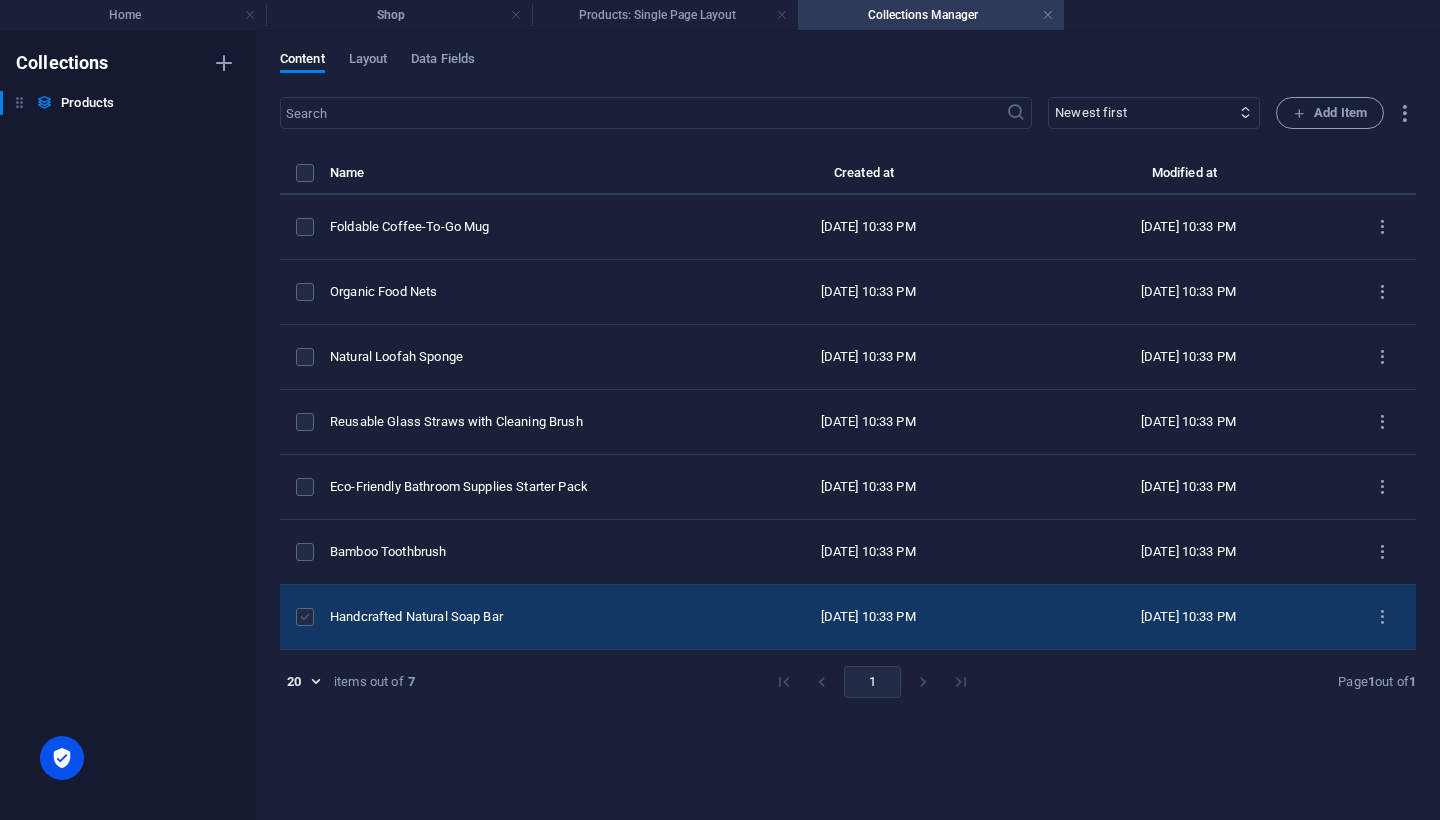 click at bounding box center (305, 617) 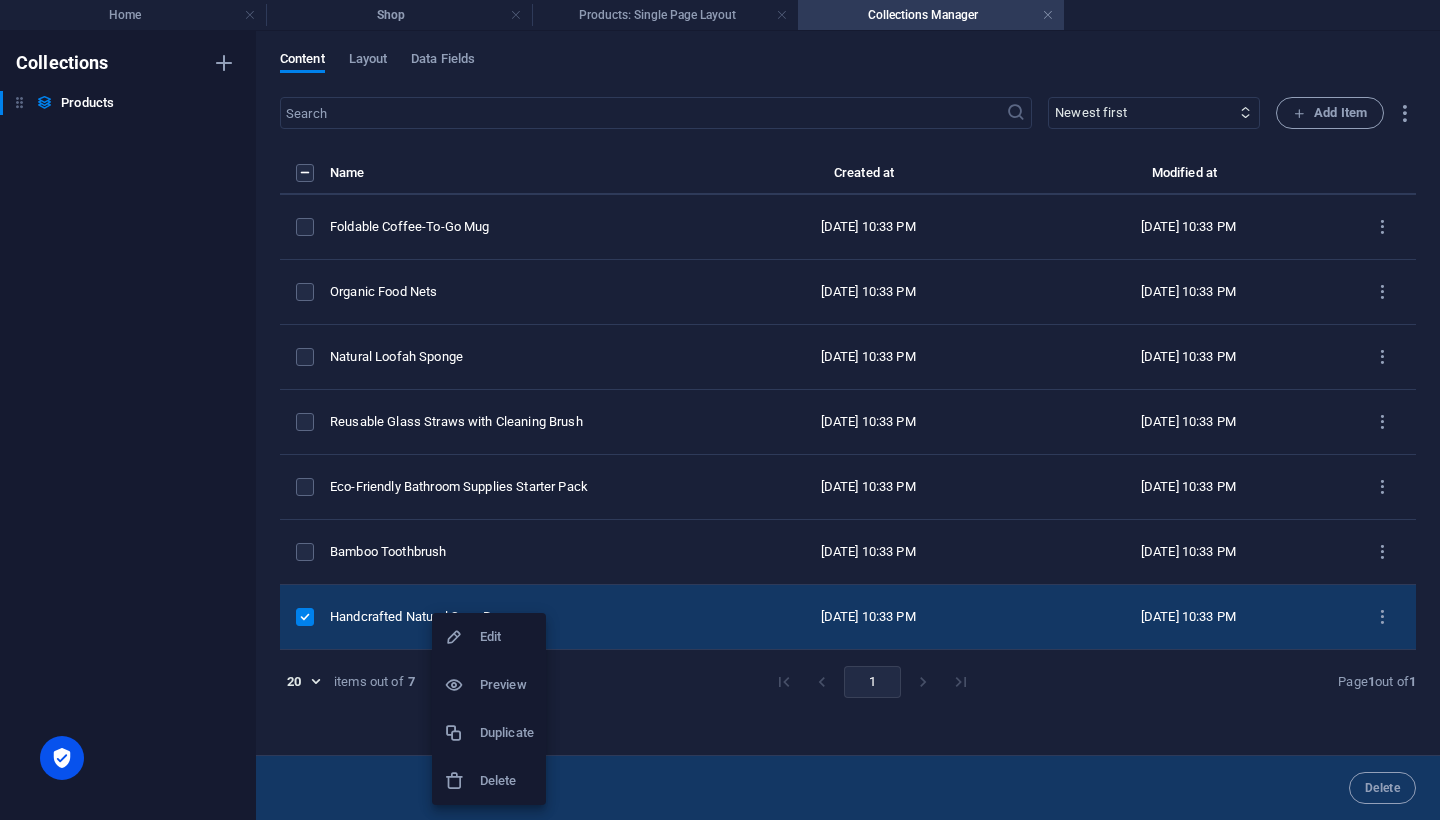 click on "Delete" at bounding box center (507, 781) 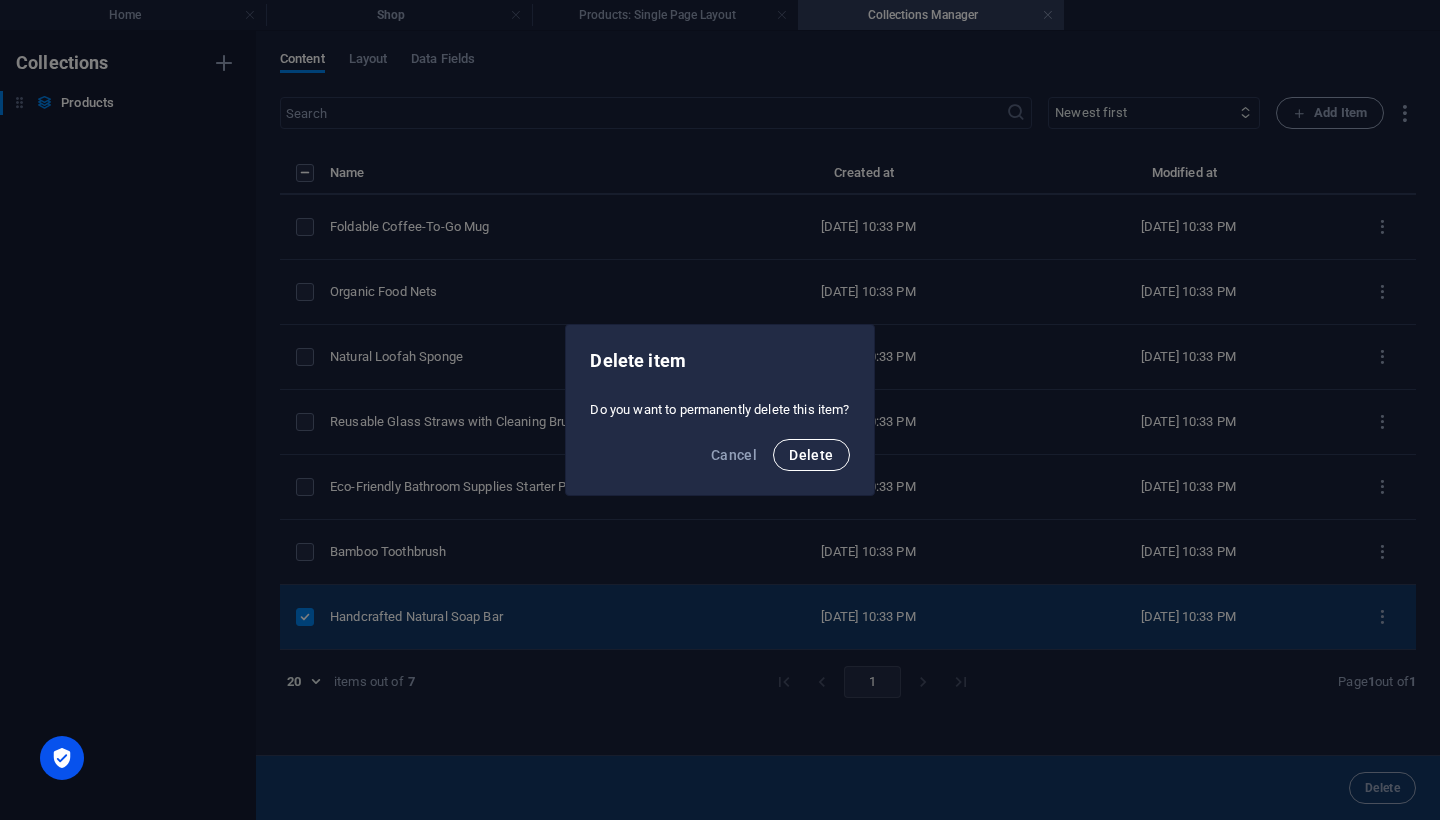 click on "Delete" at bounding box center (811, 455) 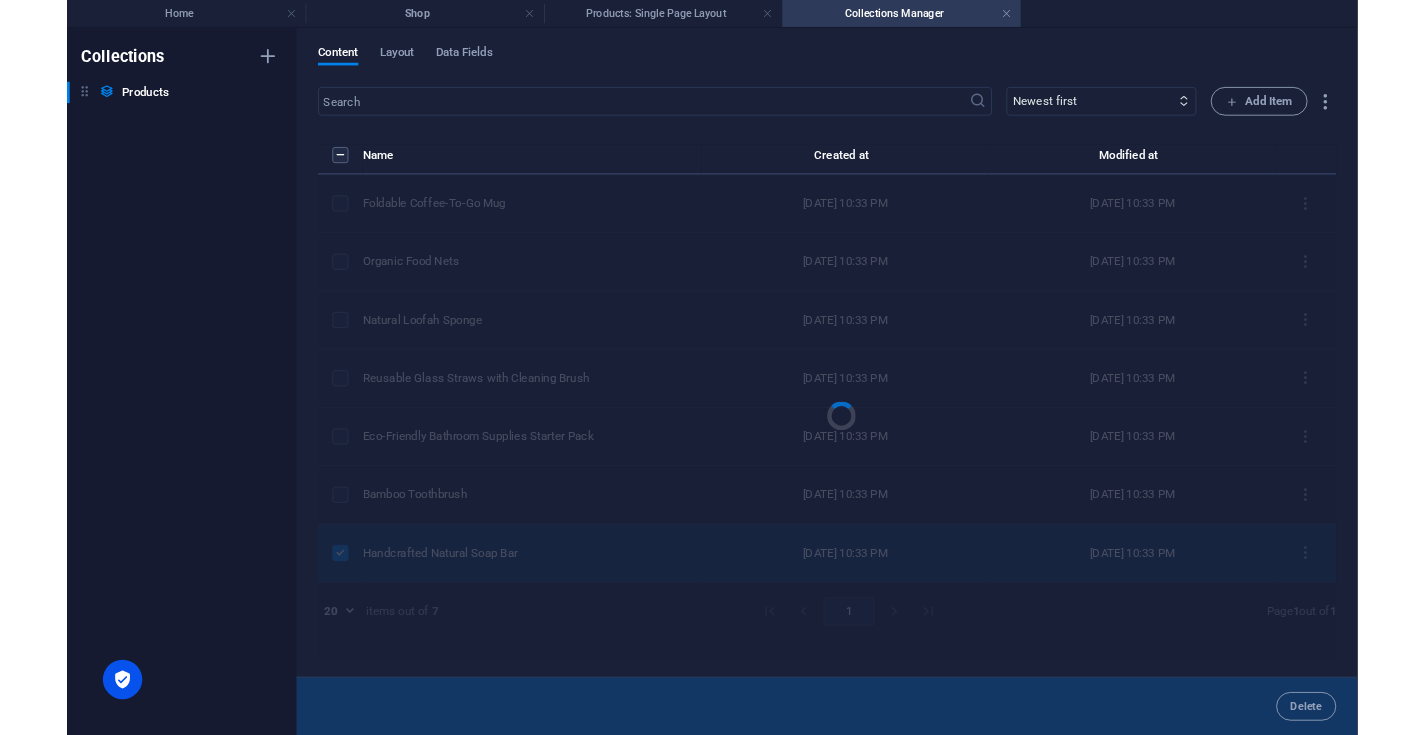 scroll, scrollTop: 149, scrollLeft: 0, axis: vertical 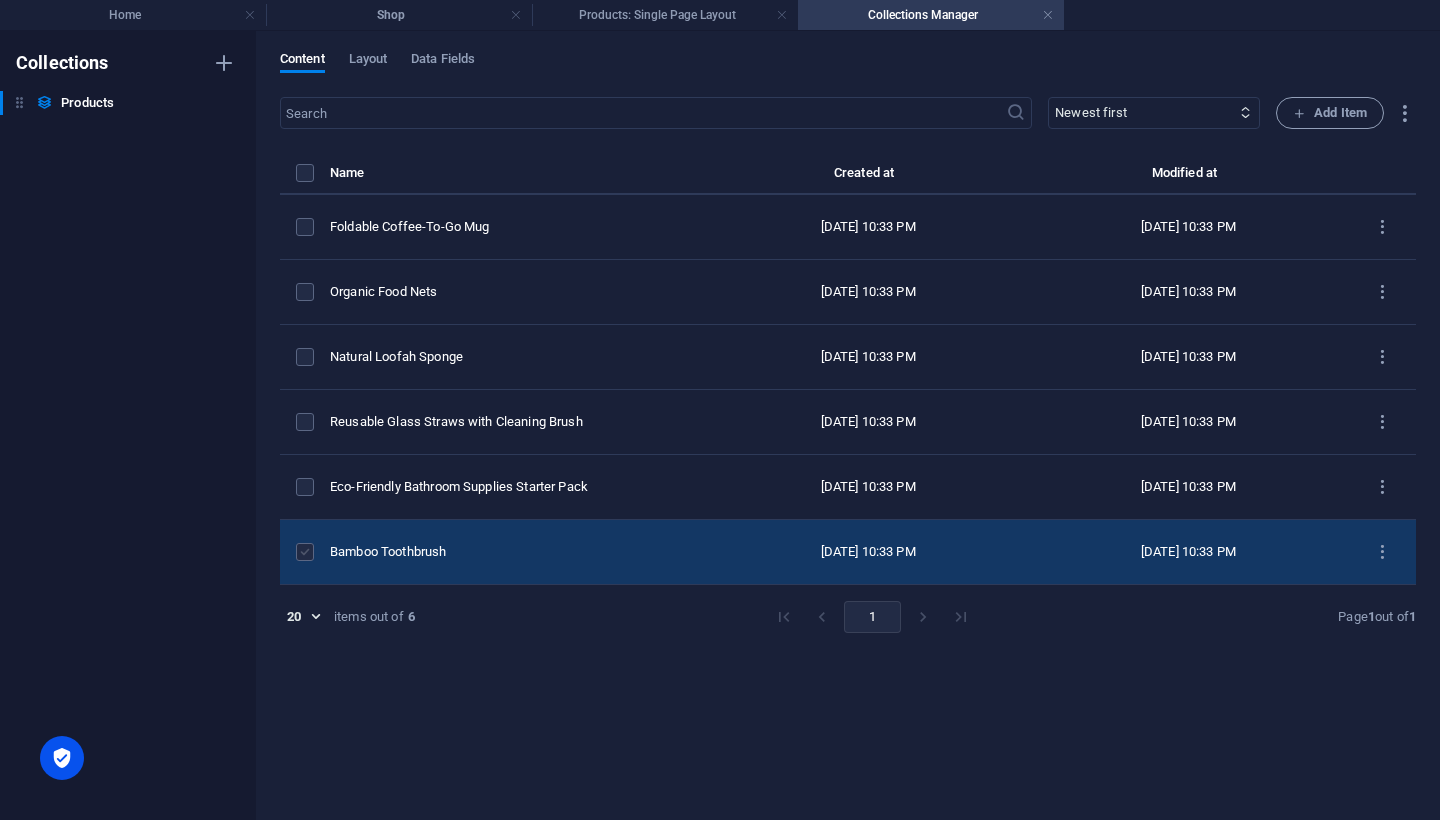 click at bounding box center (305, 552) 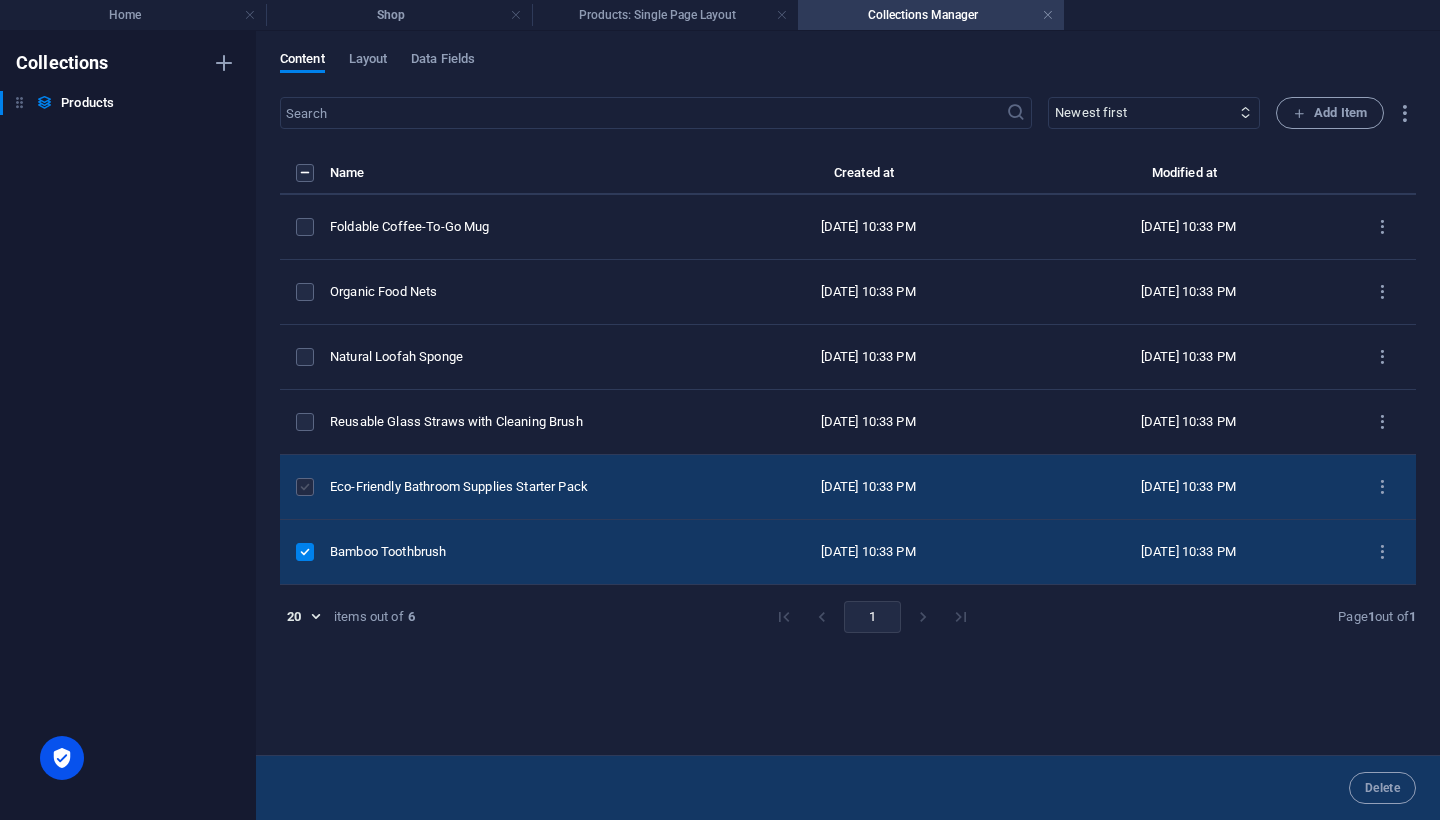 click at bounding box center [305, 487] 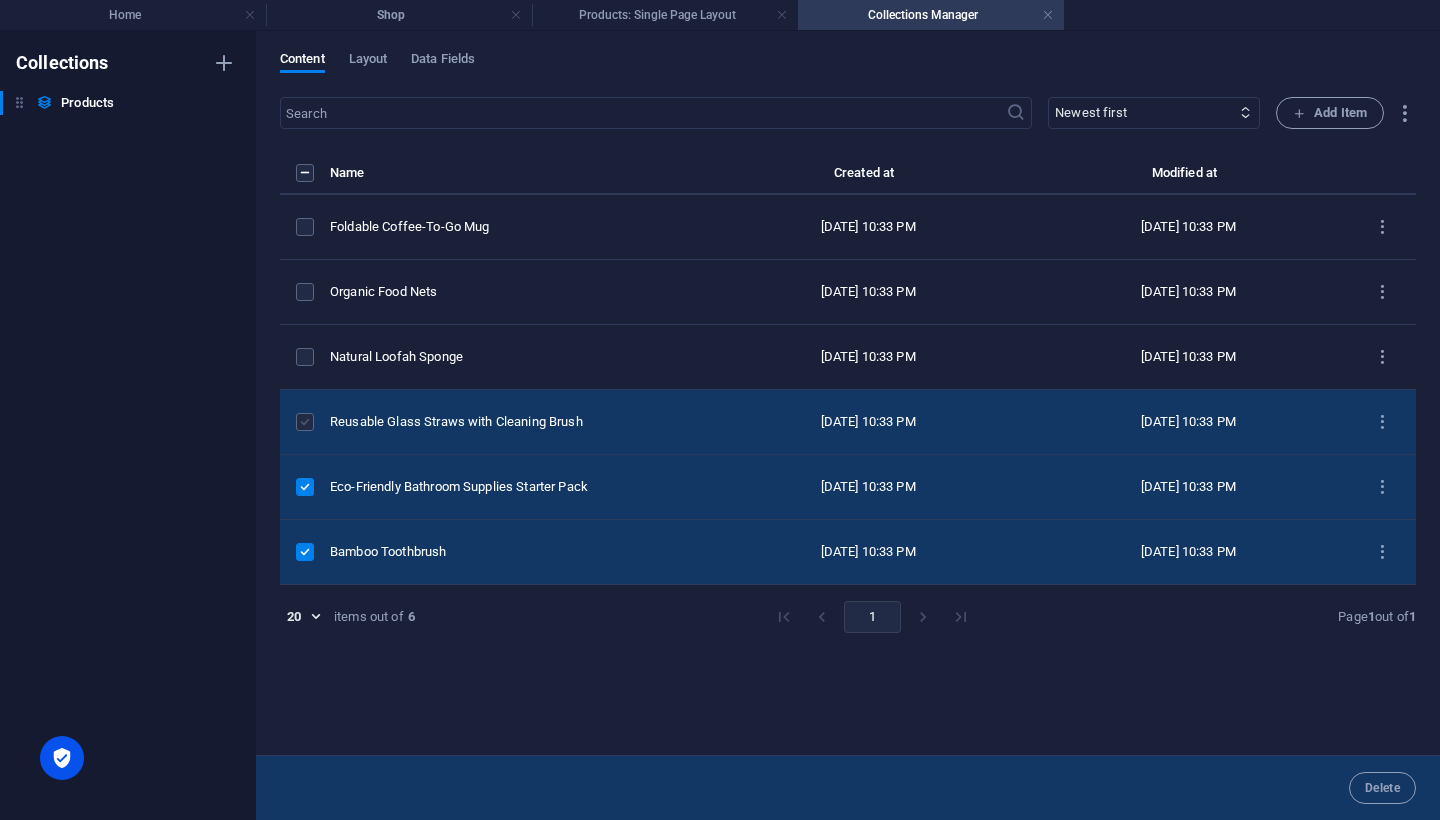 click at bounding box center [305, 422] 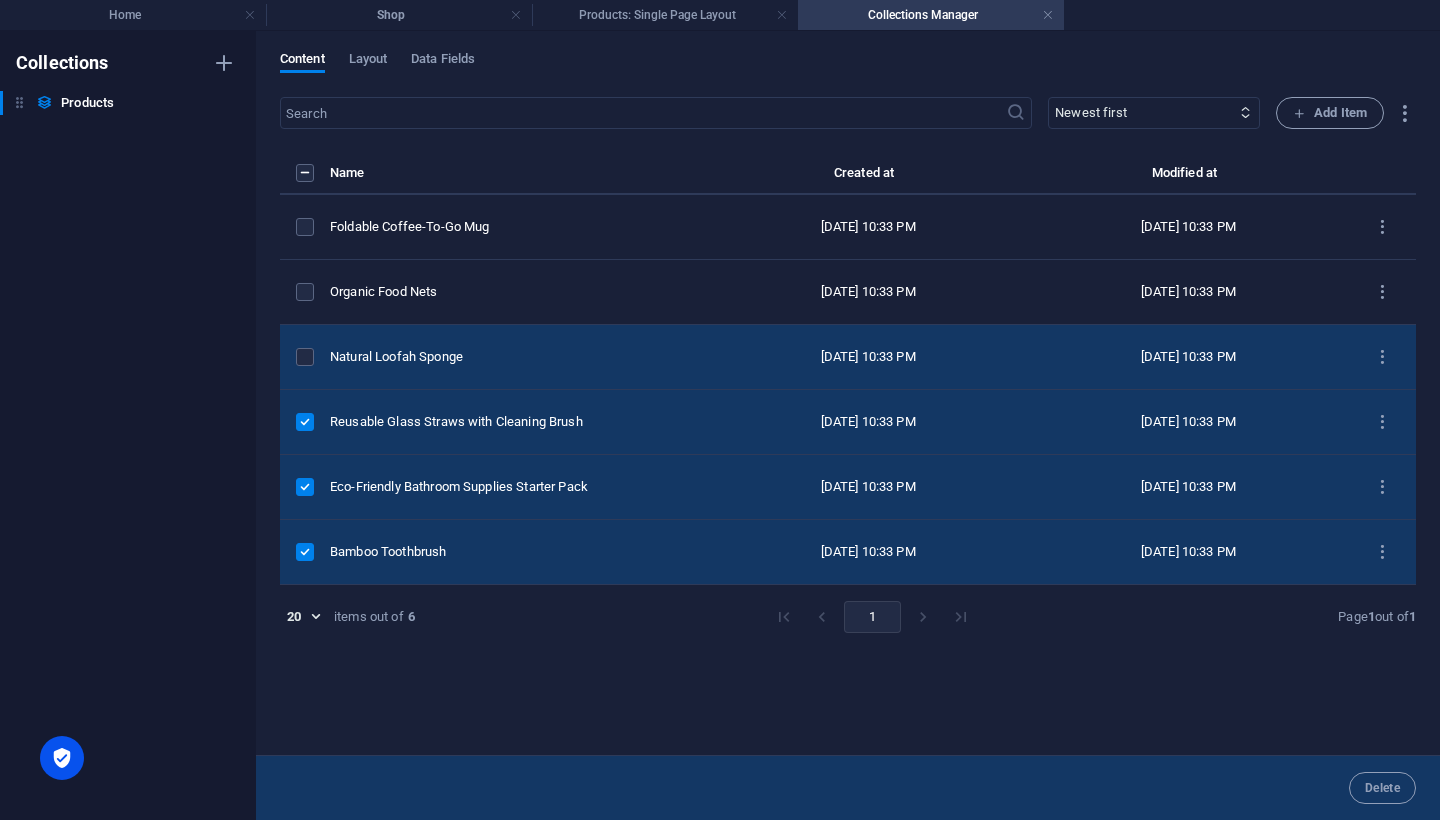 click at bounding box center [305, 357] 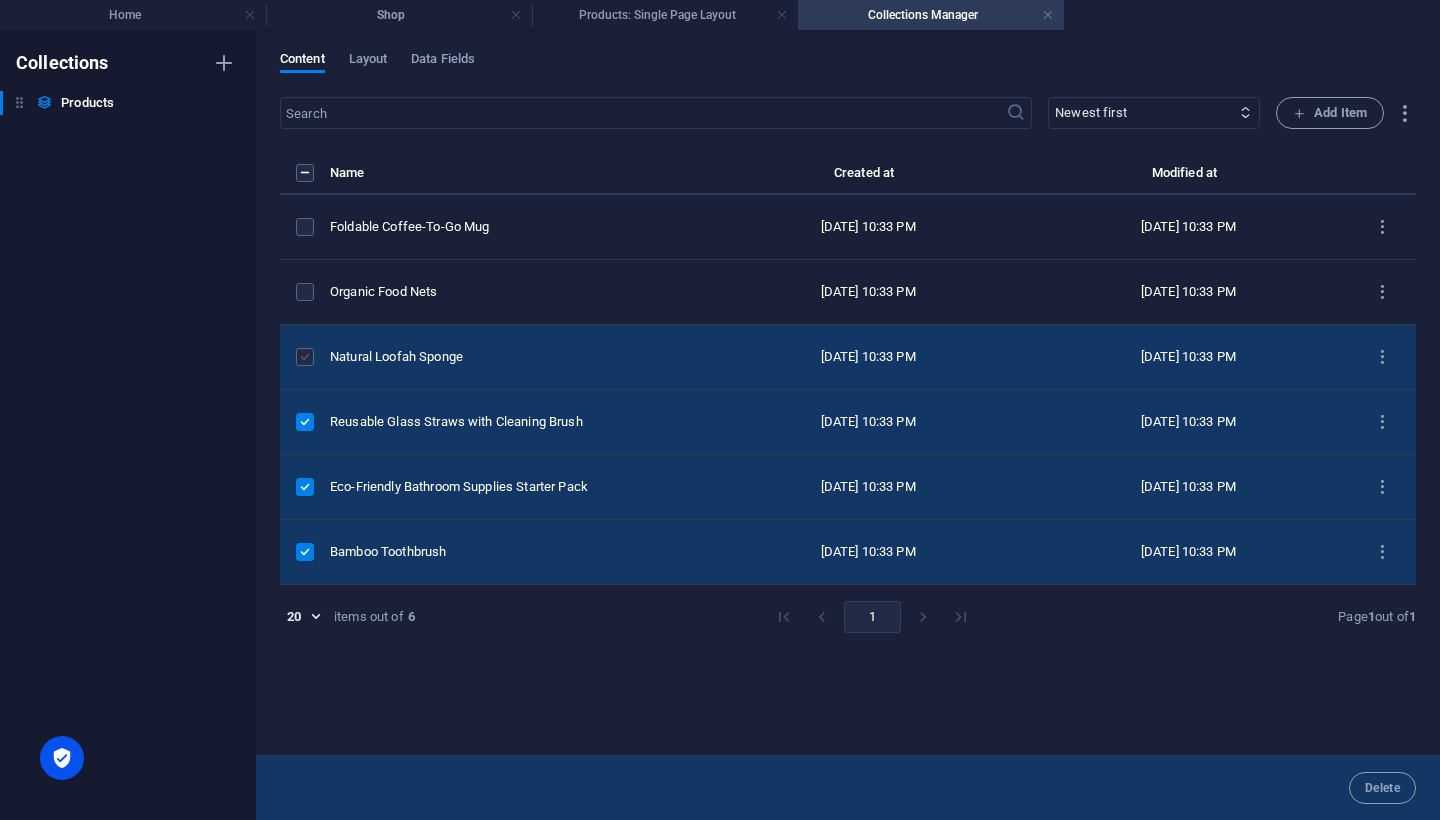 click at bounding box center (305, 357) 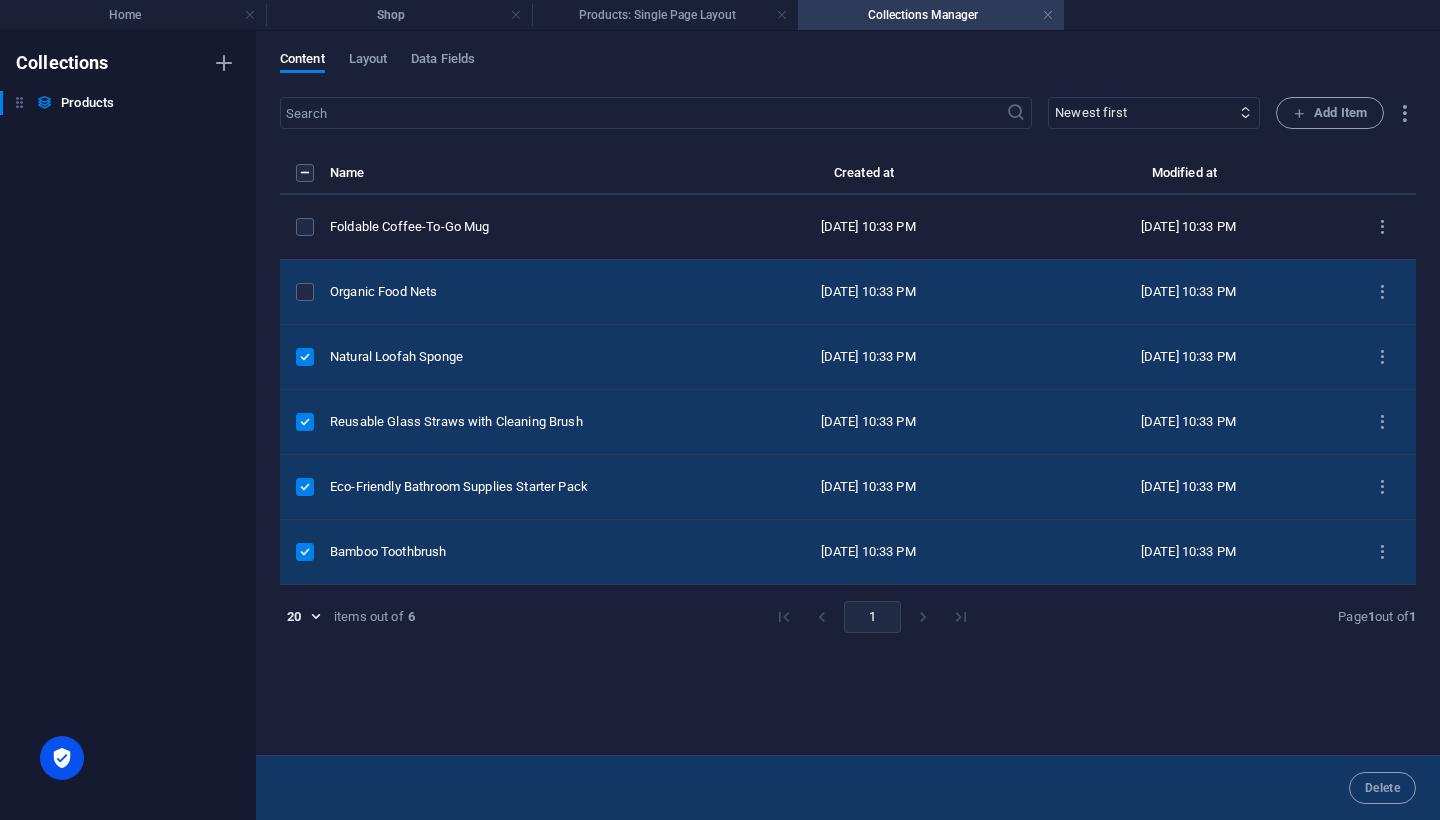 click at bounding box center (305, 292) 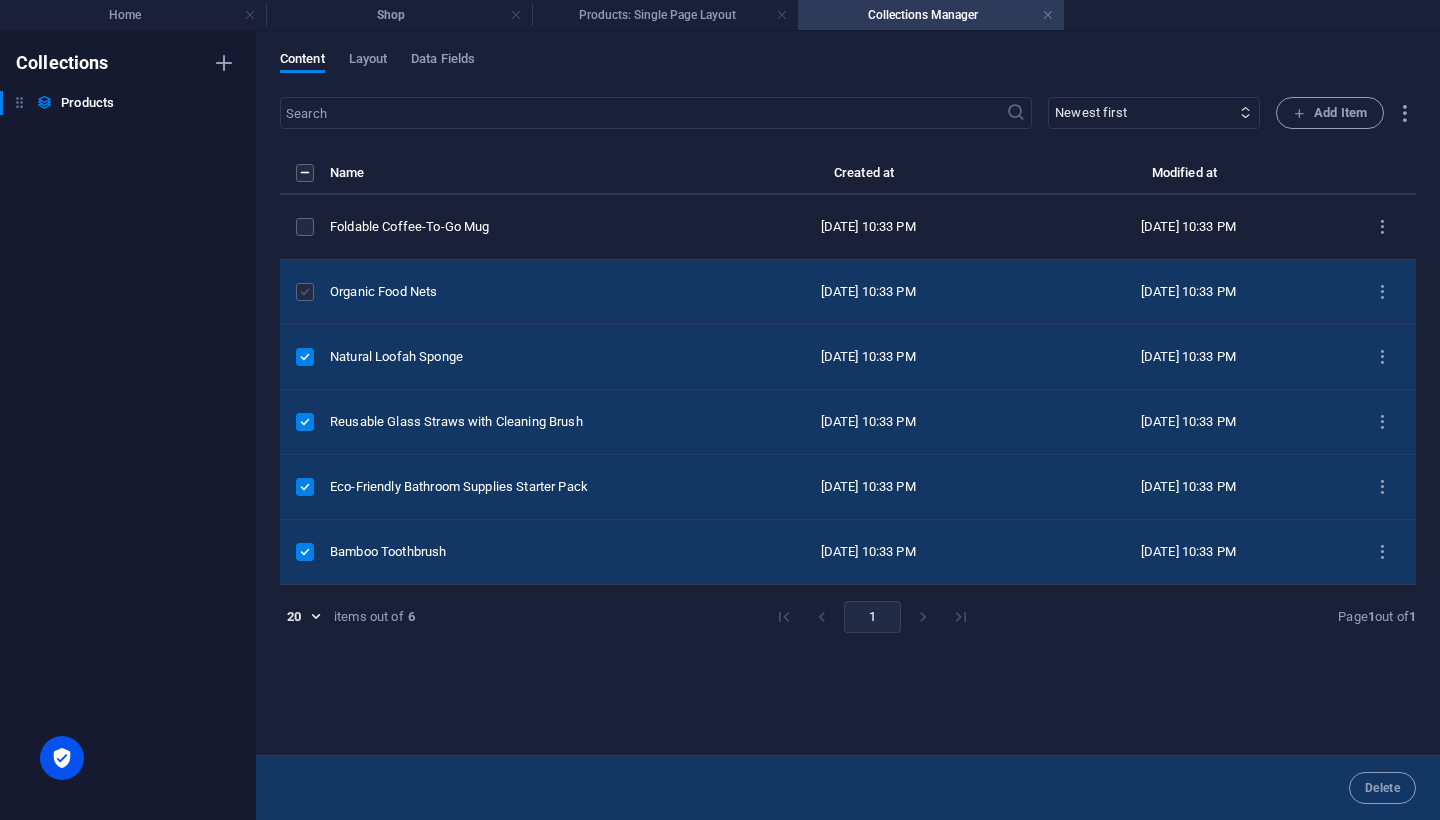 click at bounding box center [305, 292] 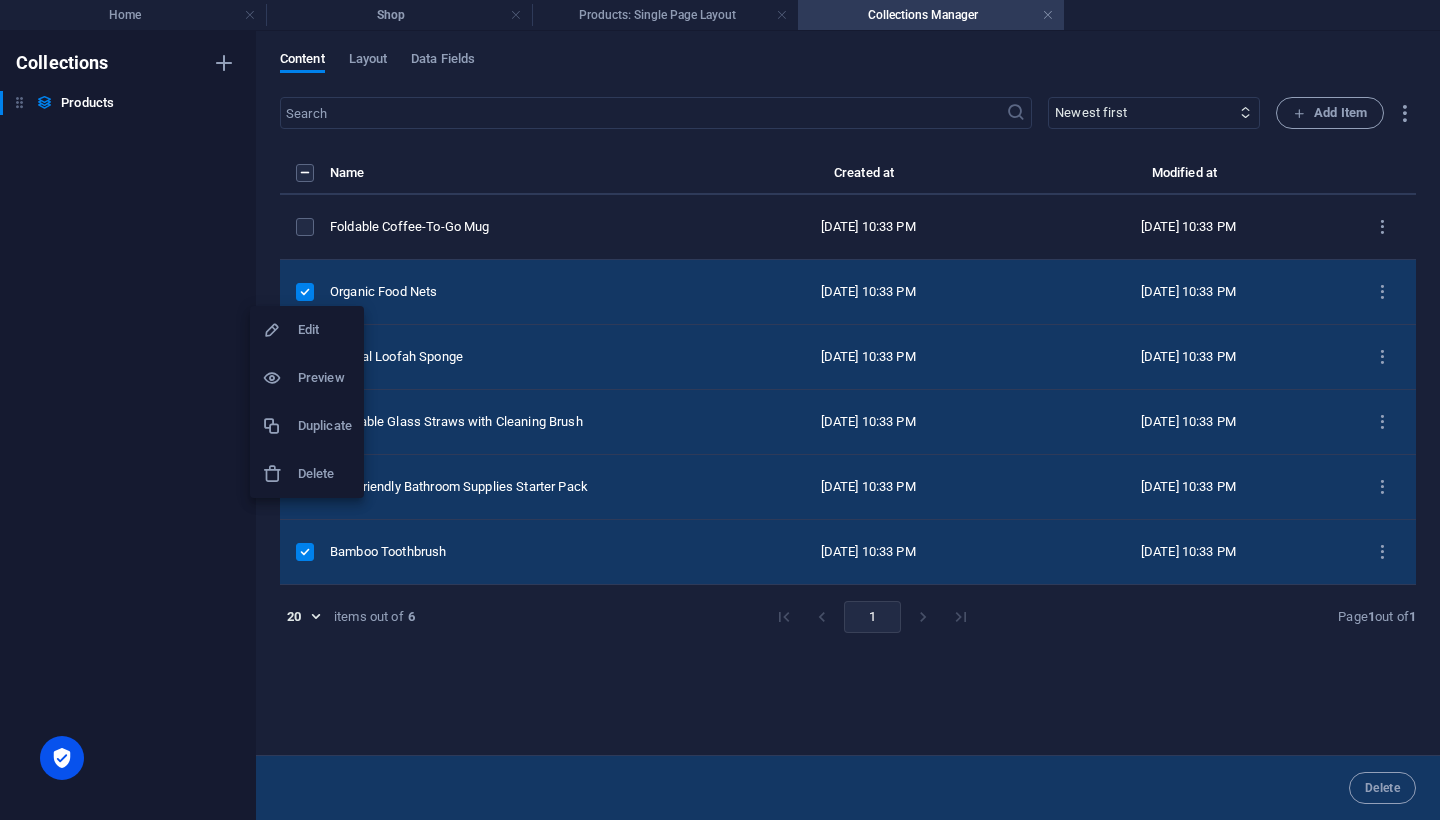 click on "Delete" at bounding box center [325, 474] 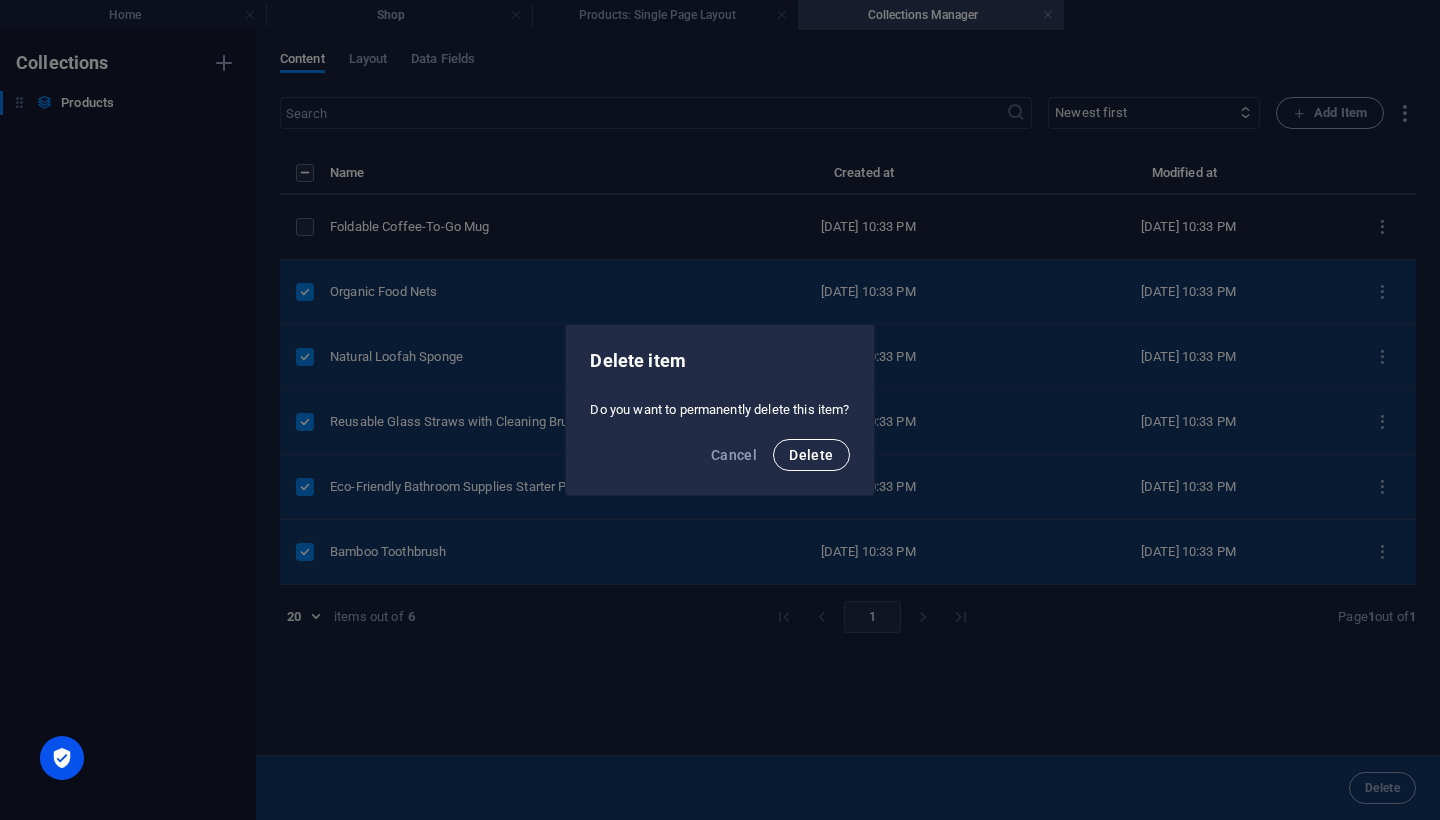 click on "Delete" at bounding box center [811, 455] 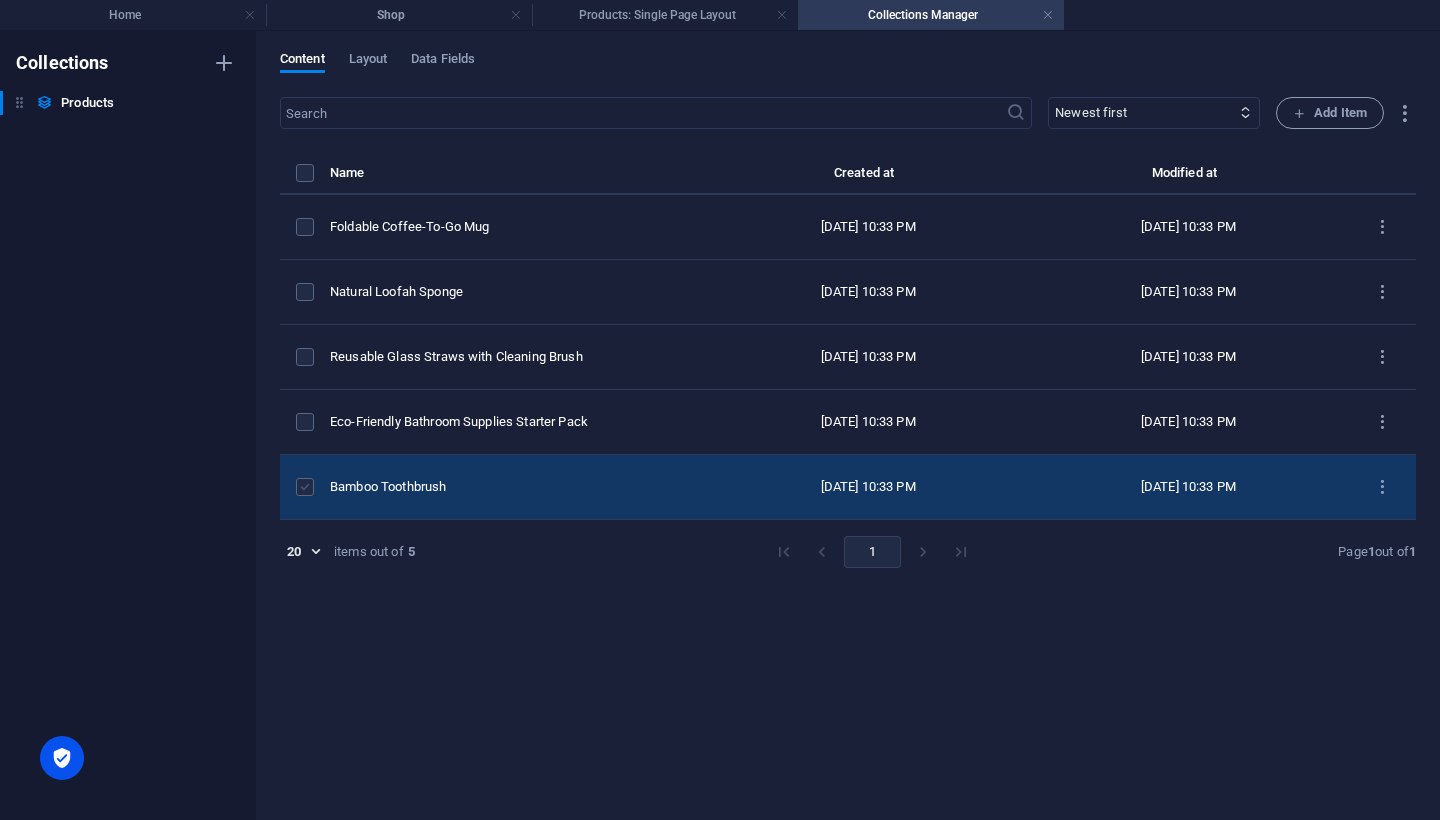 click at bounding box center (305, 487) 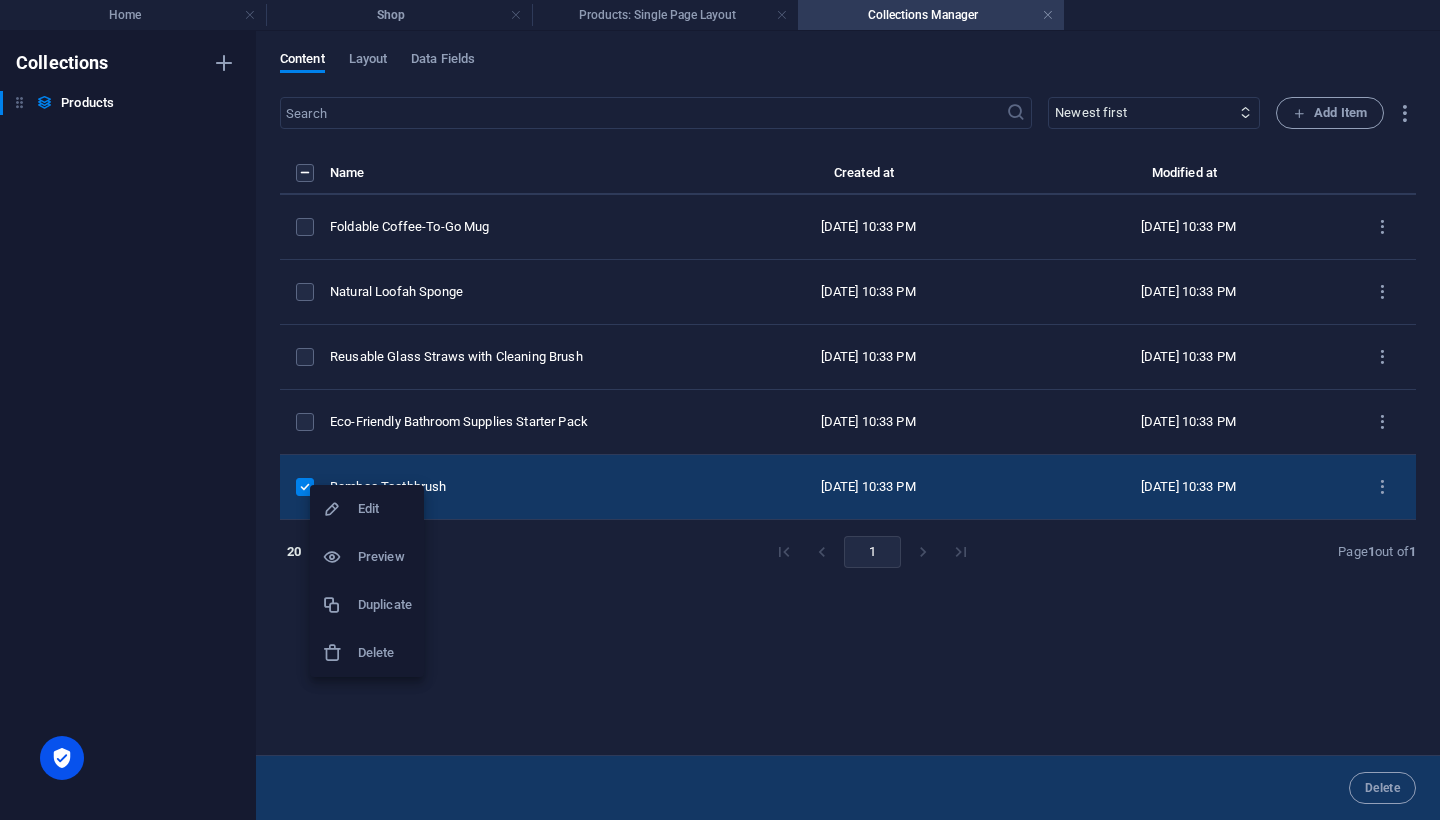 click on "Delete" at bounding box center [385, 653] 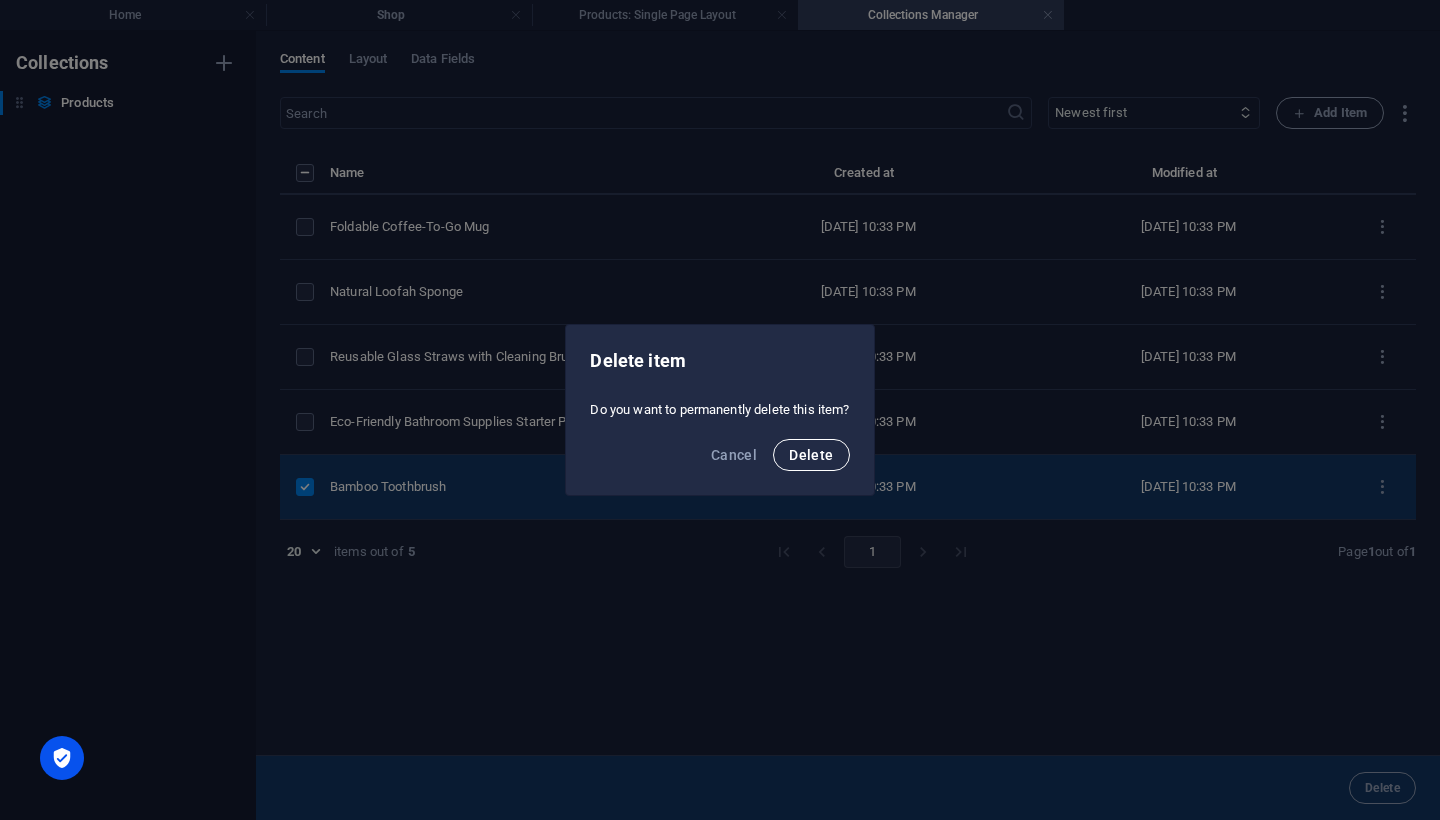 click on "Delete" at bounding box center (811, 455) 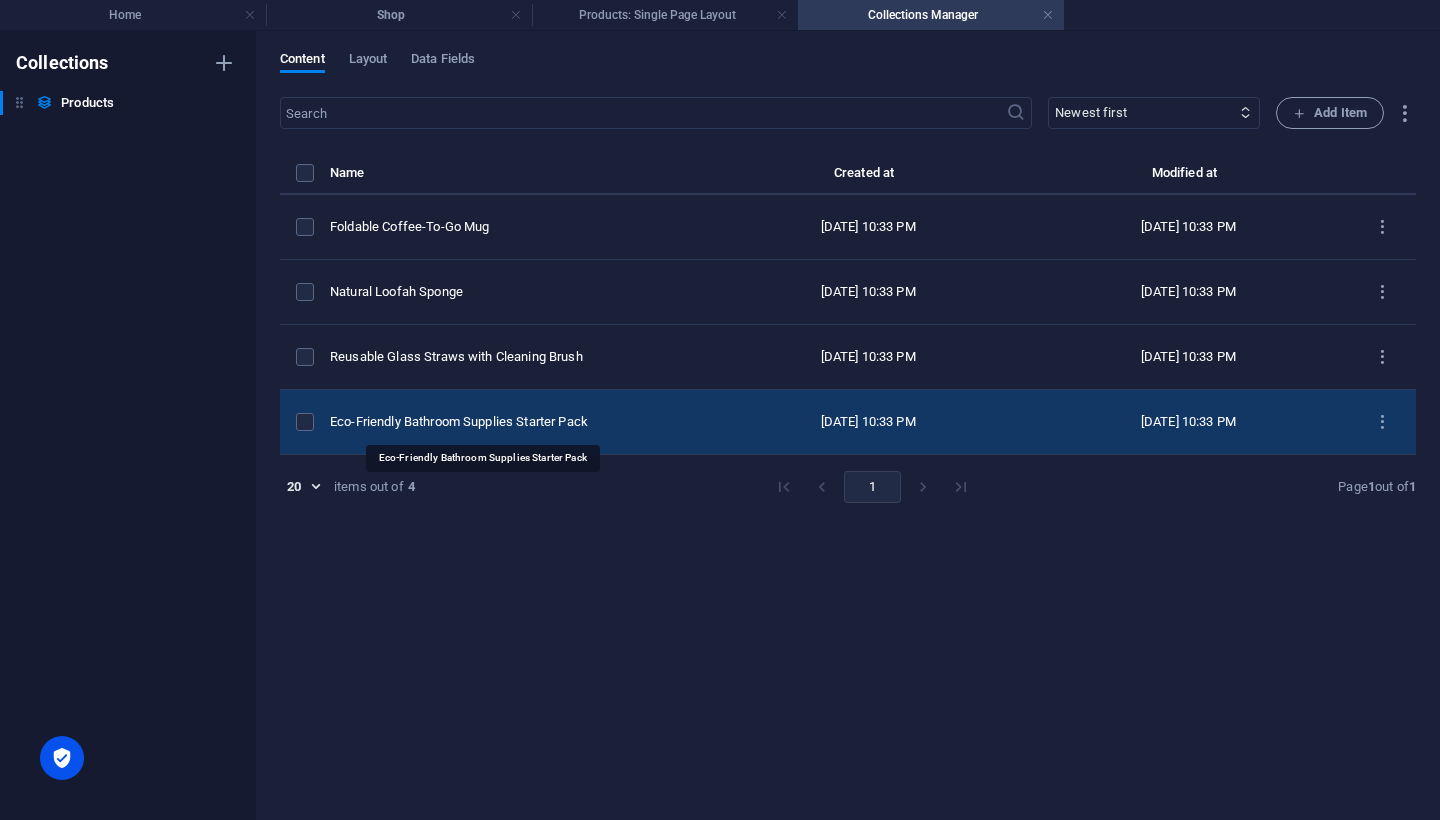 click on "Eco-Friendly Bathroom Supplies Starter Pack" at bounding box center [511, 422] 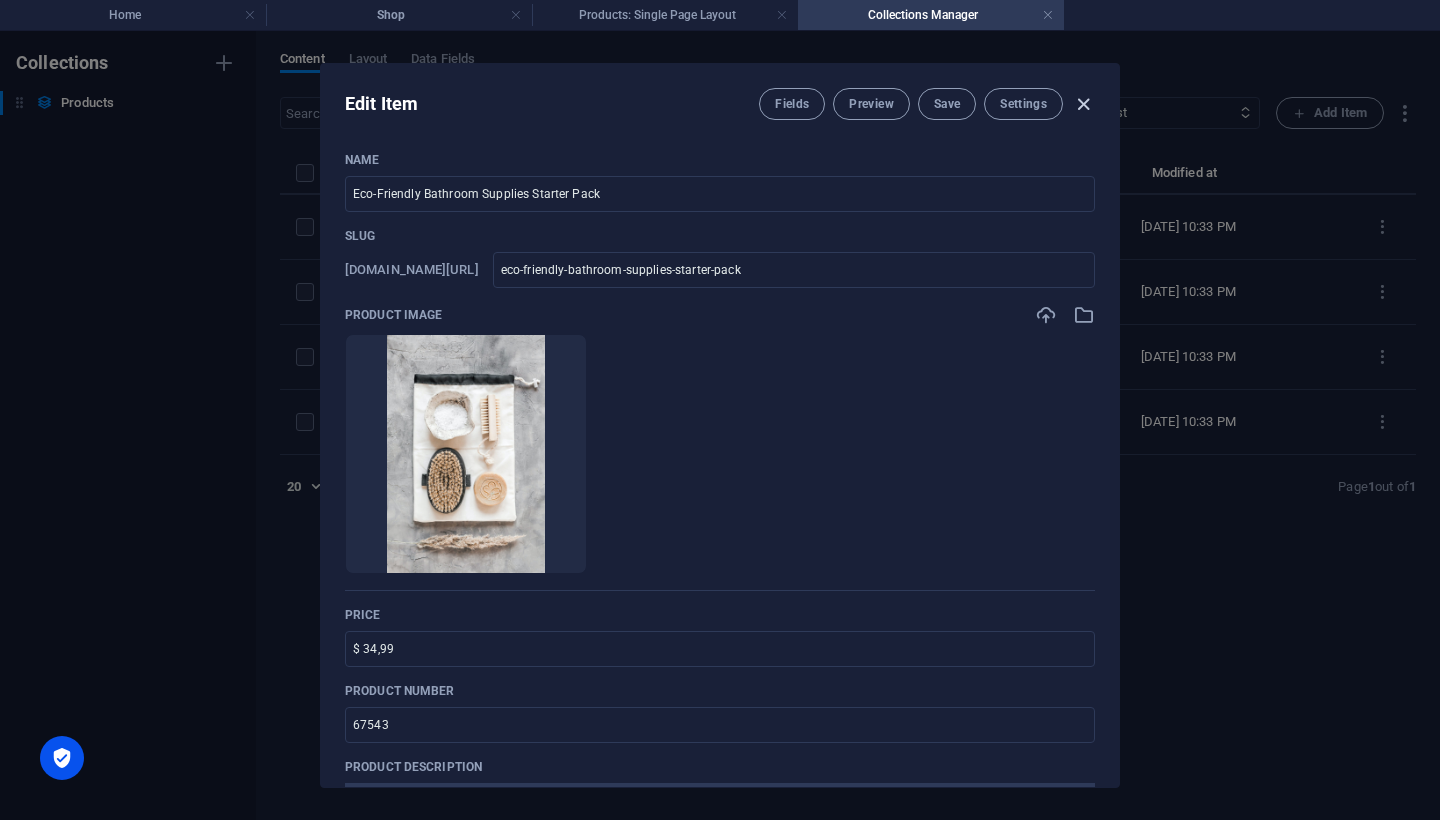 click at bounding box center [1083, 104] 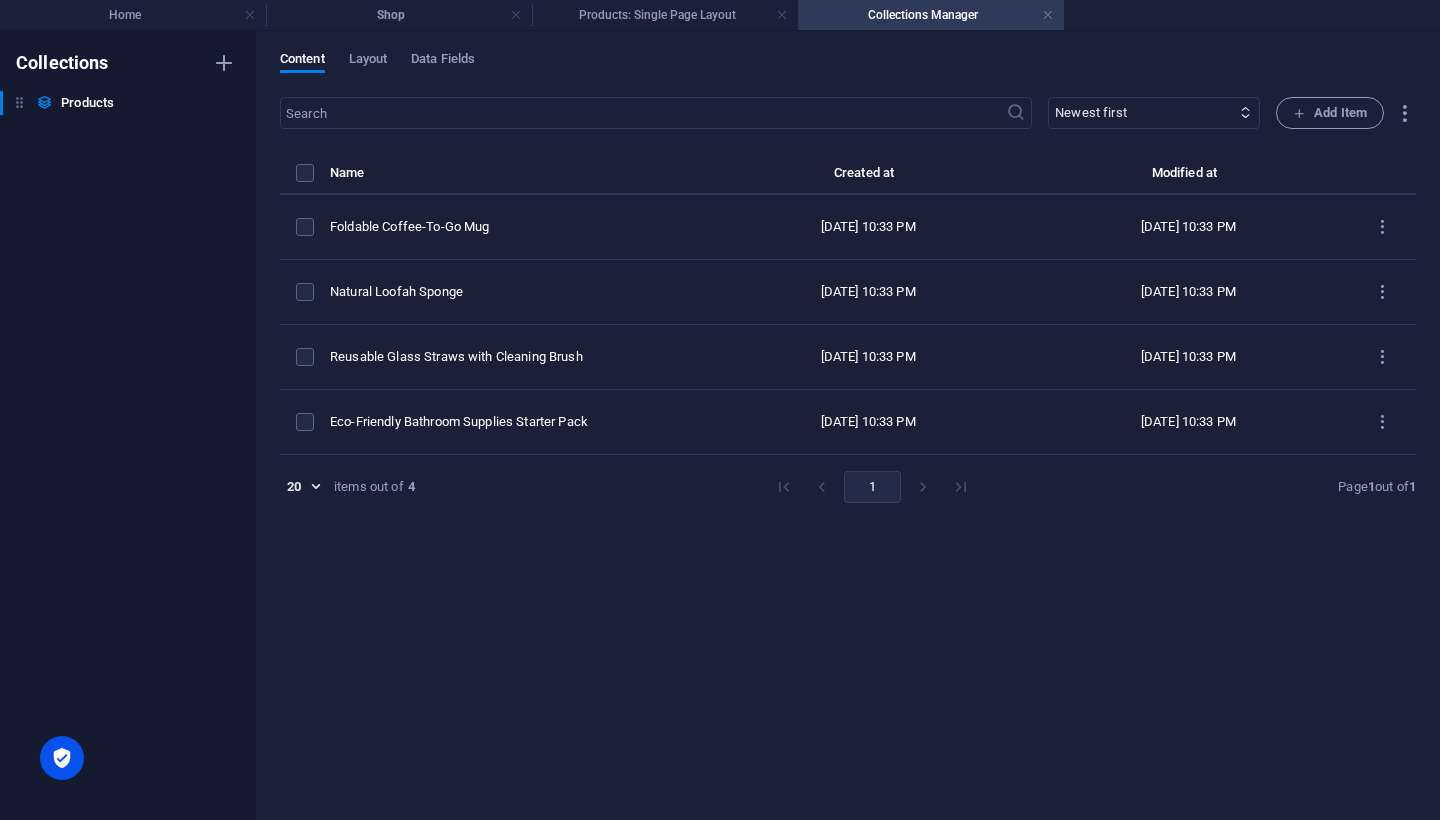 type on "eco-friendly-bathroom-supplies-starter-pack" 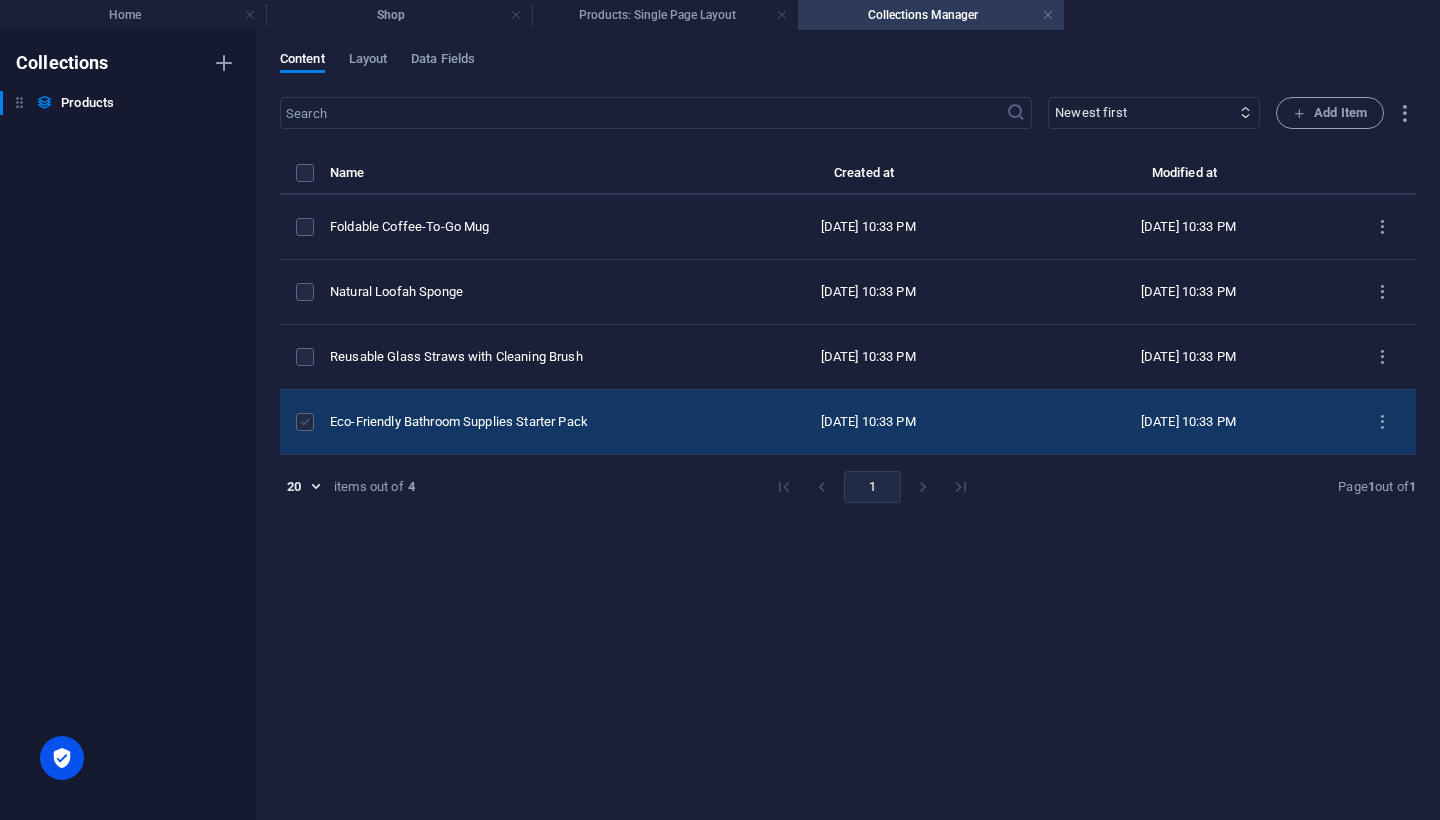 click at bounding box center (305, 422) 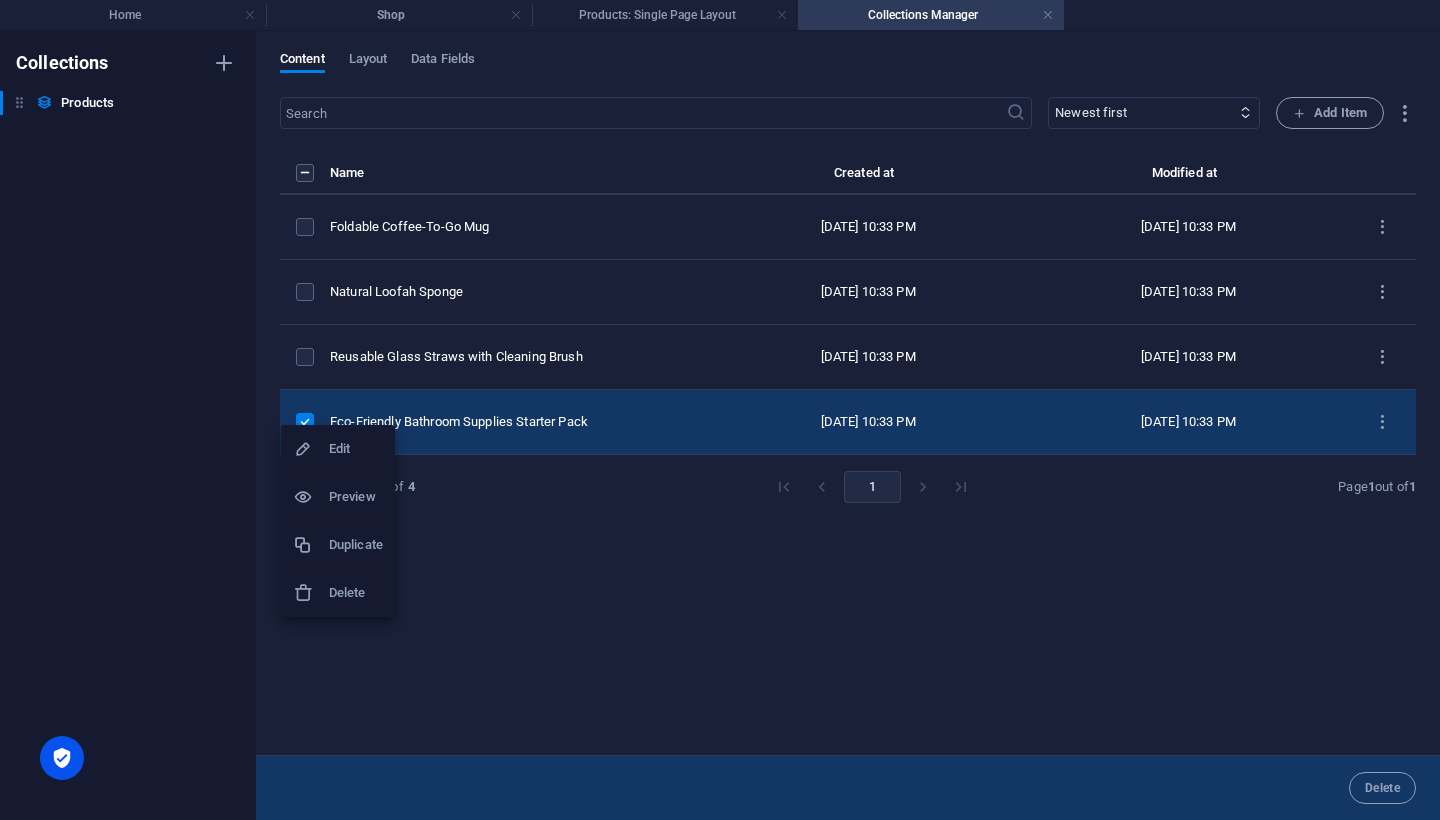 click on "Delete" at bounding box center (356, 593) 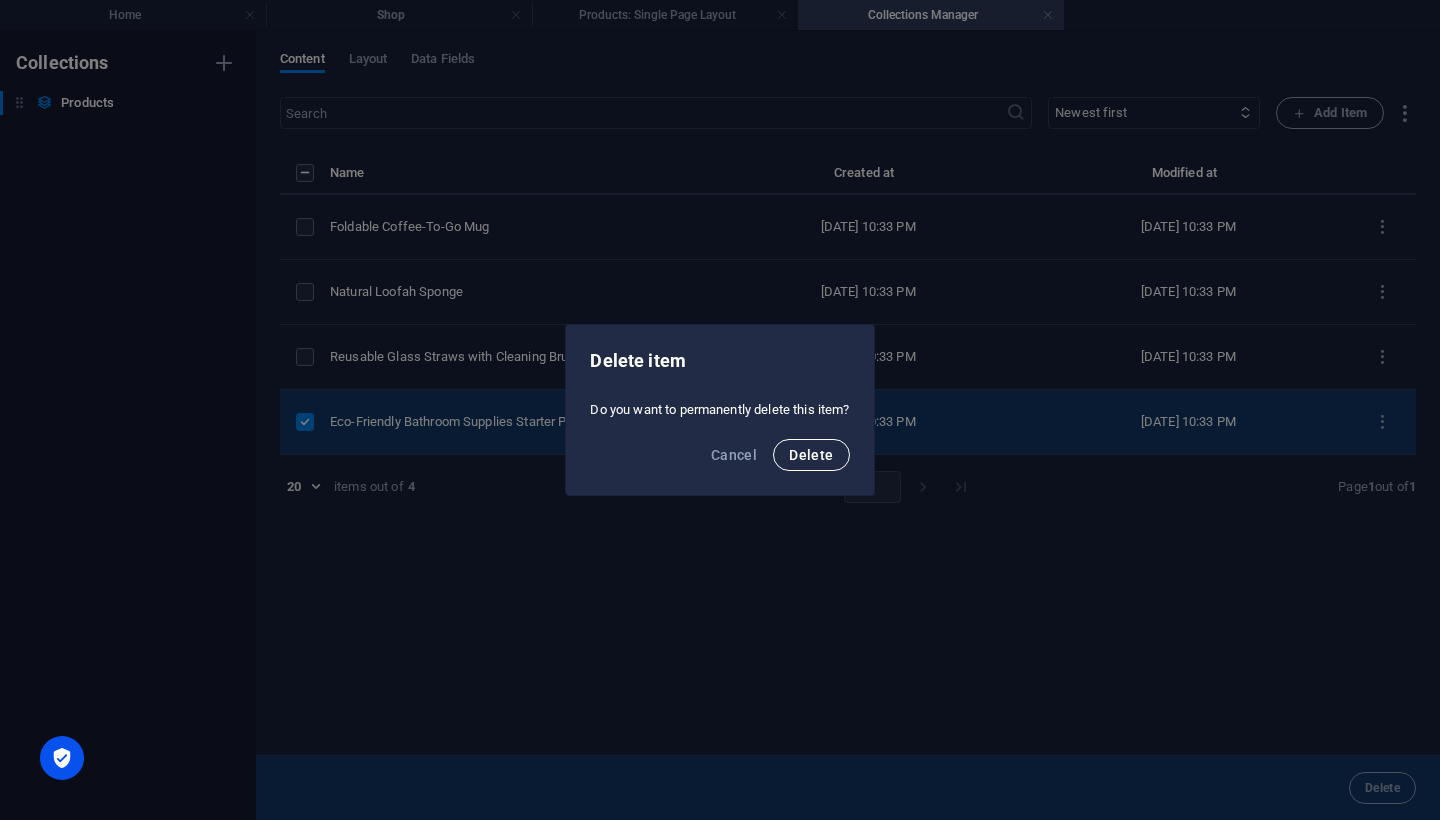 click on "Delete" at bounding box center [811, 455] 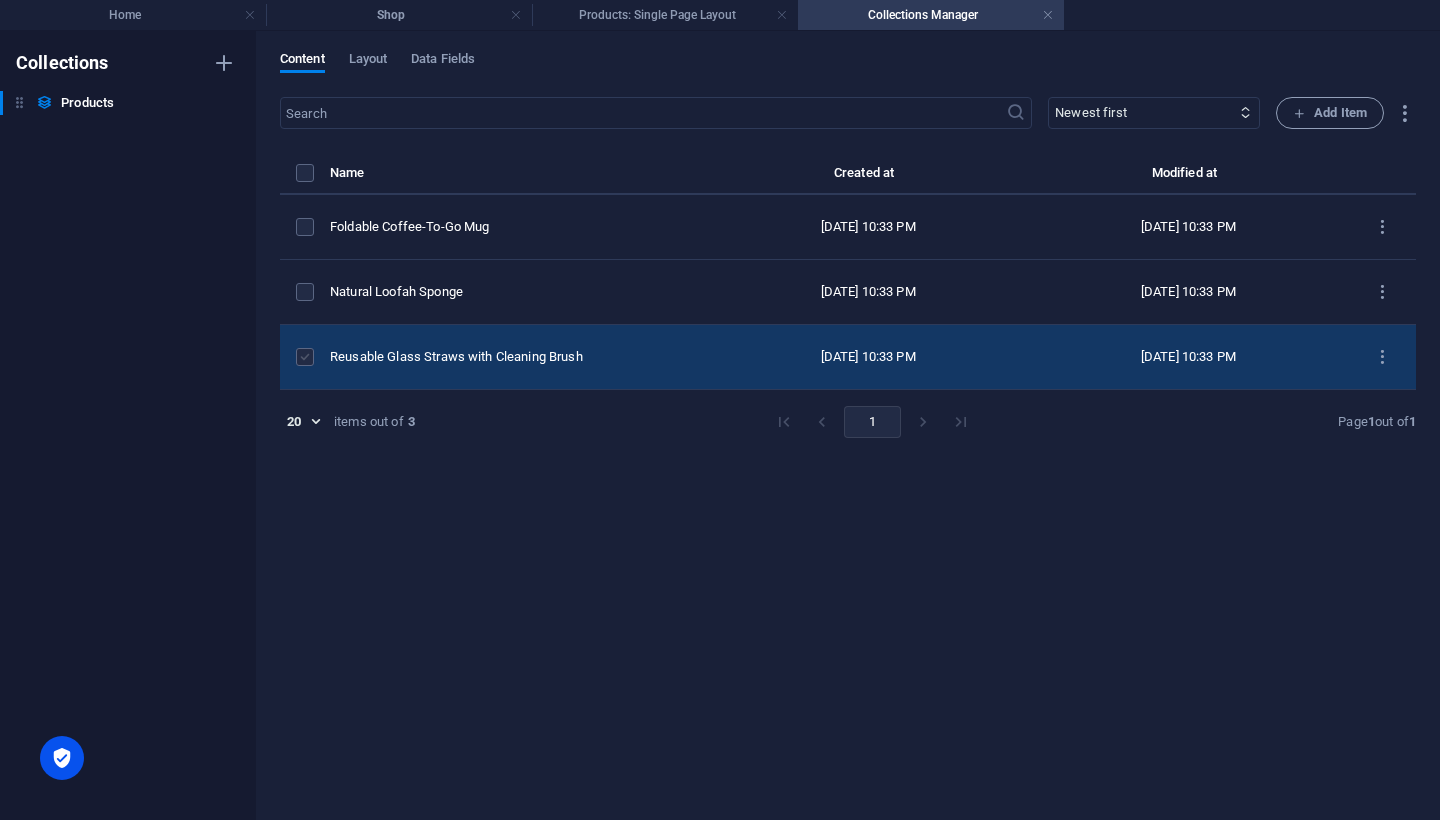 click at bounding box center (305, 357) 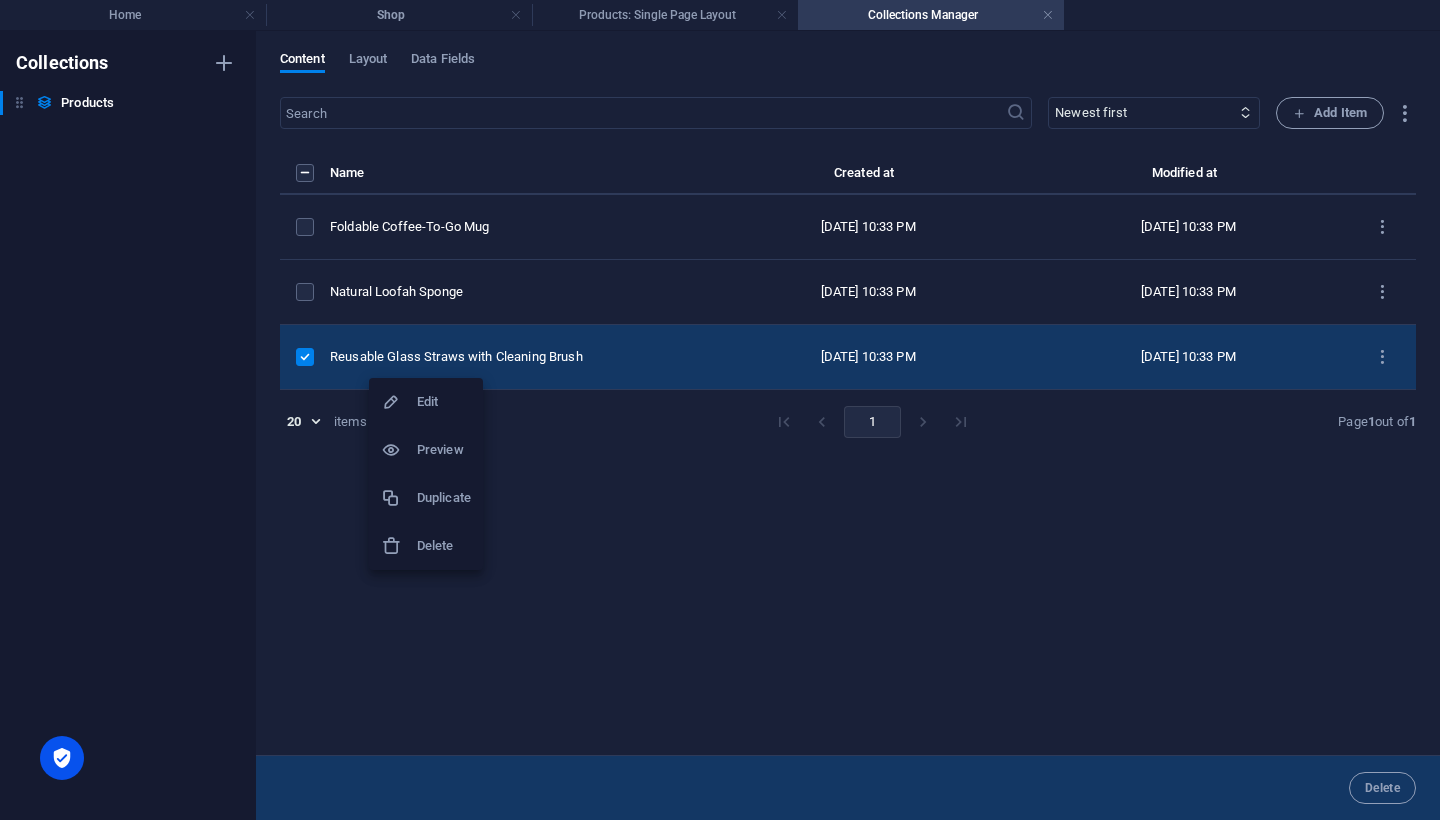 click on "Delete" at bounding box center (444, 546) 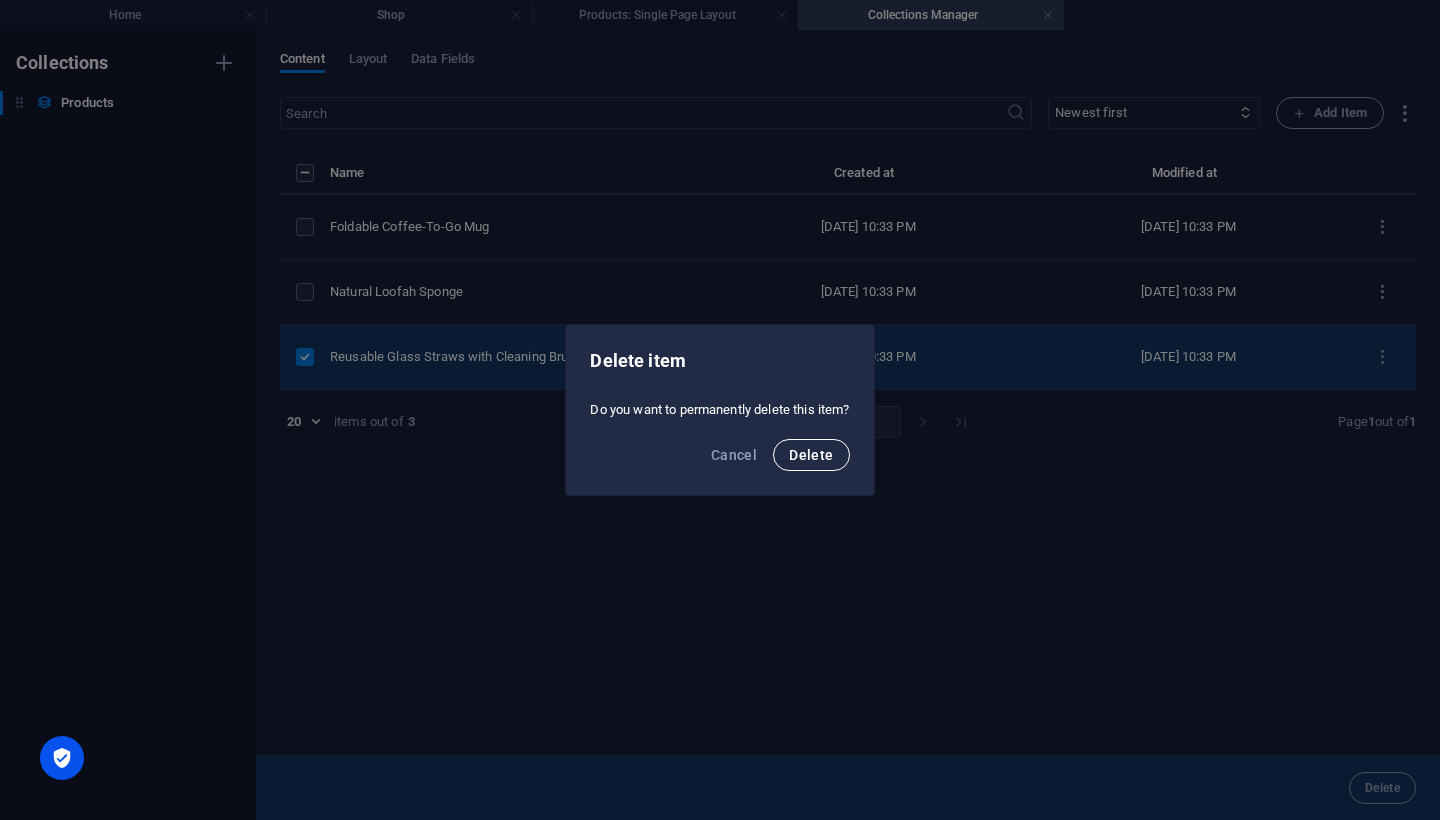 click on "Delete" at bounding box center [811, 455] 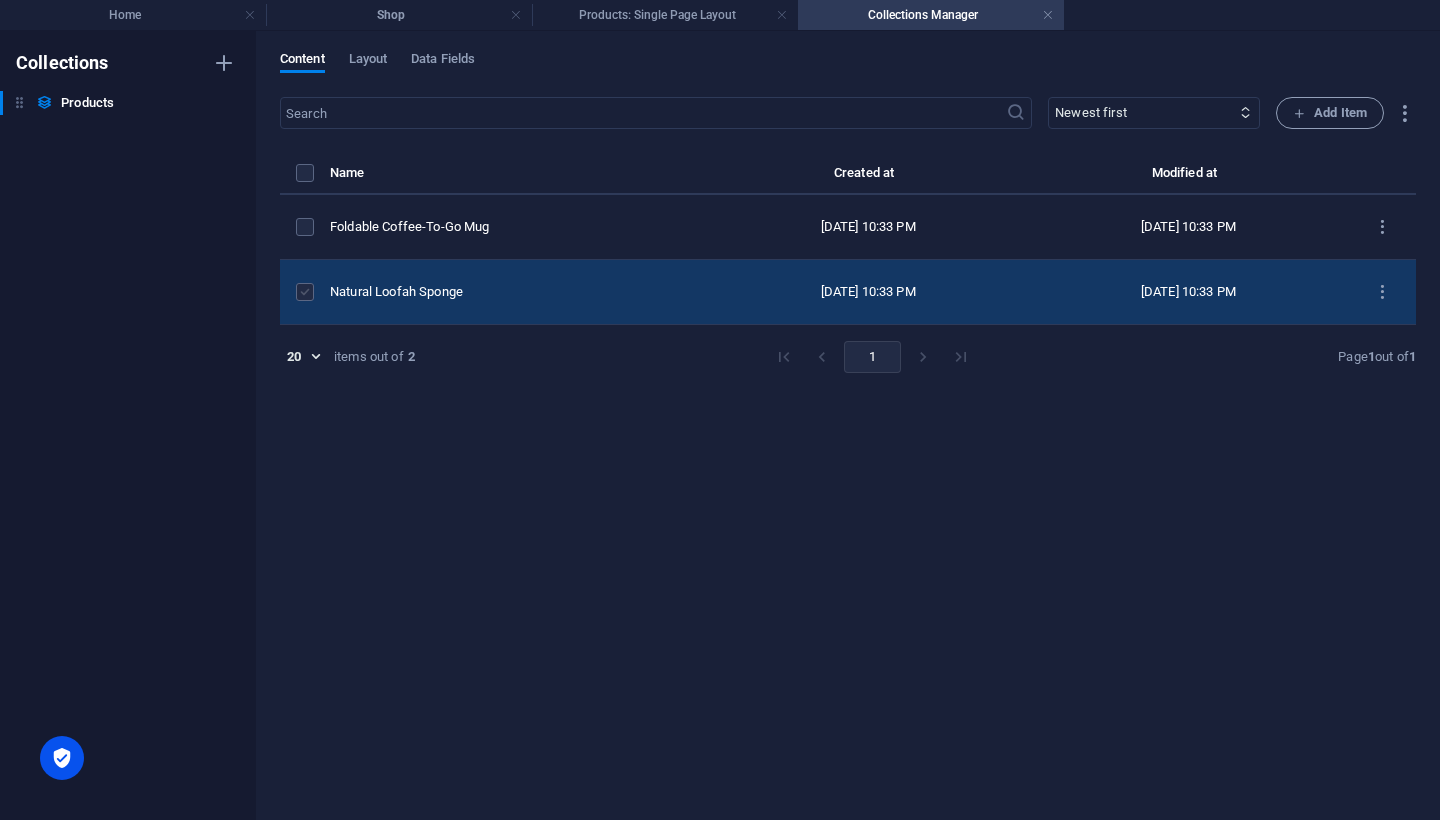 click at bounding box center [305, 292] 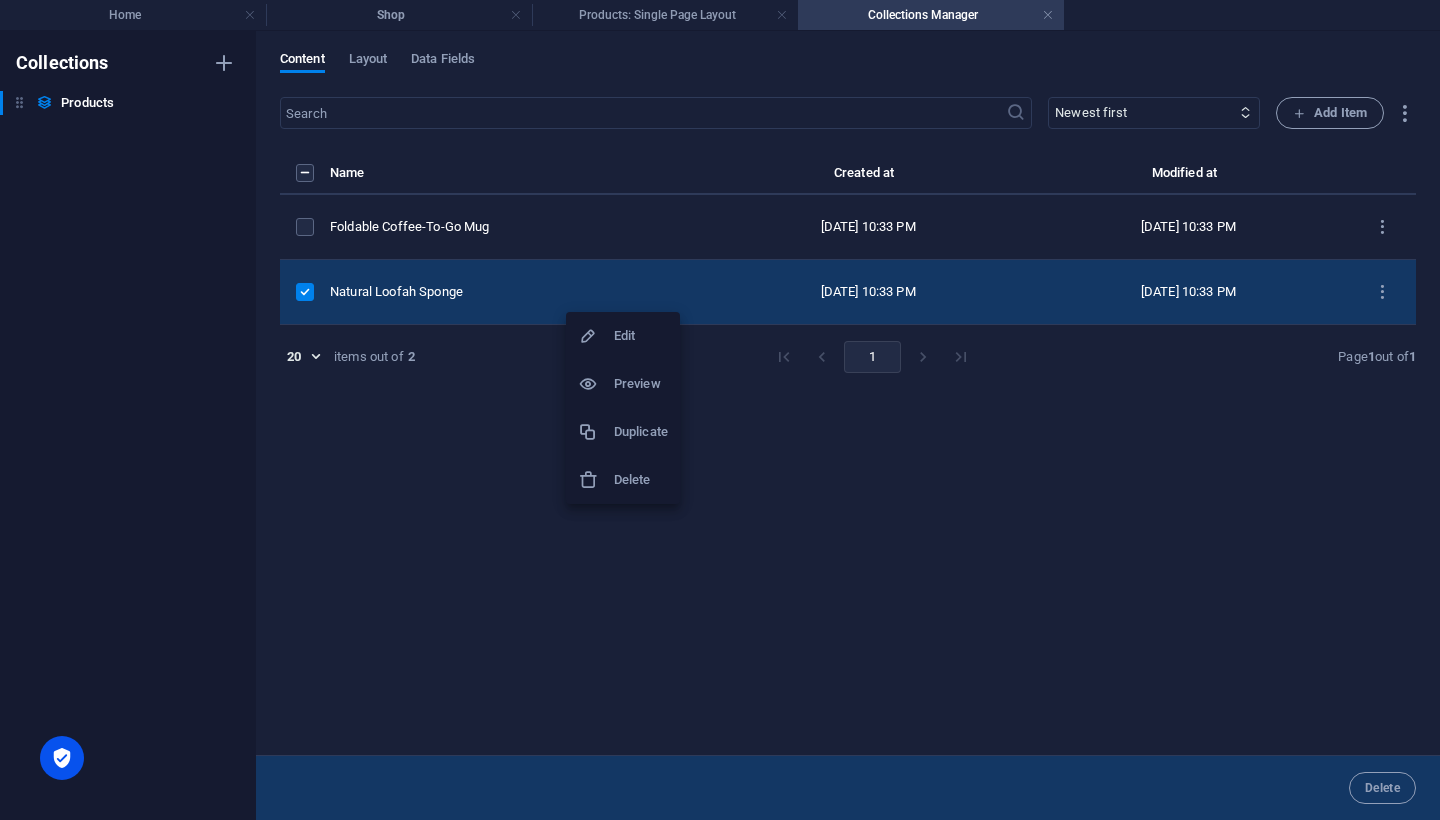 click at bounding box center [596, 480] 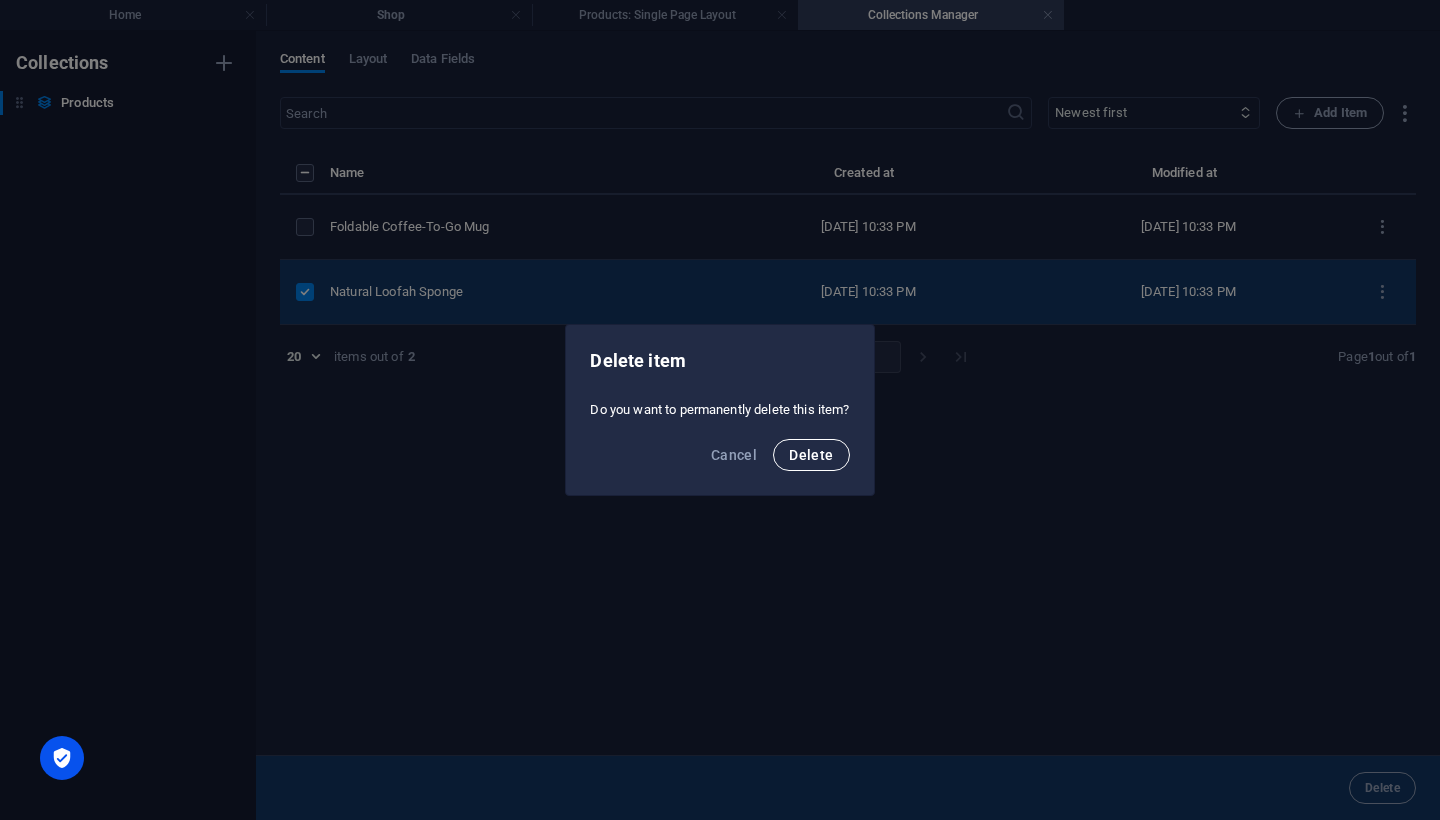 click on "Delete" at bounding box center [811, 455] 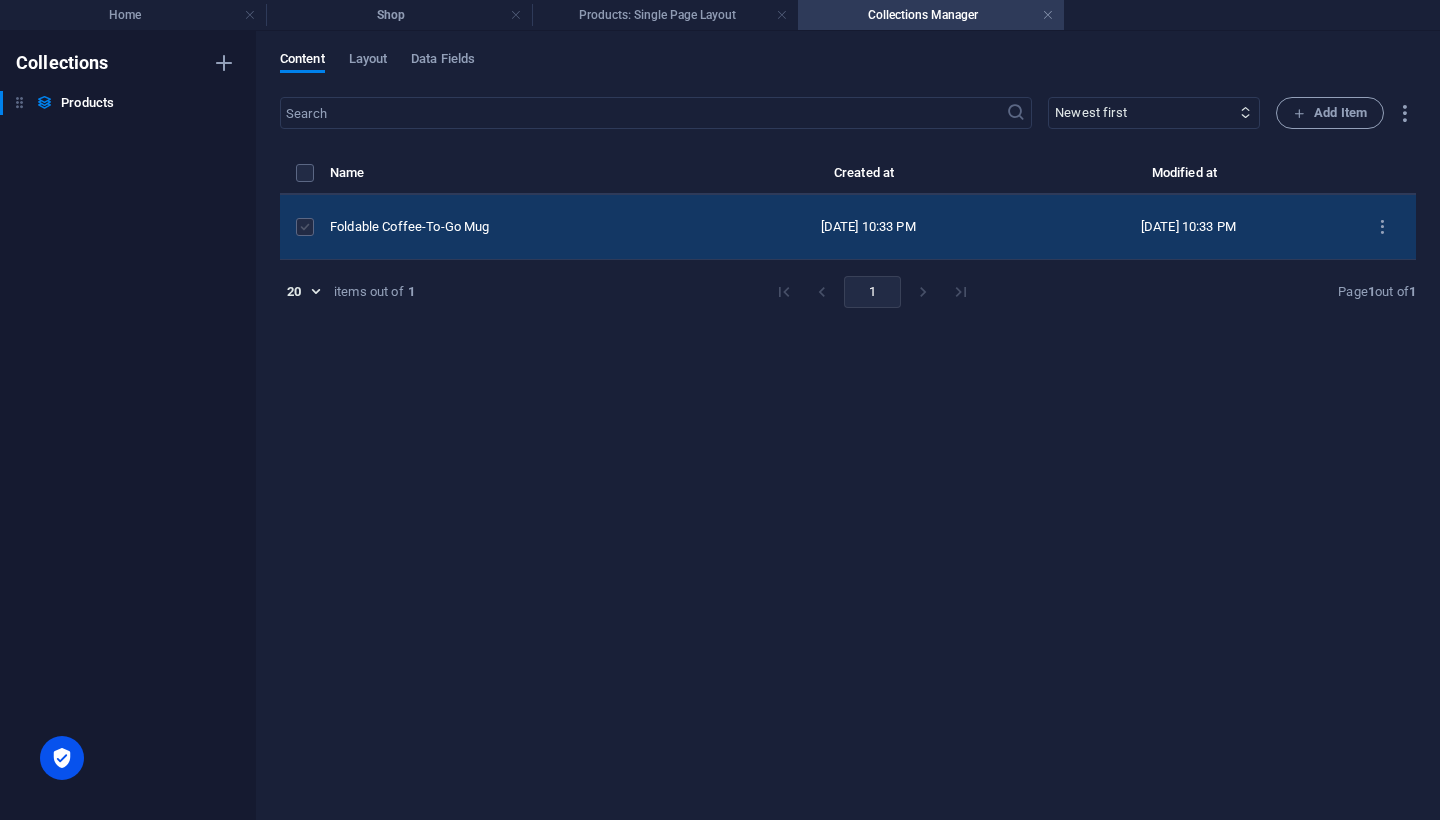 click at bounding box center [305, 227] 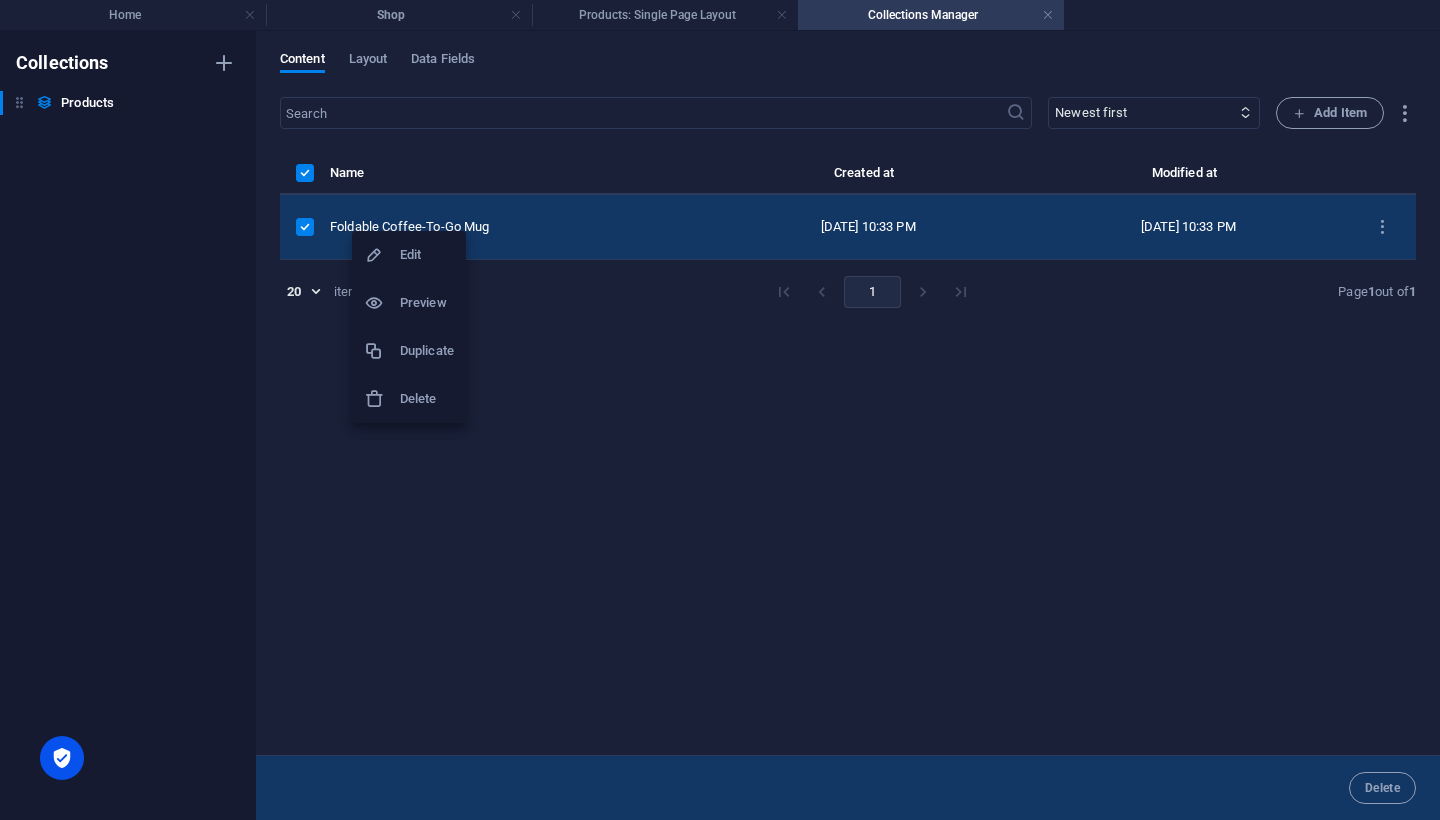 click on "Delete" at bounding box center [427, 399] 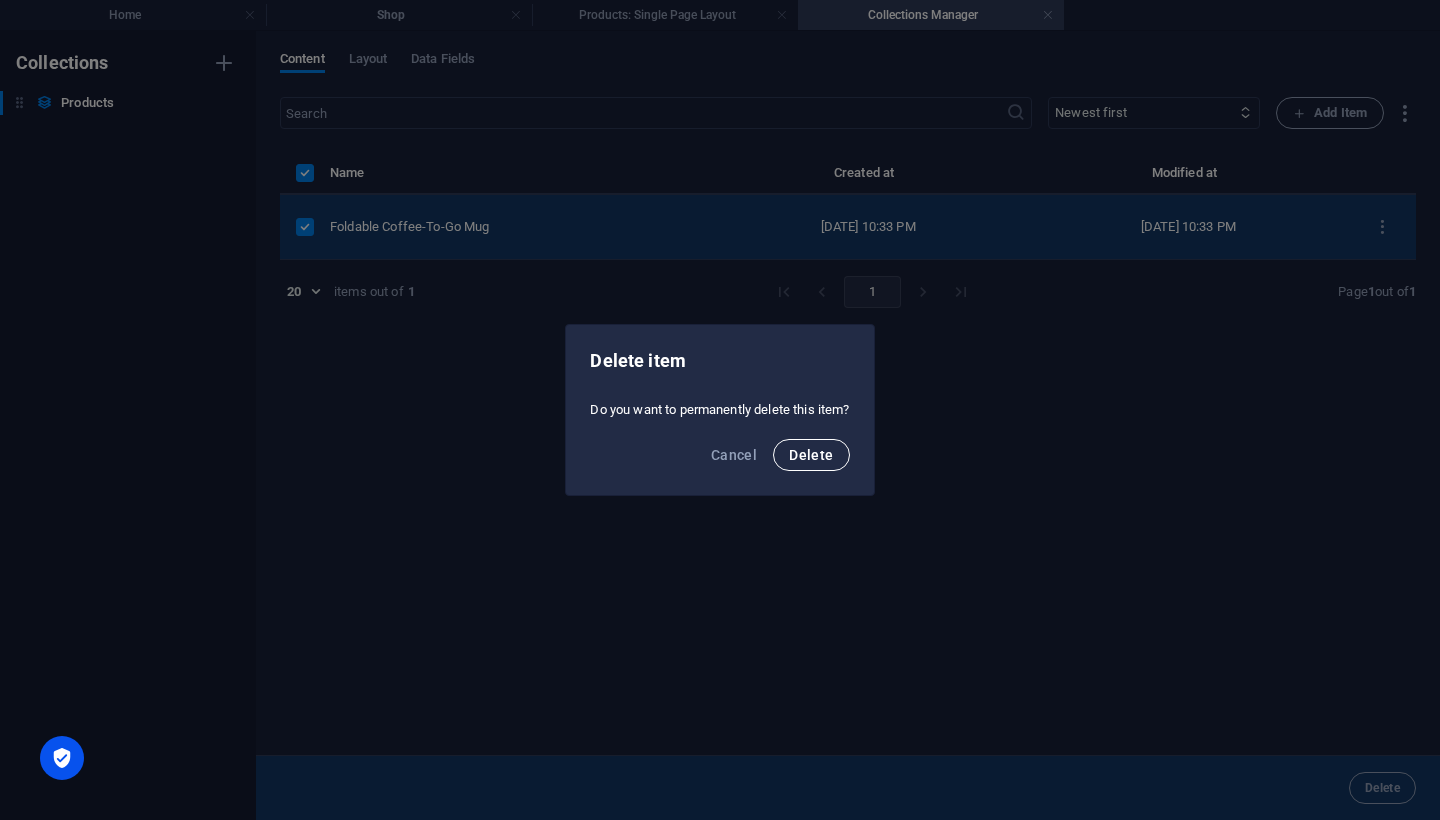click on "Delete" at bounding box center [811, 455] 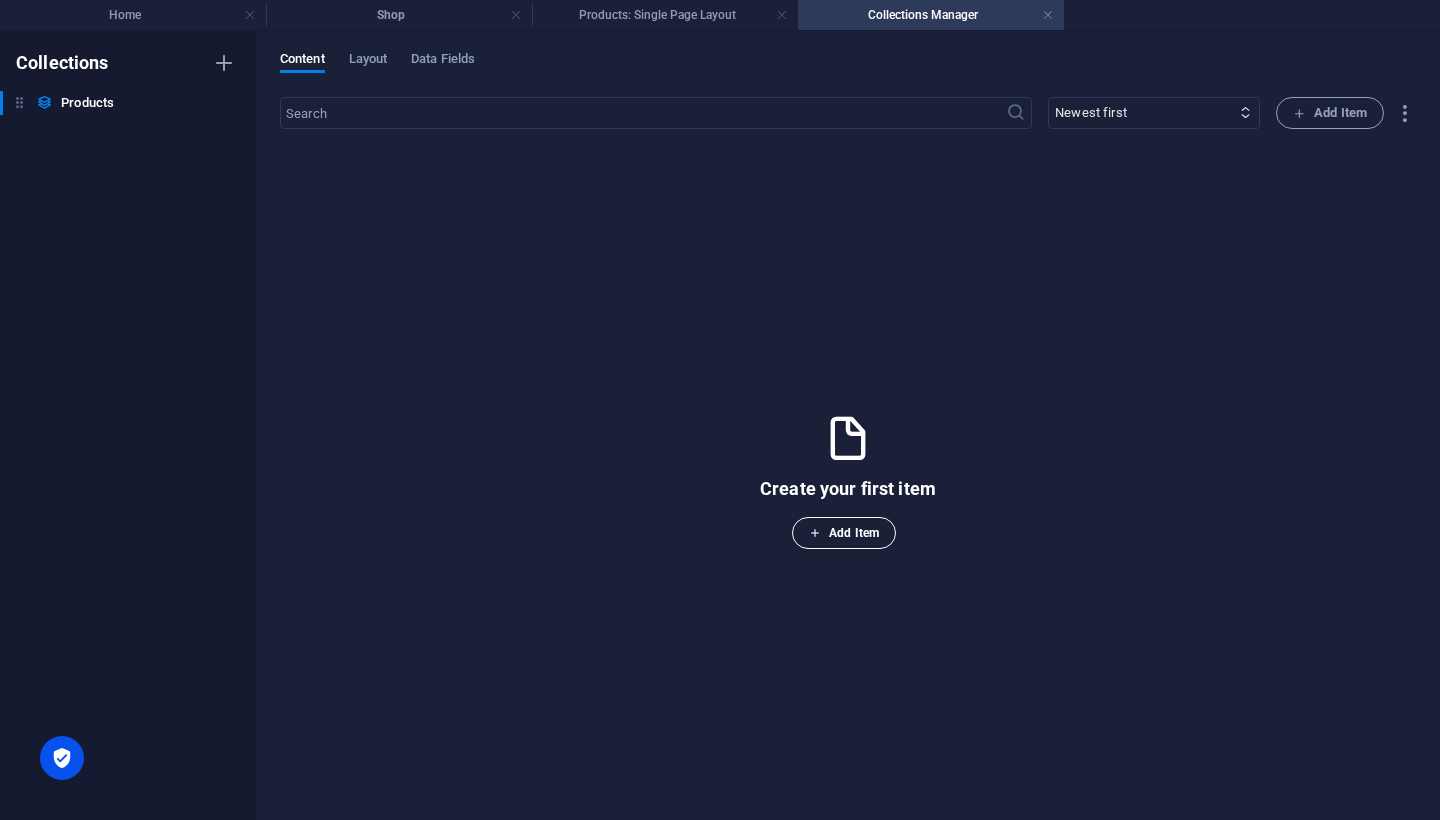 click on "Add Item" at bounding box center [844, 533] 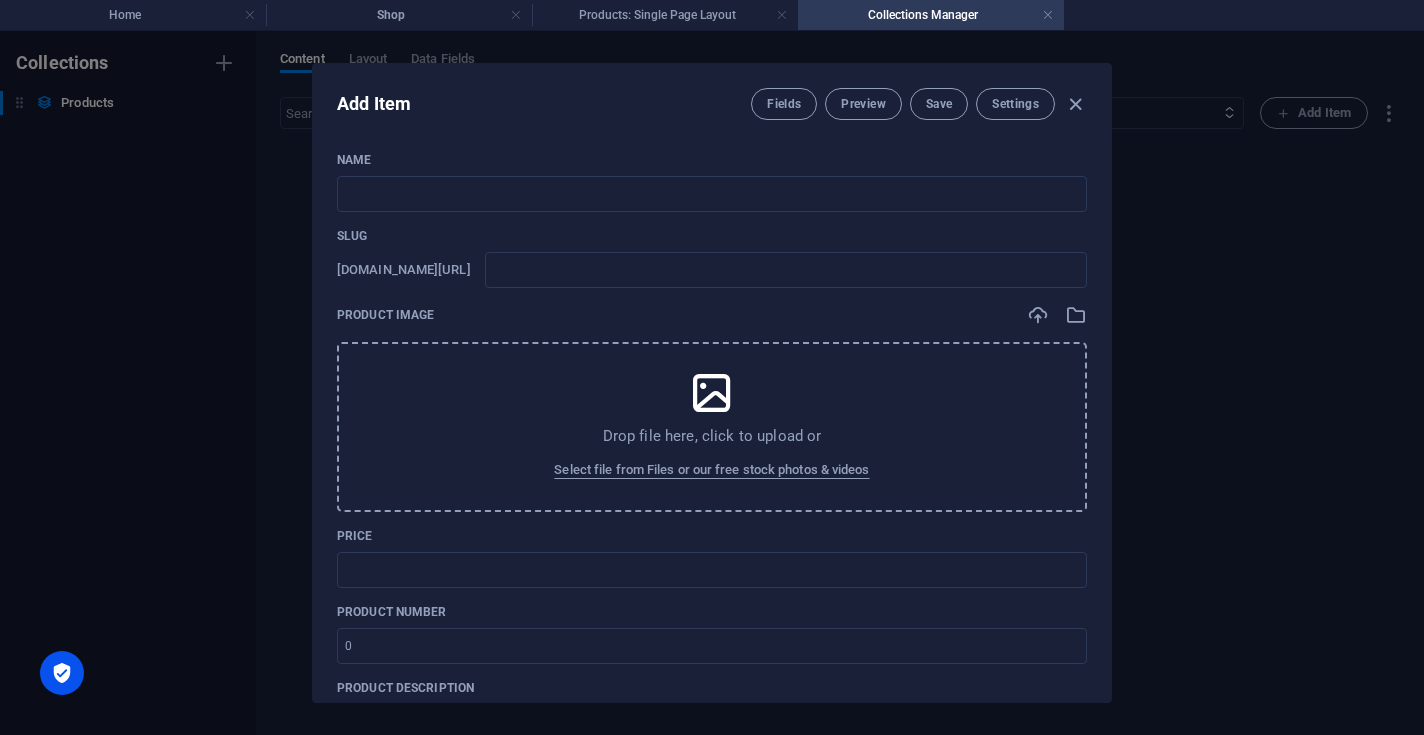 scroll, scrollTop: 0, scrollLeft: 0, axis: both 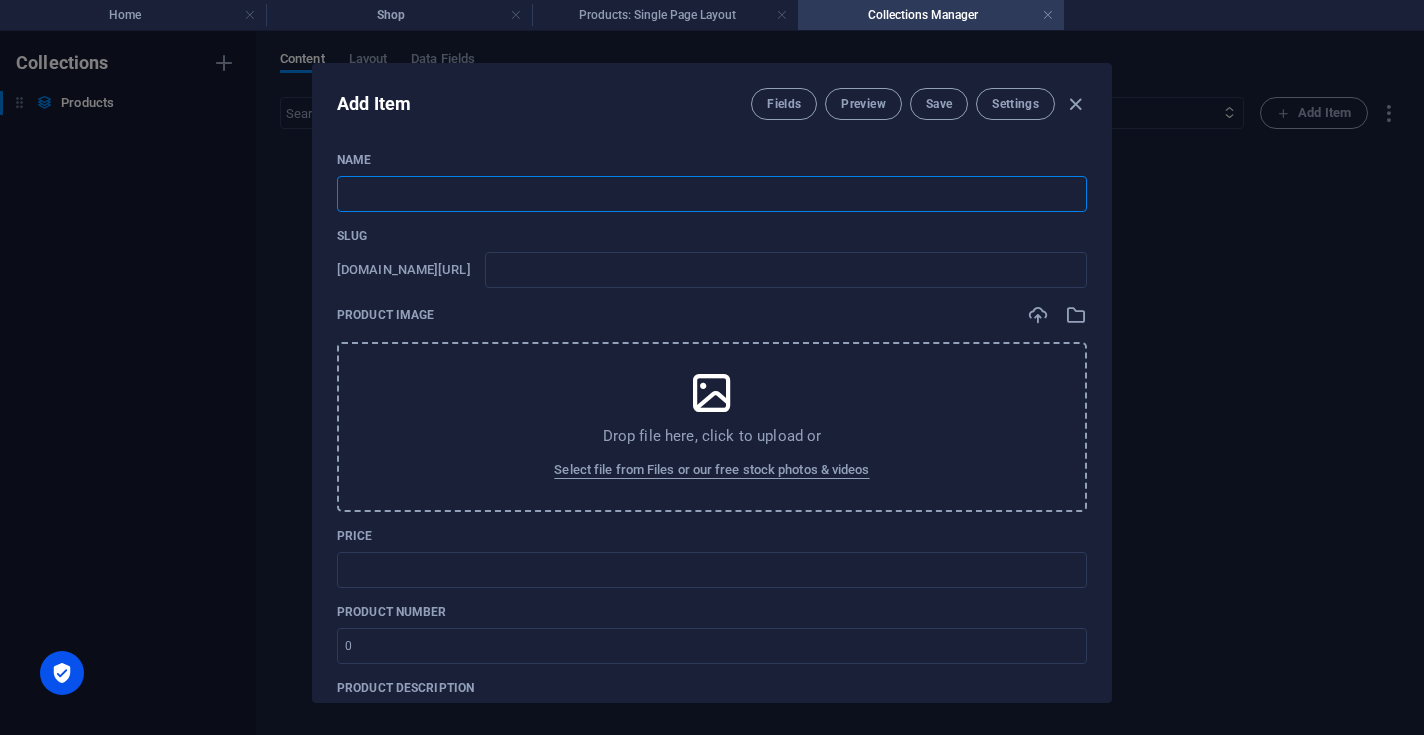 click at bounding box center [712, 194] 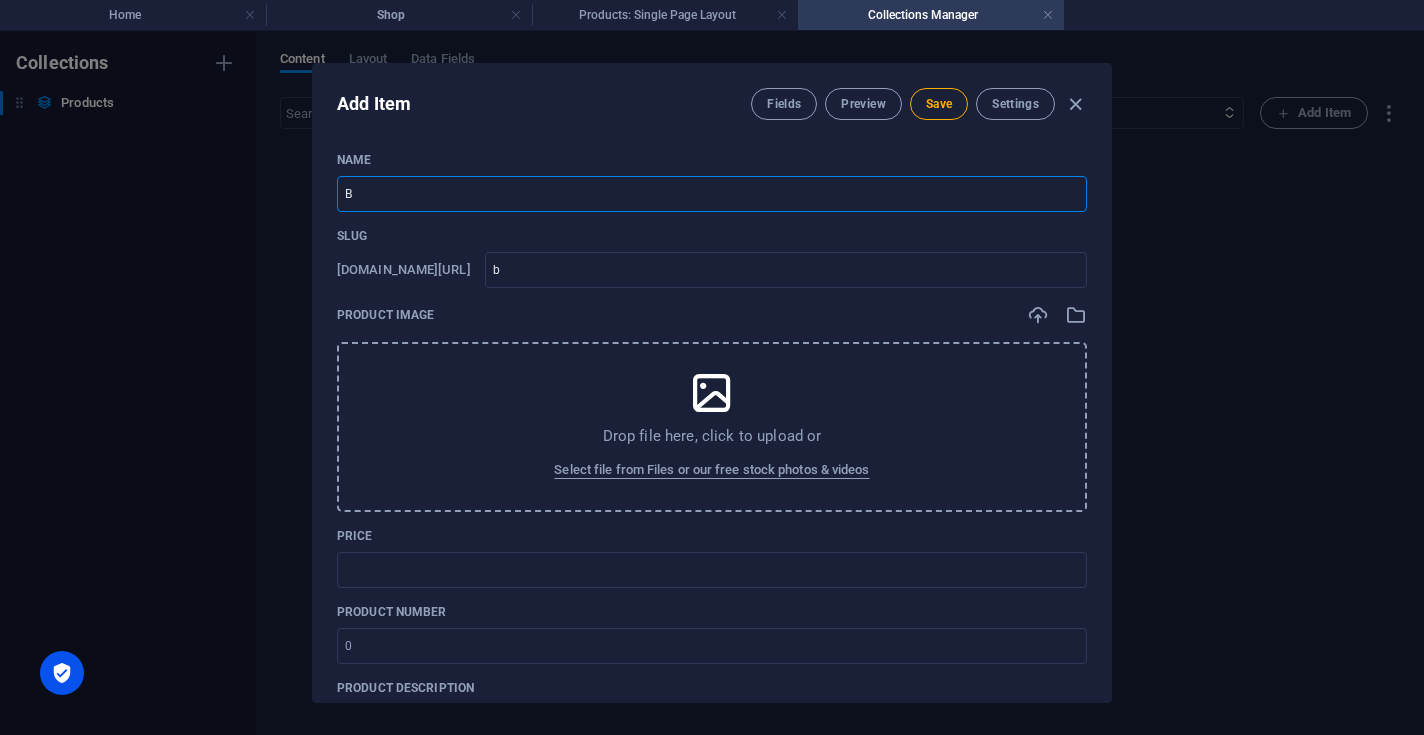 type on "Be" 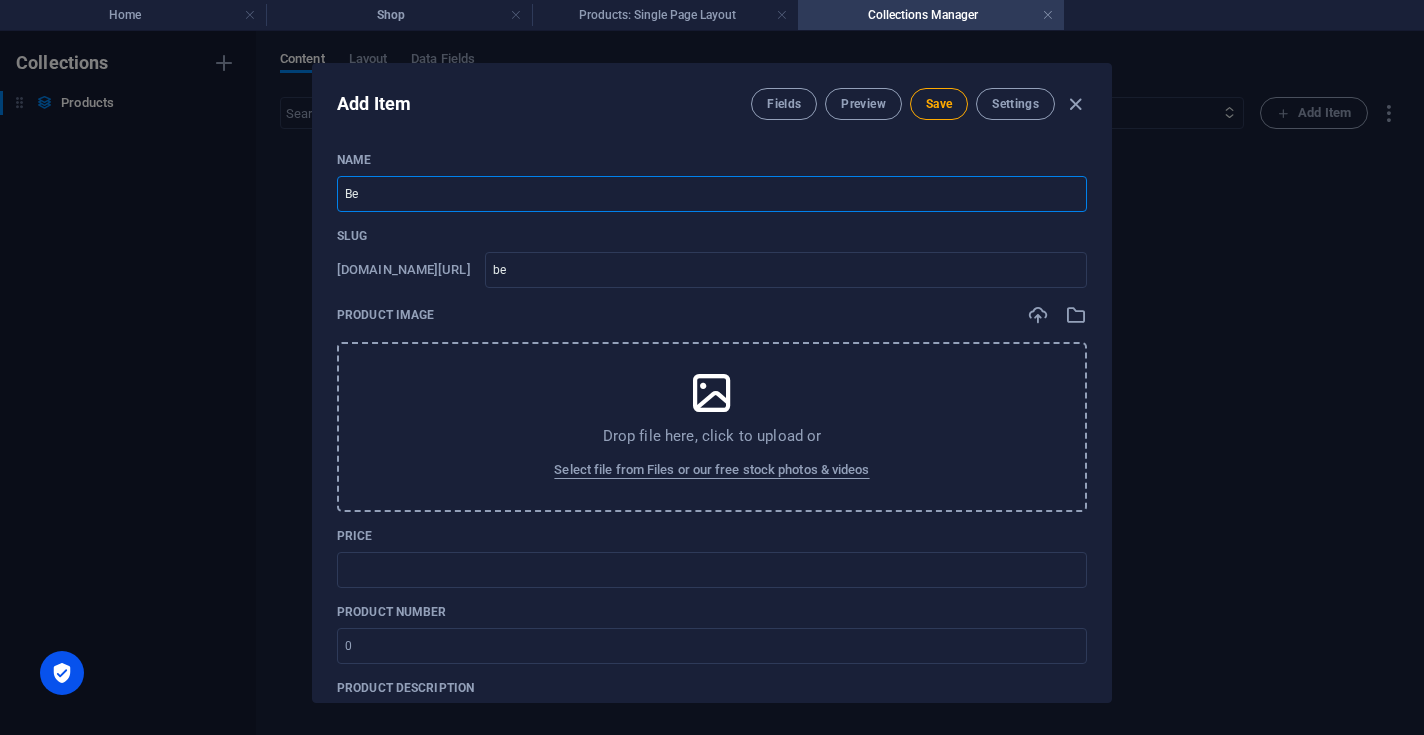 type on "Bea" 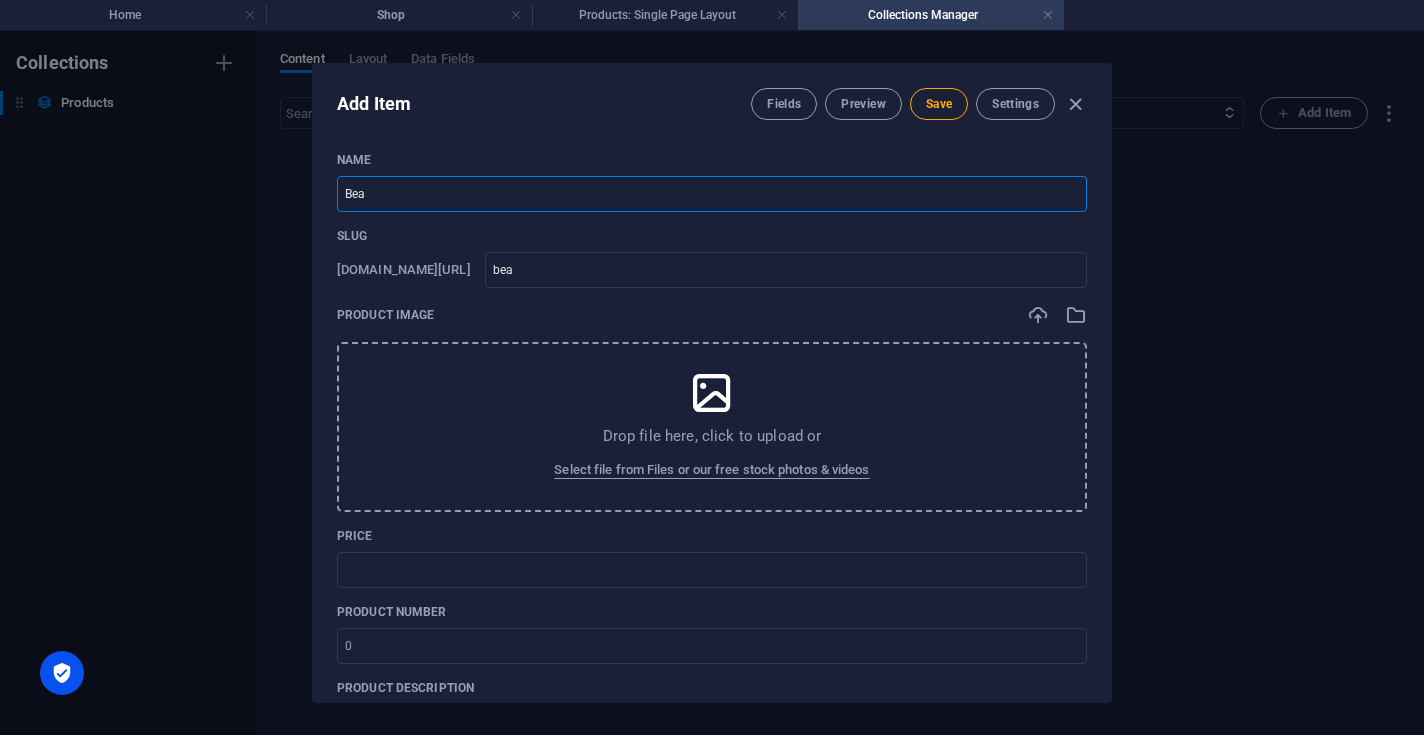 type on "Bear" 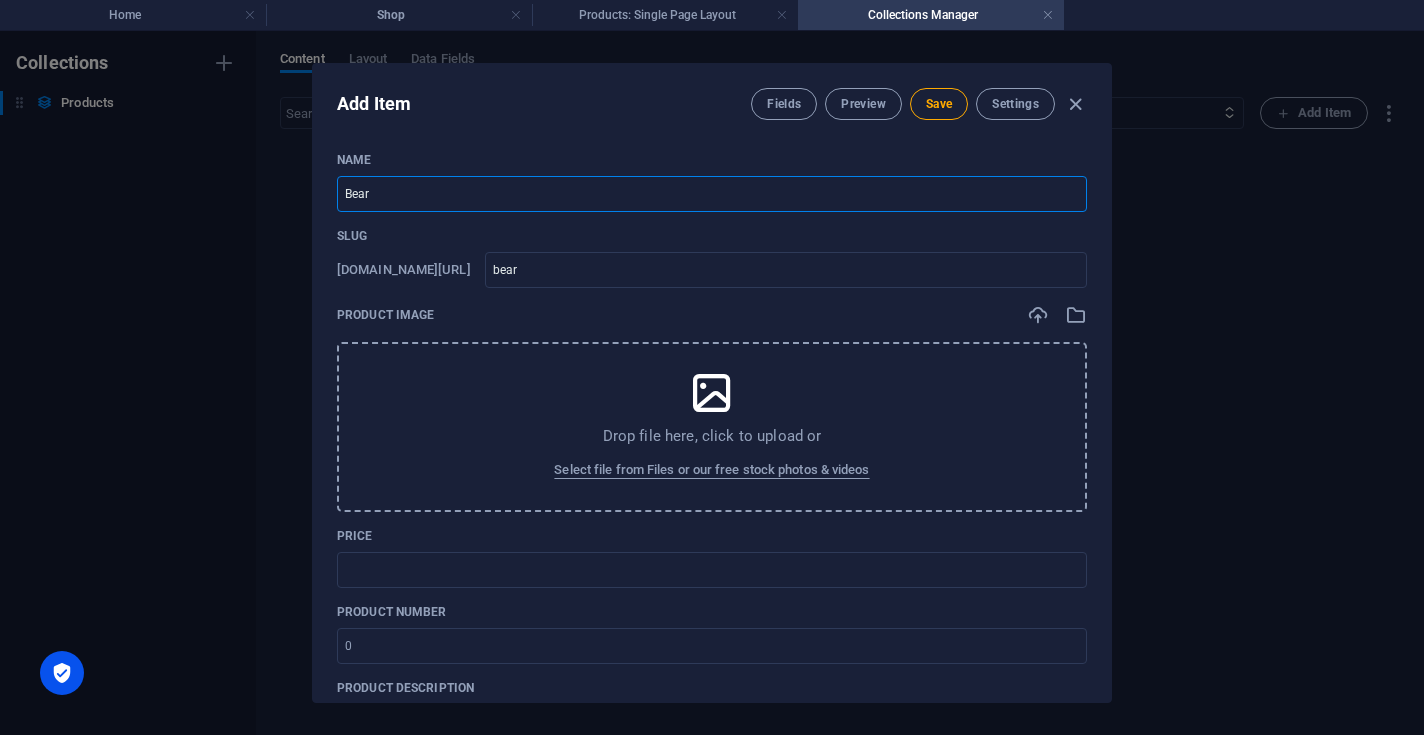 type on "Beard" 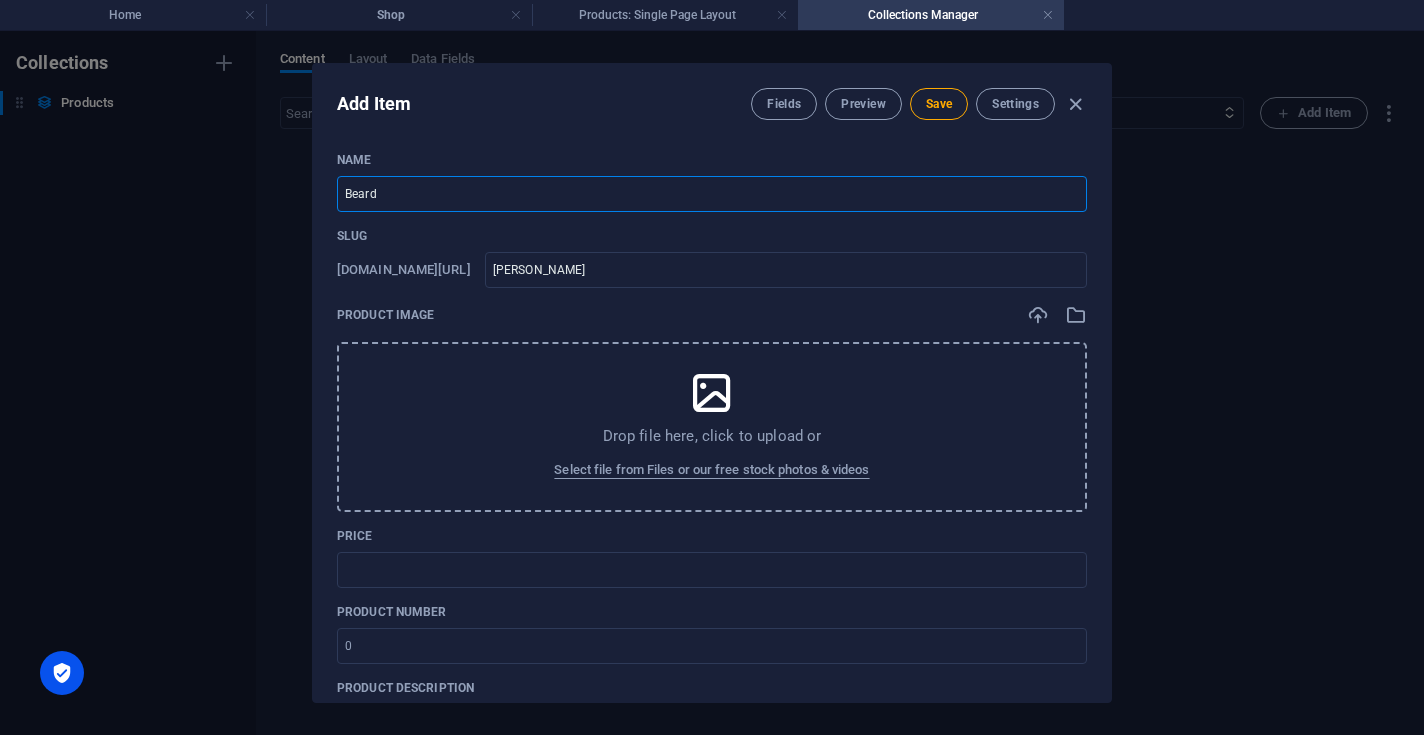 type on "[PERSON_NAME] W" 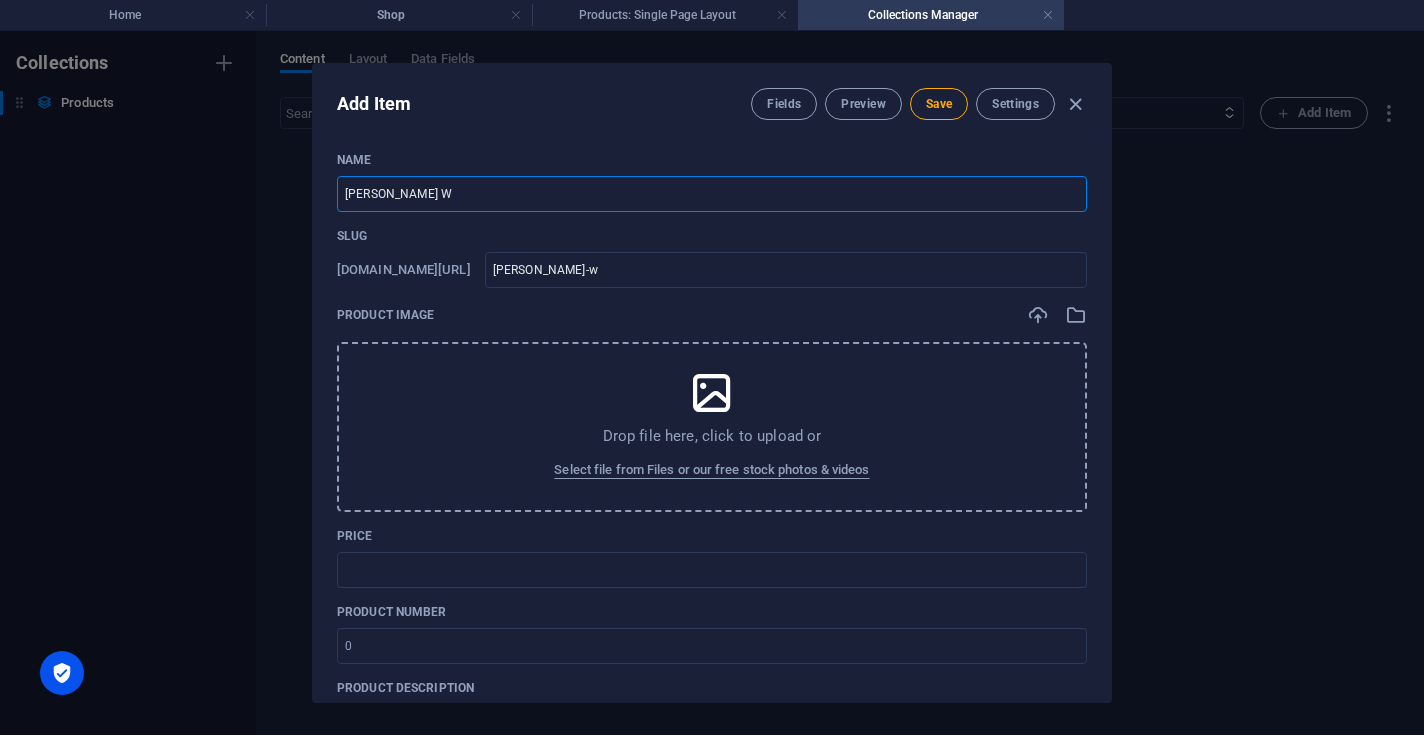 type on "[PERSON_NAME] Wa" 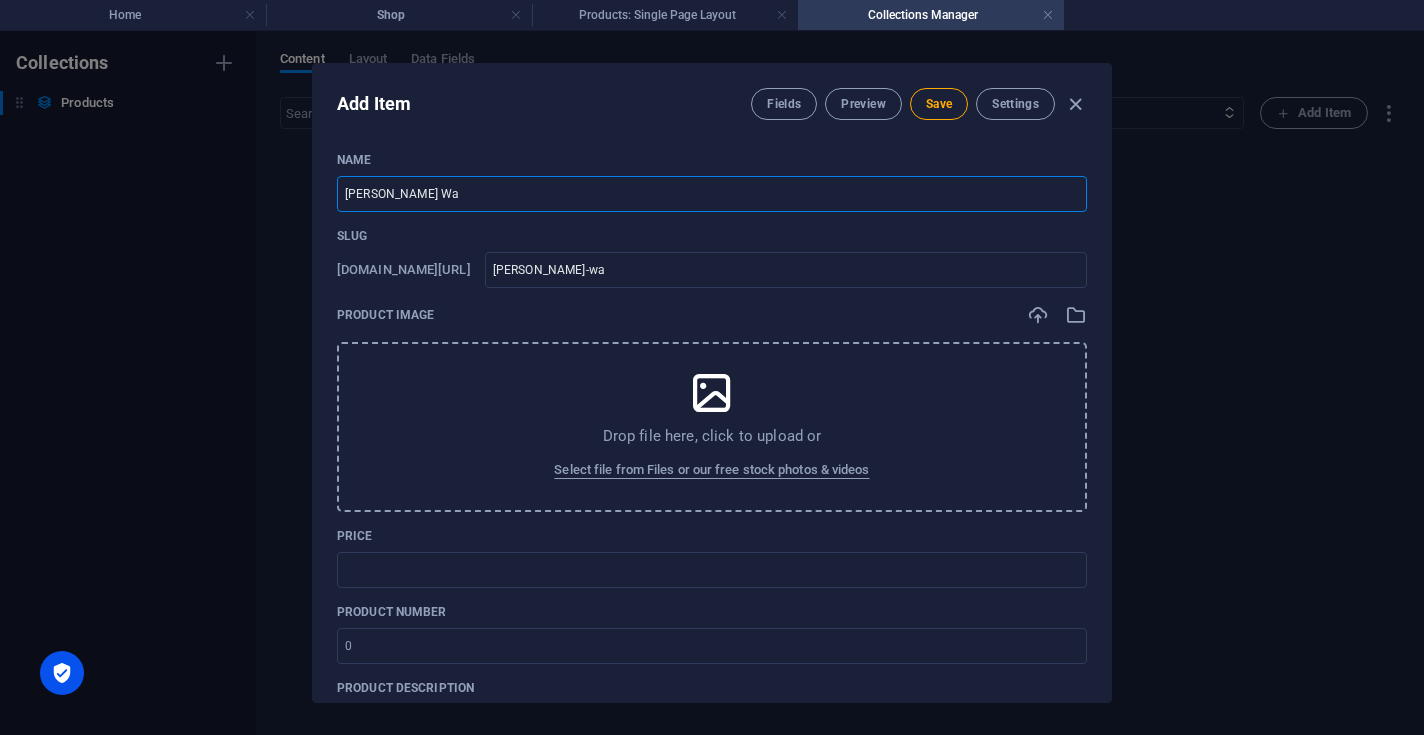 type on "[PERSON_NAME] Was" 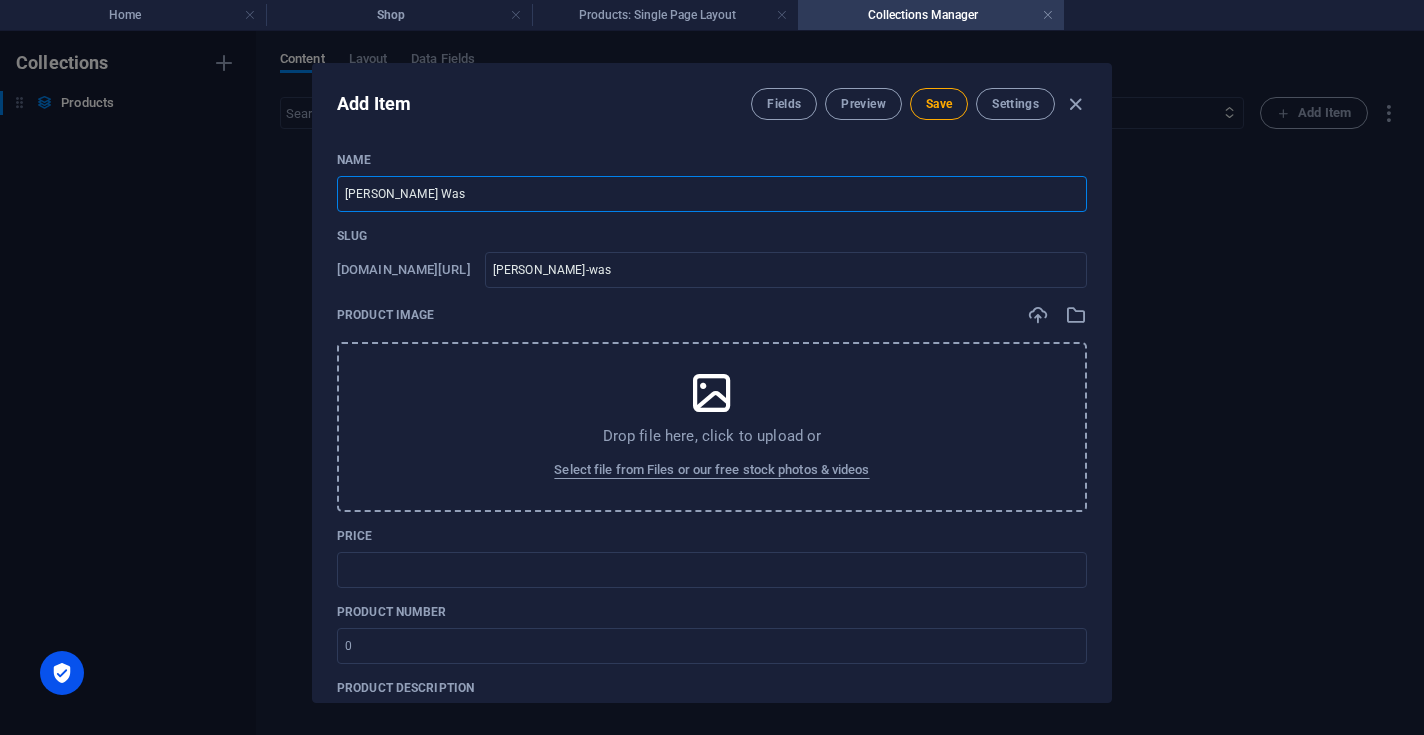 type on "[PERSON_NAME] Wash" 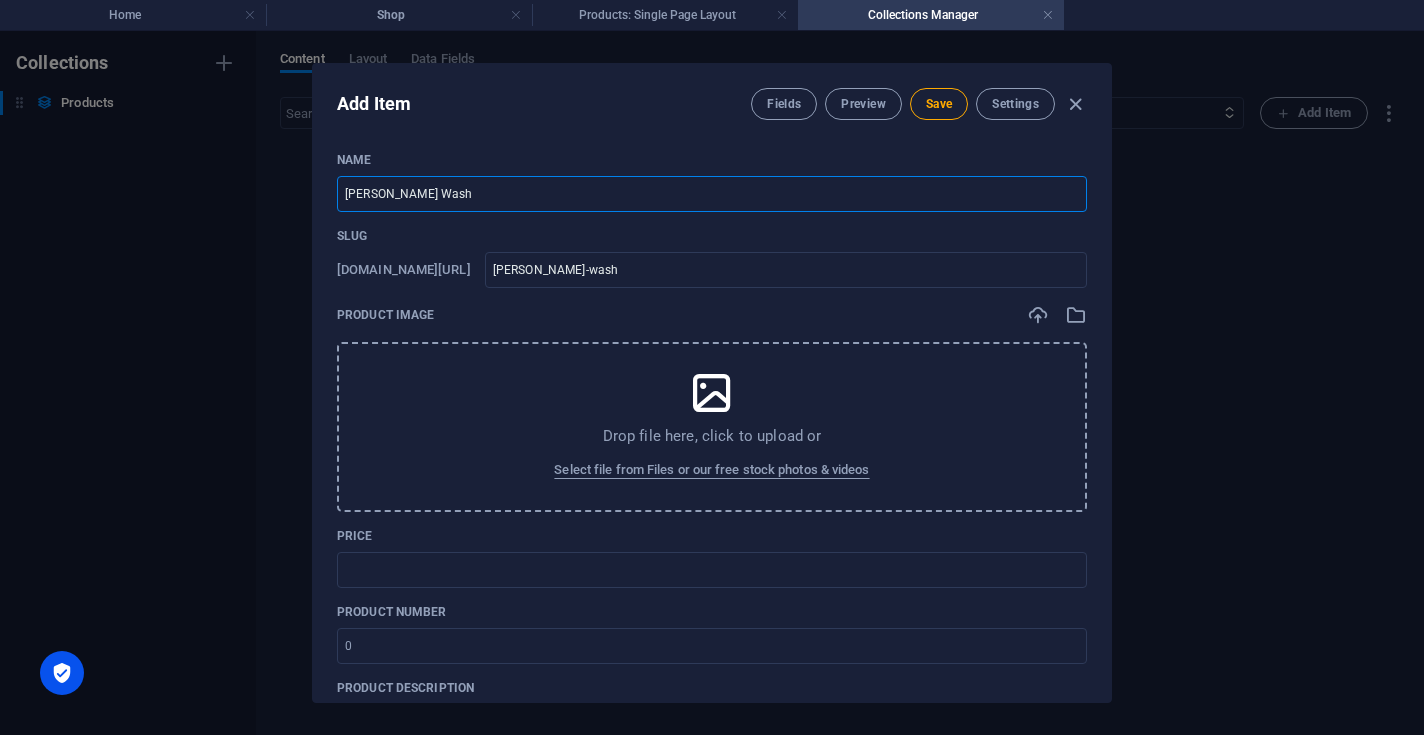 type on "[PERSON_NAME]-wash" 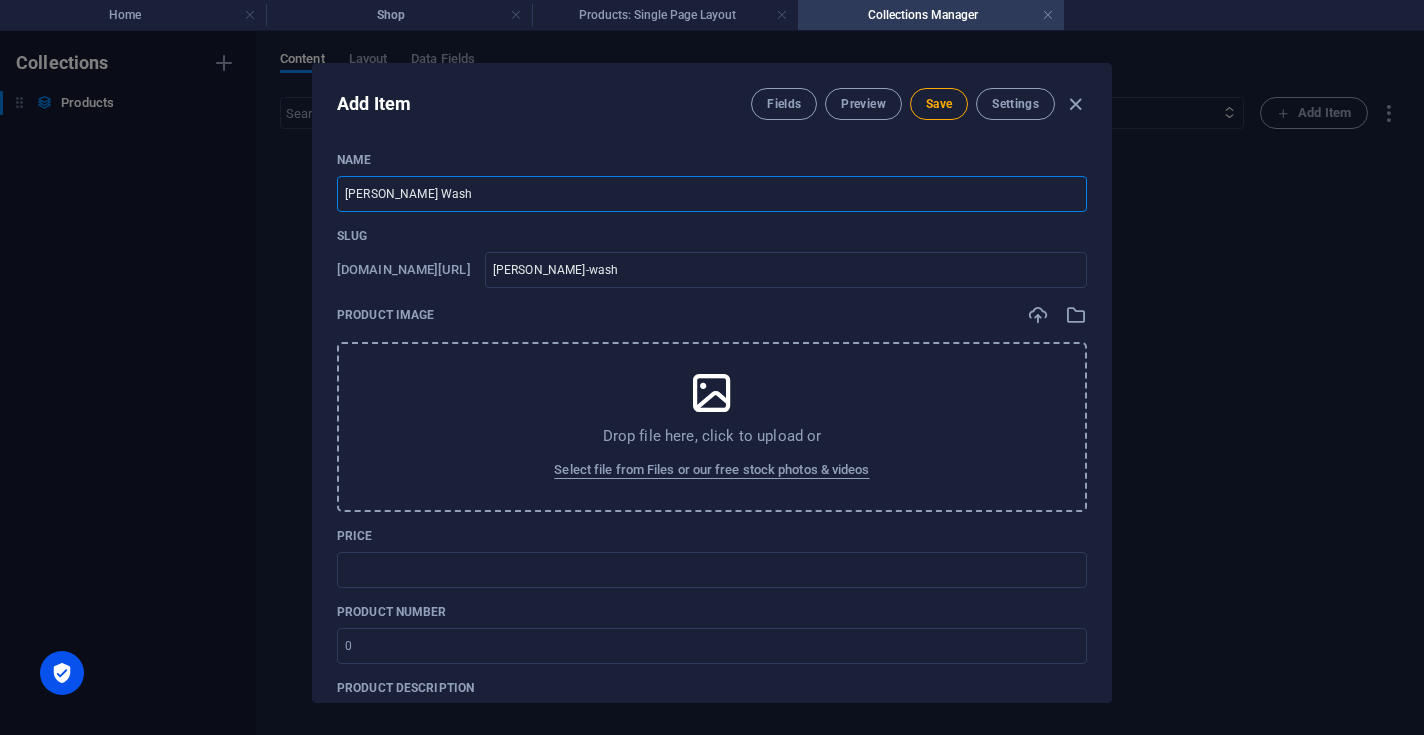 type on "[PERSON_NAME] Wash" 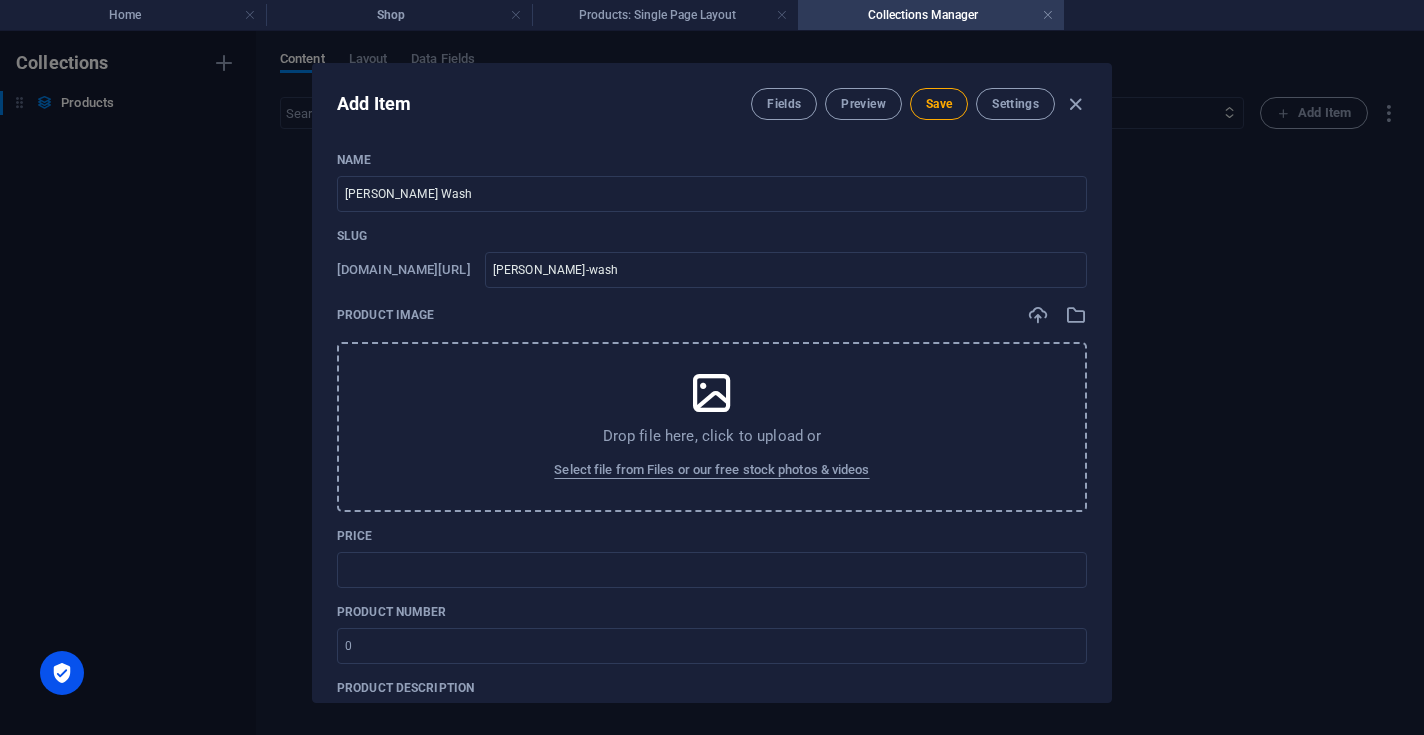 click on "Add Item Fields Preview Save Settings Name [PERSON_NAME] Wash ​ Slug [DOMAIN_NAME][URL] [PERSON_NAME]-wash ​ Product image Drop file here, click to upload or Select file from Files or our free stock photos & videos Price ​ Product number ​ Product description Edit in CMS Please click on Edit in CMS to add content Availability In stock Out of stock Gallery Drop files here, click to upload or Select files from Files or our free stock photos & videos Add Field Settings SEO Title AI ​ 111 / 580 Px Slug [DOMAIN_NAME][URL] [PERSON_NAME]-wash ​ SEO Description AI ​ 0 / 990 Px SEO Keywords AI ​ Meta tags ​ Preview Mobile Desktop [DOMAIN_NAME] ... [PERSON_NAME]-wash [PERSON_NAME] Wash Settings Noindex Preview Image (Open Graph) Drop file here, click to upload or Select file from Files or our free stock photos & videos" at bounding box center (712, 383) 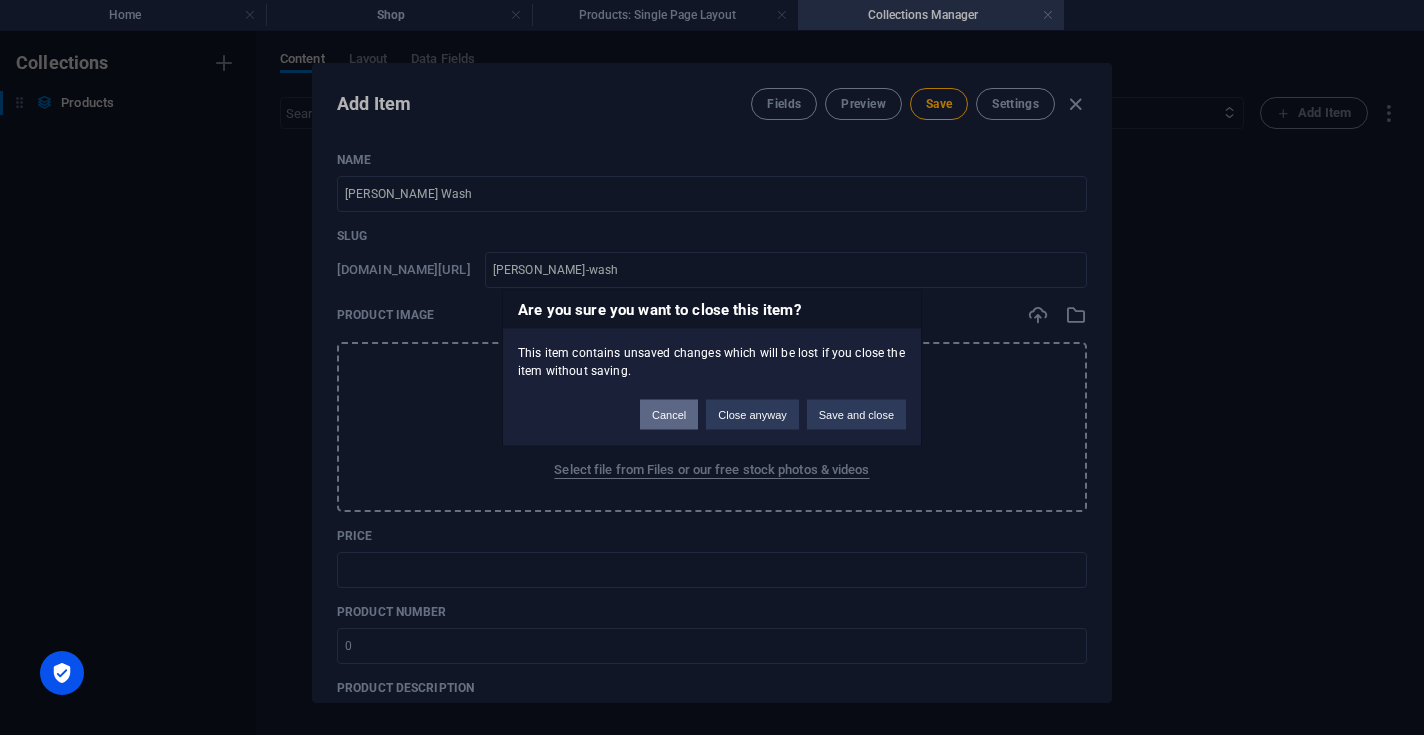 click on "Cancel" at bounding box center (669, 414) 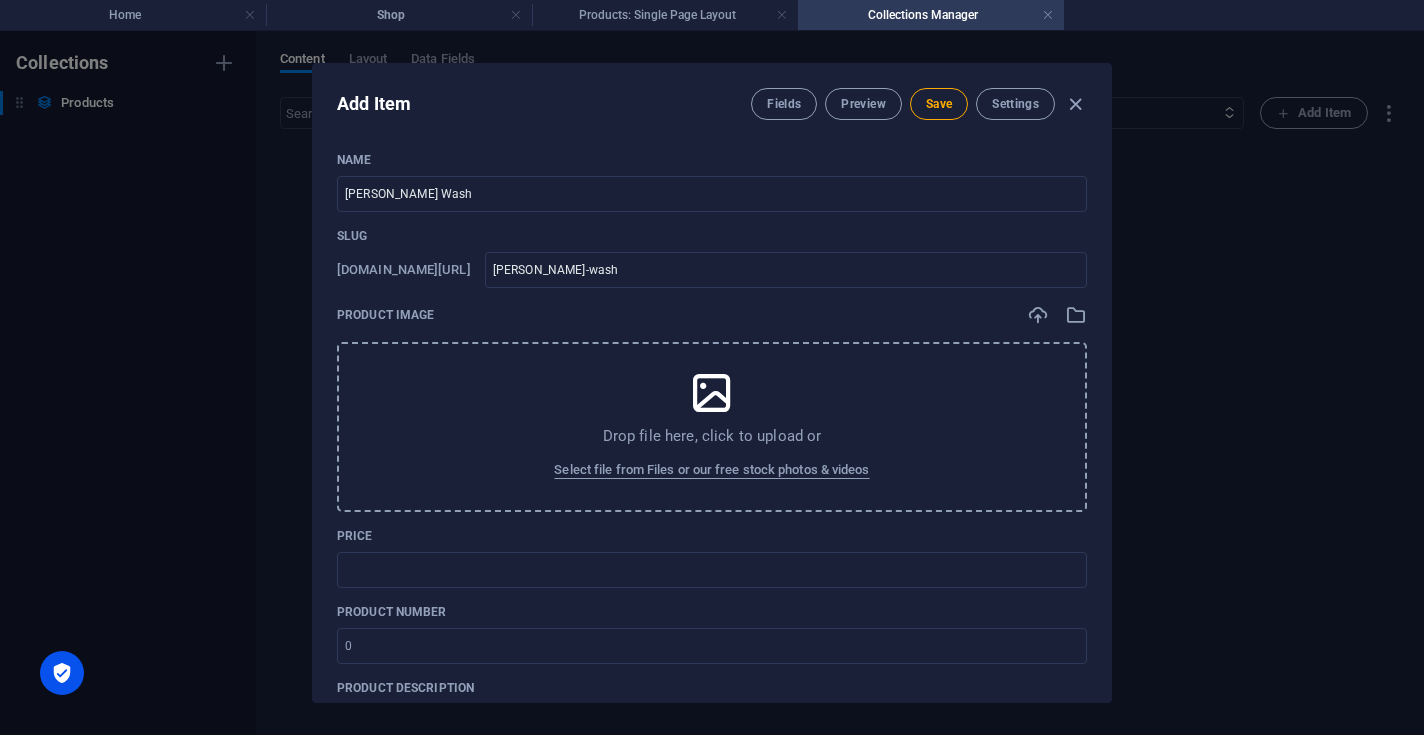 click at bounding box center [712, 393] 